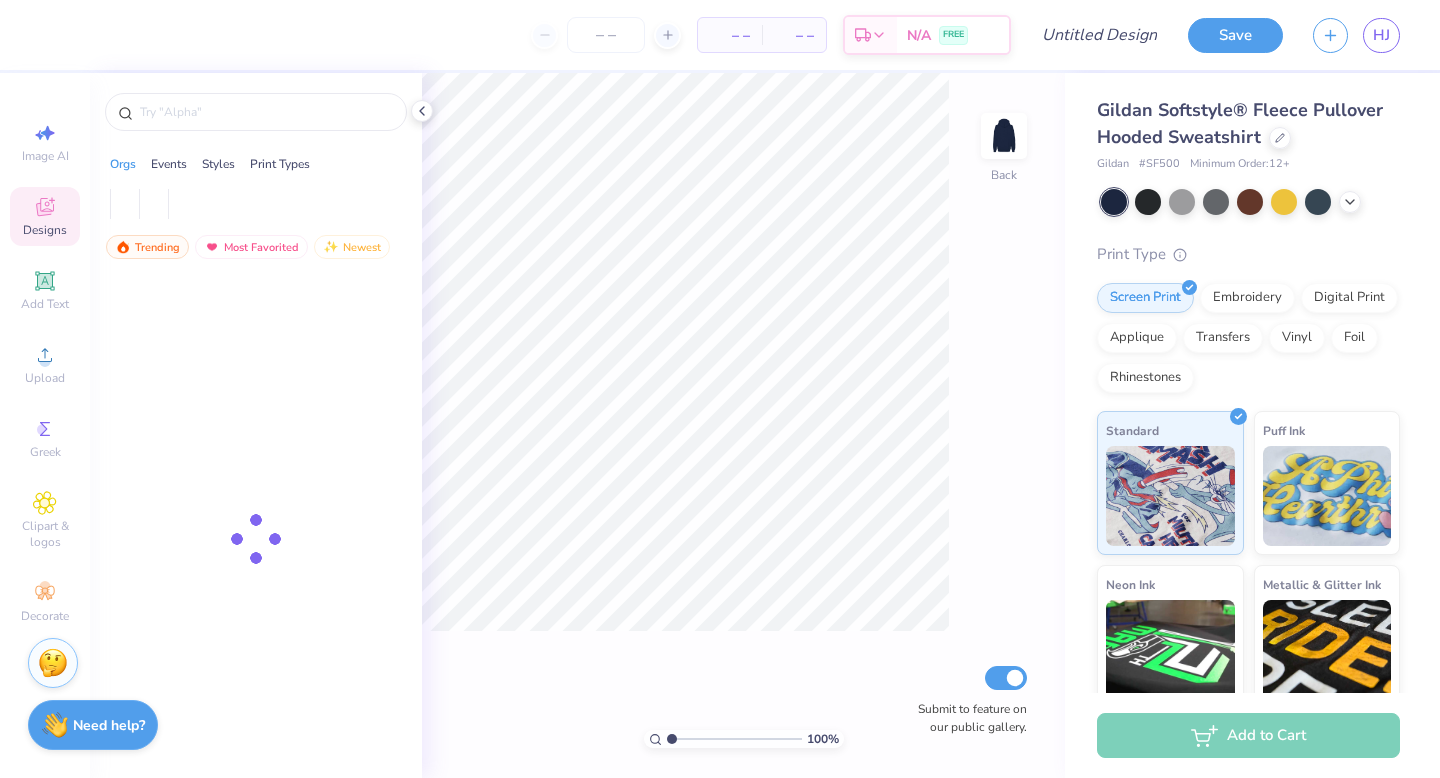scroll, scrollTop: 0, scrollLeft: 0, axis: both 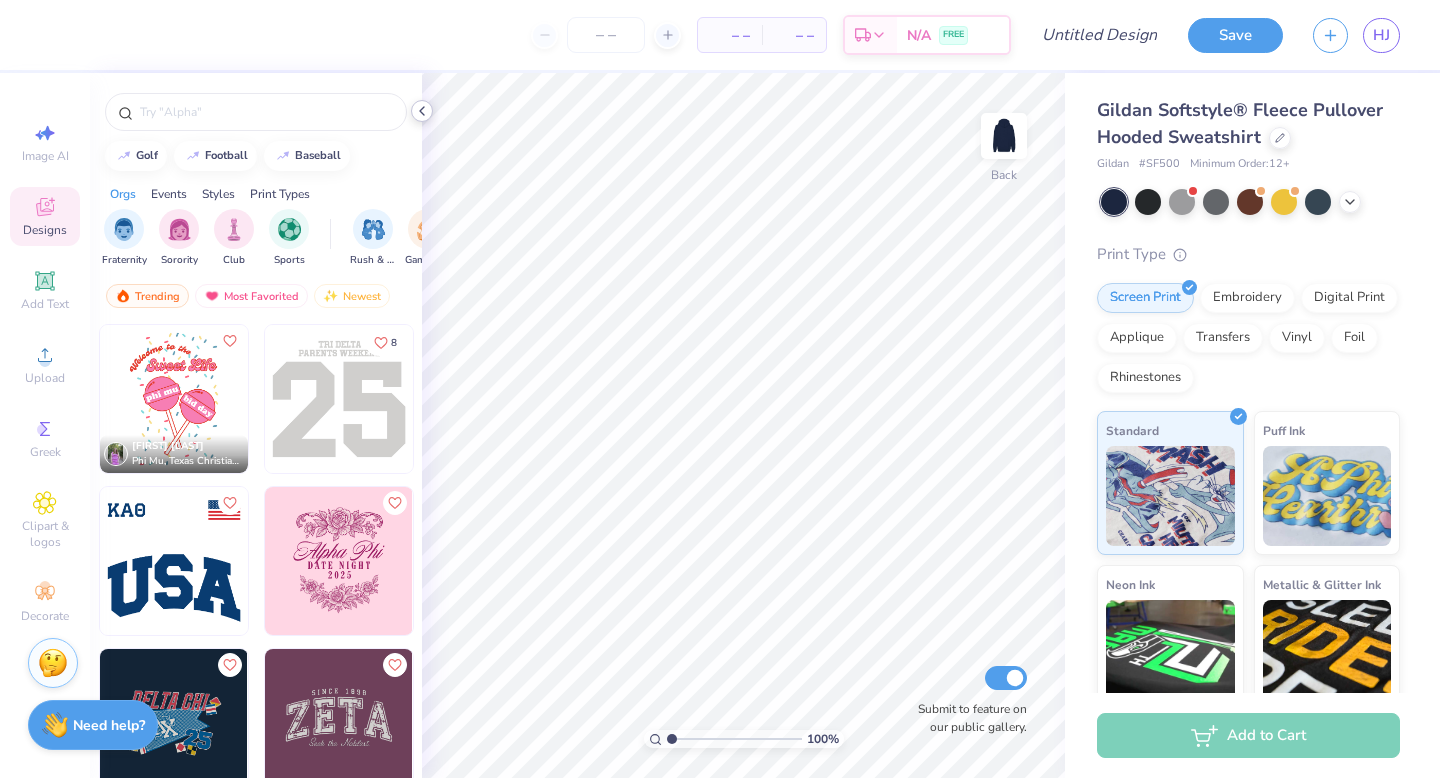 click 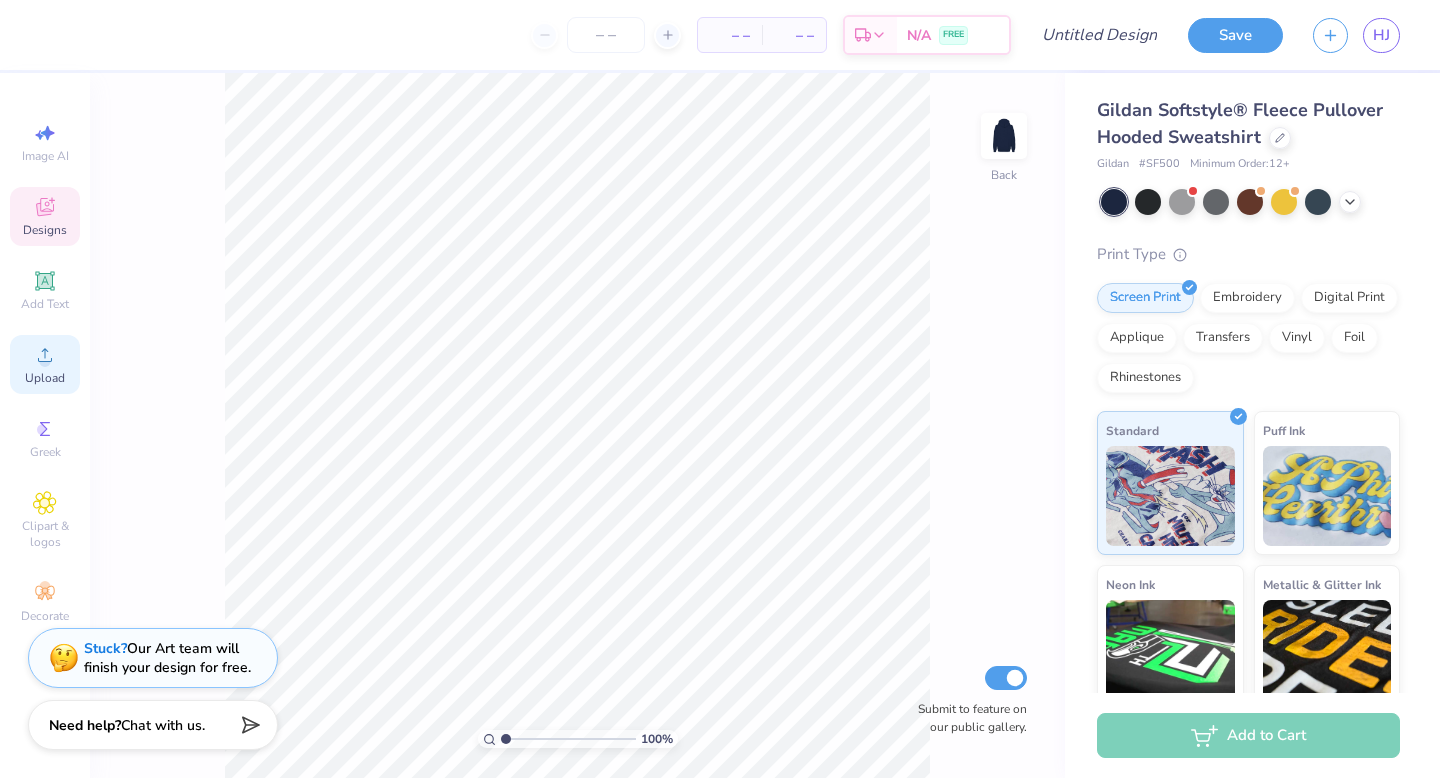 click on "Upload" at bounding box center (45, 378) 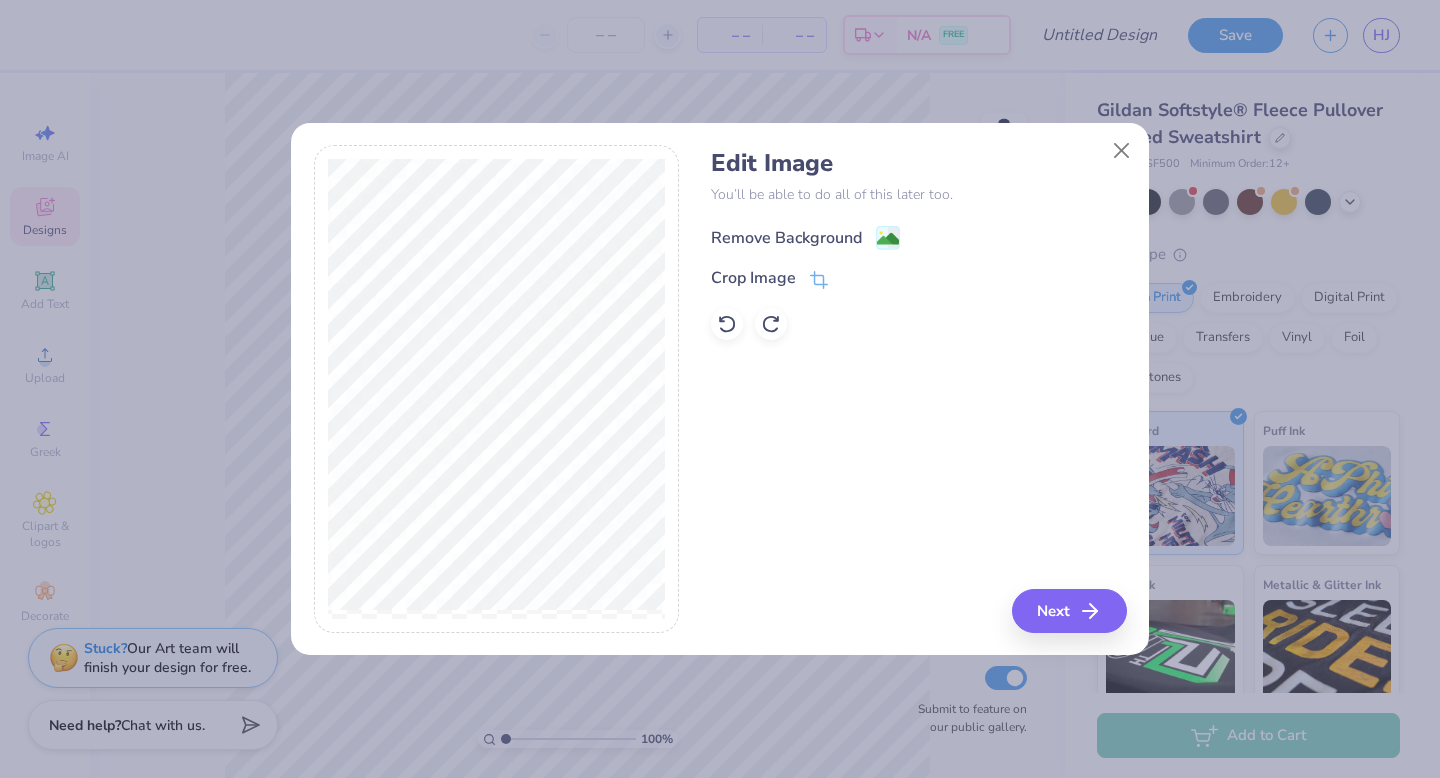 click on "Remove Background" at bounding box center (786, 238) 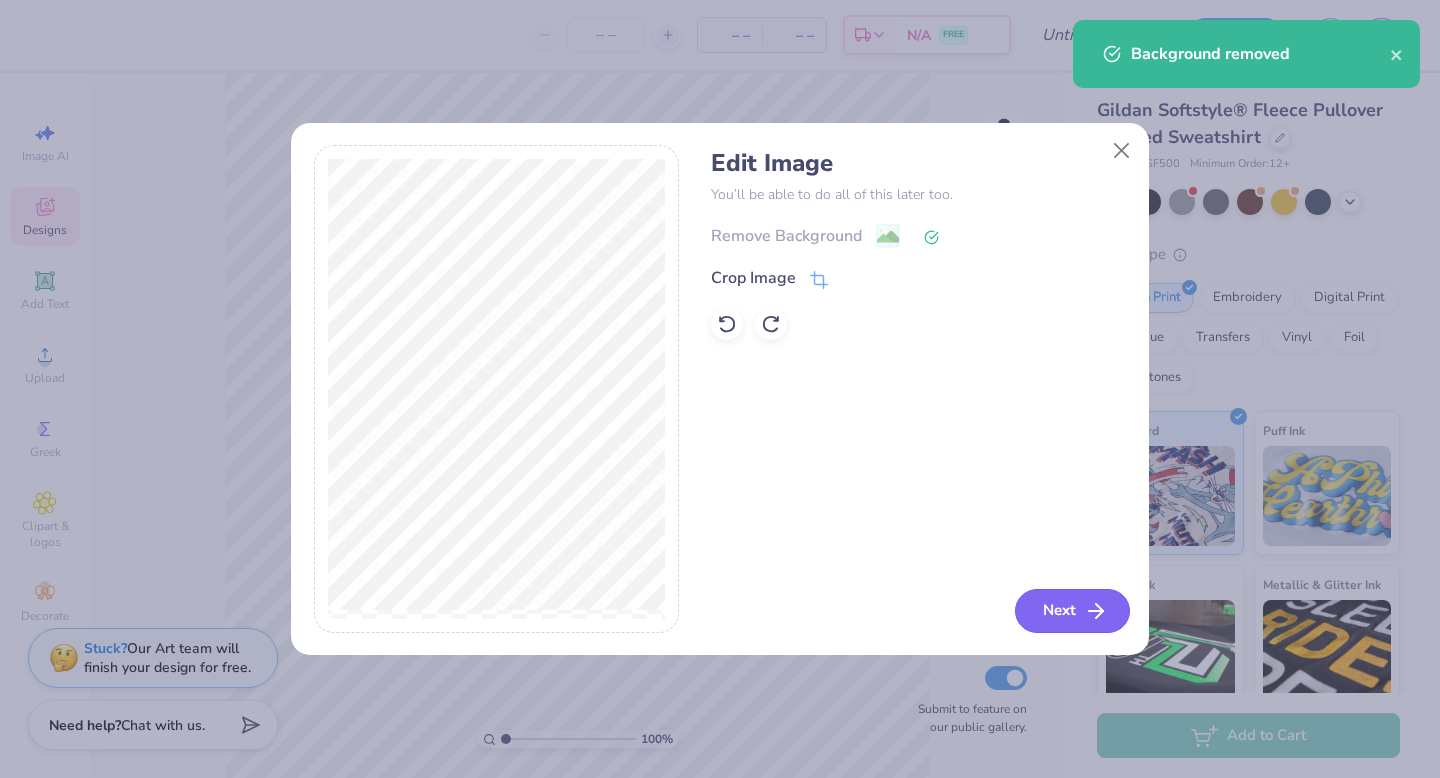 click on "Next" at bounding box center (1072, 611) 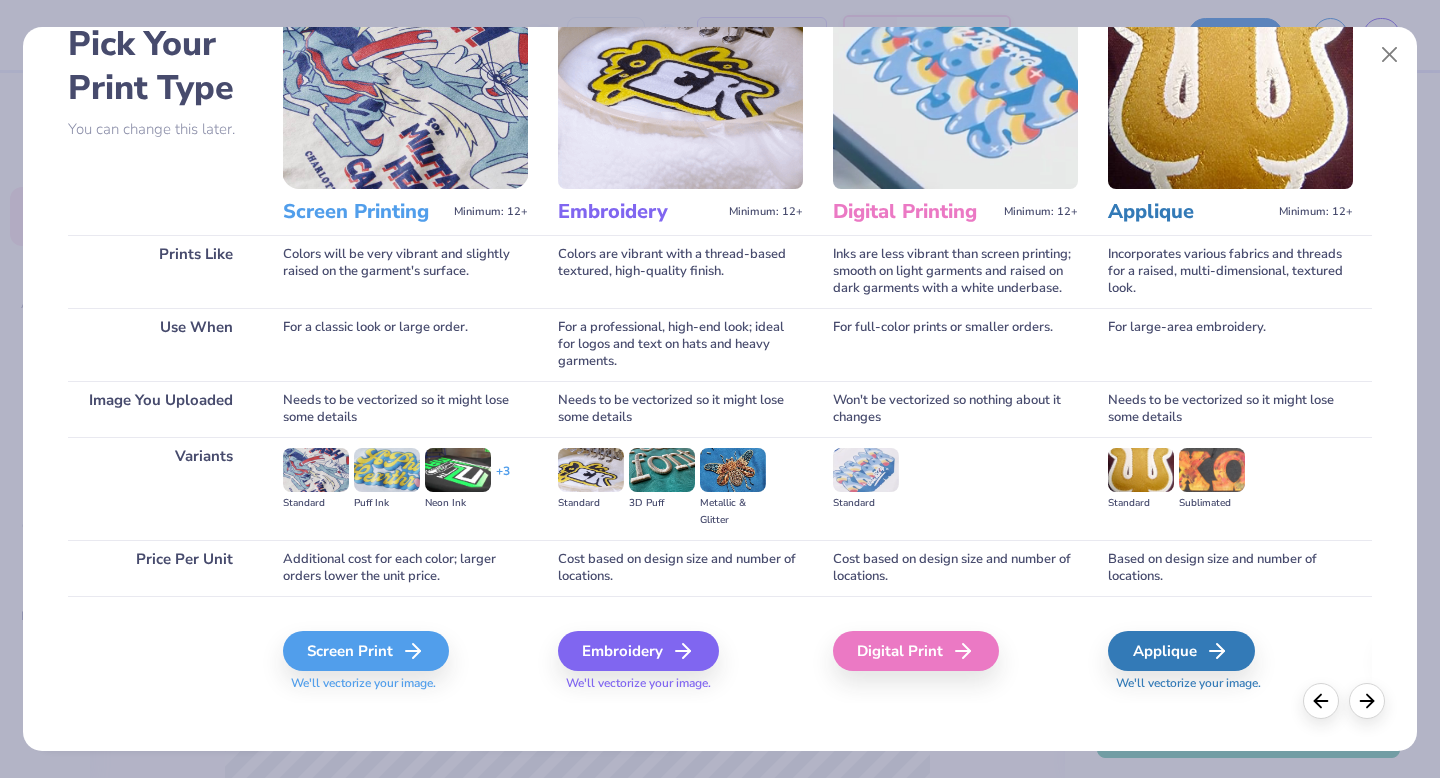 scroll, scrollTop: 117, scrollLeft: 0, axis: vertical 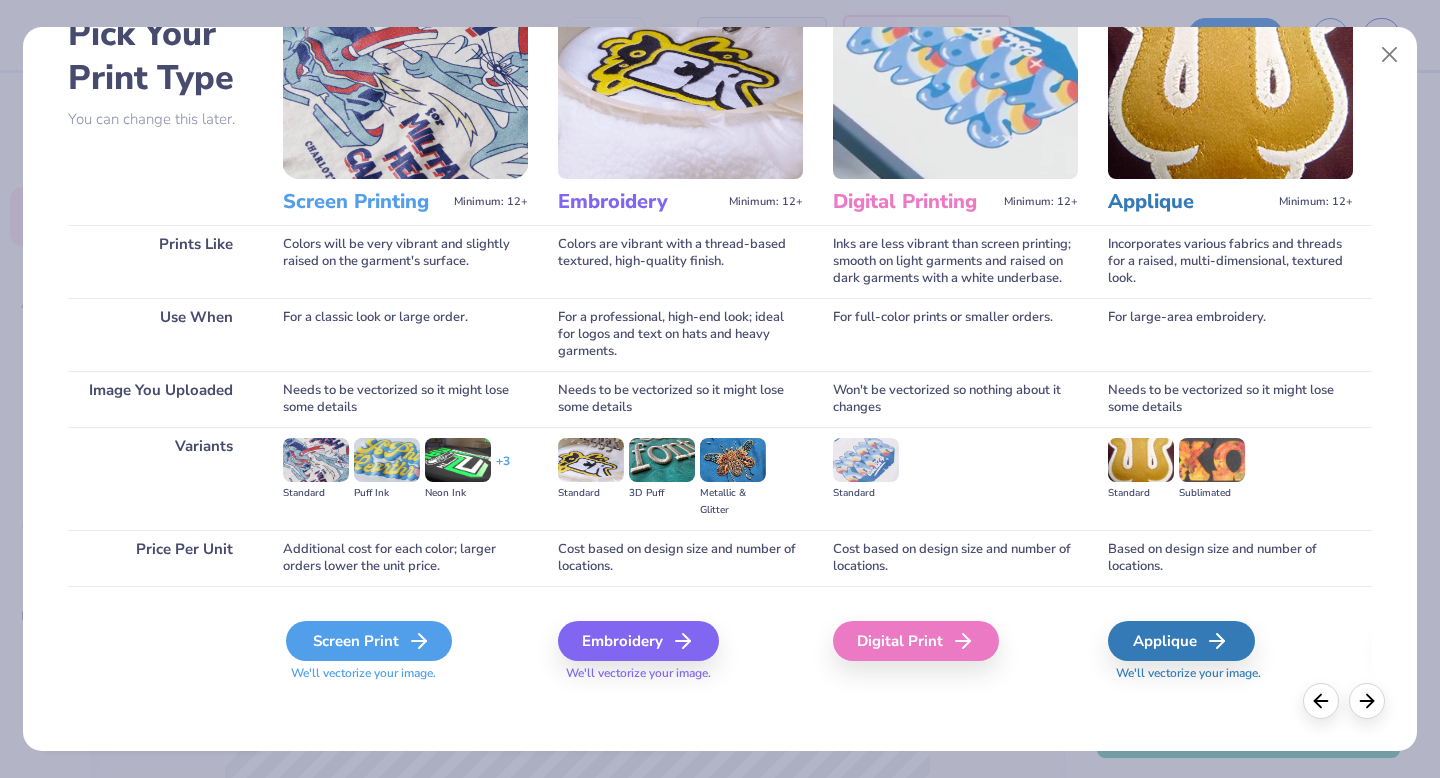 click 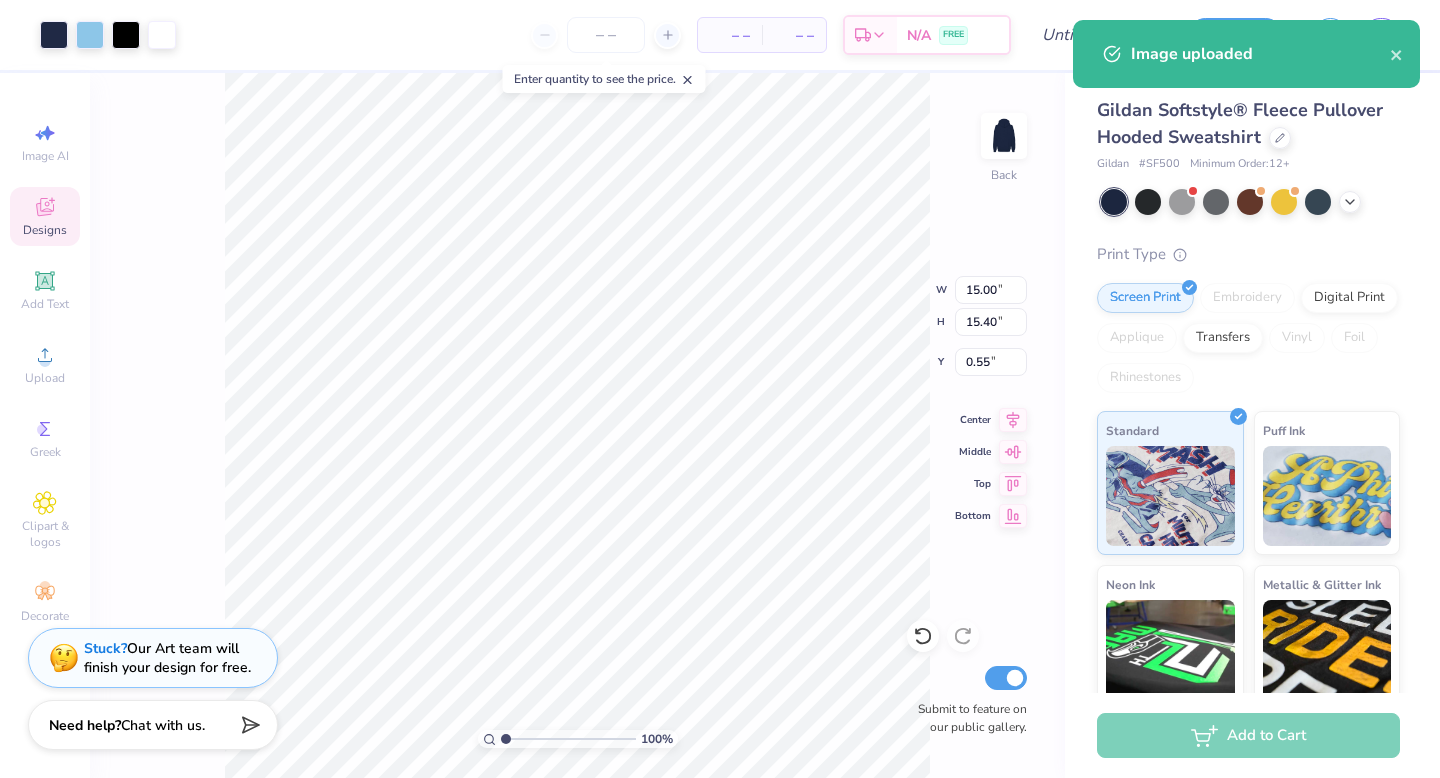 type on "8.33" 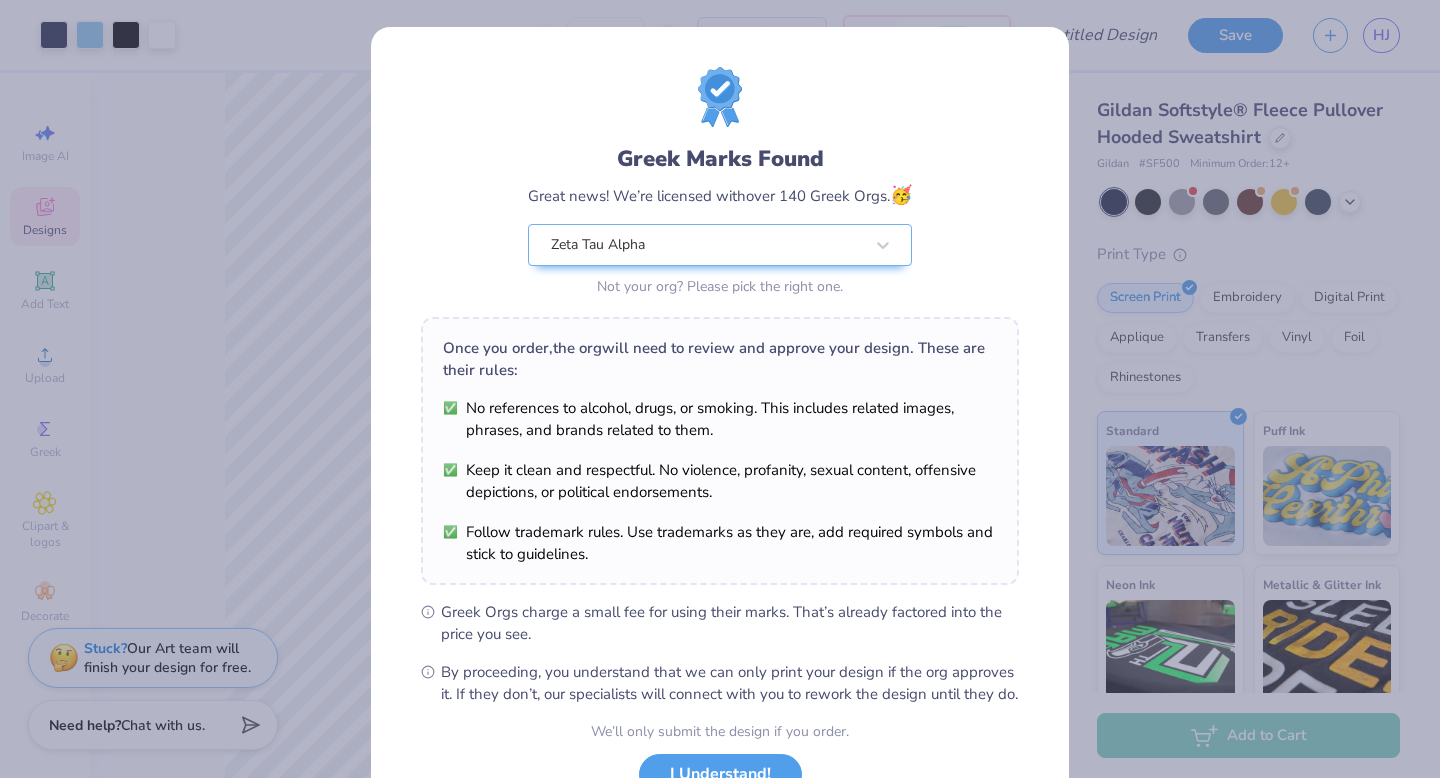 click on "Art colors – – Per Item – – Total Est.  Delivery N/A FREE Design Title Save HJ Image AI Designs Add Text Upload Greek Clipart & logos Decorate golf football baseball Orgs Events Styles Print Types Fraternity Sorority Club Sports Rush & Bid Game Day Parent's Weekend PR & General Big Little Reveal Philanthropy Date Parties & Socials Holidays Greek Week Retreat Formal & Semi Spring Break Founder’s Day Graduation Classic Minimalist Y2K Varsity Typography Cartoons Handdrawn 80s & 90s Grunge 60s & 70s Embroidery Screen Print Digital Print Patches Transfers Vinyl Applique Trending Most Favorited Newest 100  % Back W 8.33 8.33 " H 8.55 8.55 " Y 0.55 0.55 " Center Middle Top Bottom Submit to feature on our public gallery. Gildan Softstyle® Fleece Pullover Hooded Sweatshirt Gildan # SF500 Minimum Order:  12 +   Print Type Screen Print Embroidery Digital Print Applique Transfers Vinyl Foil Rhinestones Standard Puff Ink Neon Ink Metallic & Glitter Ink Glow in the Dark Ink Add to Cart" at bounding box center [720, 389] 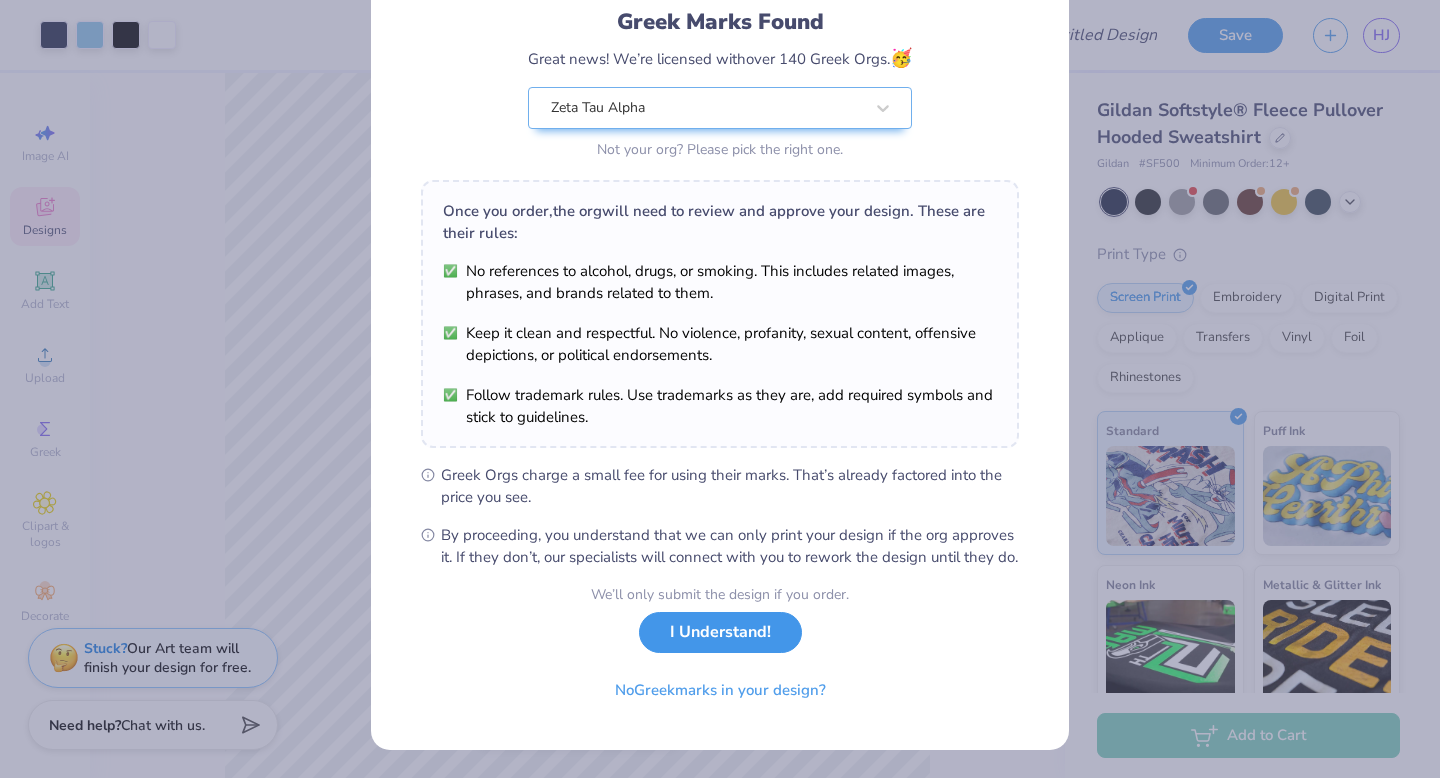 click on "I Understand!" at bounding box center (720, 632) 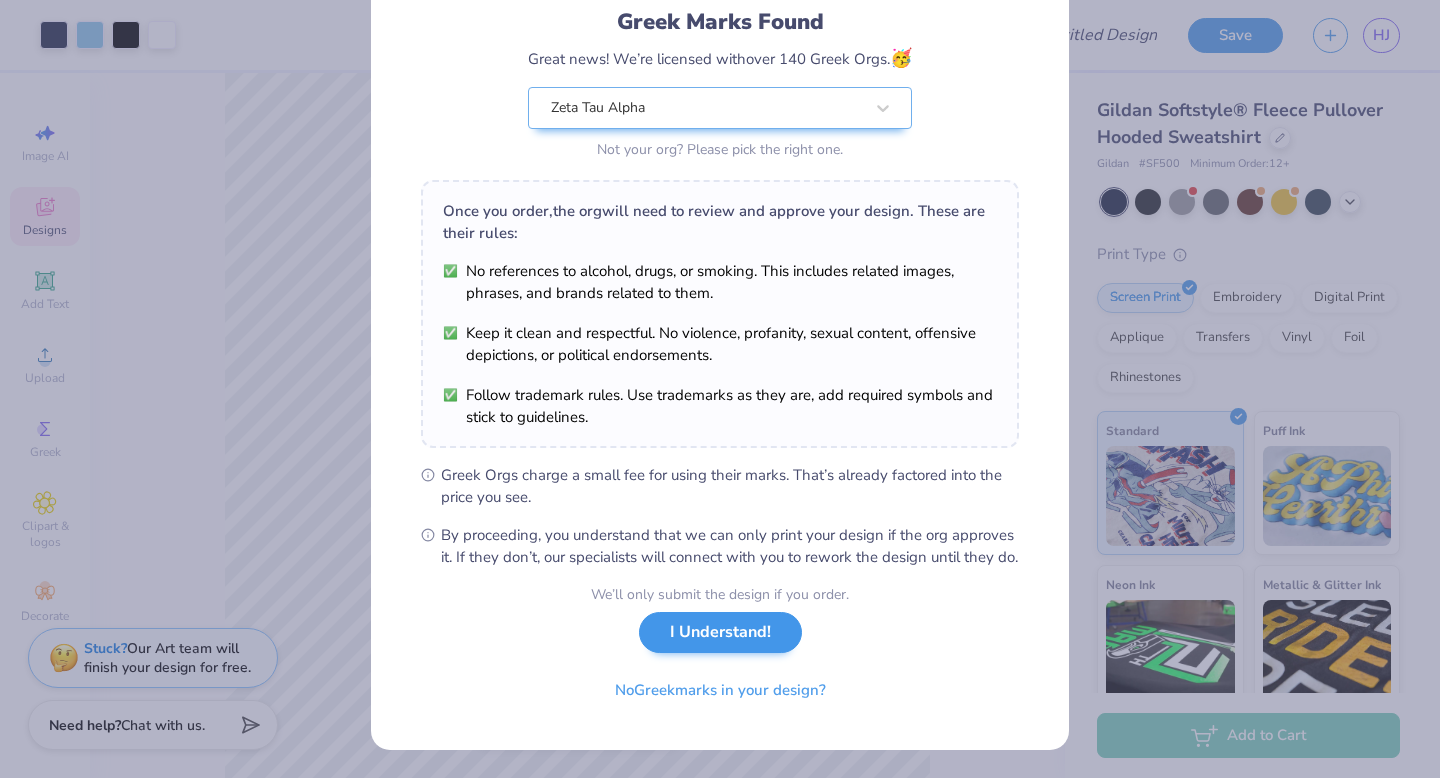 scroll, scrollTop: 0, scrollLeft: 0, axis: both 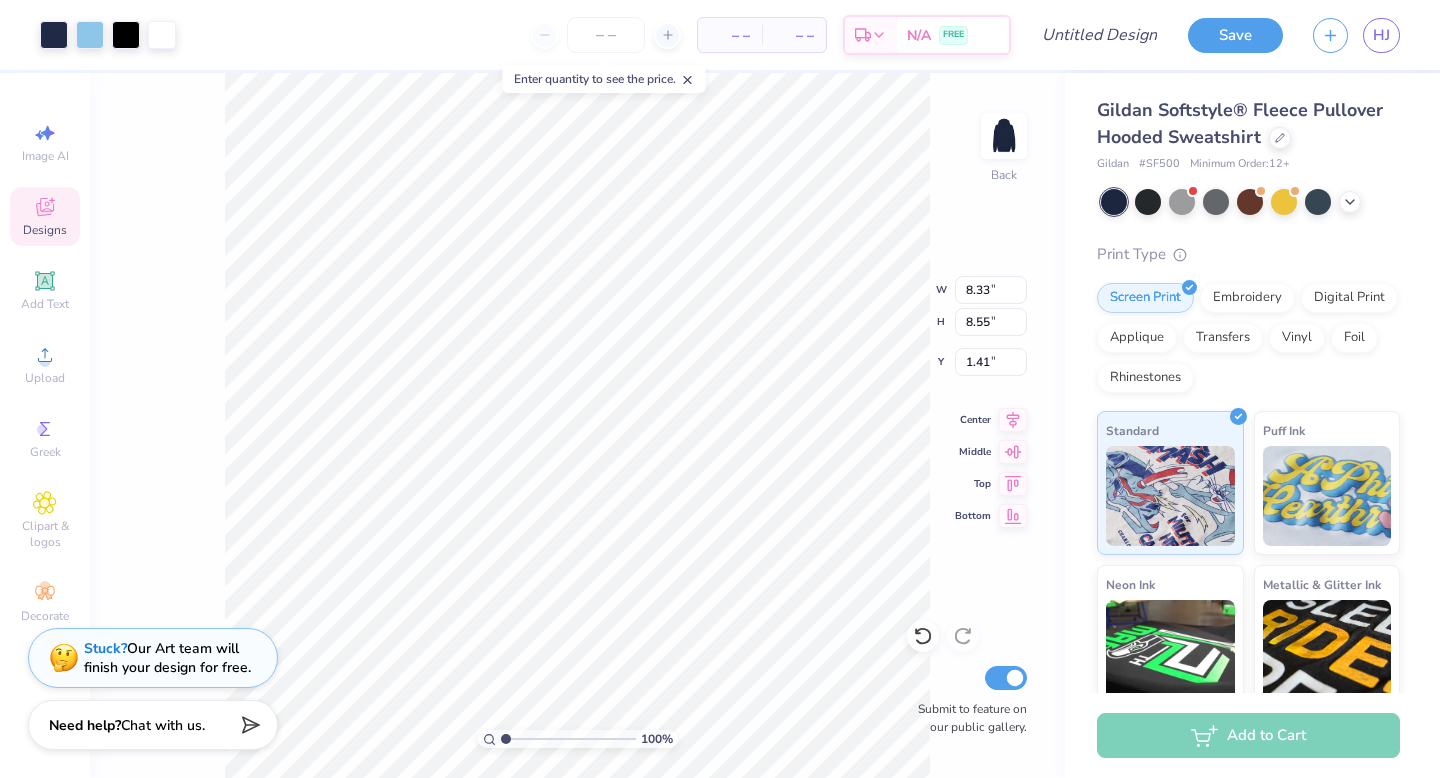 type on "6.86" 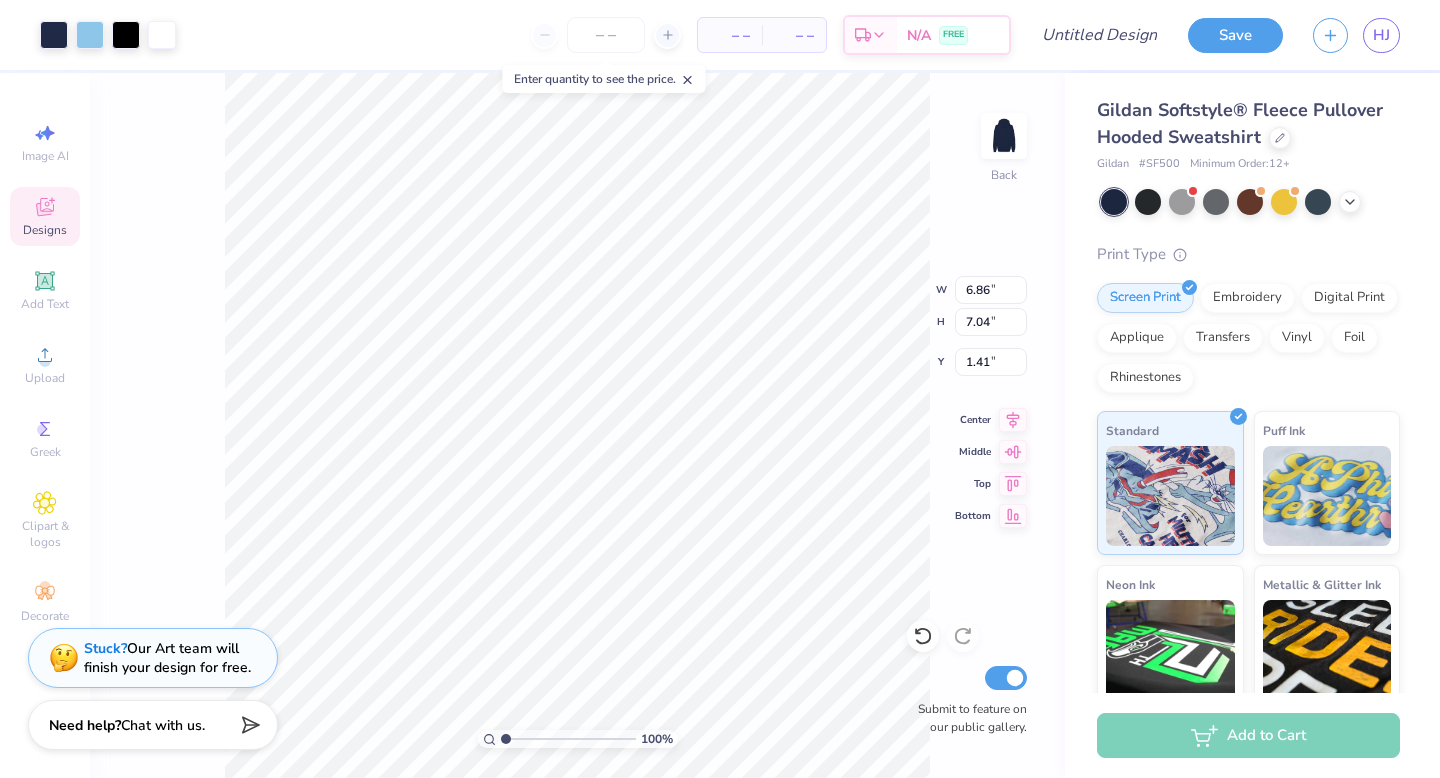 type on "2.12" 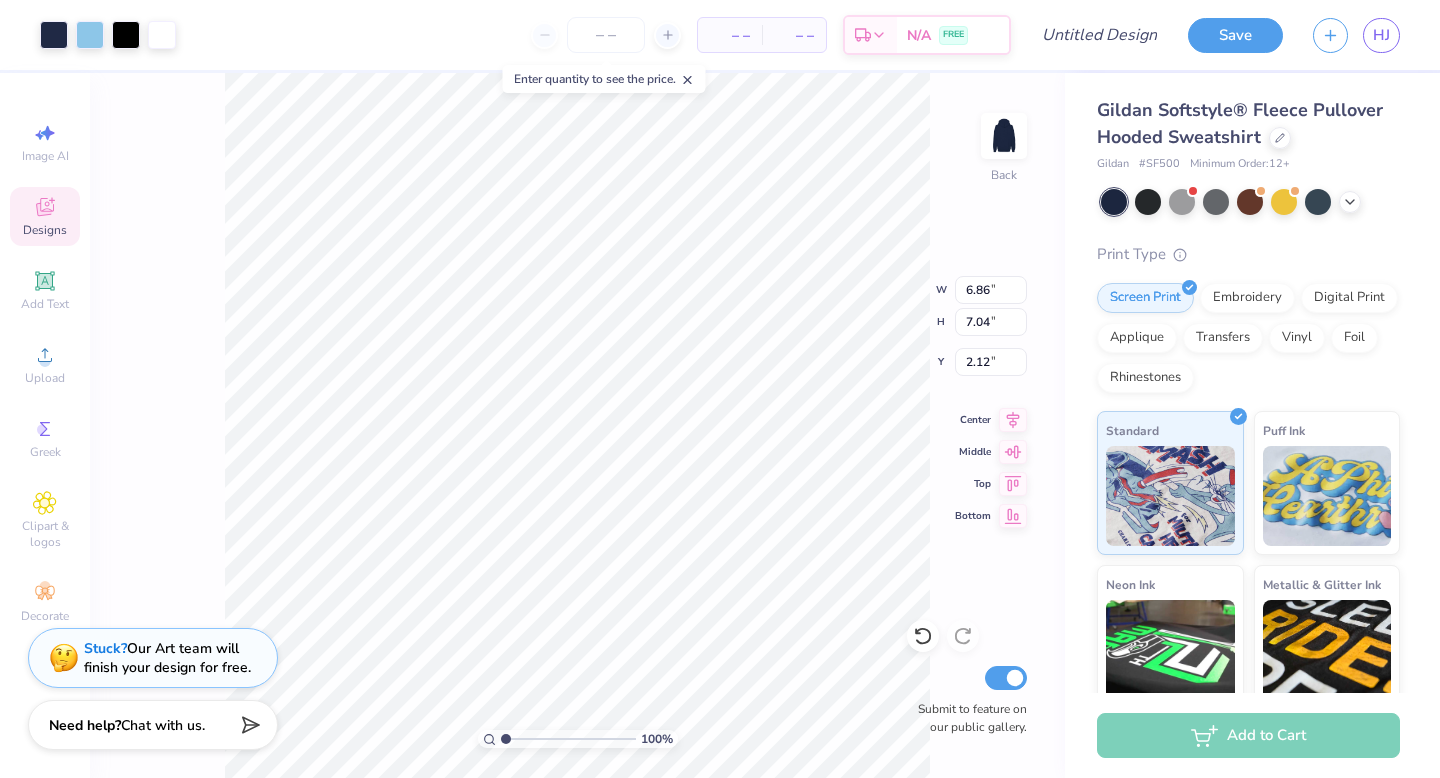 type on "3.00" 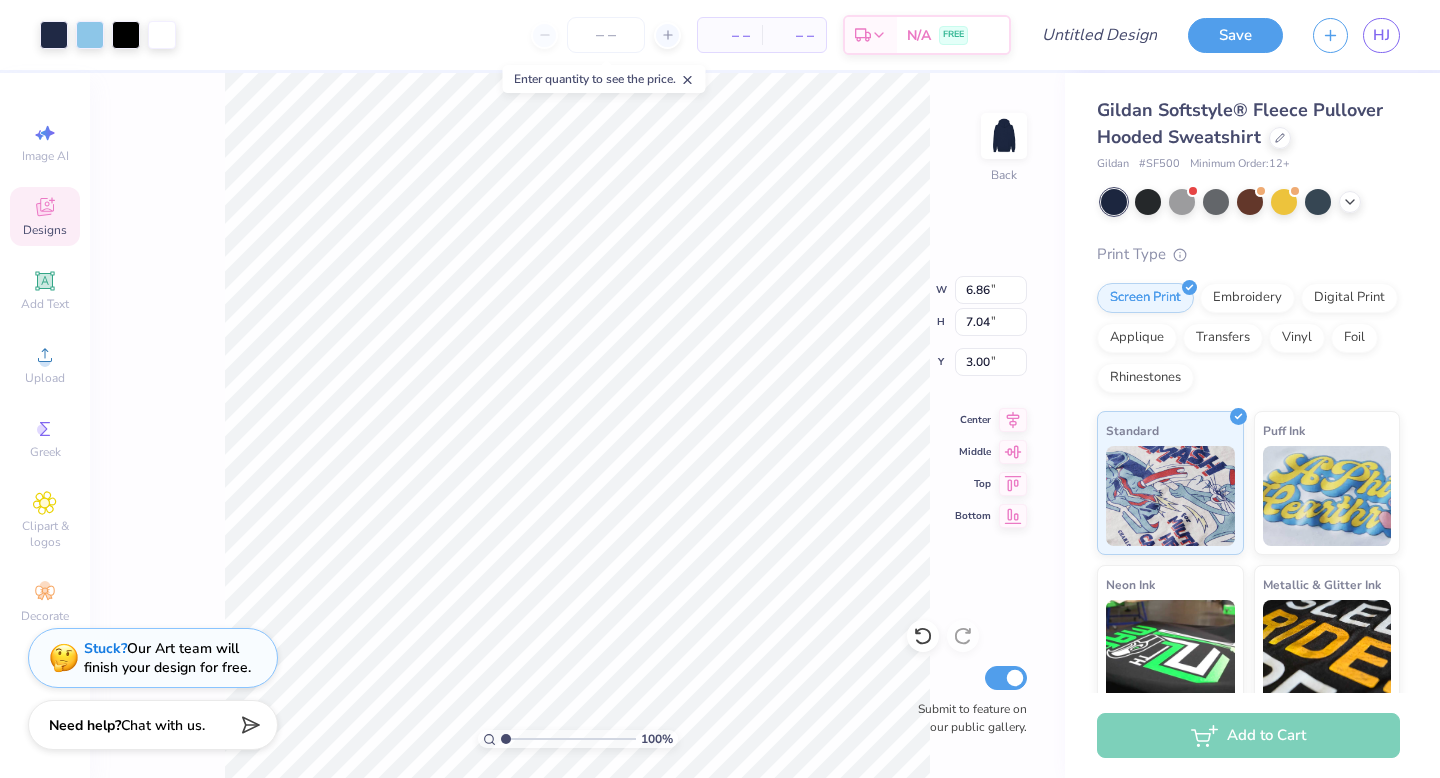 type on "6.16" 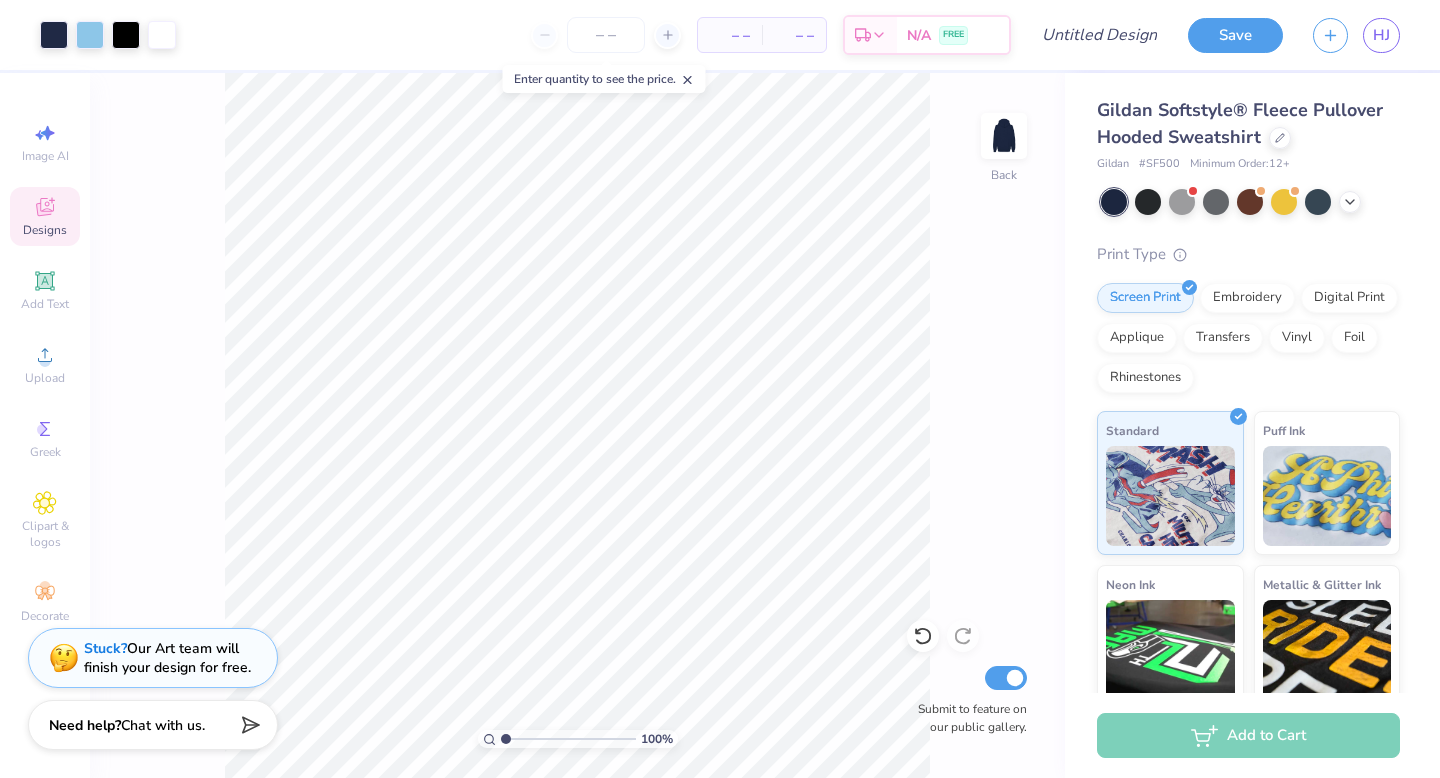 click on "100  % Back Submit to feature on our public gallery." at bounding box center (577, 425) 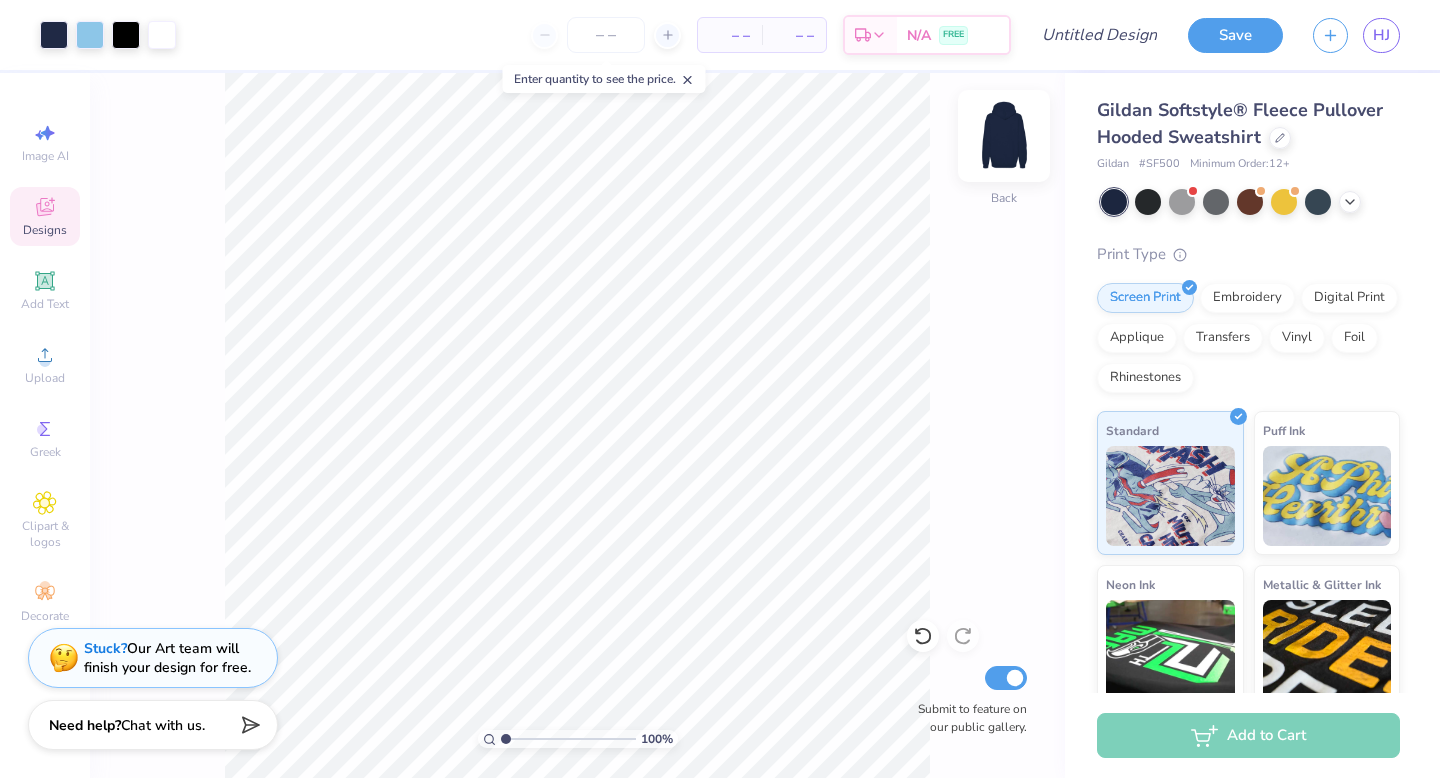 click at bounding box center (1004, 136) 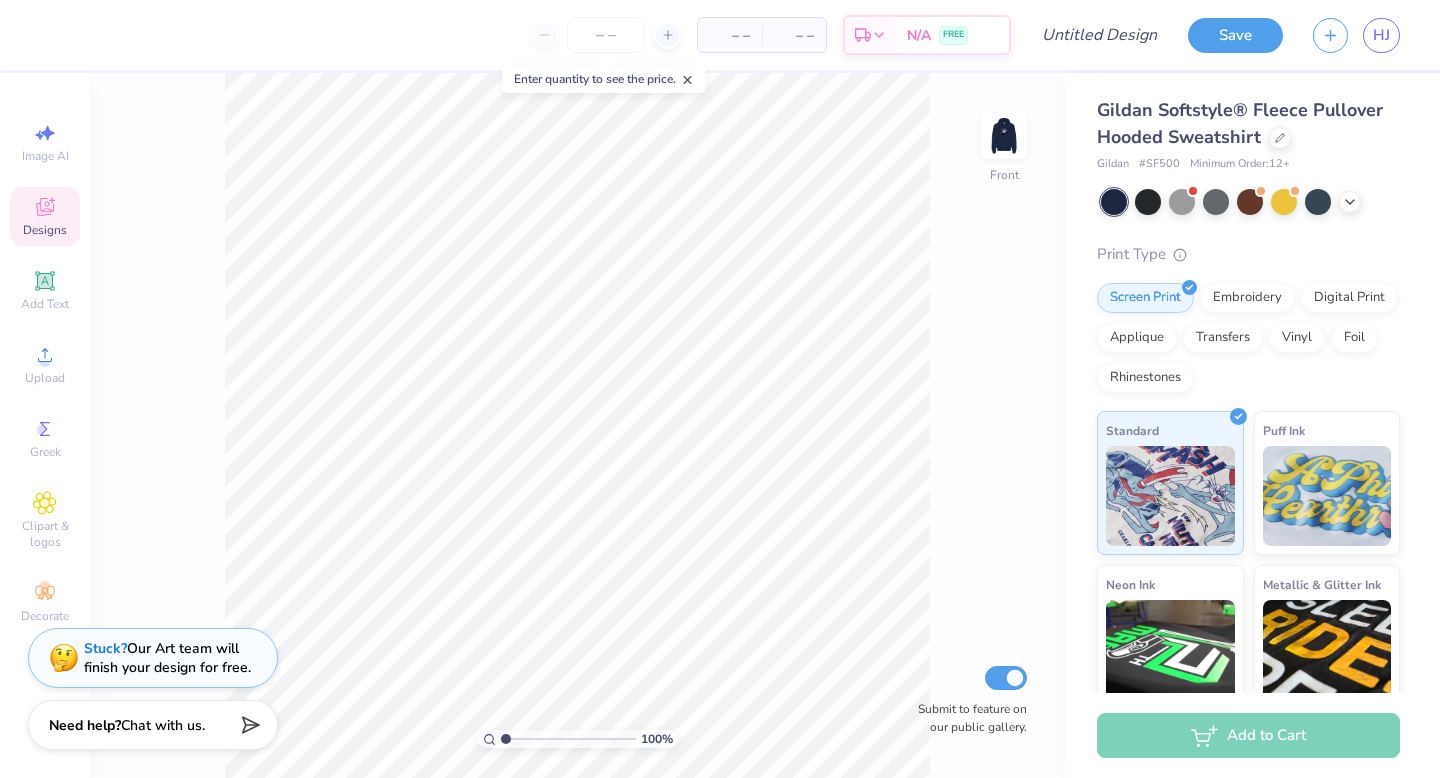 click 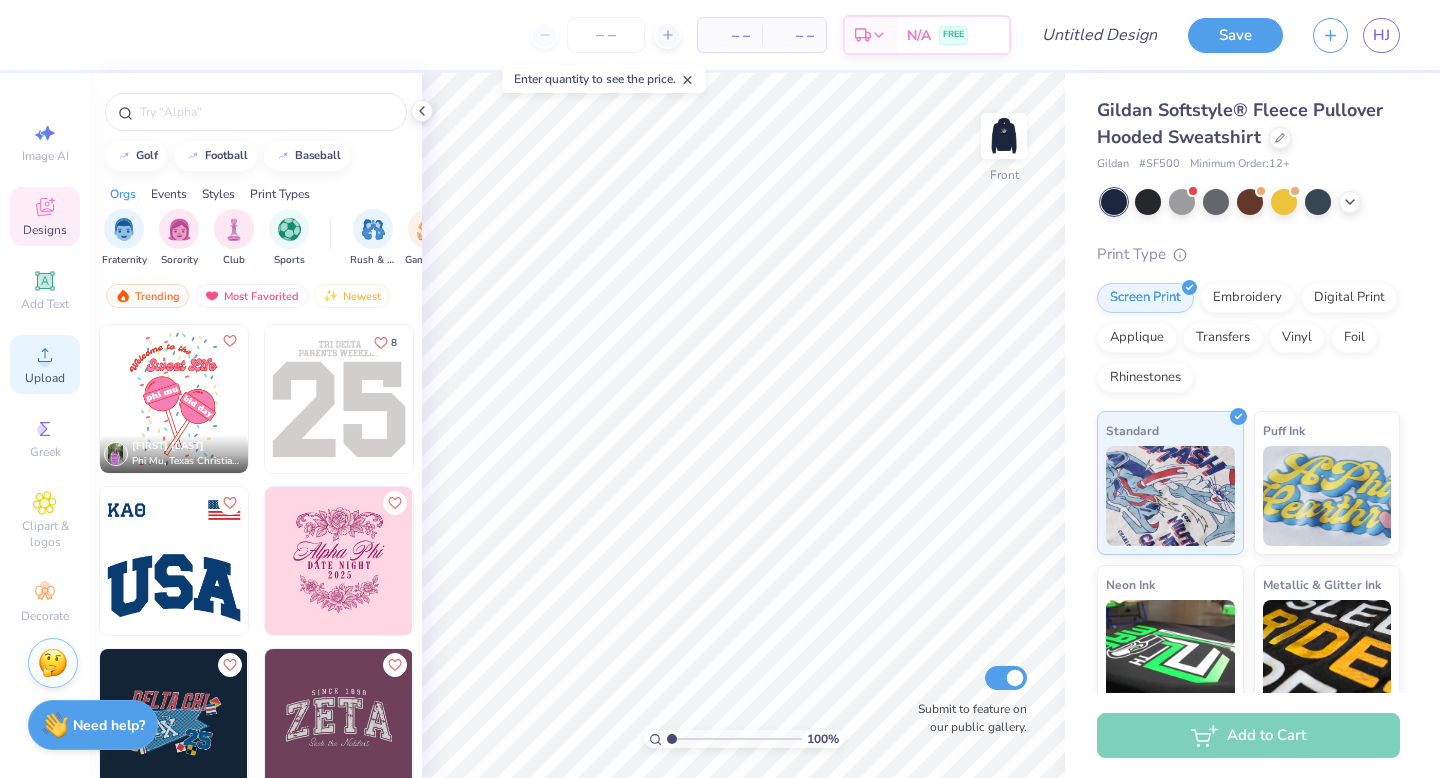 click on "Upload" at bounding box center [45, 364] 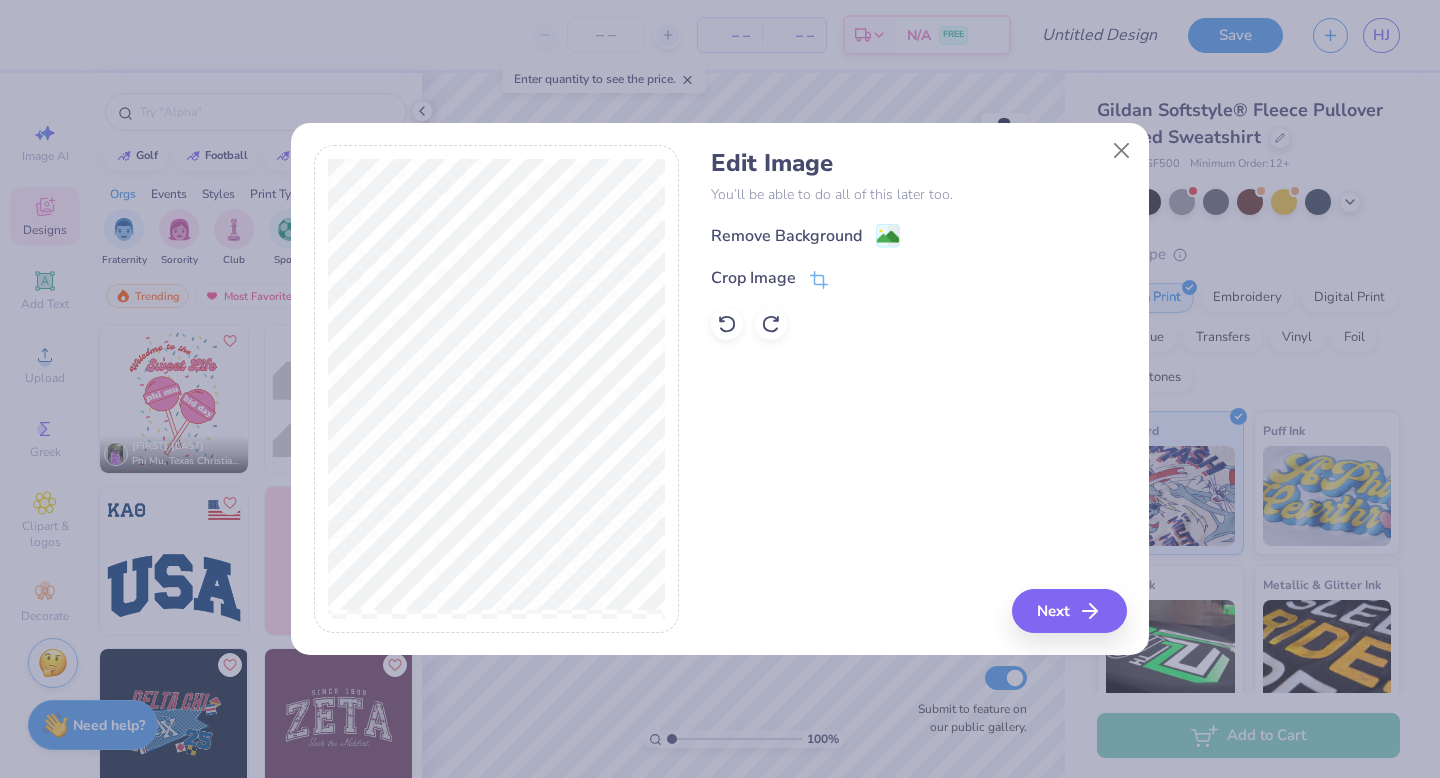 click on "Remove Background" at bounding box center [918, 235] 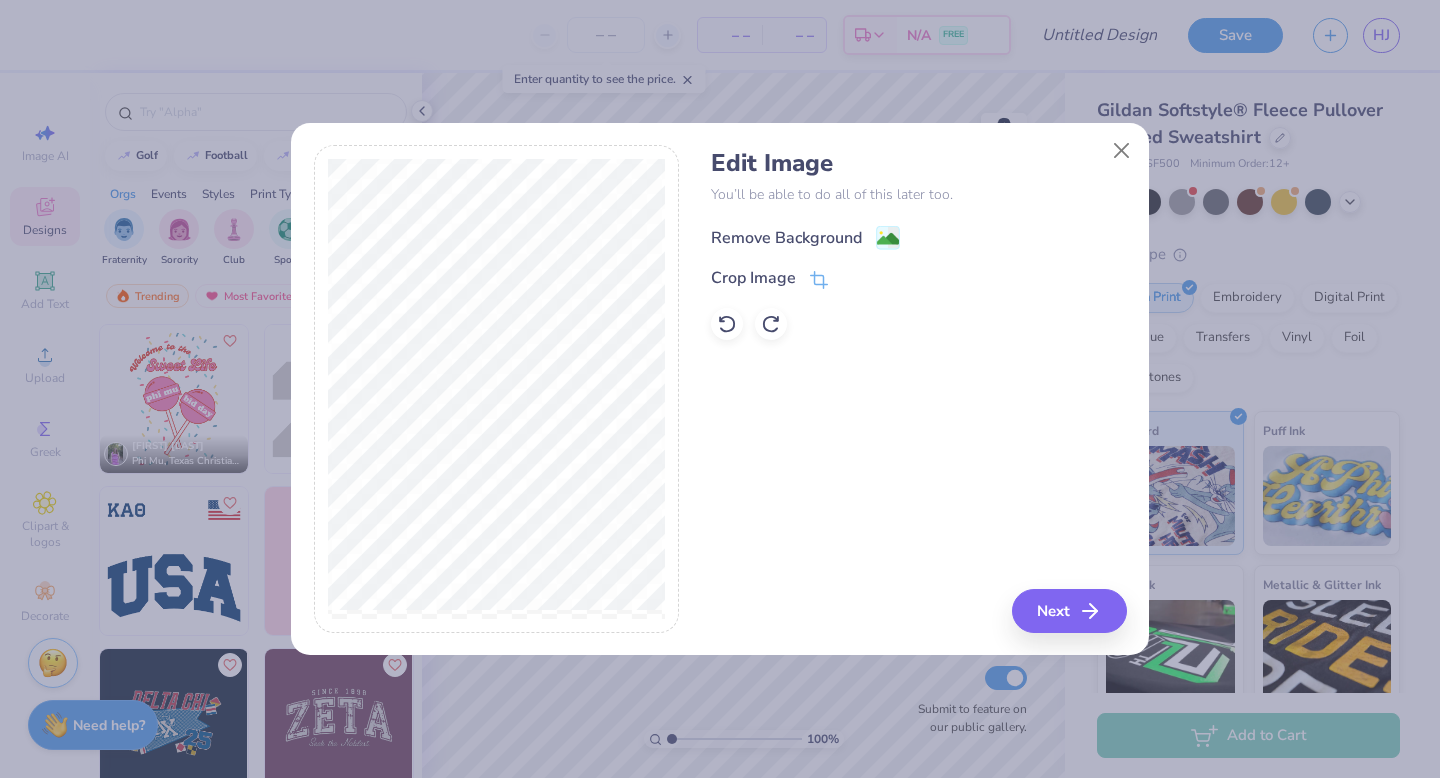 click on "Remove Background" at bounding box center (786, 238) 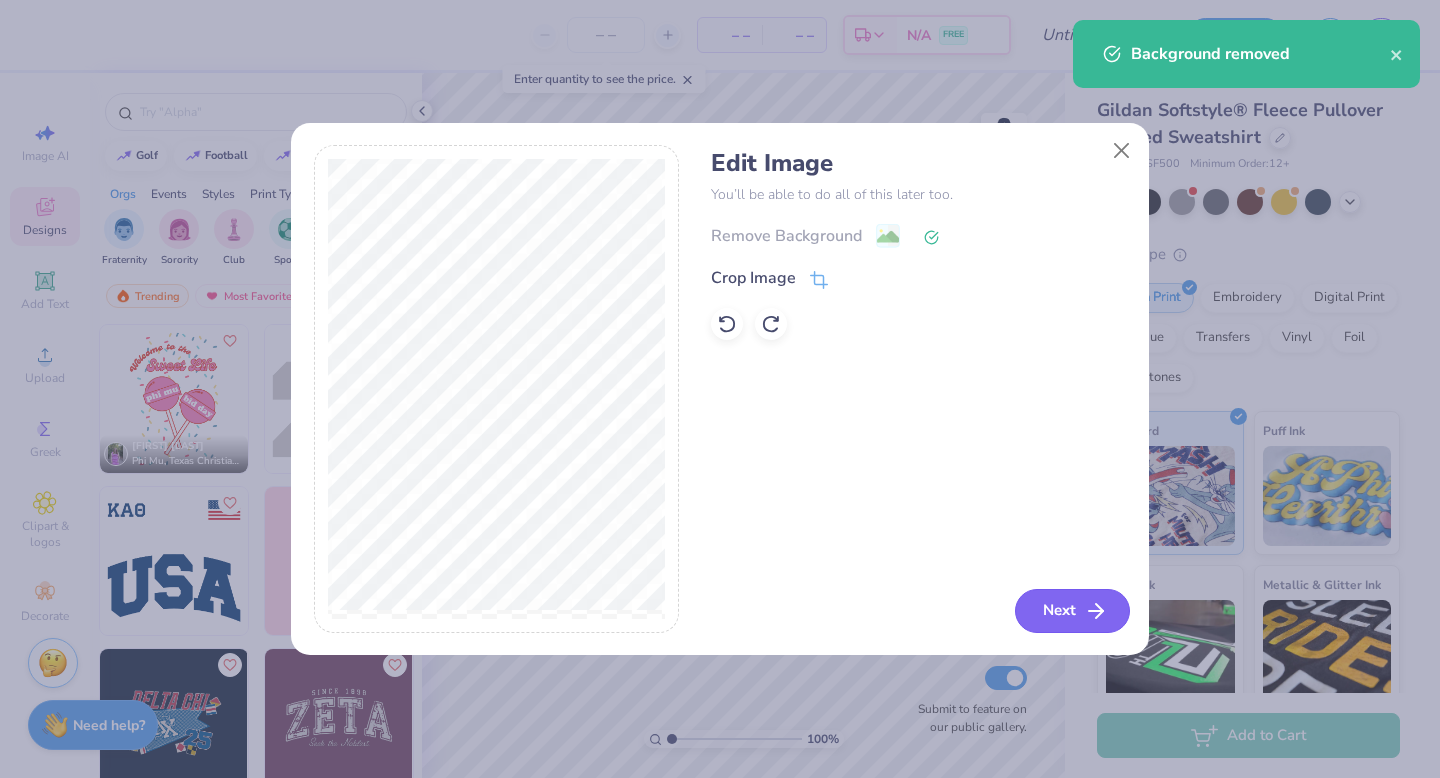 click on "Next" at bounding box center (1072, 611) 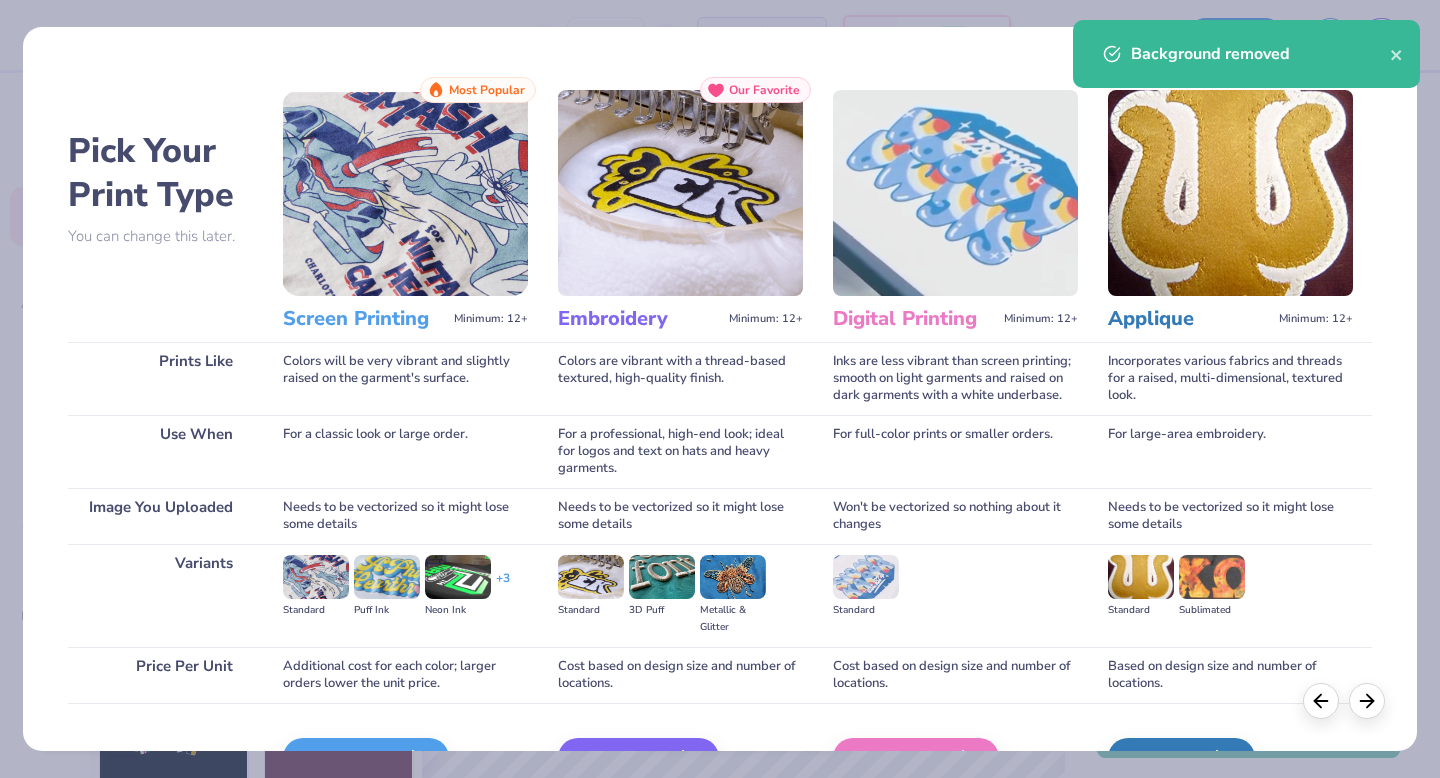 scroll, scrollTop: 119, scrollLeft: 0, axis: vertical 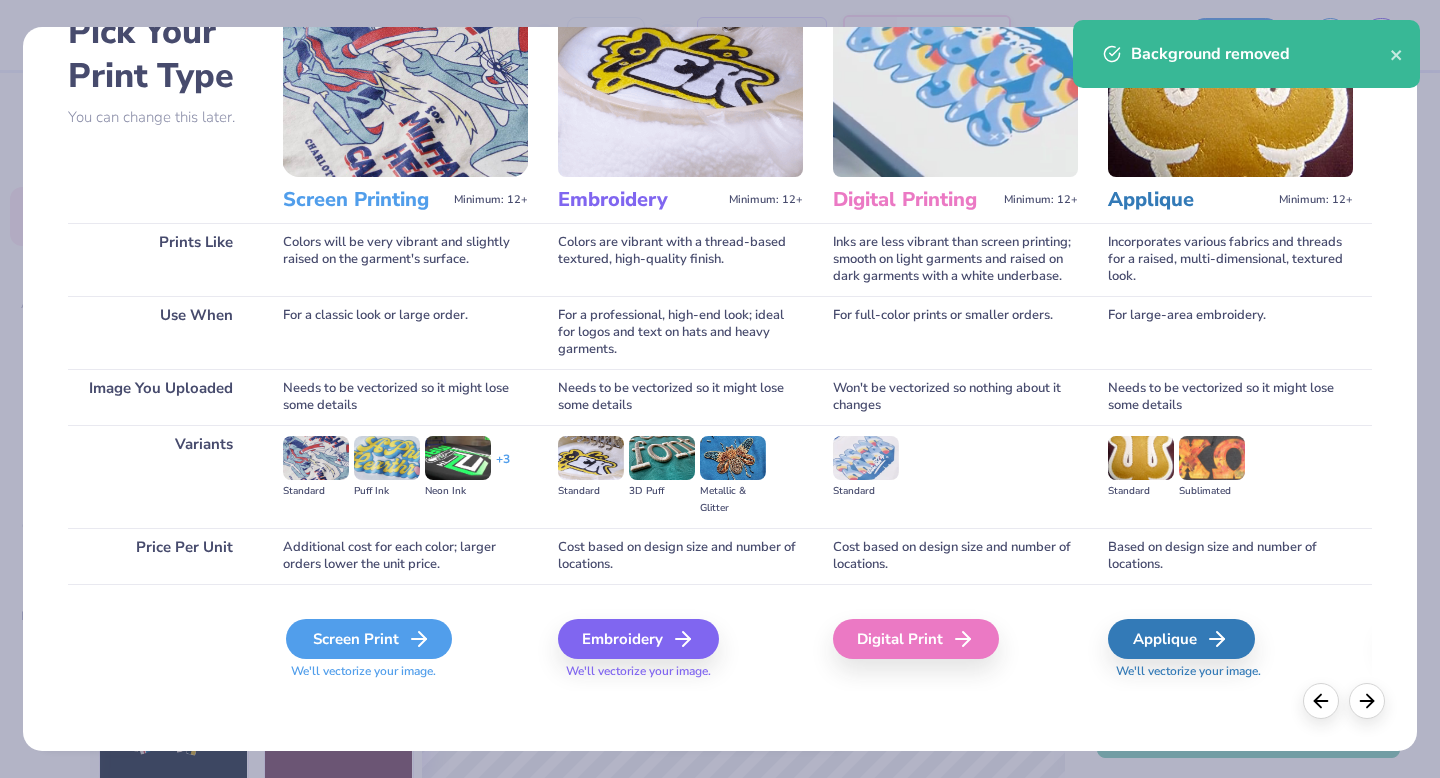 click on "Screen Print" at bounding box center [369, 639] 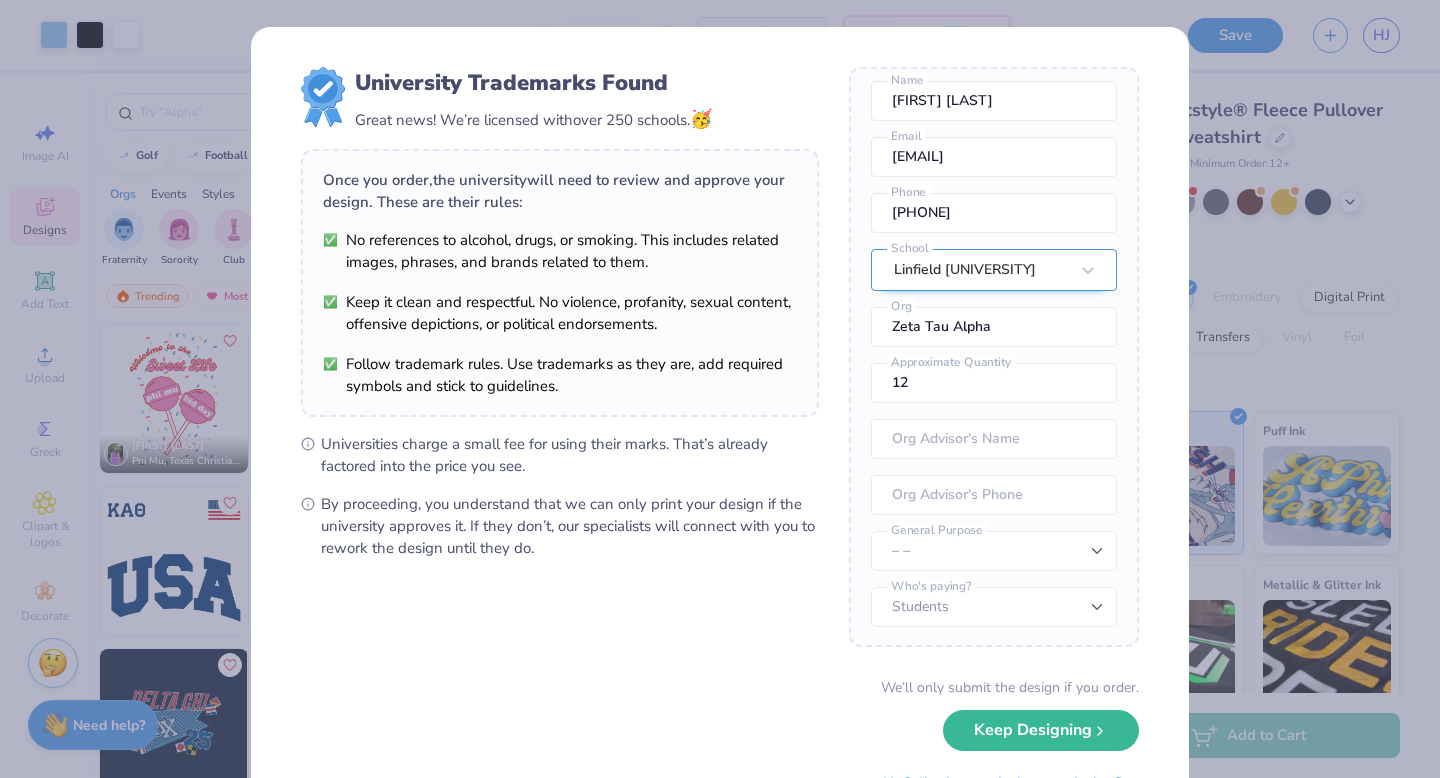 scroll, scrollTop: 74, scrollLeft: 0, axis: vertical 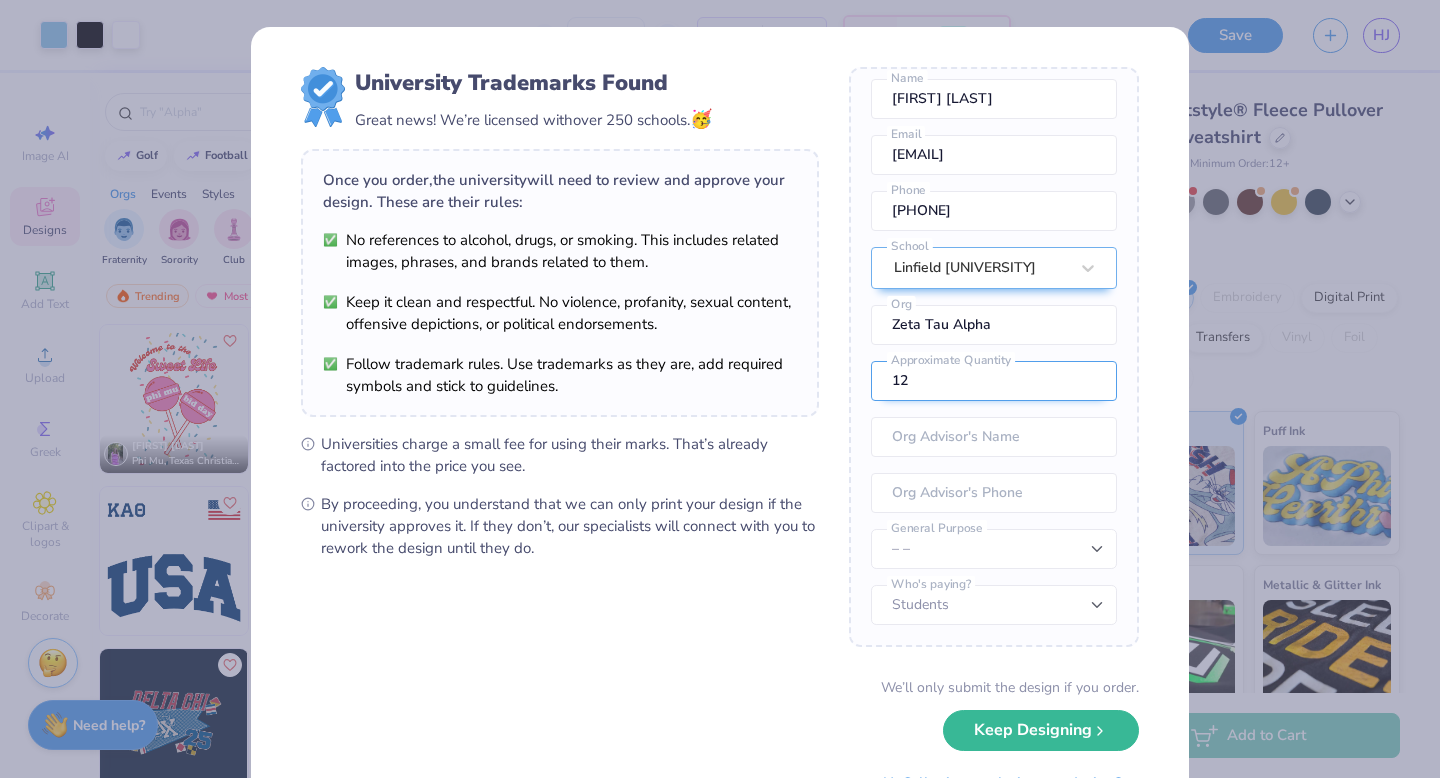 click on "12" at bounding box center [994, 381] 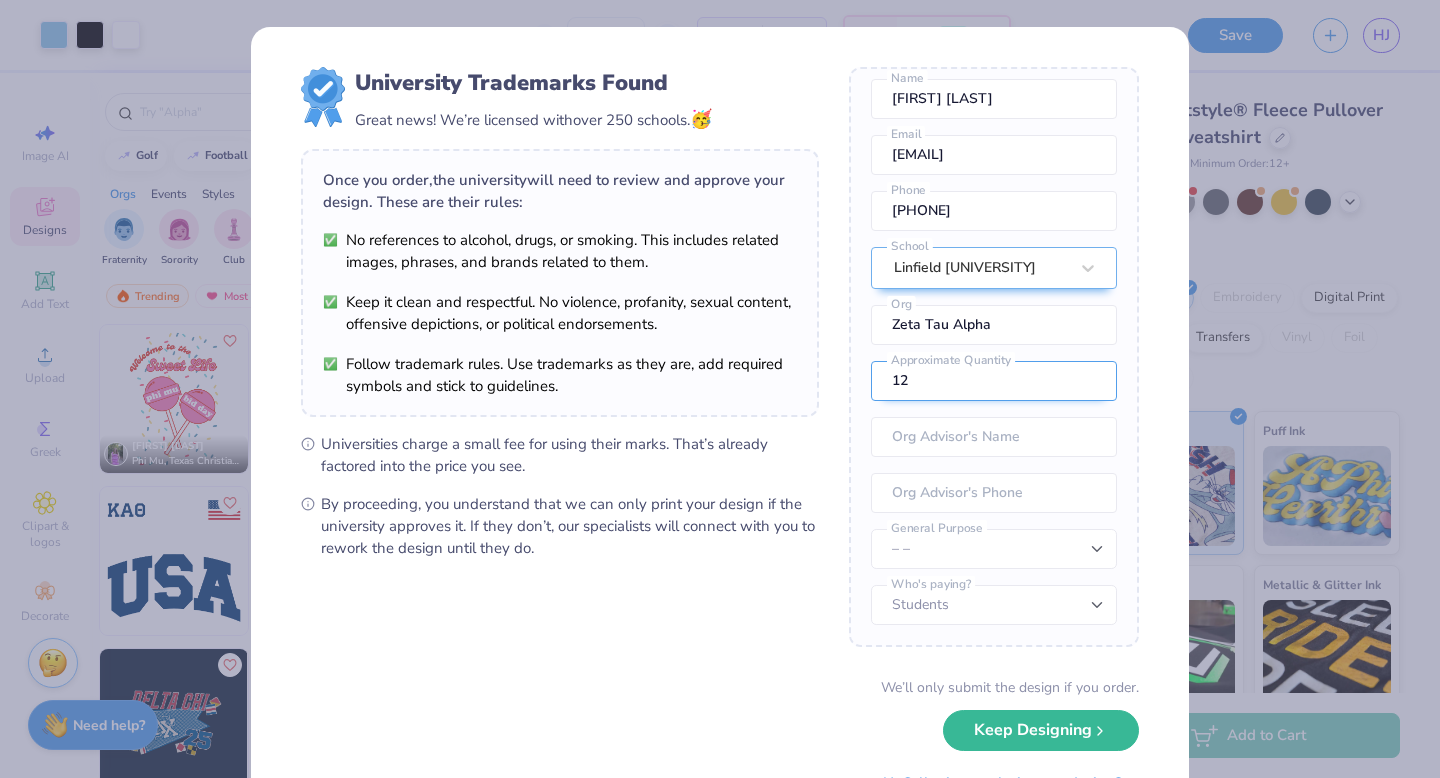 type on "1" 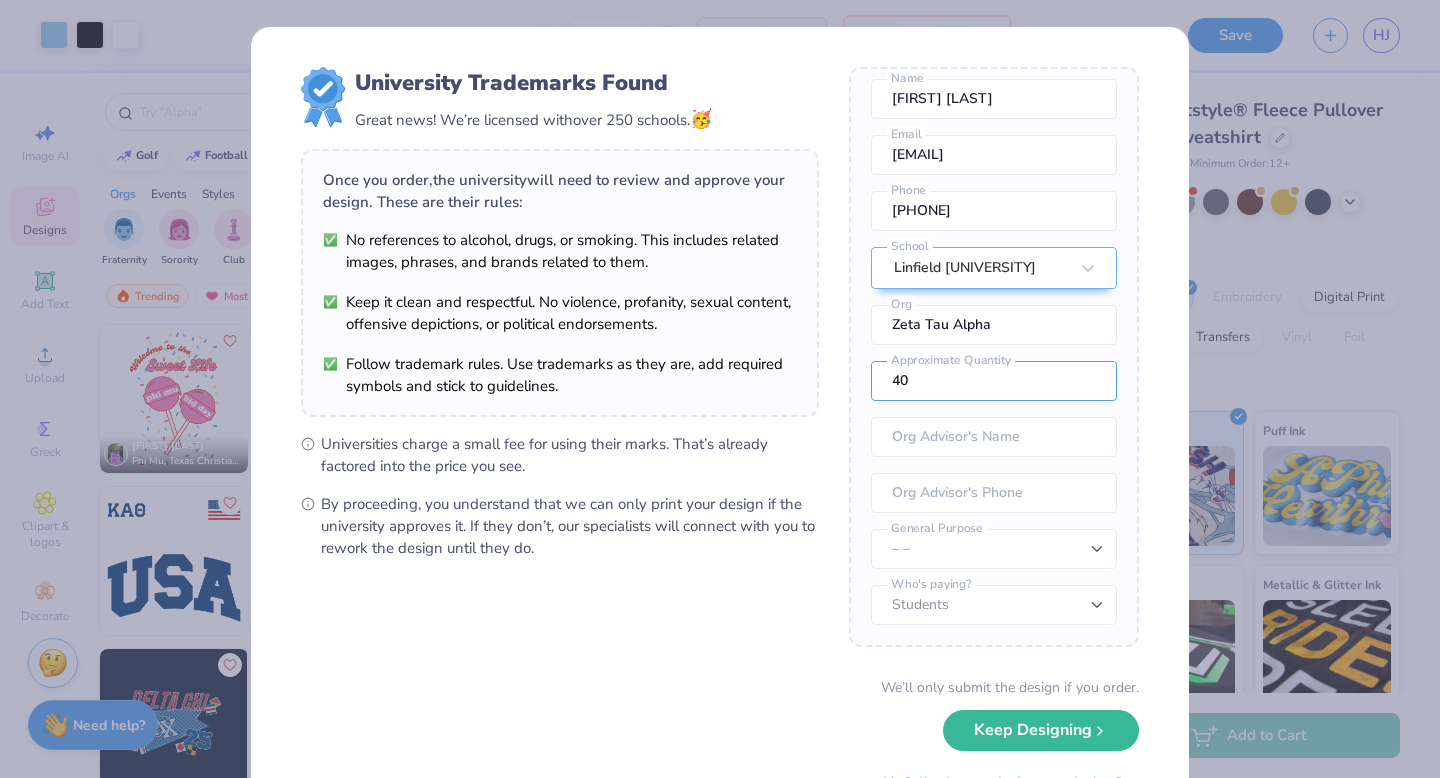 scroll, scrollTop: 92, scrollLeft: 0, axis: vertical 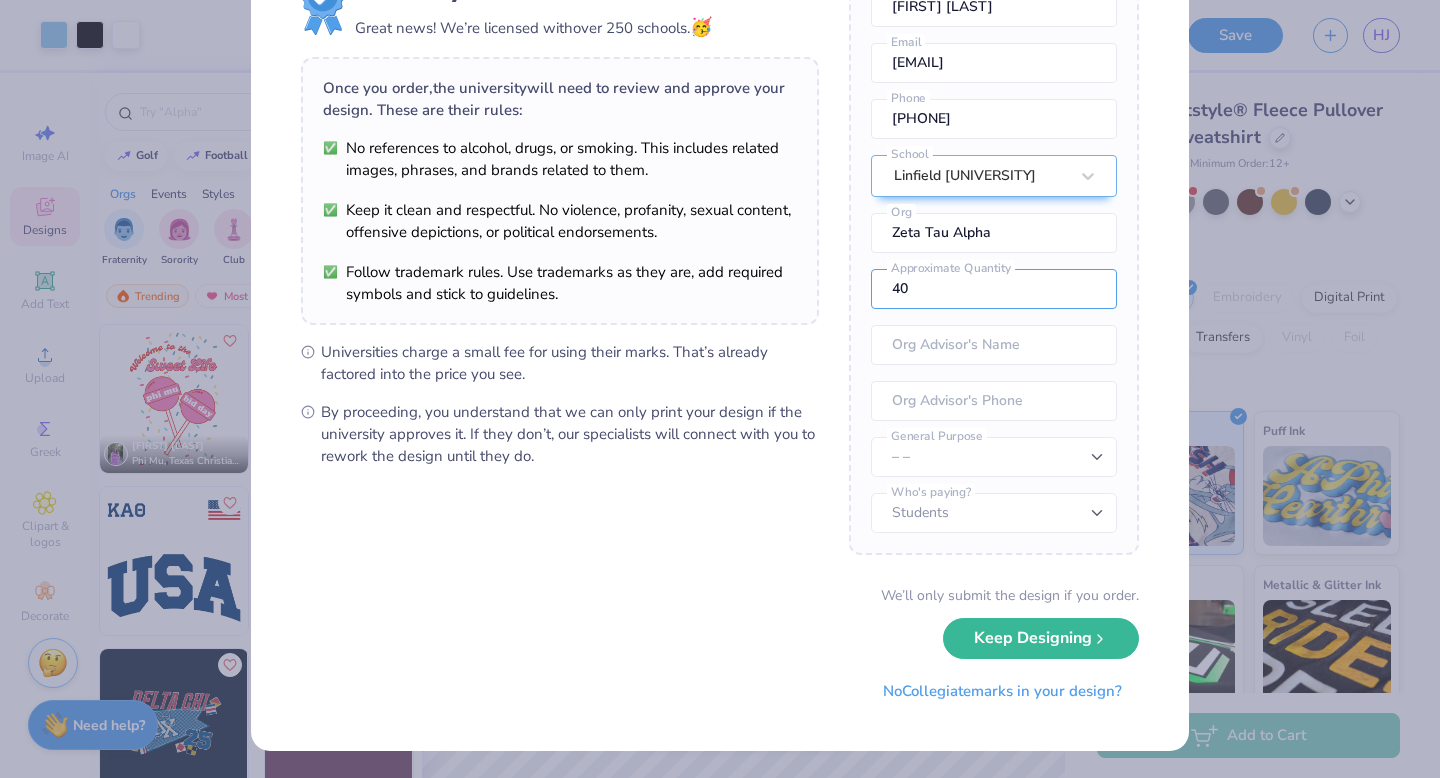 type on "40" 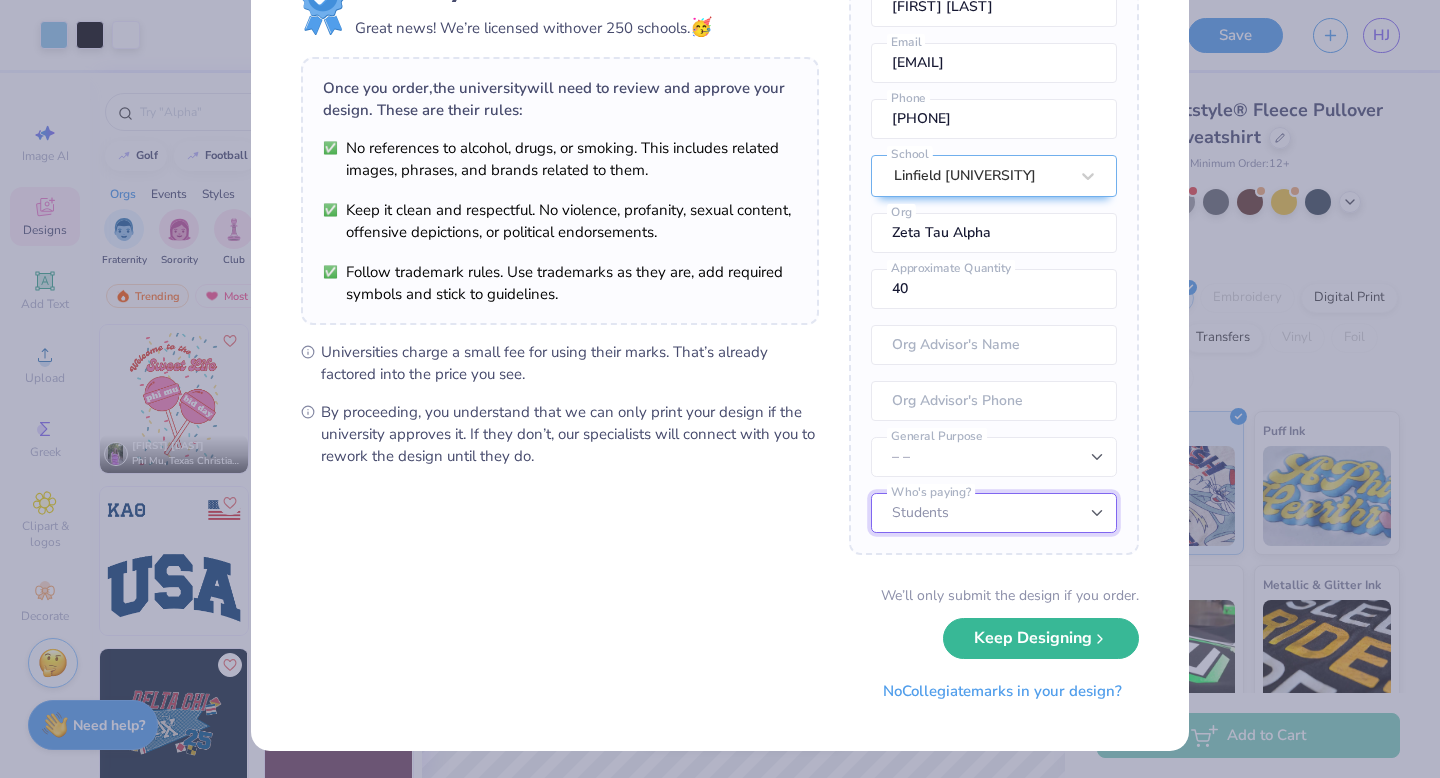 click on "Students University" at bounding box center (994, 513) 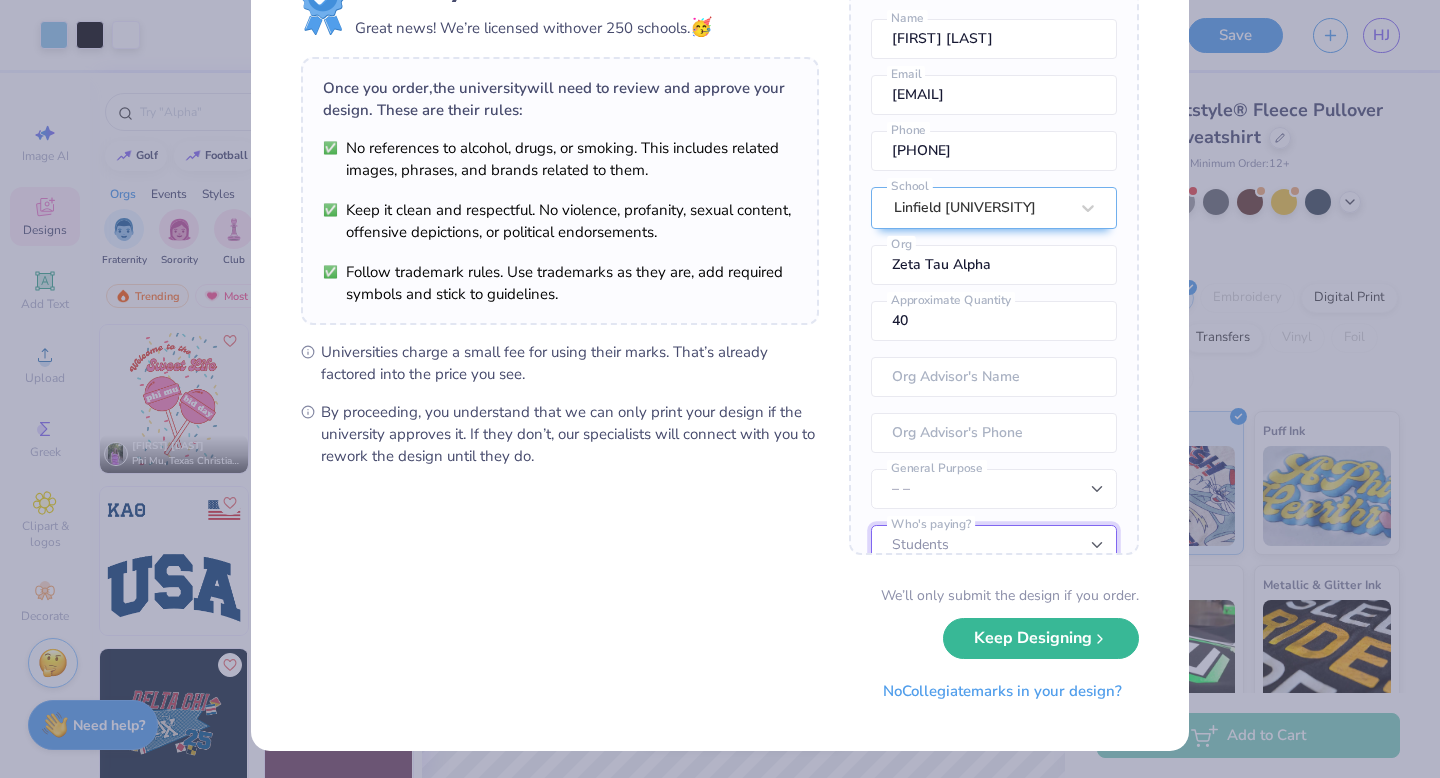 scroll, scrollTop: 0, scrollLeft: 0, axis: both 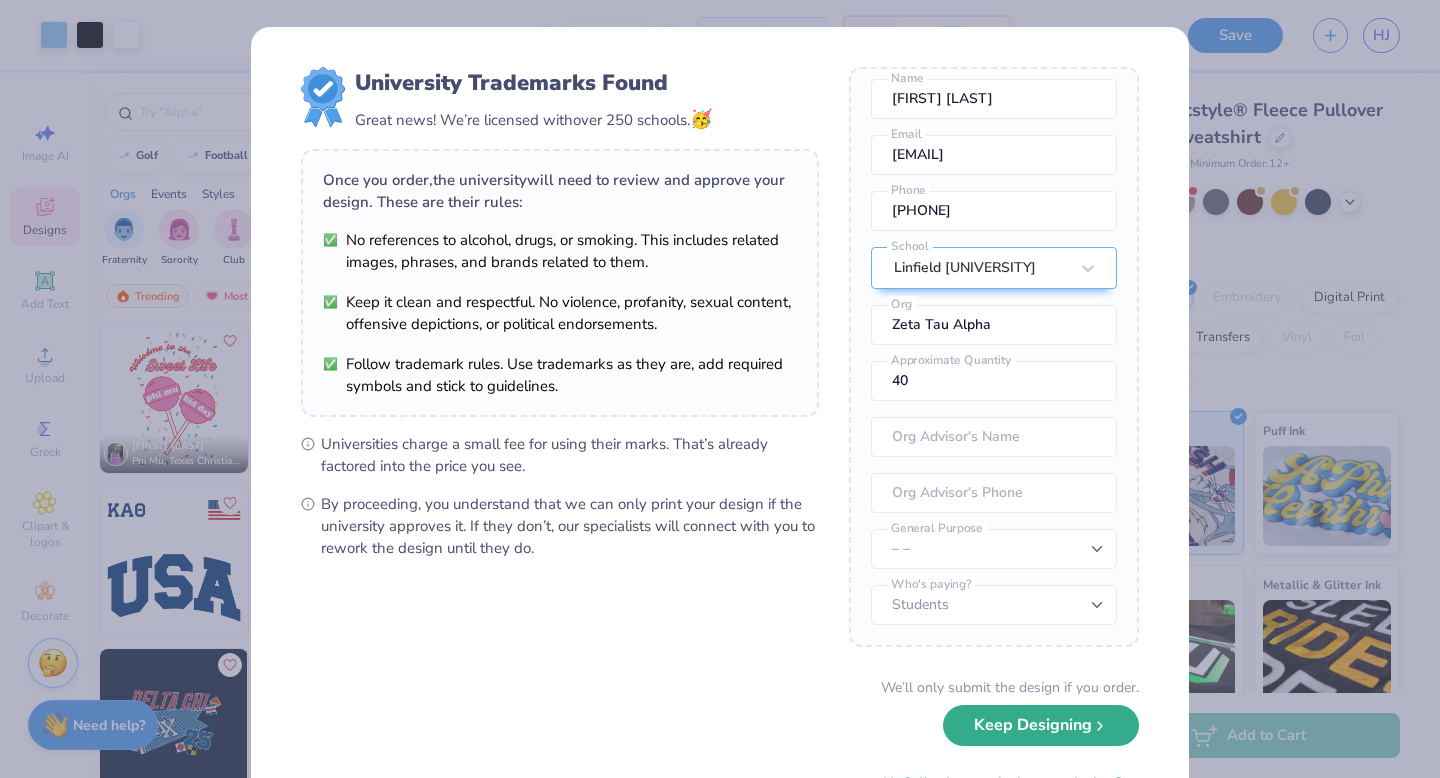 click on "Keep Designing" at bounding box center (1041, 725) 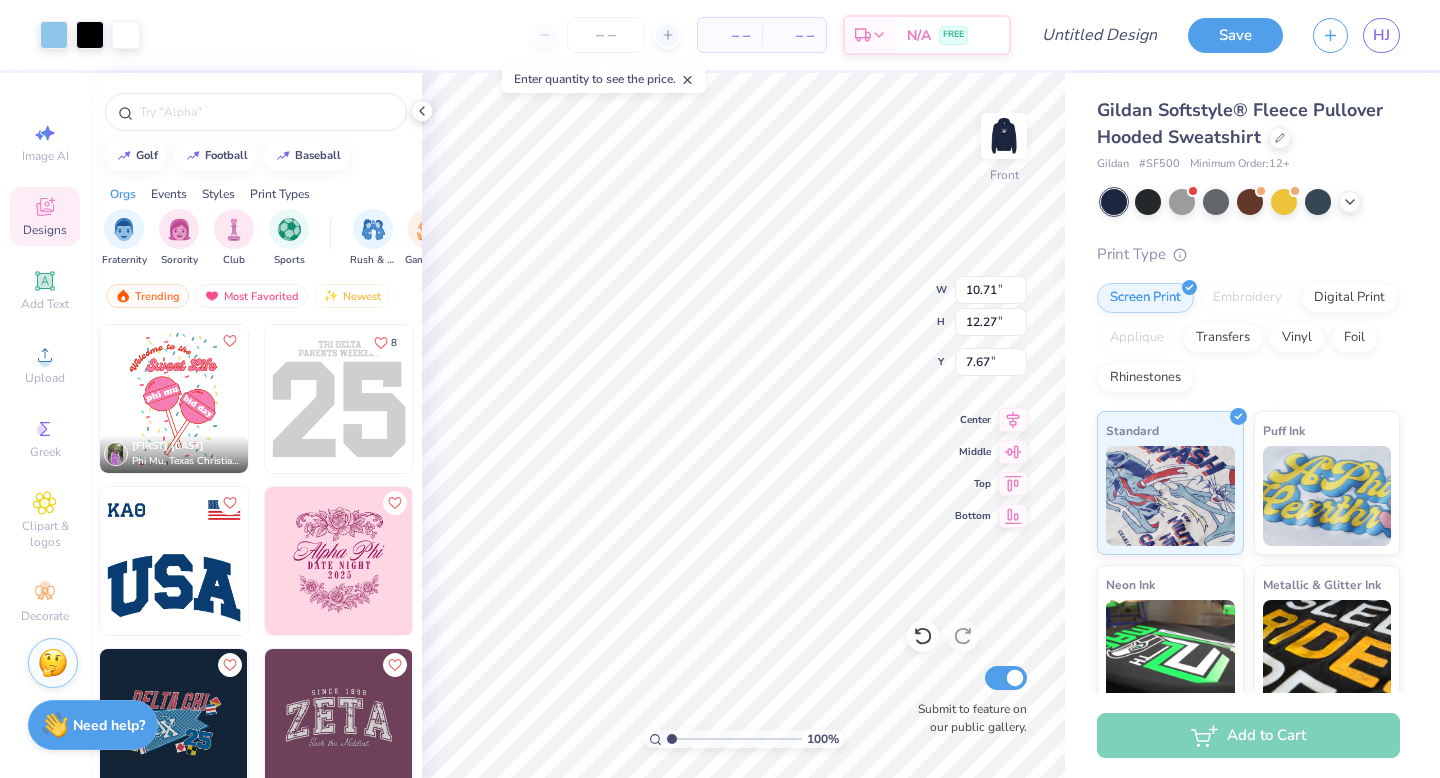 type on "10.71" 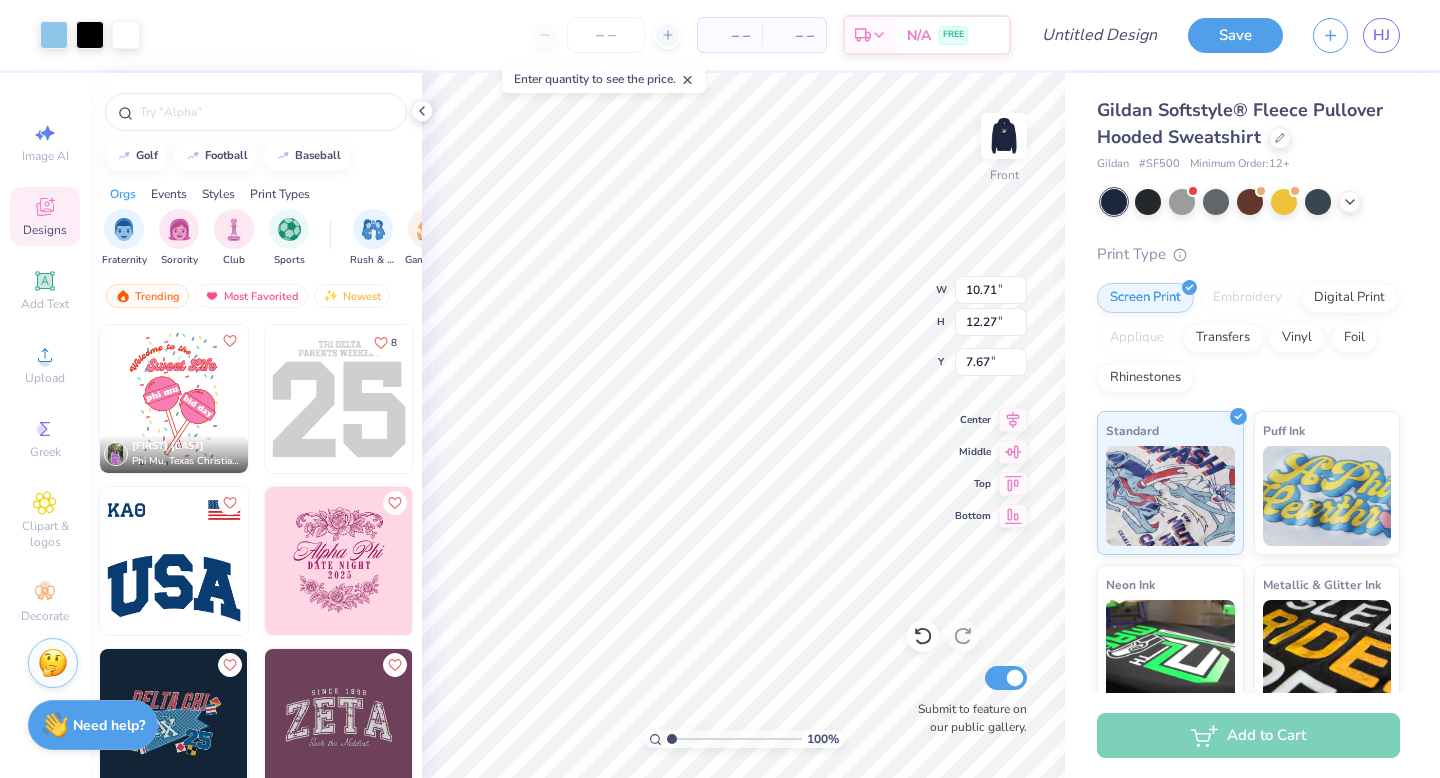 type on "12.27" 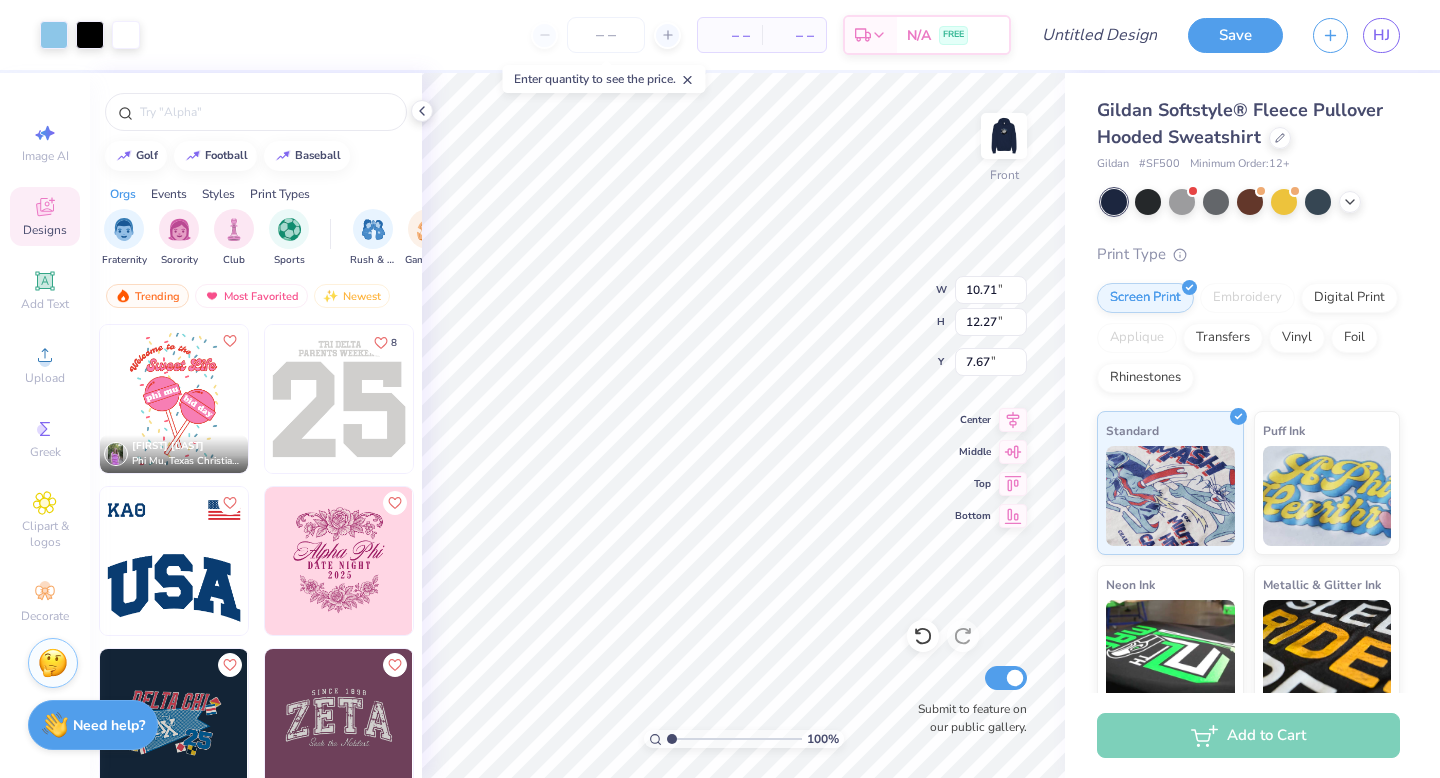 type on "6.00" 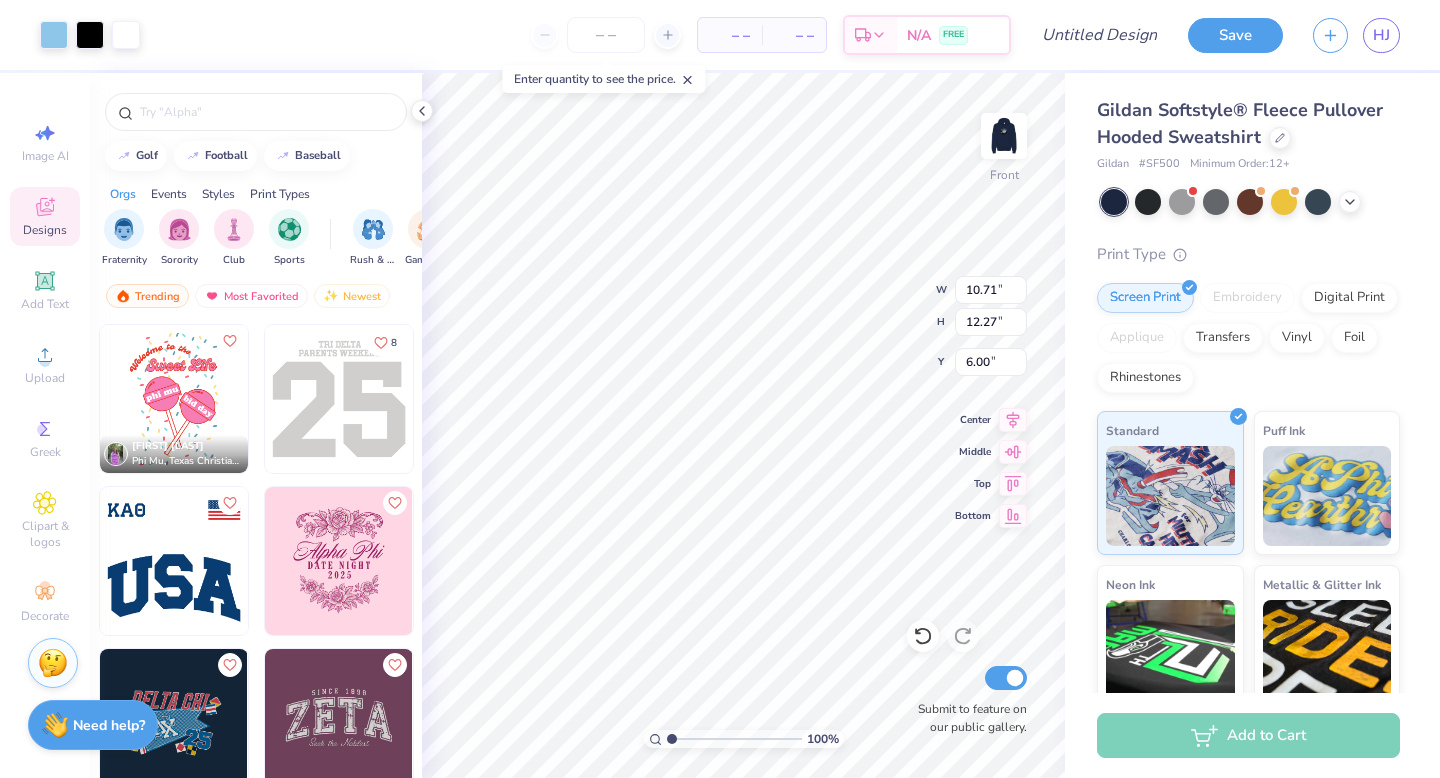 type on "9.77" 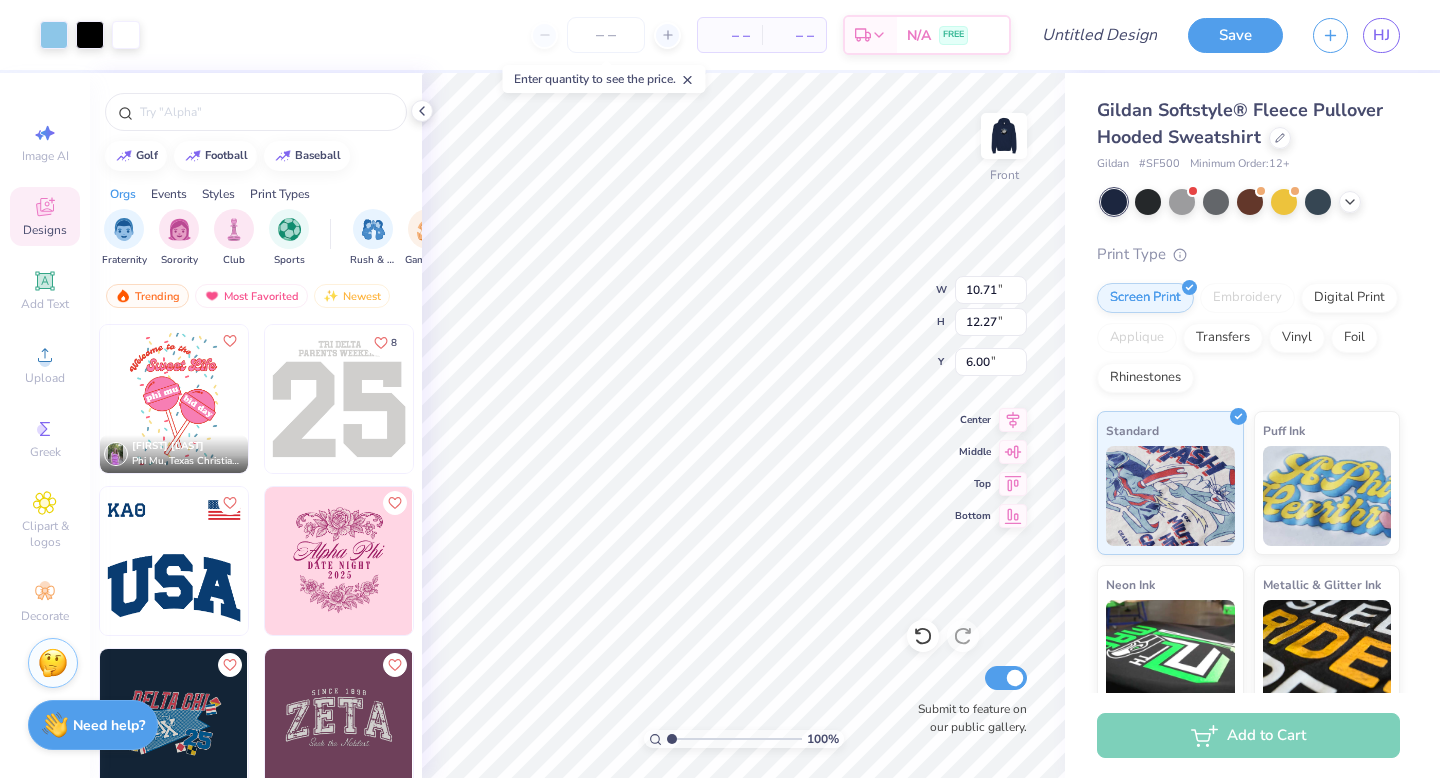type on "11.19" 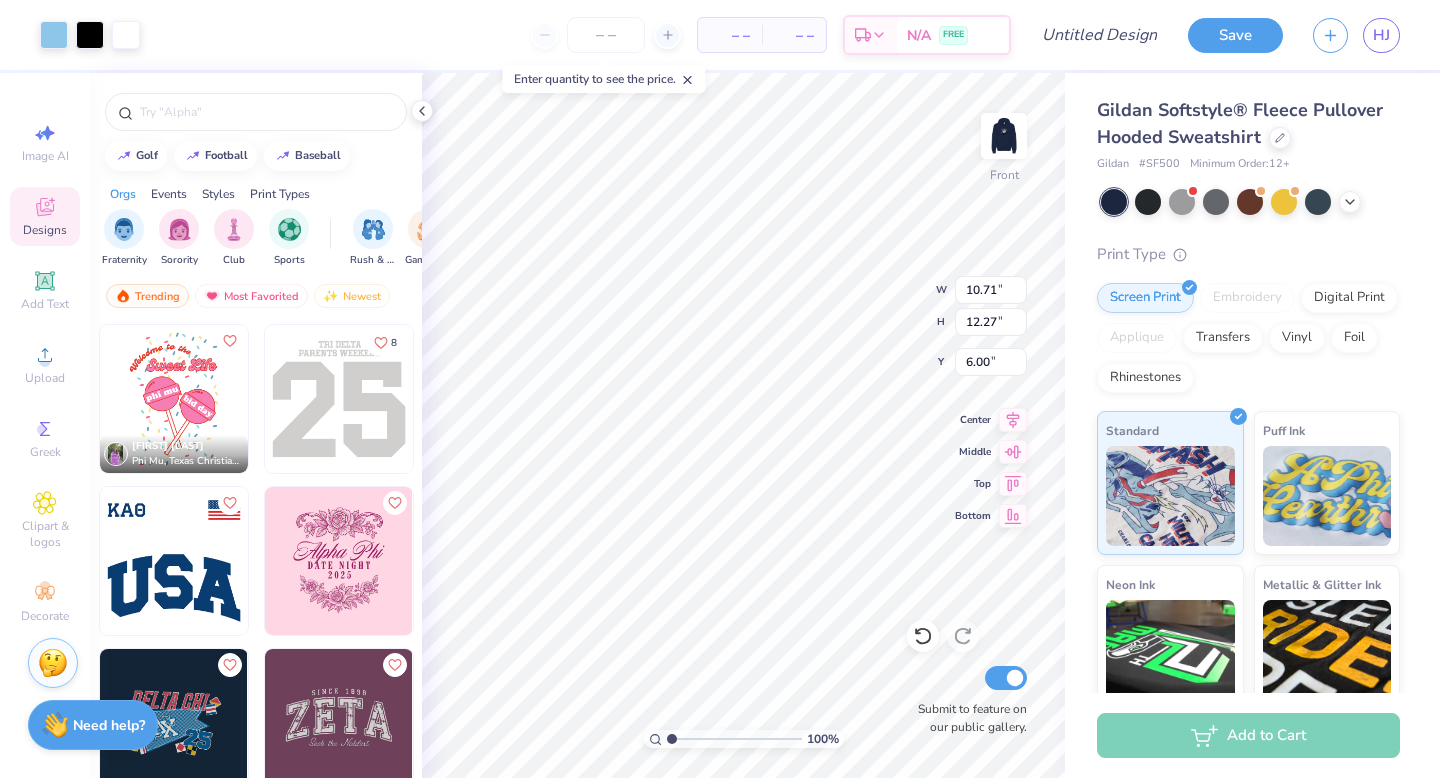 type on "7.08" 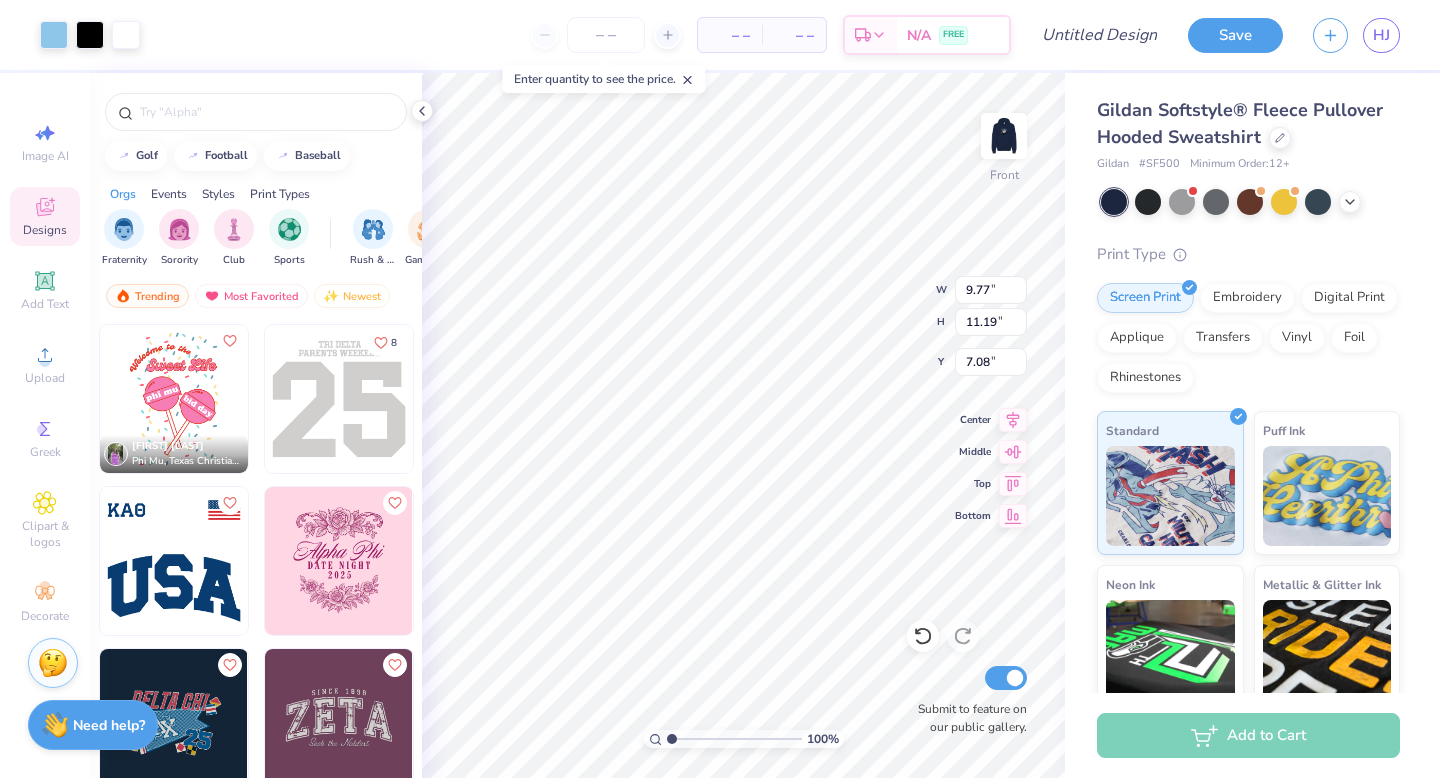 type on "10.12" 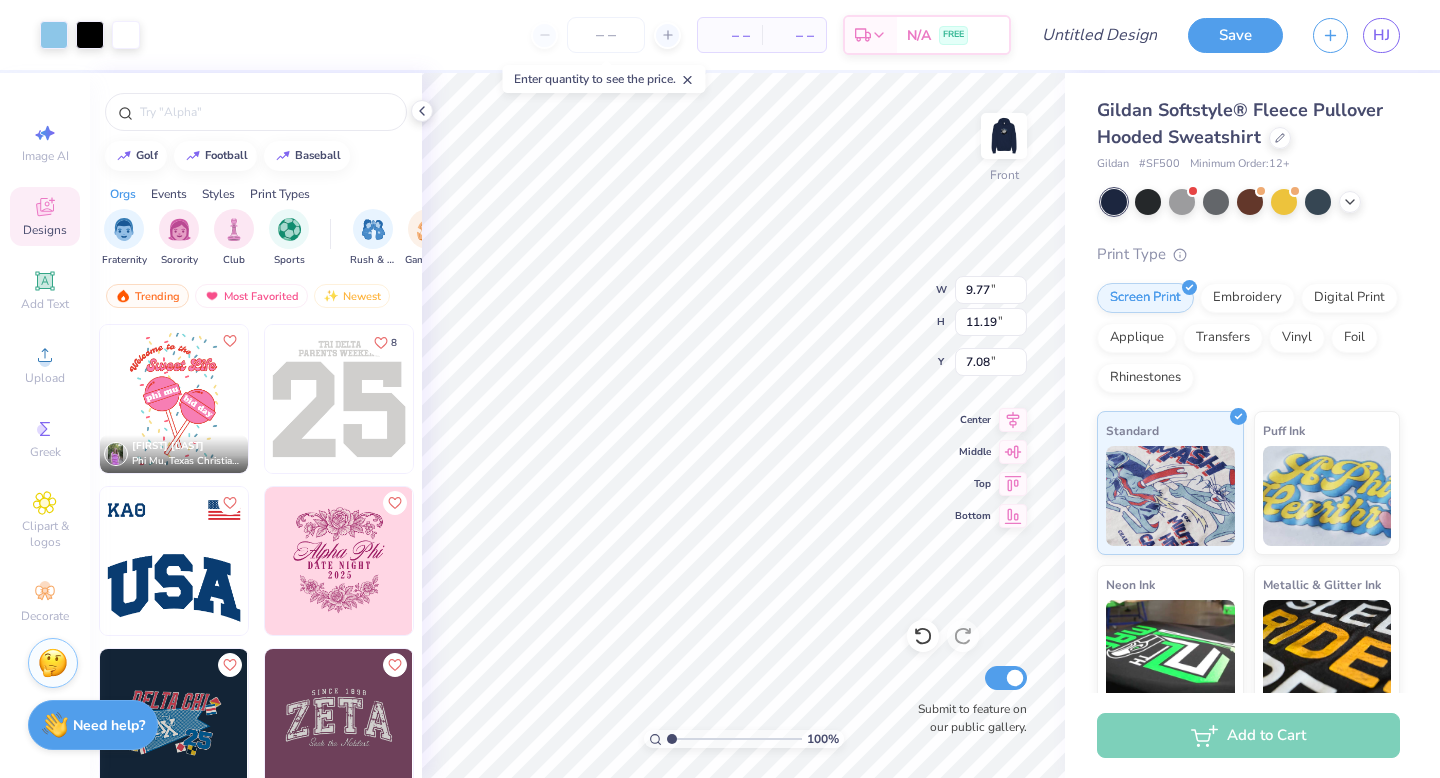 type on "11.59" 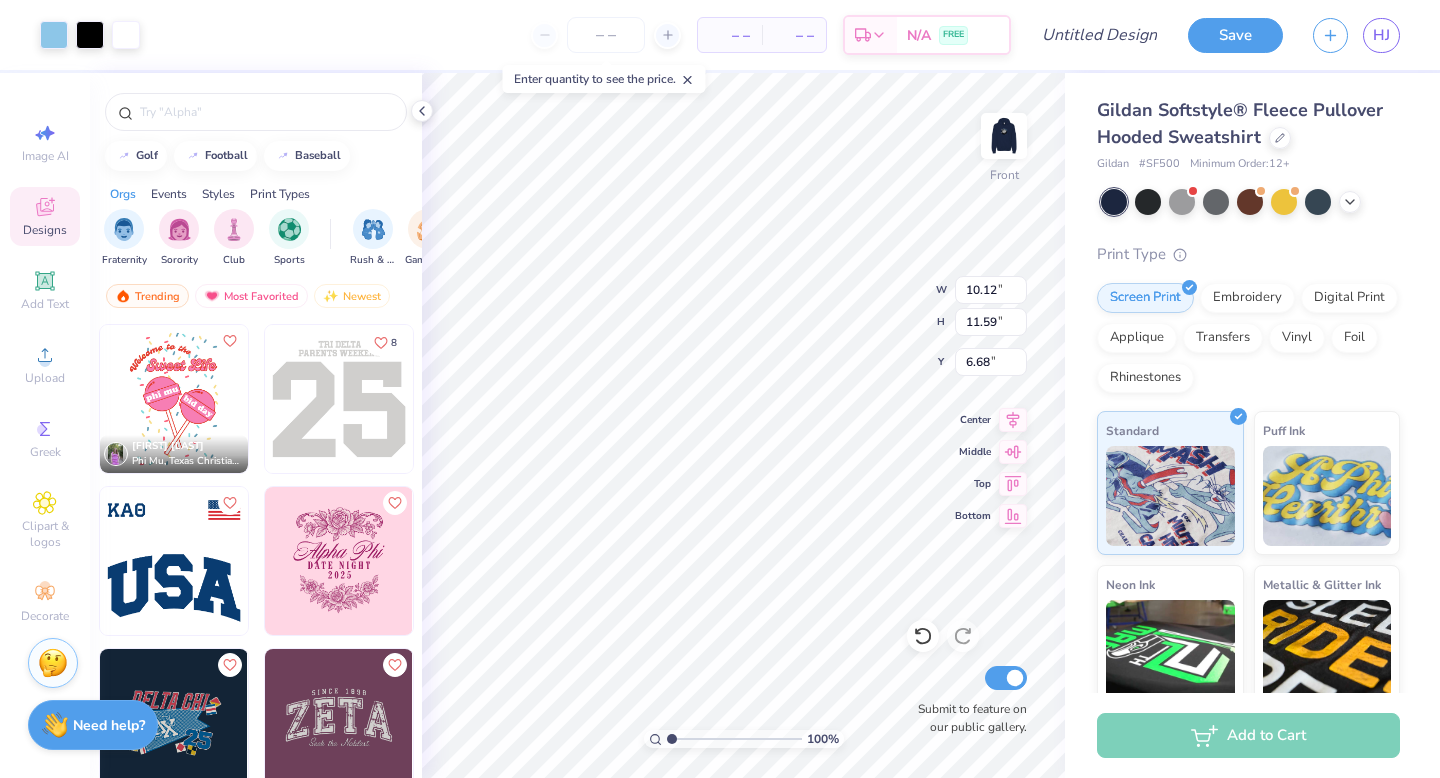 type on "6.00" 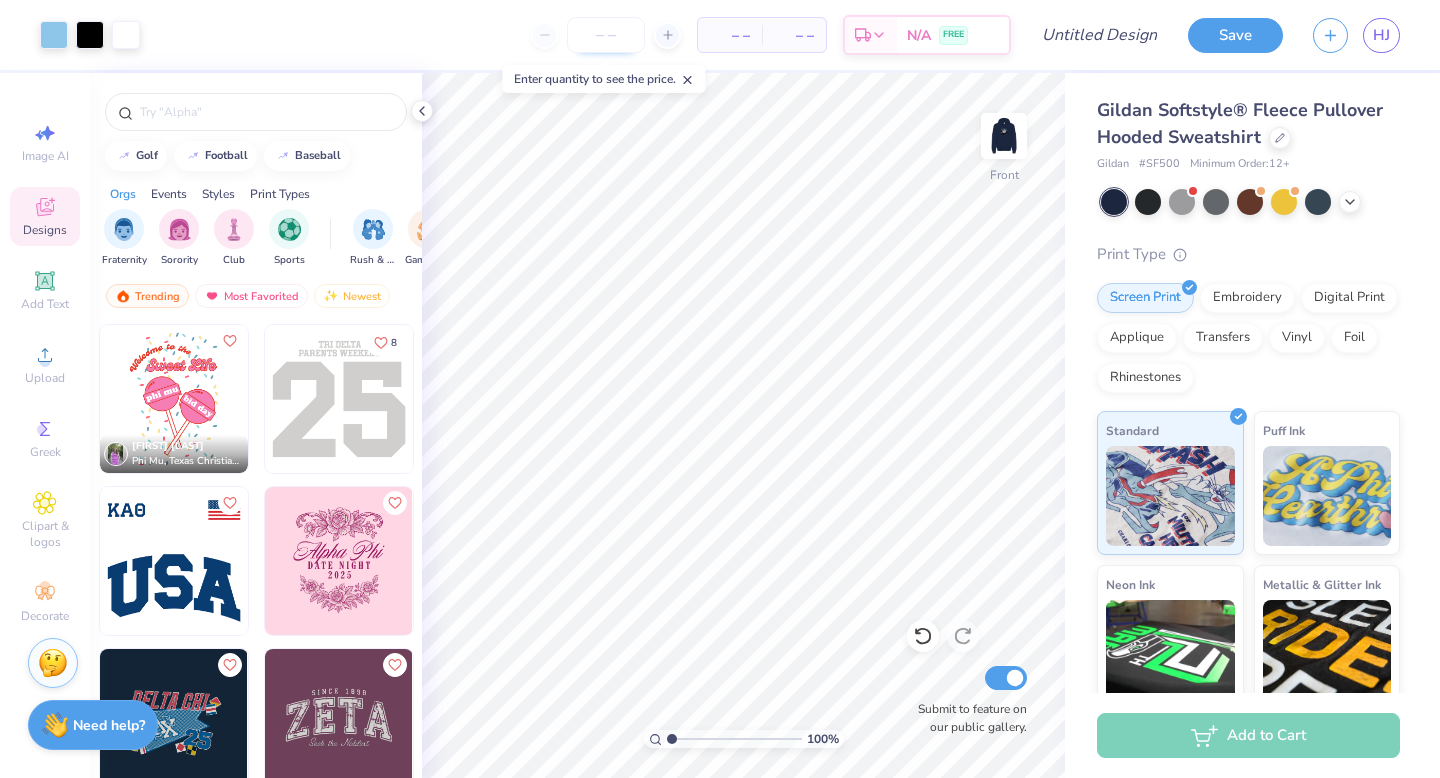 click at bounding box center (606, 35) 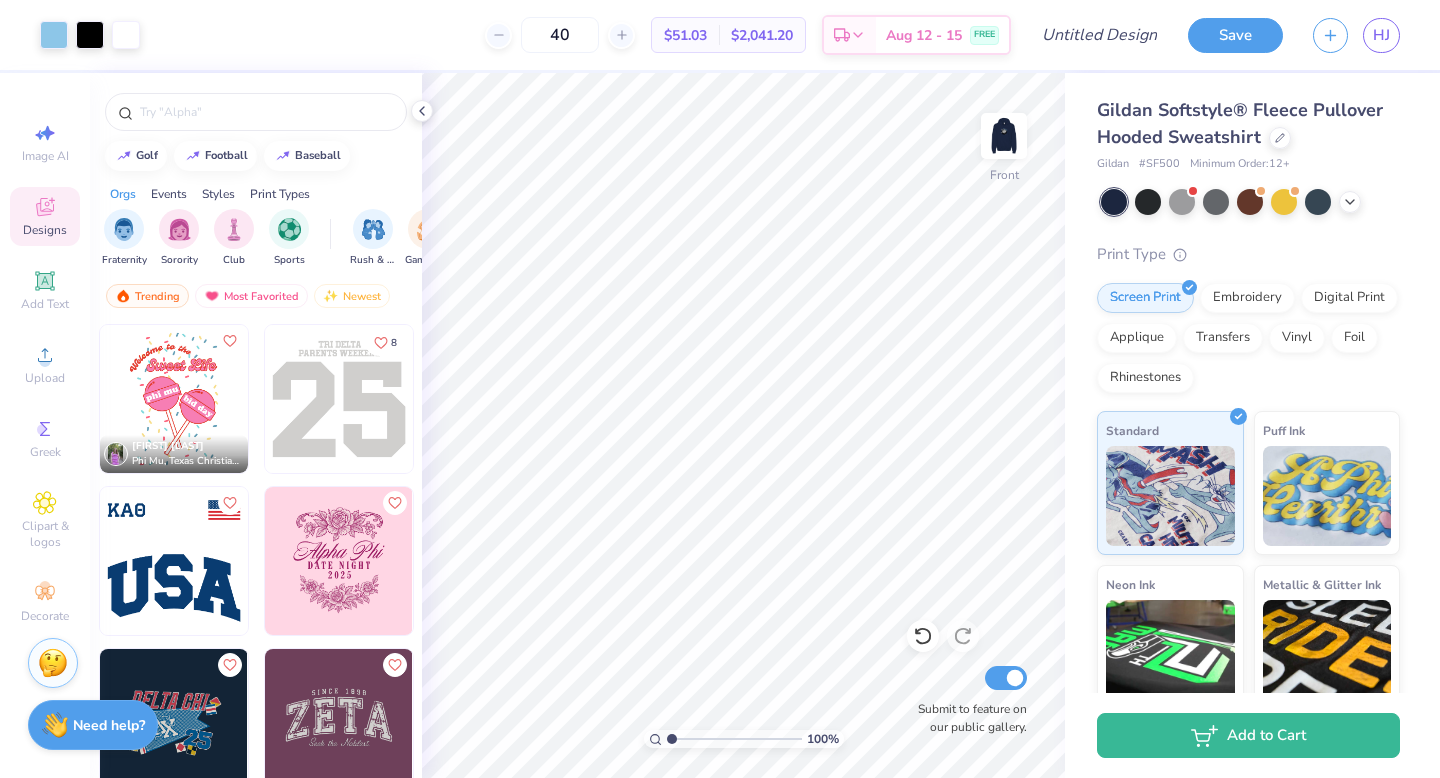 type on "40" 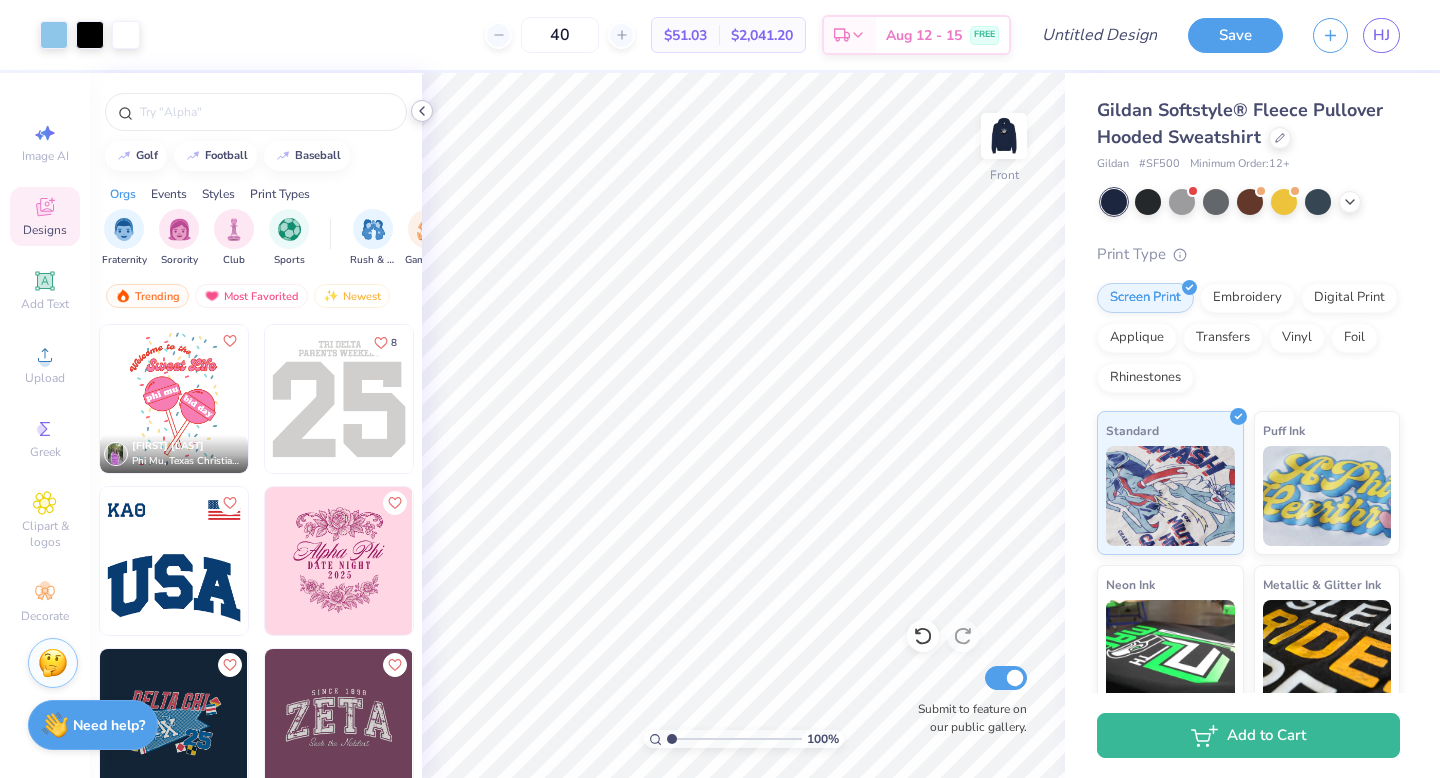 click 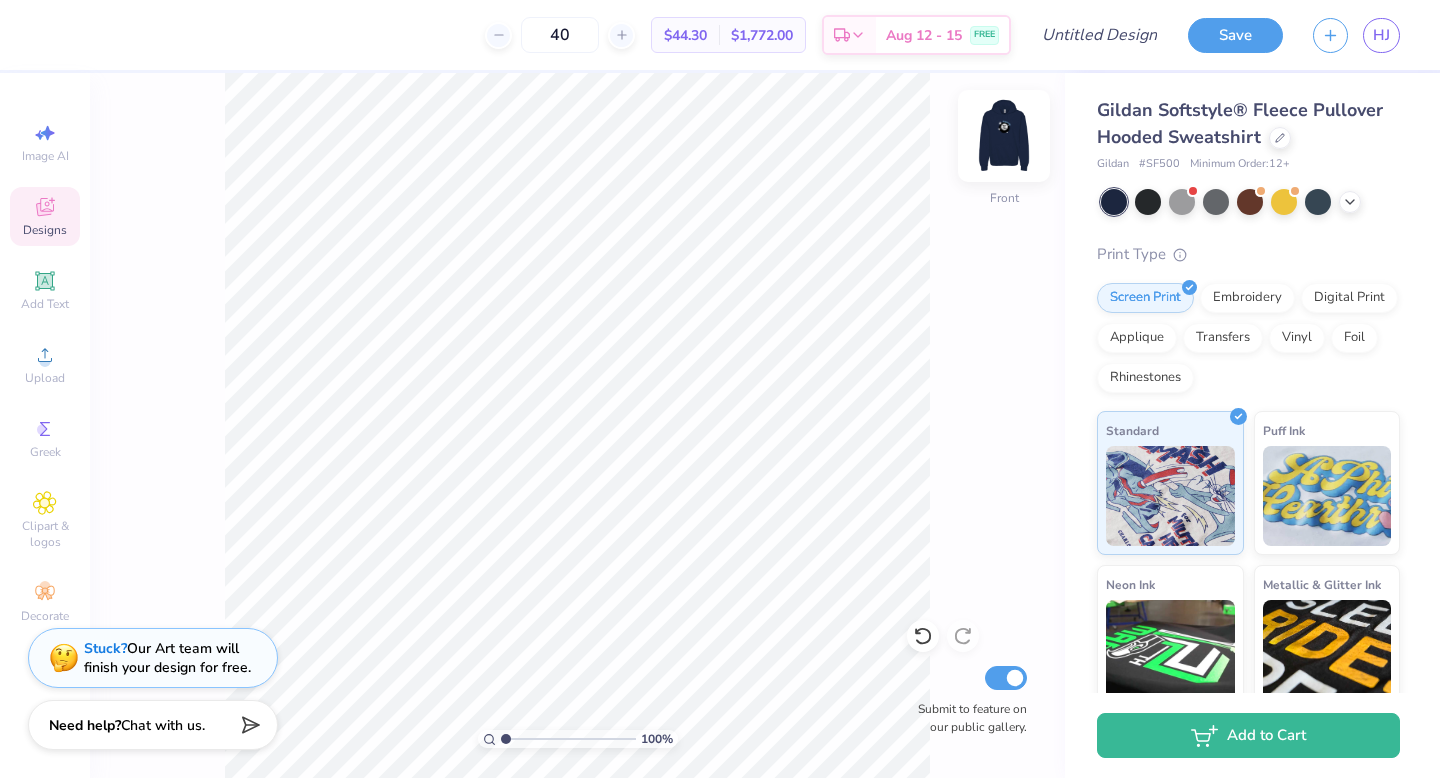 click at bounding box center (1004, 136) 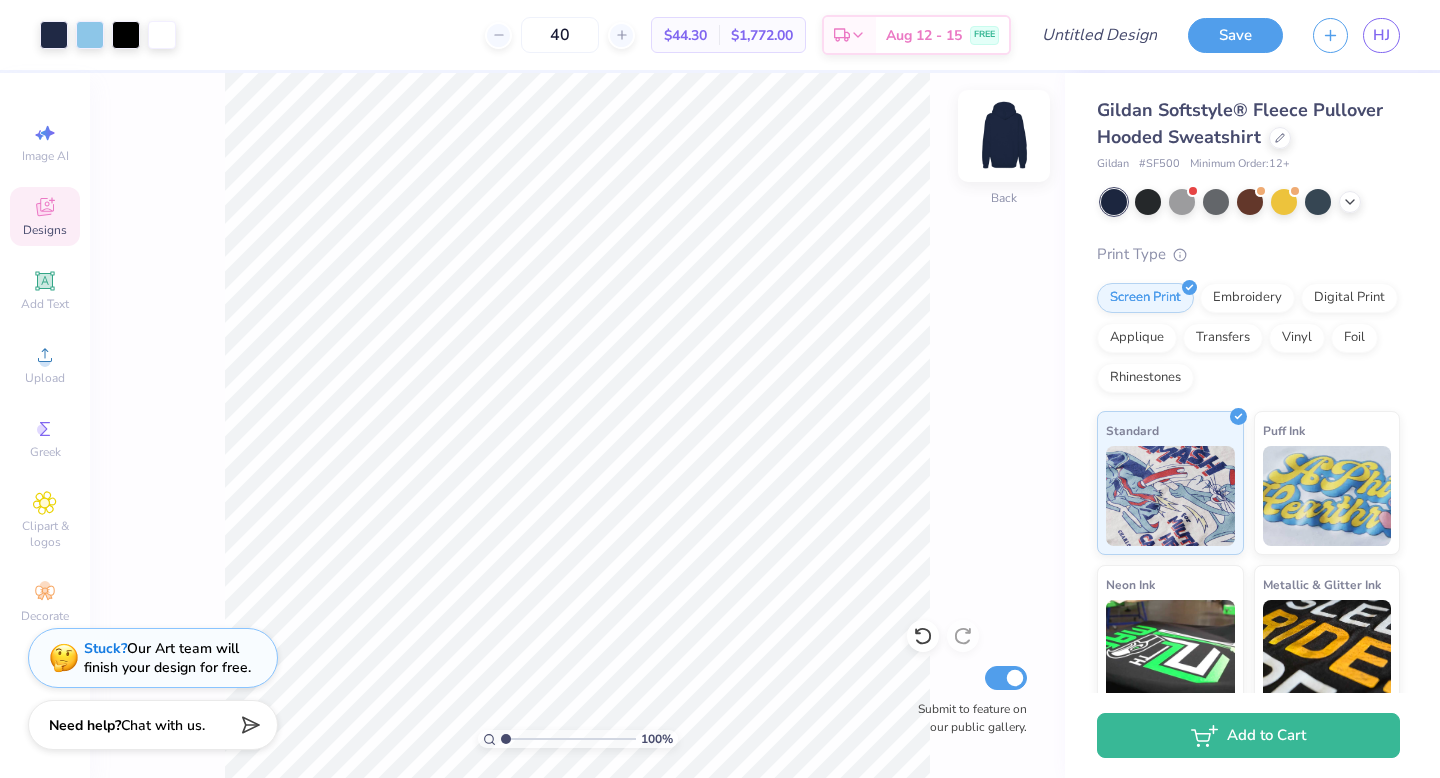click at bounding box center [1004, 136] 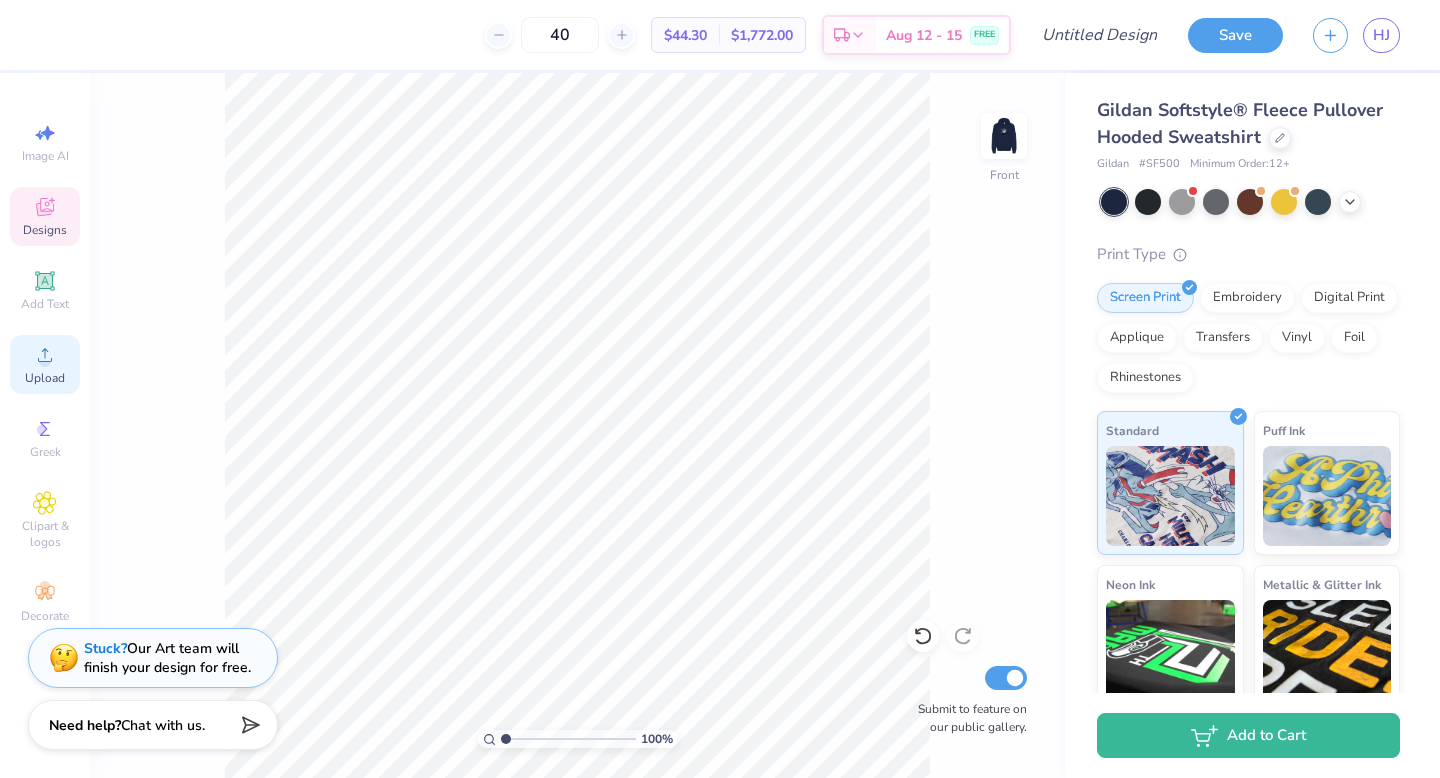 click on "Upload" at bounding box center (45, 364) 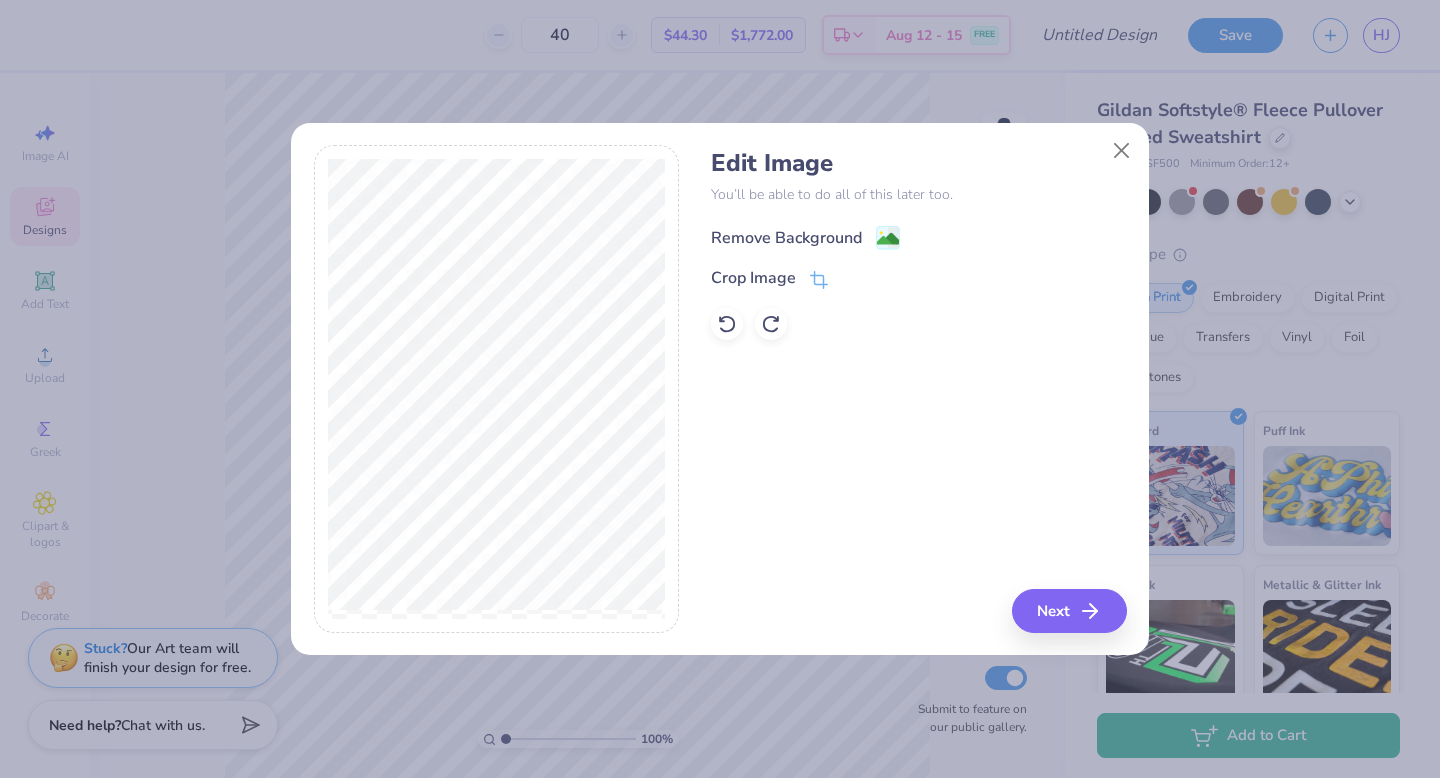 click on "Remove Background" at bounding box center (786, 238) 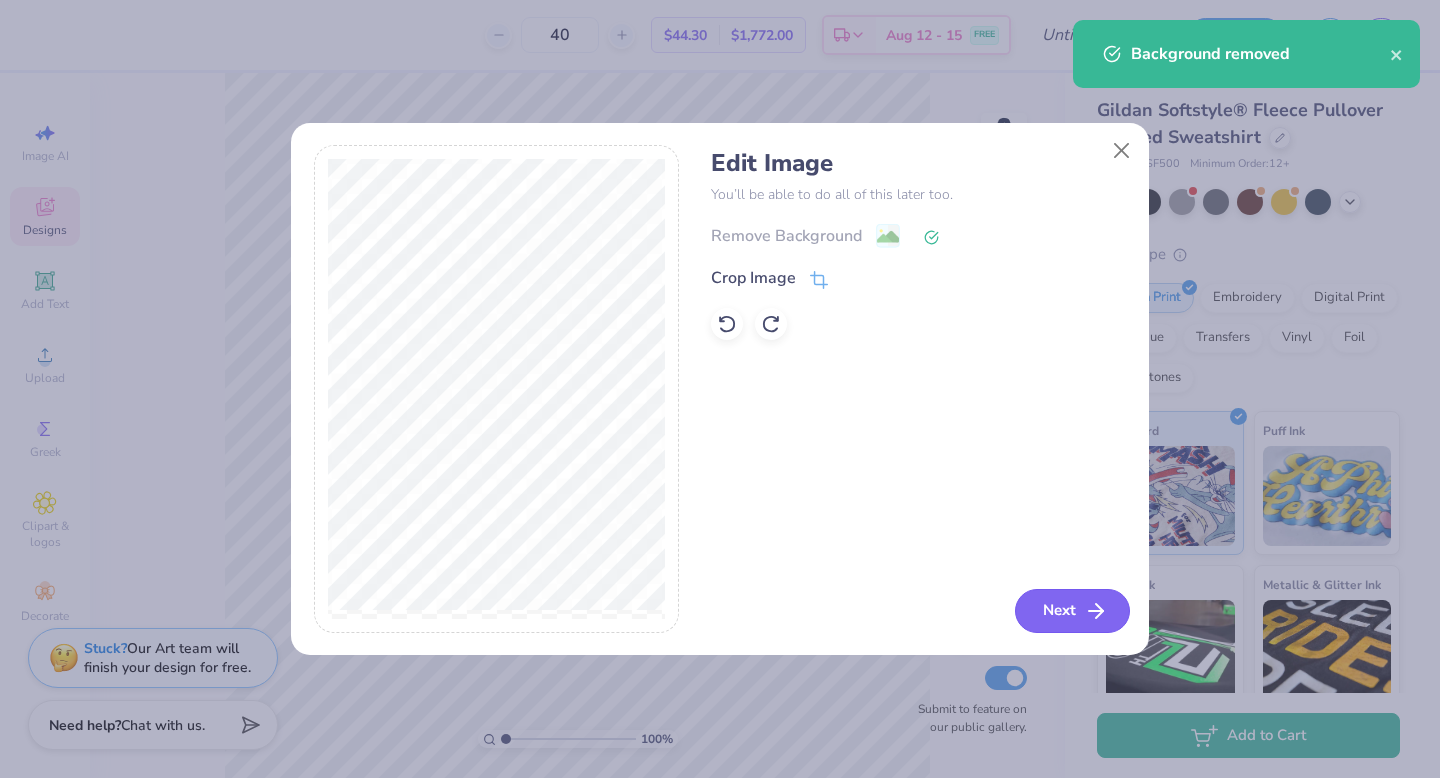 click 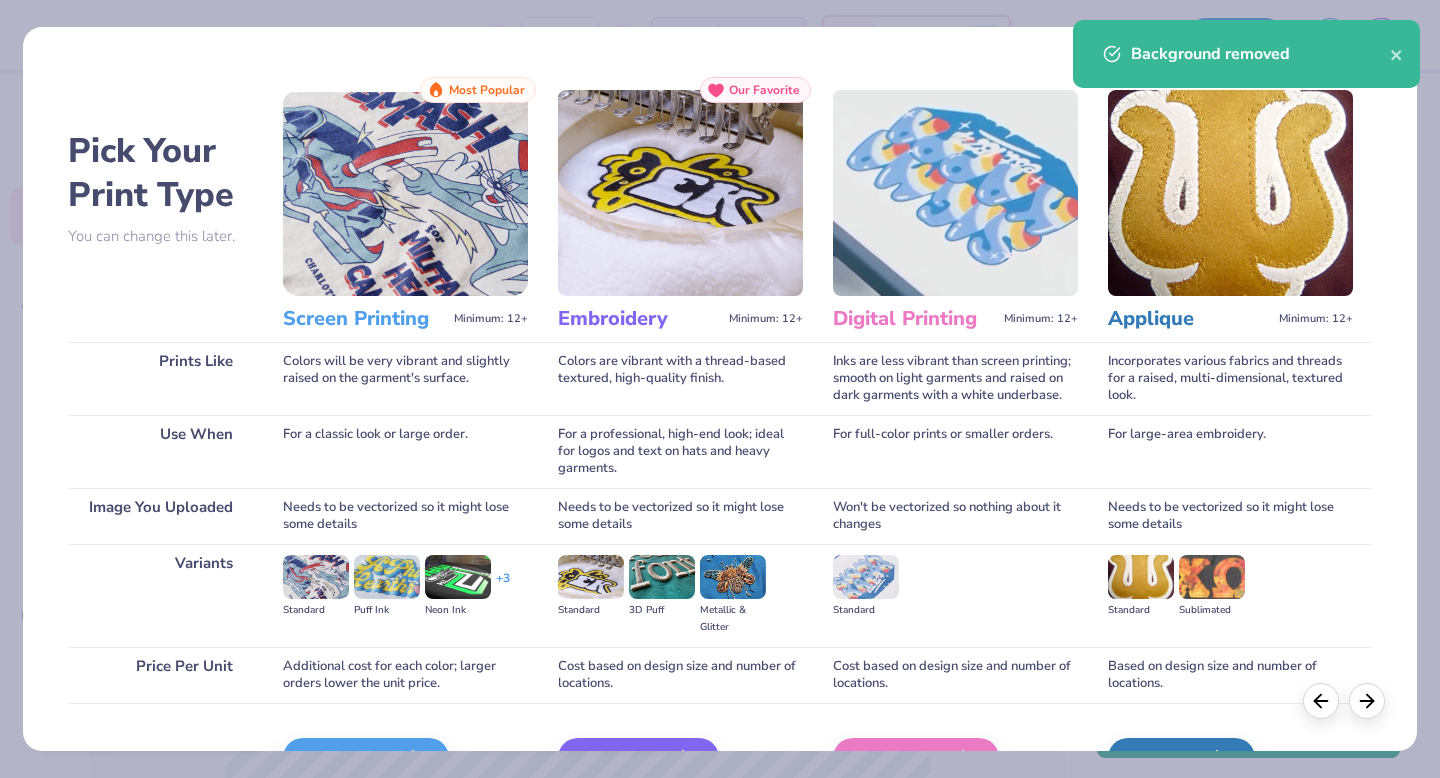scroll, scrollTop: 119, scrollLeft: 0, axis: vertical 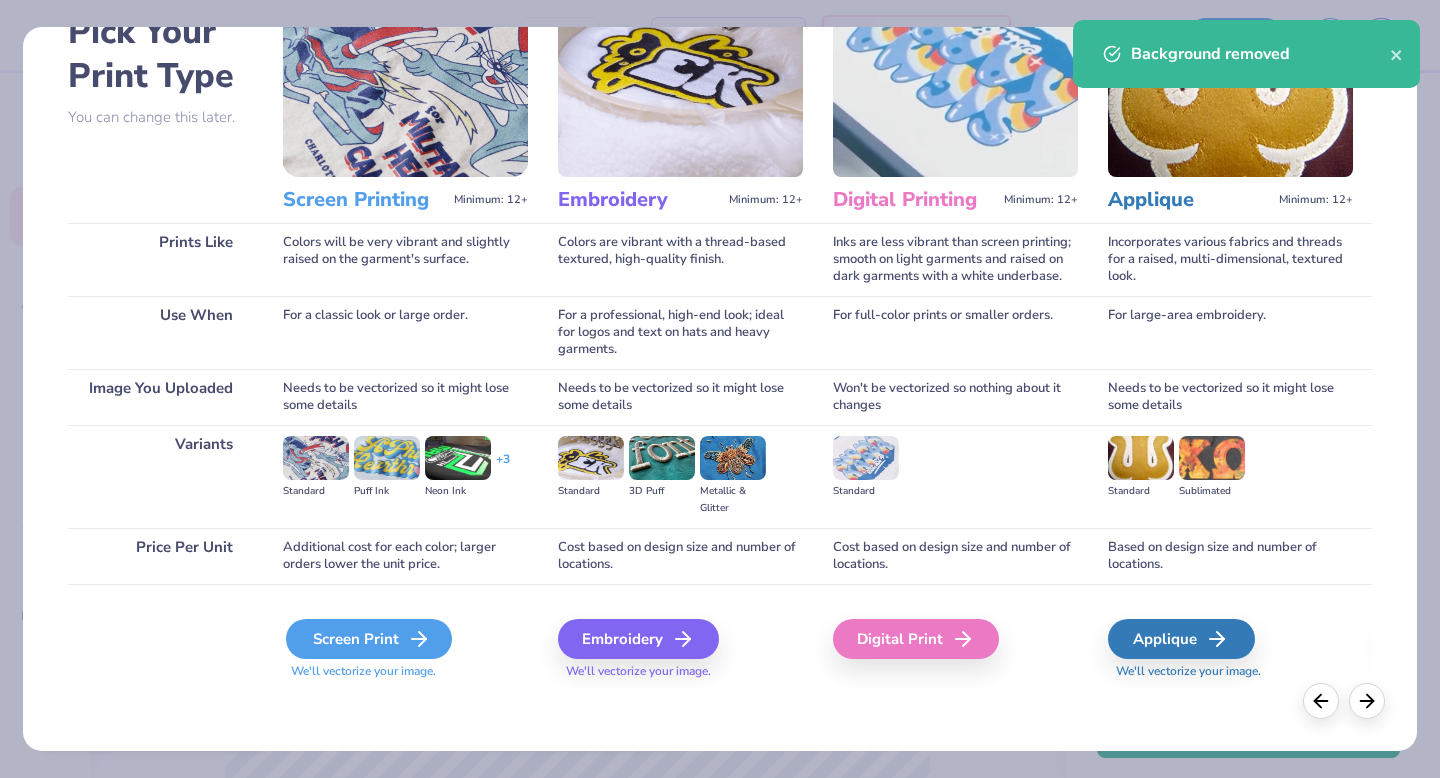 click 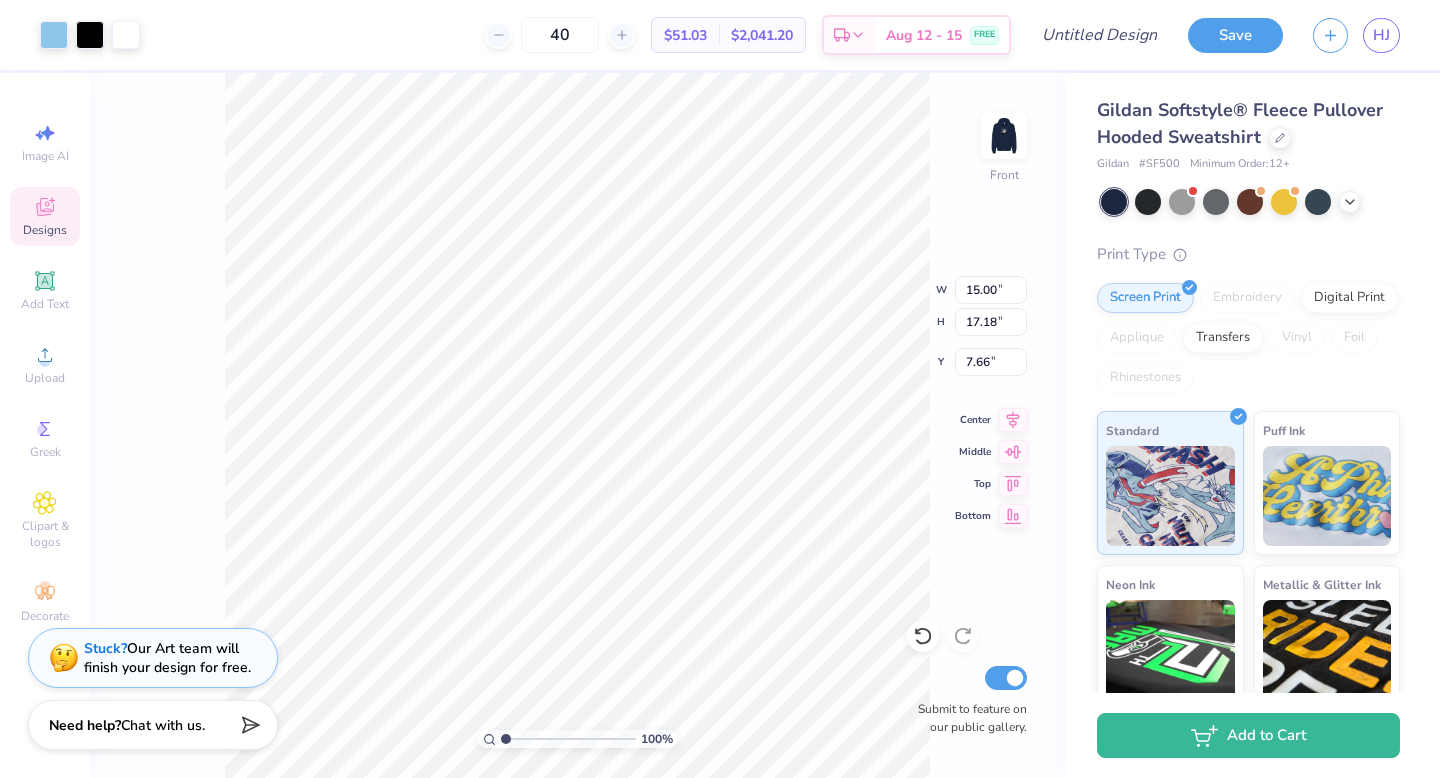 type on "11.67" 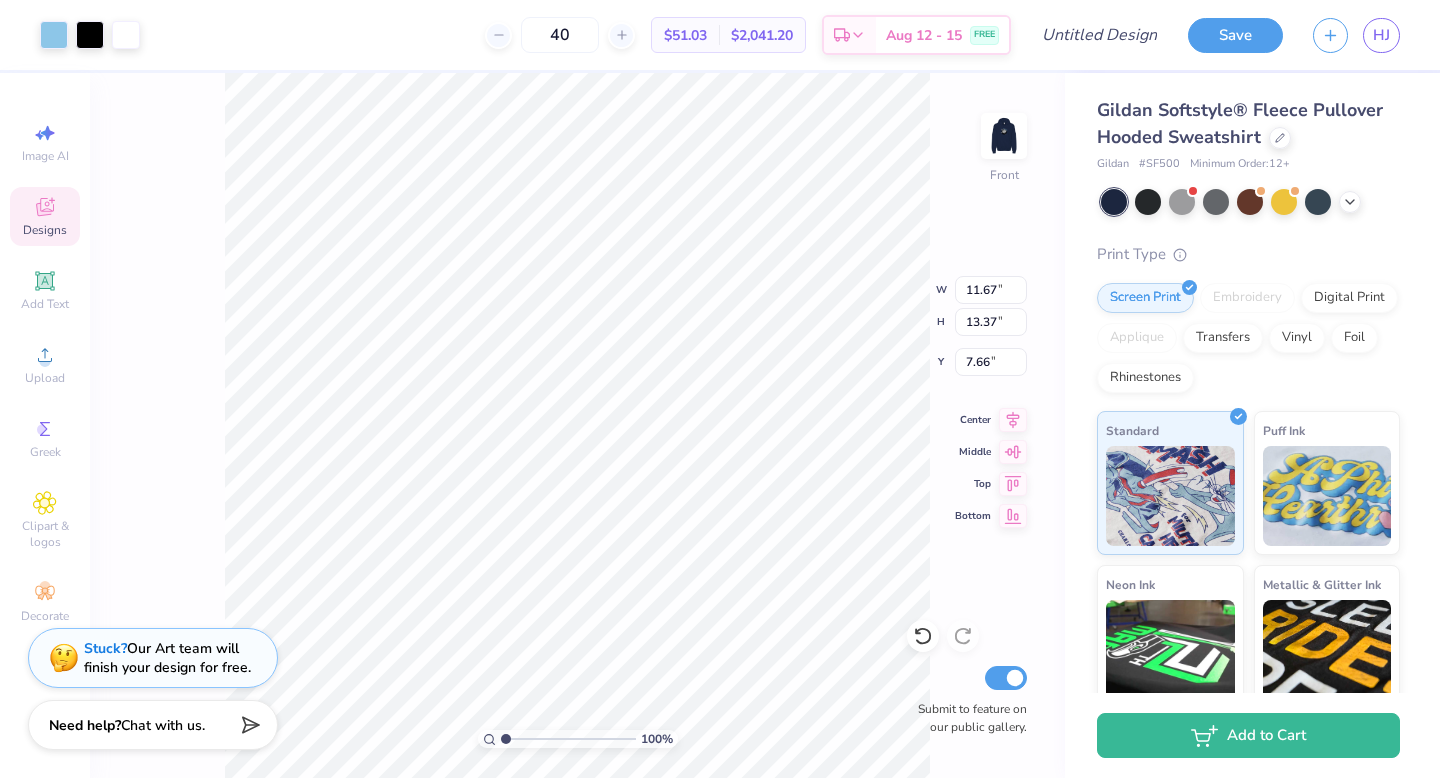 type on "6.00" 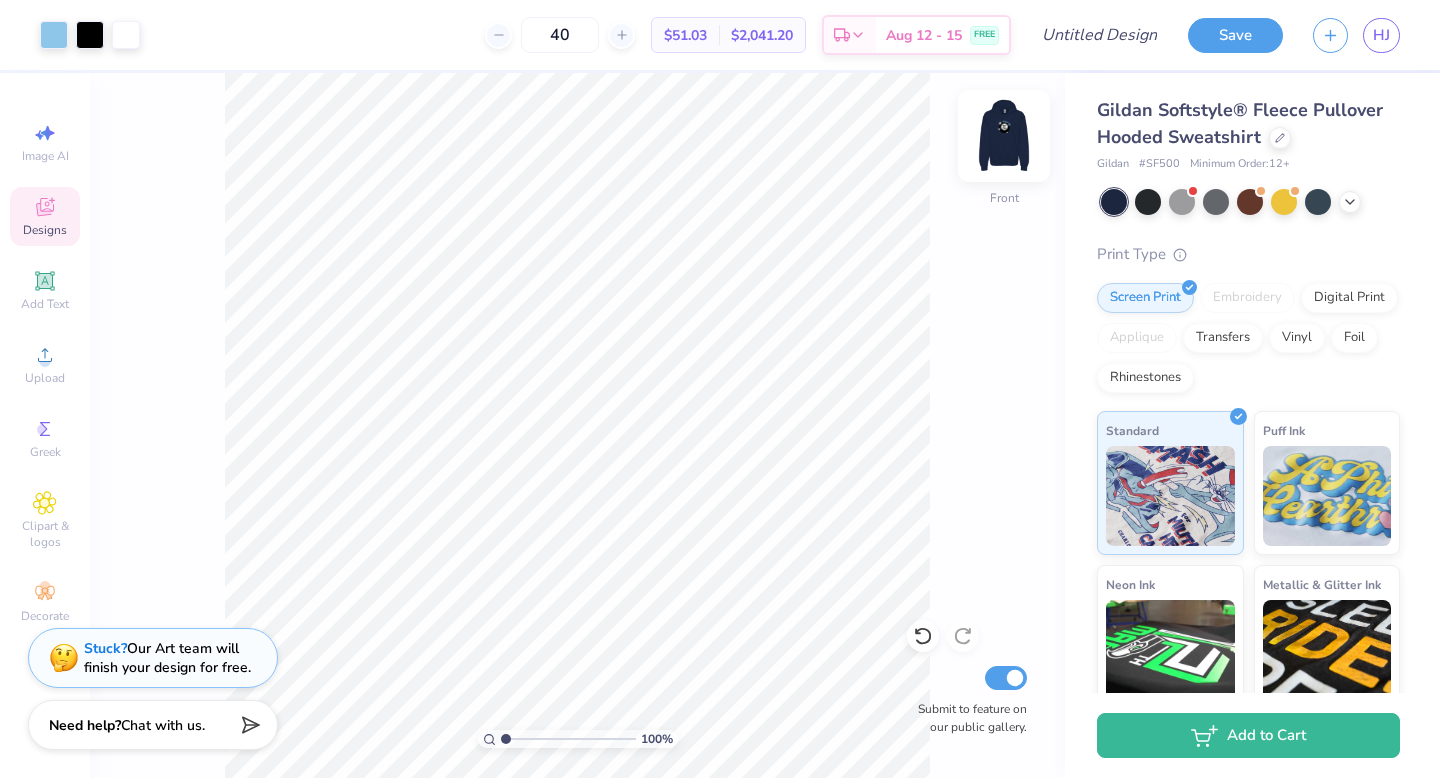 click at bounding box center (1004, 136) 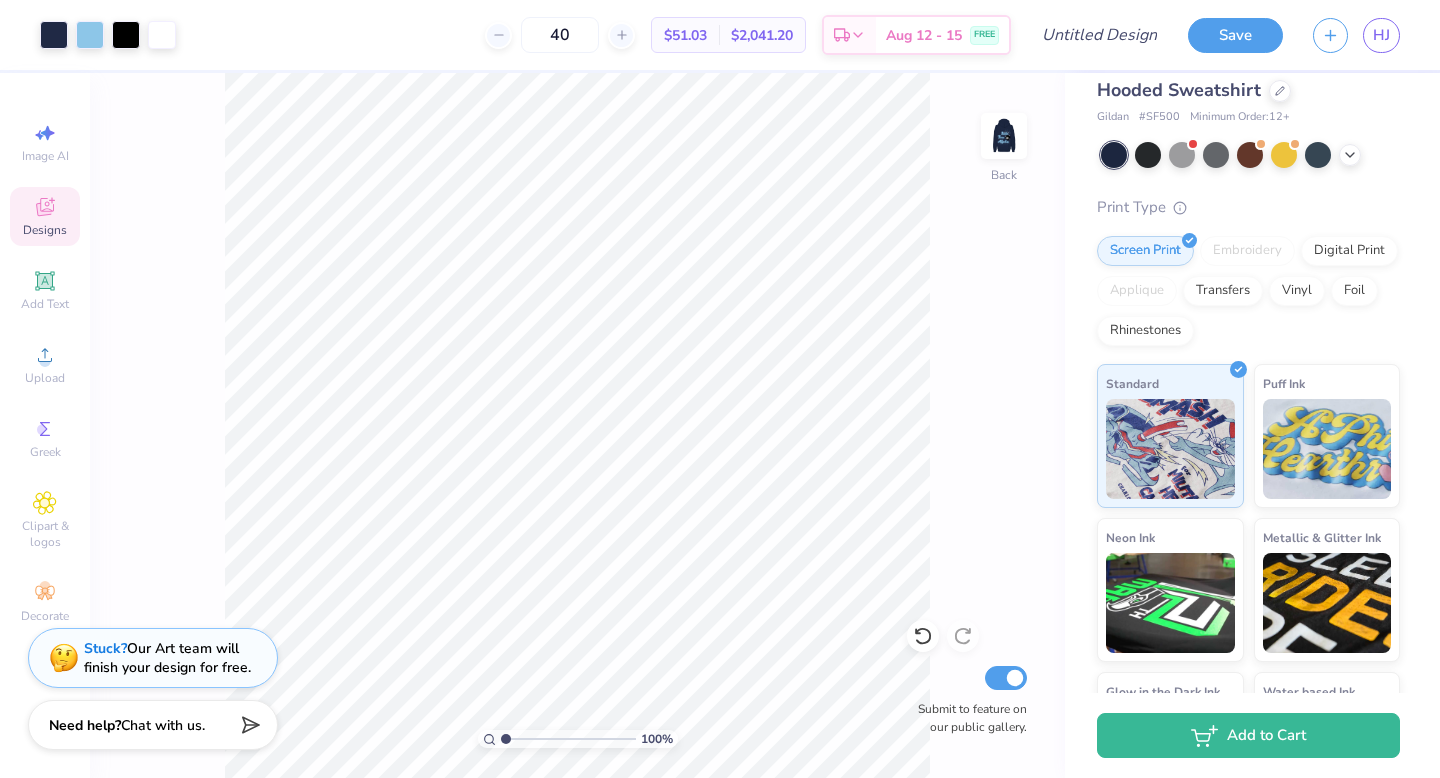 scroll, scrollTop: 0, scrollLeft: 0, axis: both 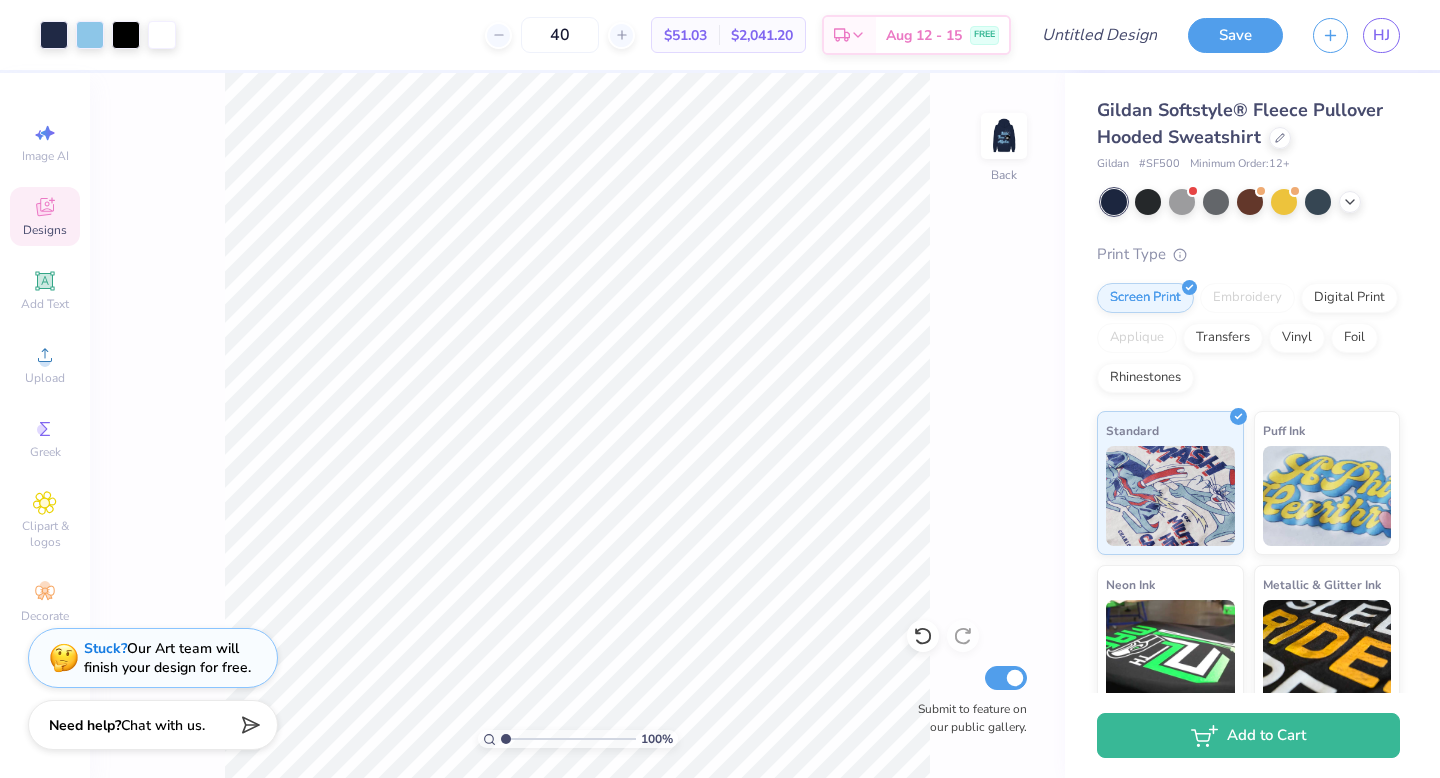 click on "100  % Back Submit to feature on our public gallery." at bounding box center (577, 425) 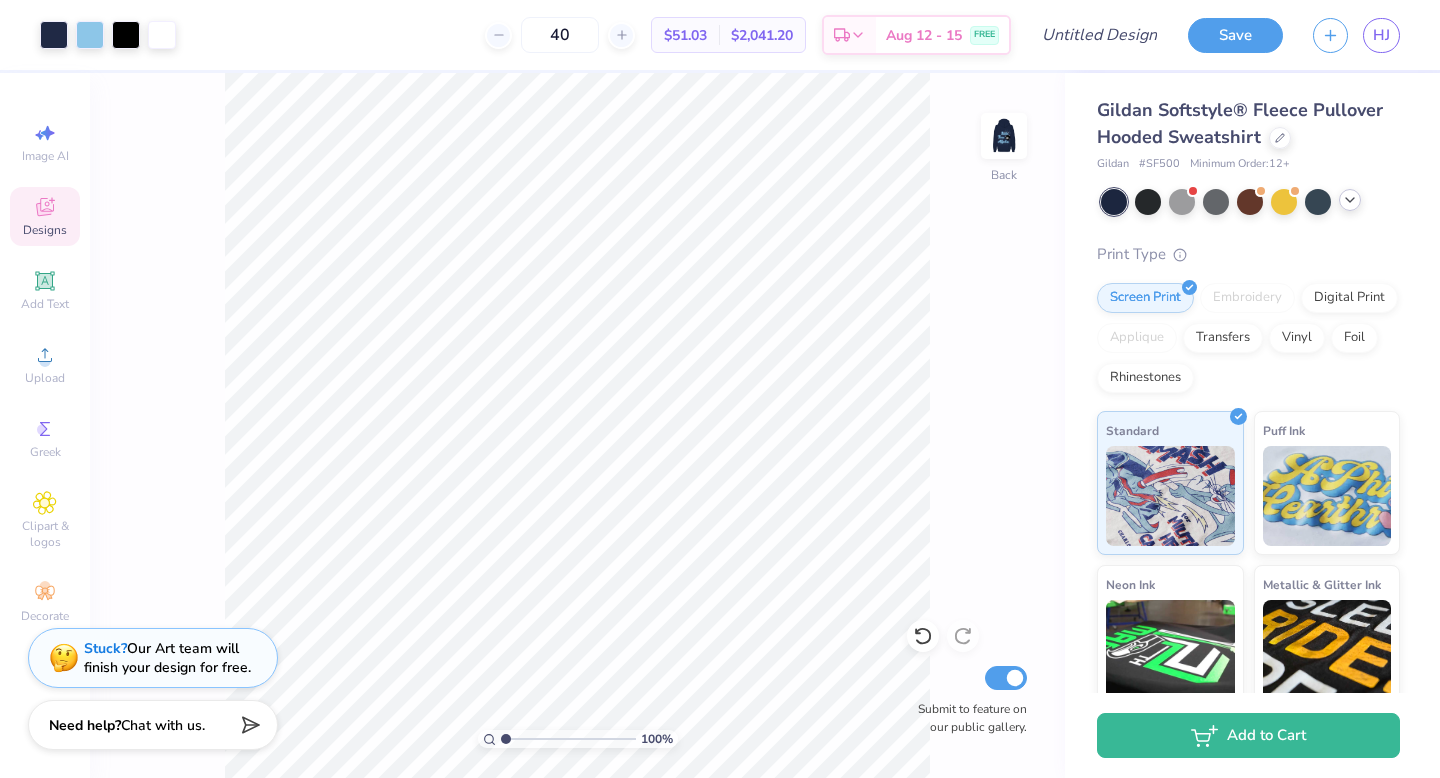 click 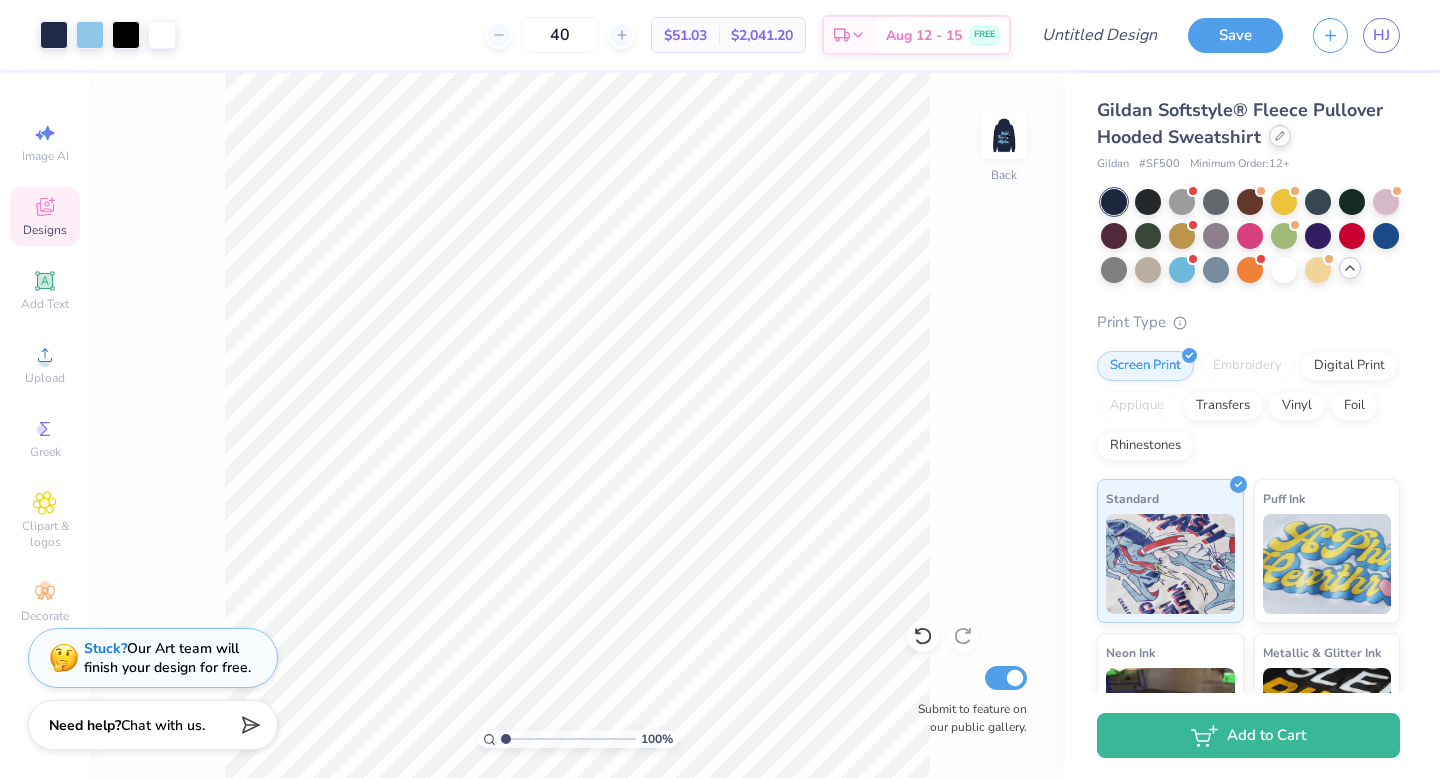 click at bounding box center [1280, 136] 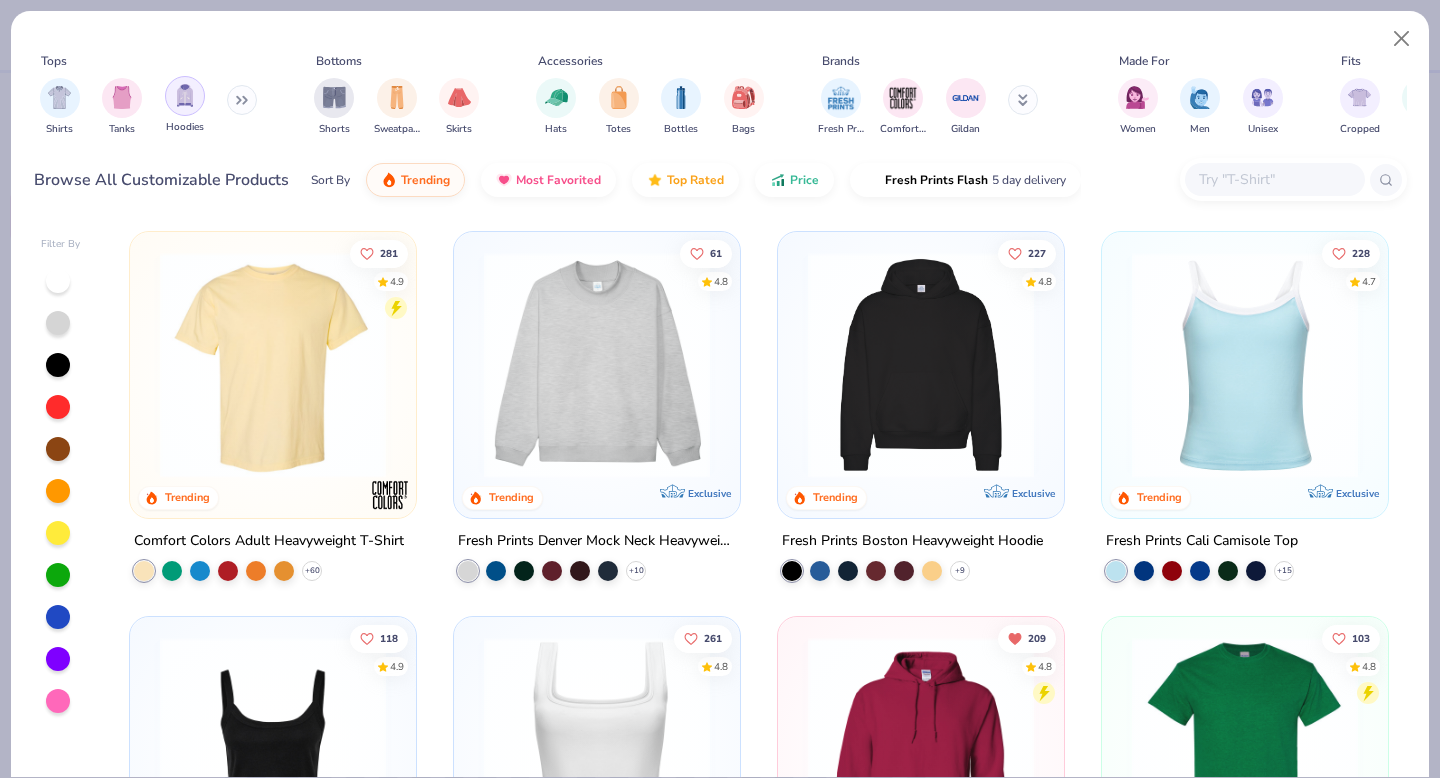 click at bounding box center [185, 96] 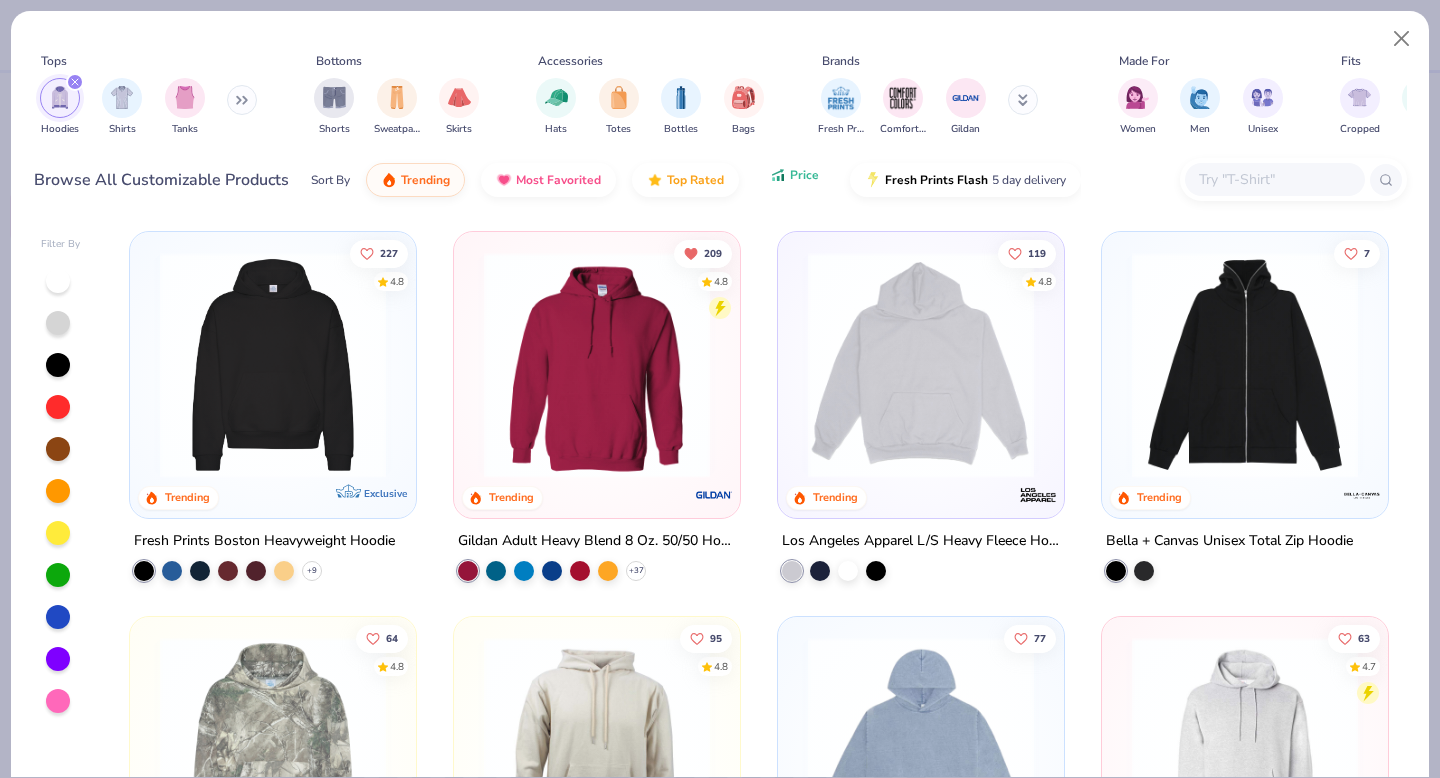 click on "Price" at bounding box center (794, 175) 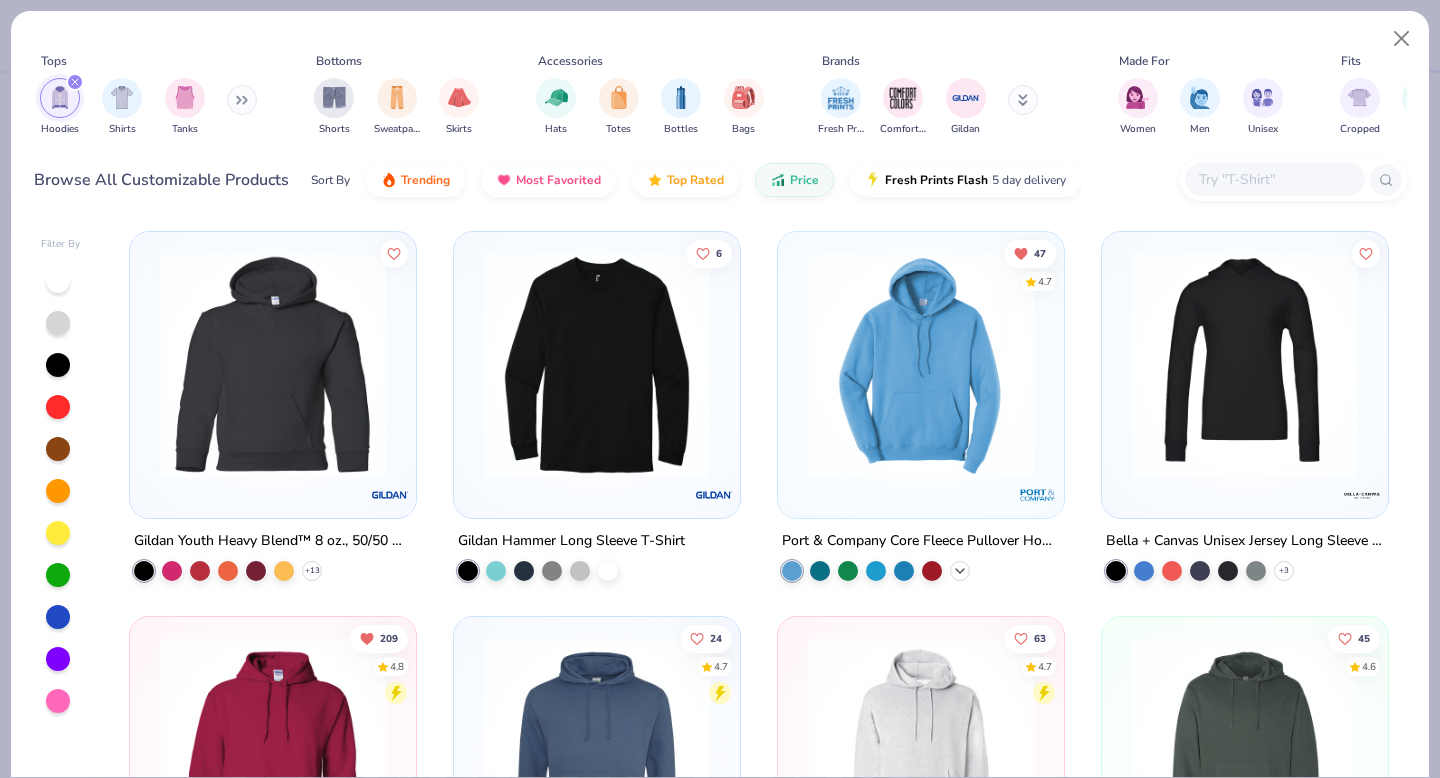 click on "+ 44" at bounding box center (960, 571) 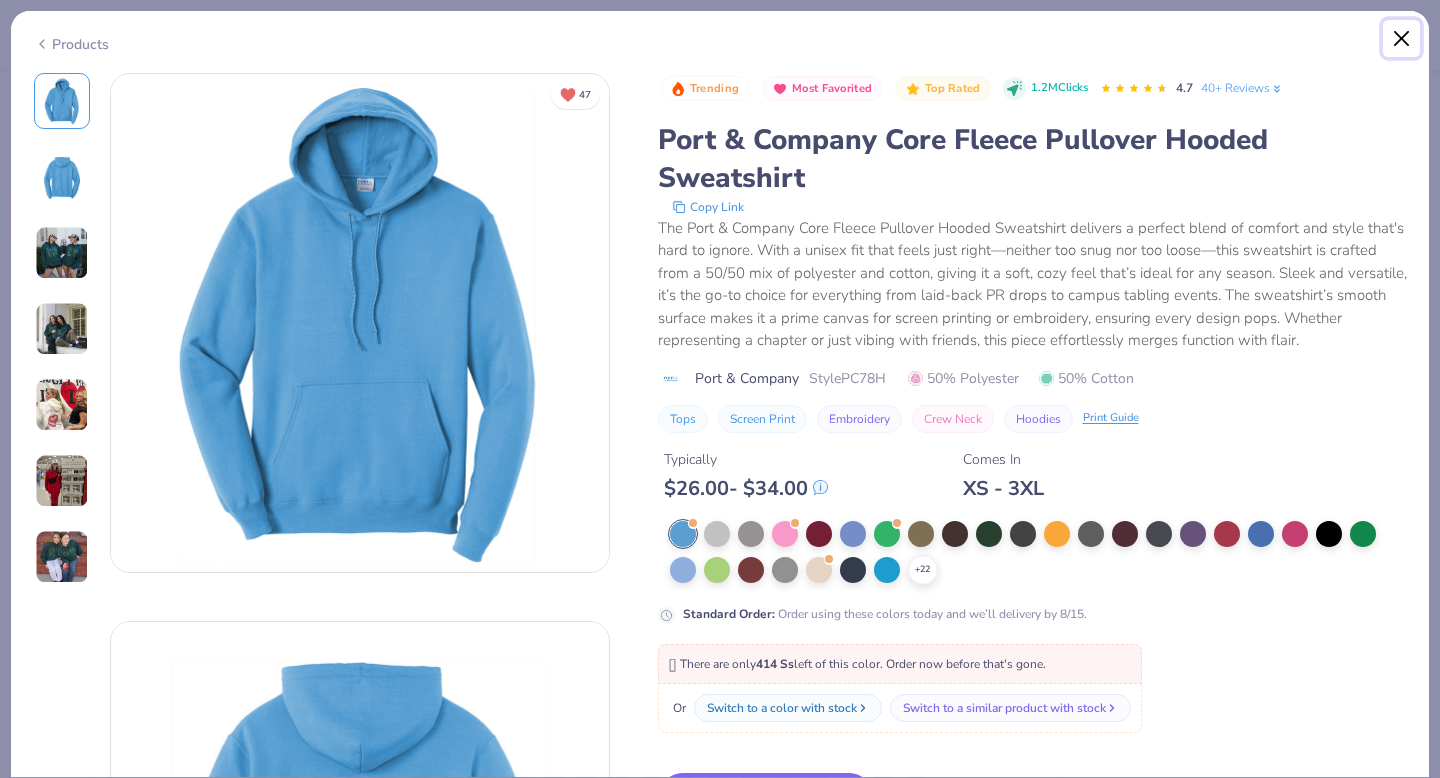 click at bounding box center [1402, 39] 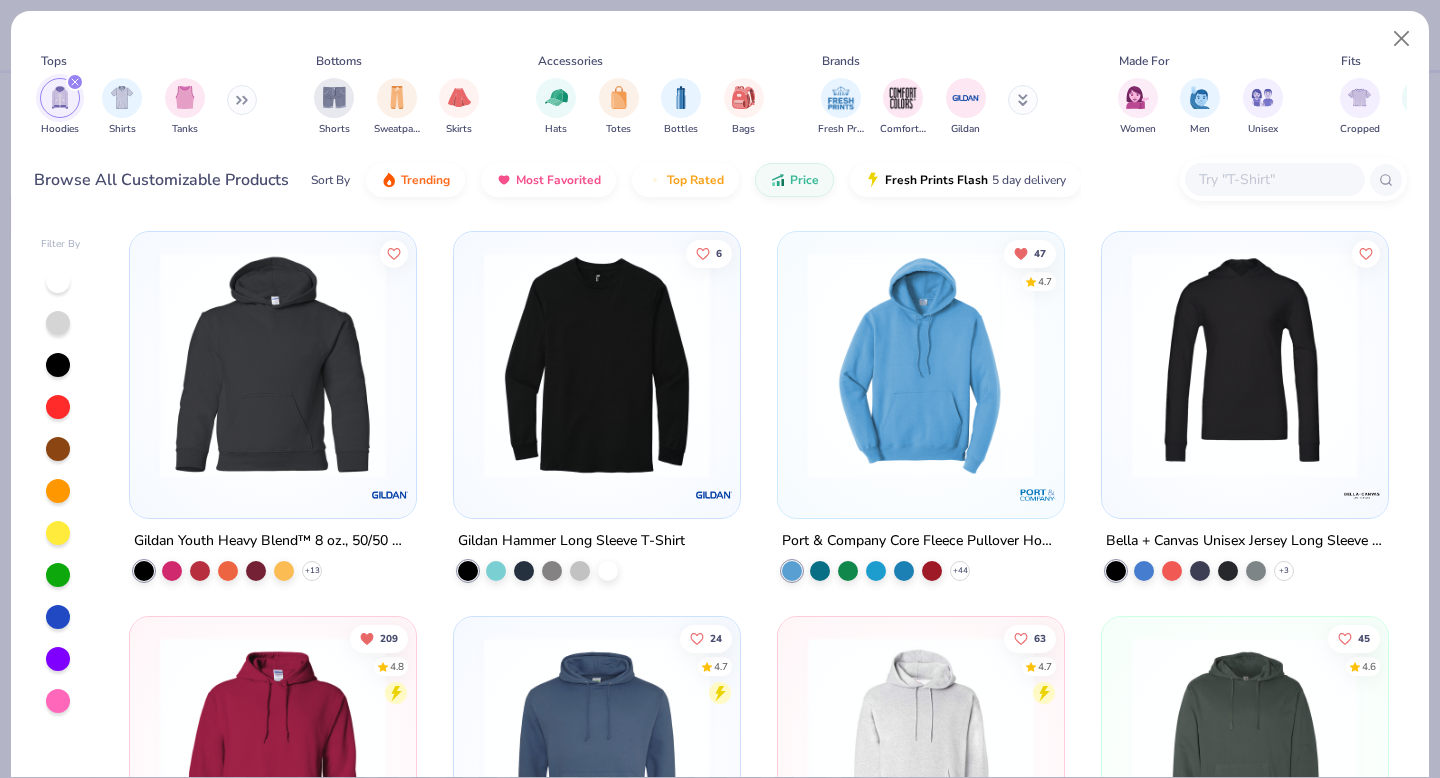 scroll, scrollTop: 160, scrollLeft: 0, axis: vertical 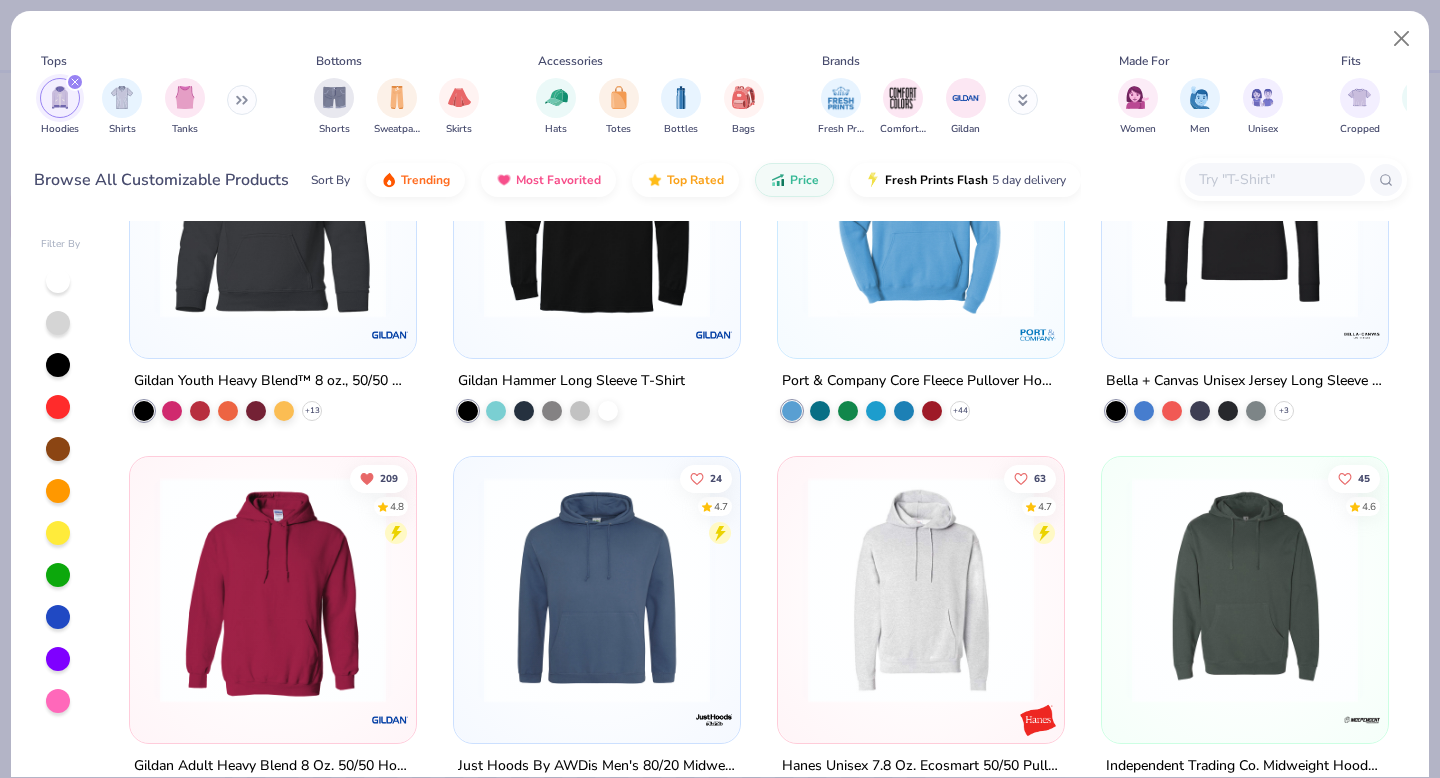 click at bounding box center (273, 590) 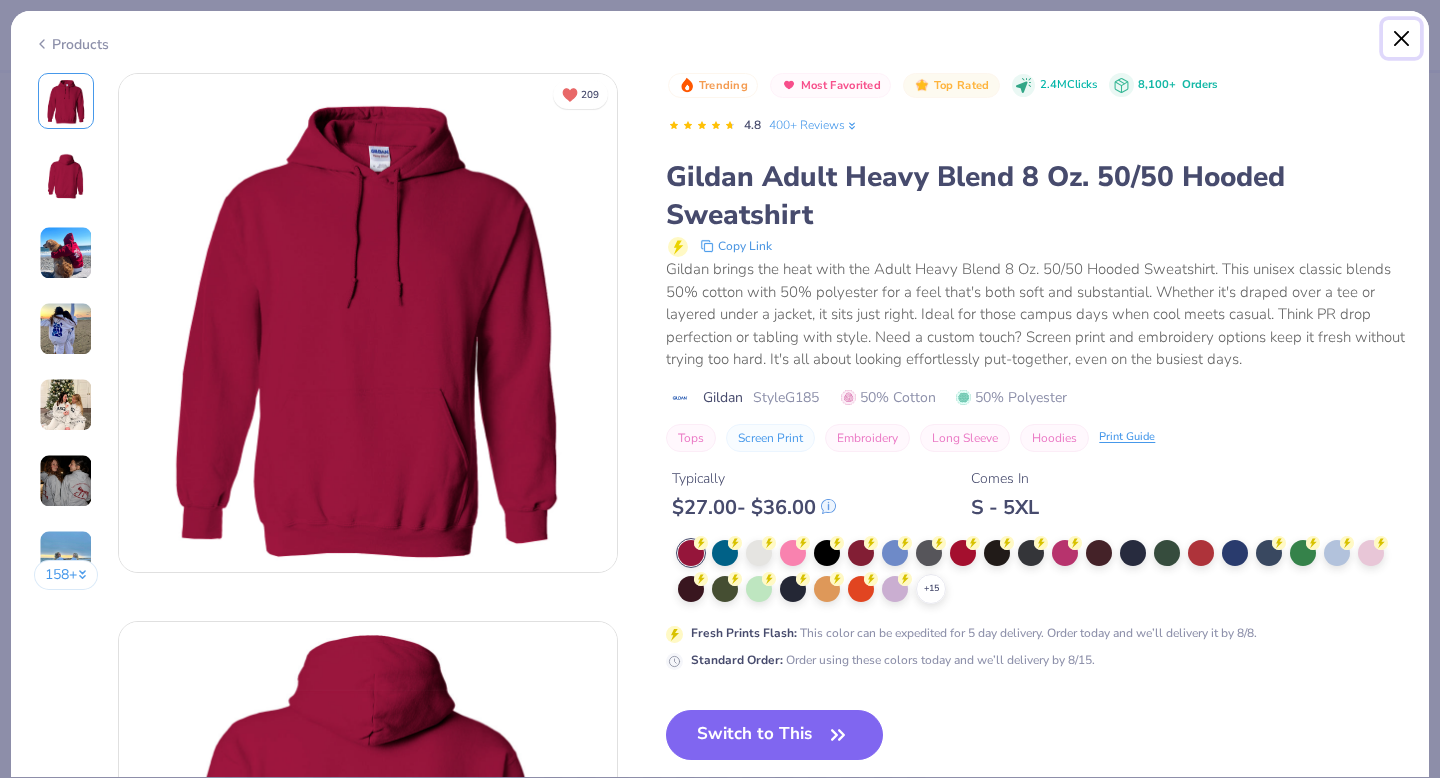 click at bounding box center (1402, 39) 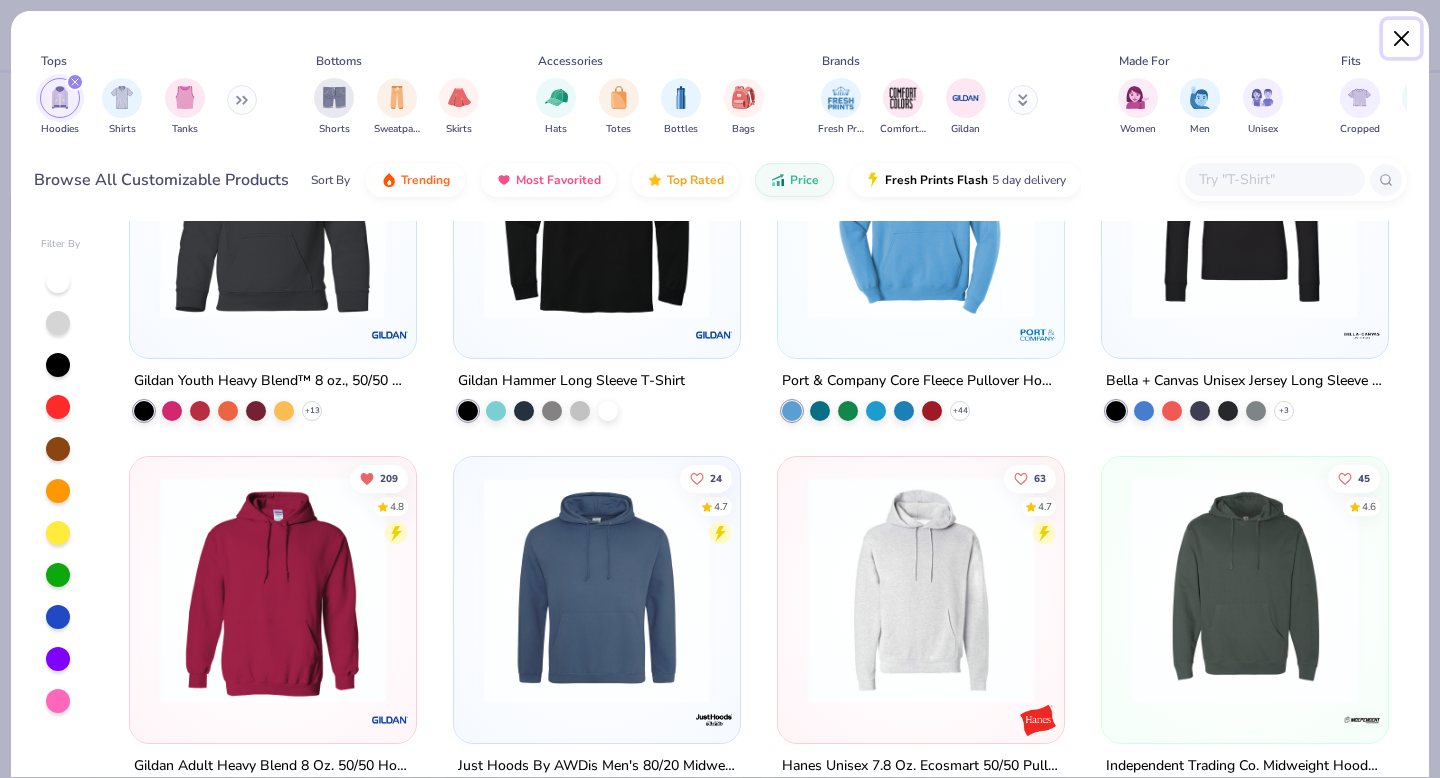 click at bounding box center [1402, 39] 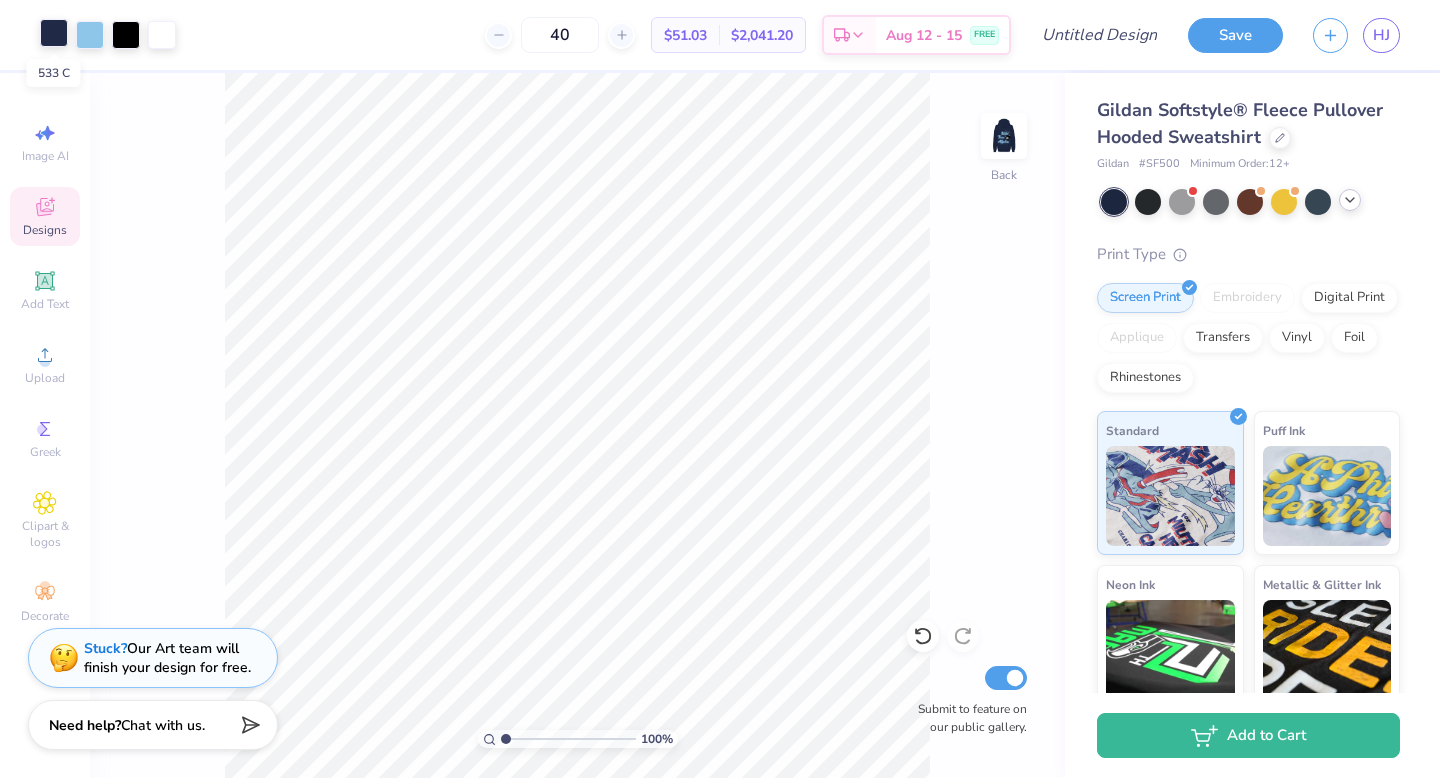 click at bounding box center (54, 33) 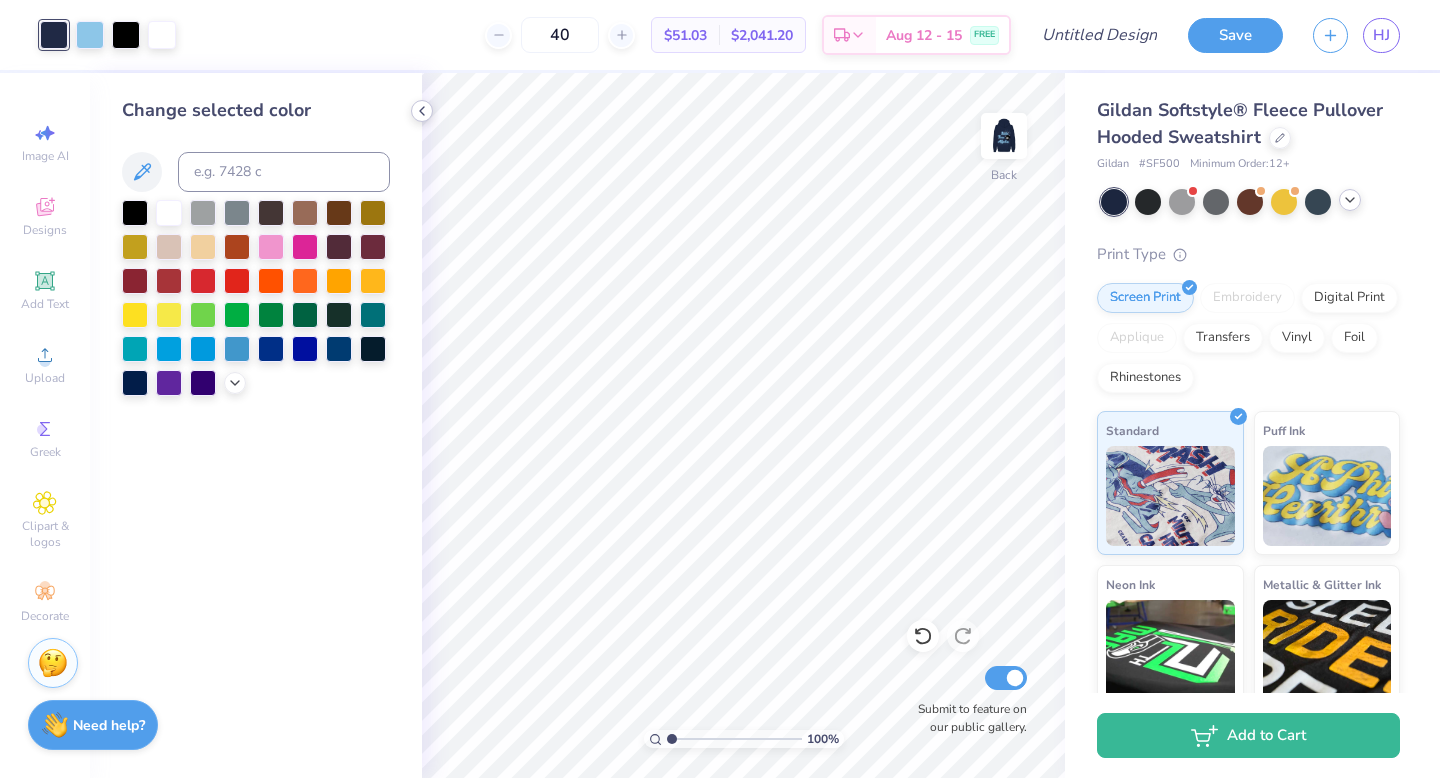 click 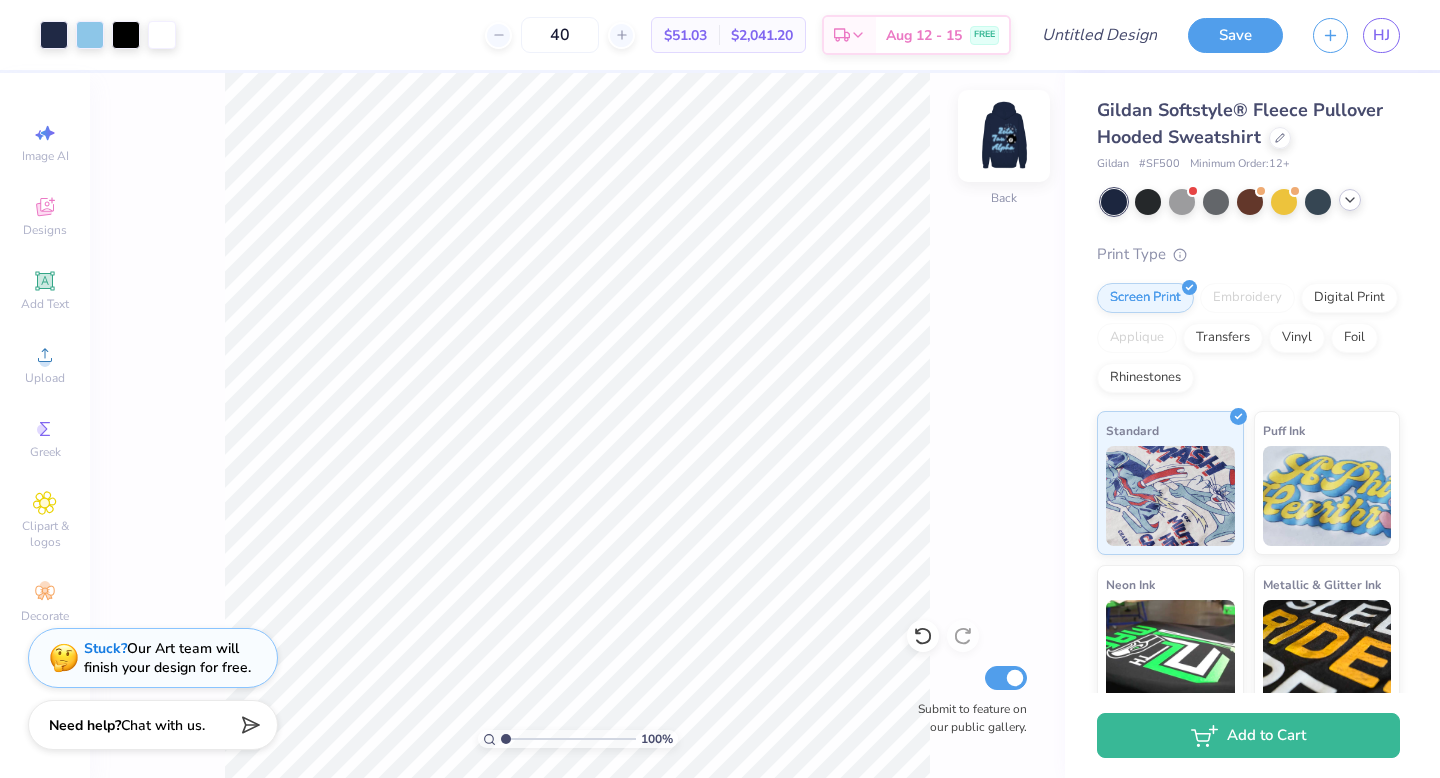 click at bounding box center (1004, 136) 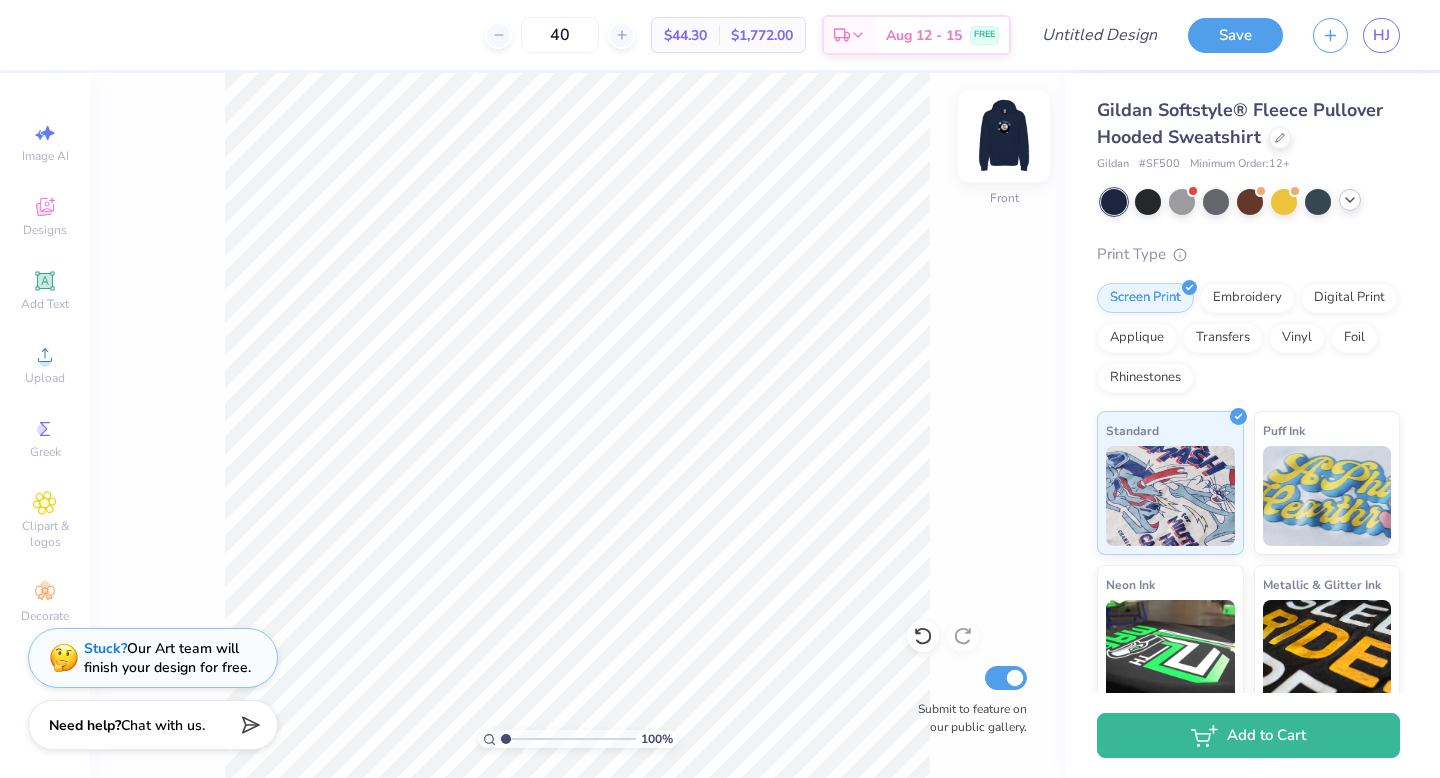 click at bounding box center (1004, 136) 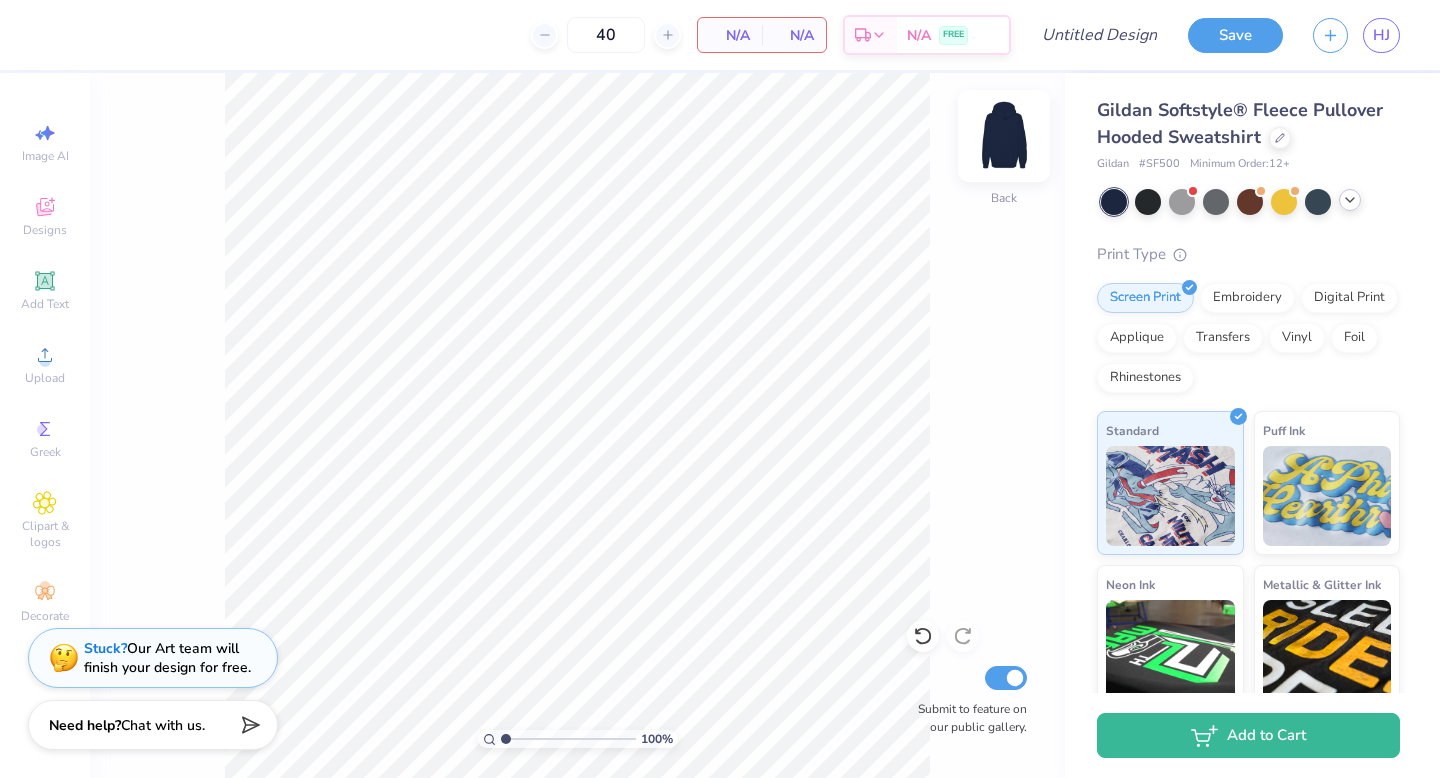 click at bounding box center [1004, 136] 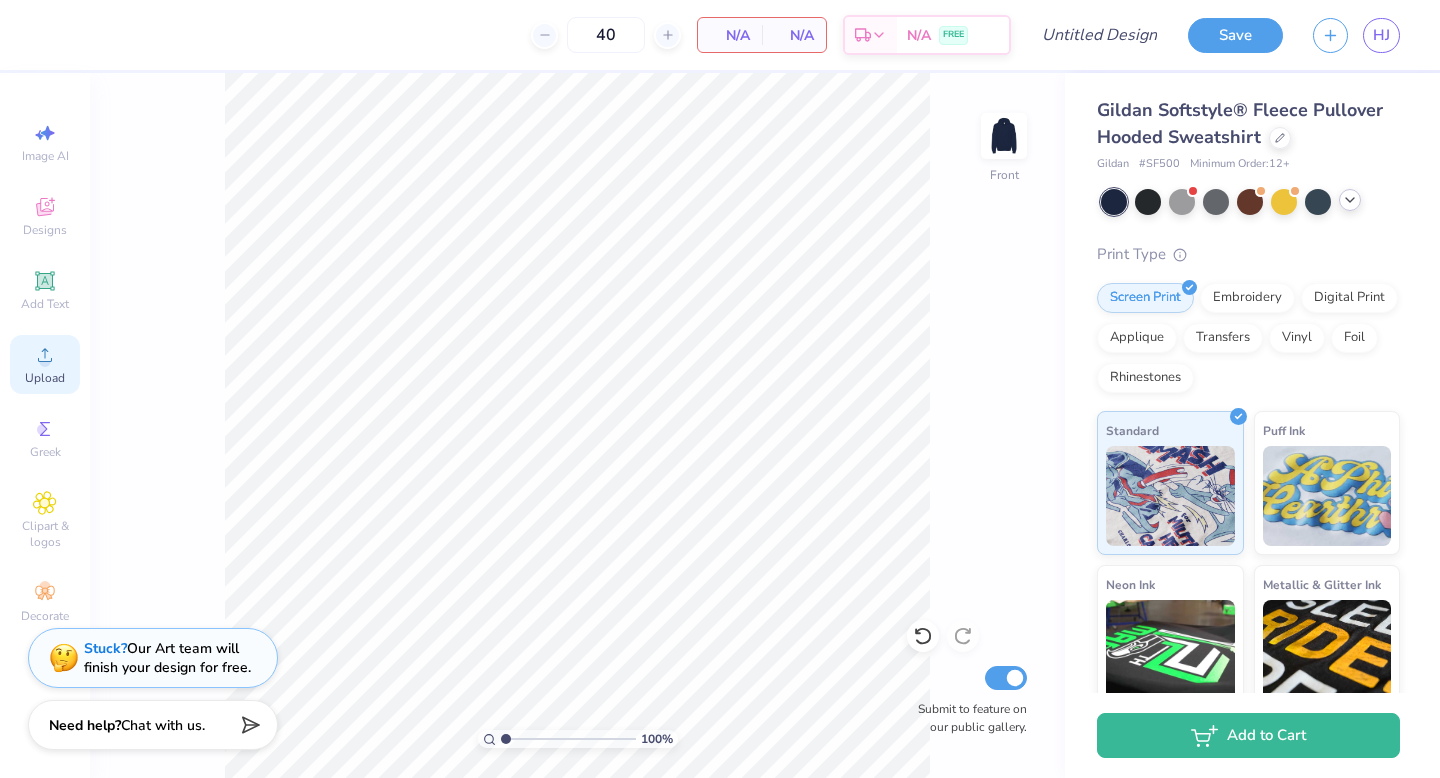 click 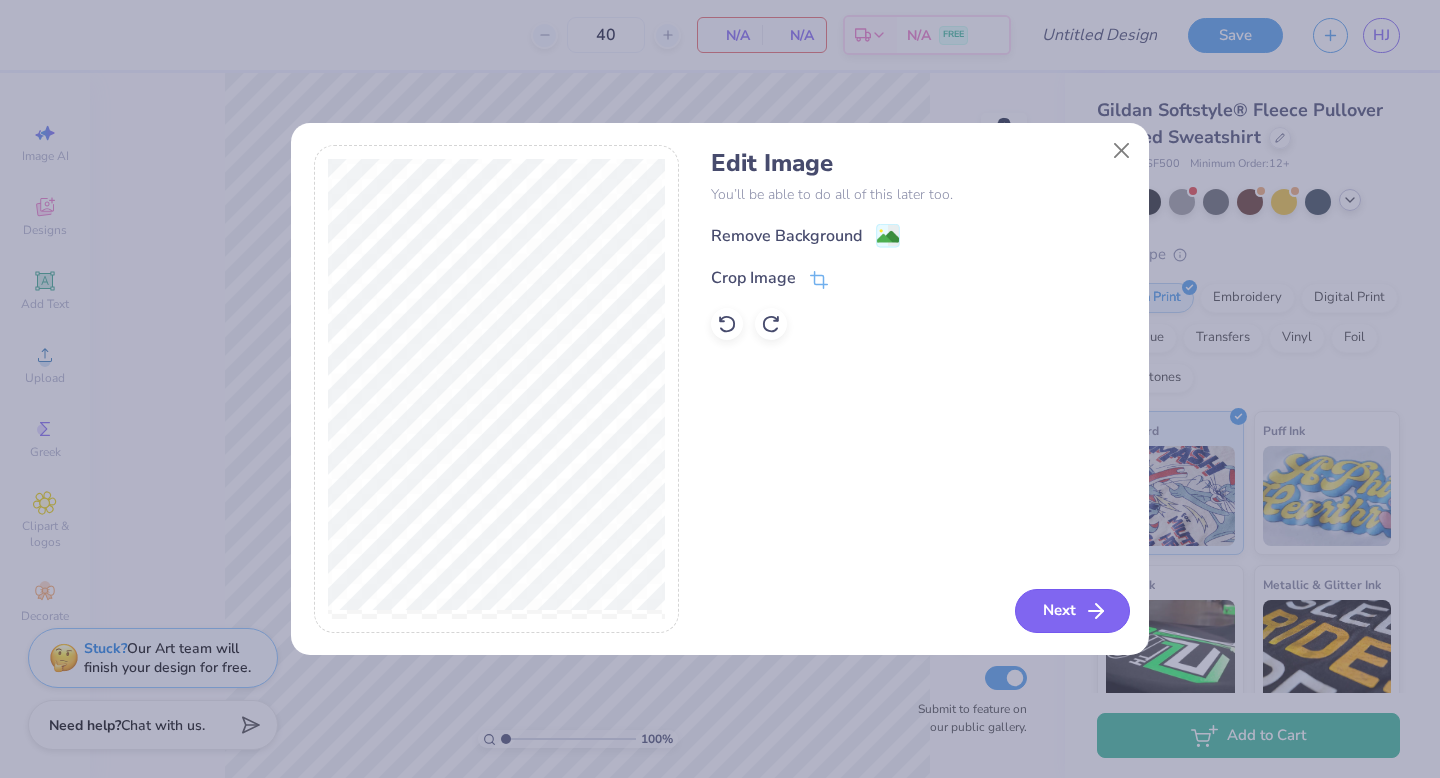 click on "Next" at bounding box center (1072, 611) 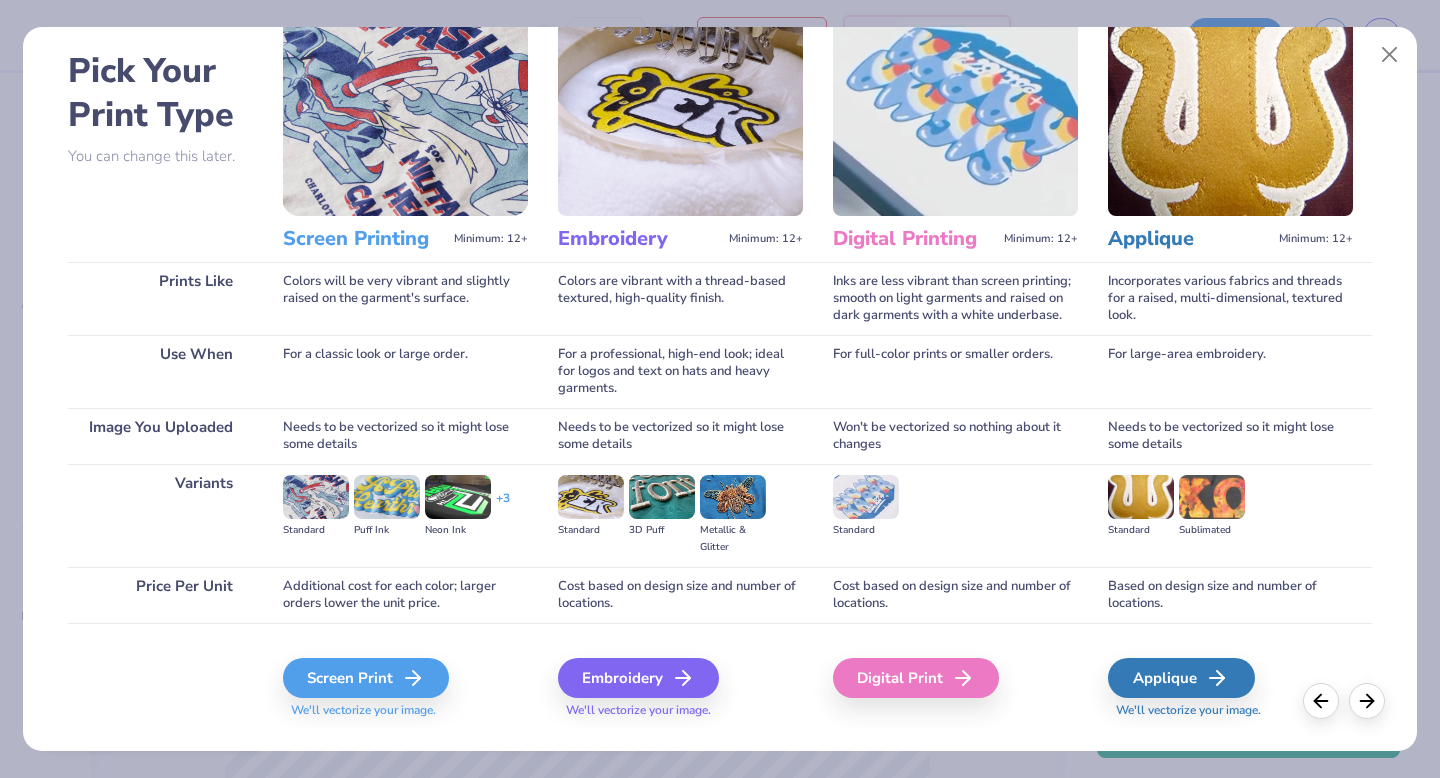 scroll, scrollTop: 91, scrollLeft: 0, axis: vertical 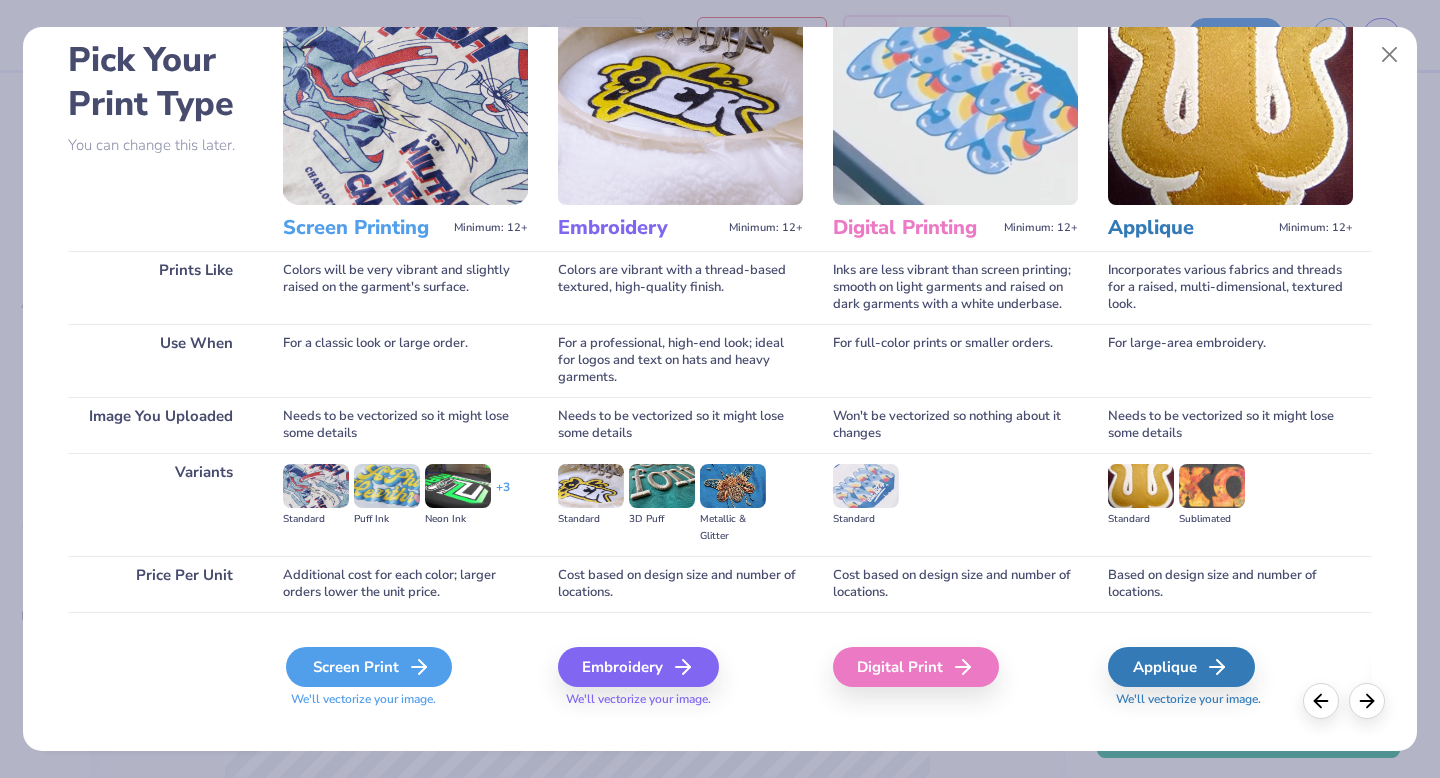 click 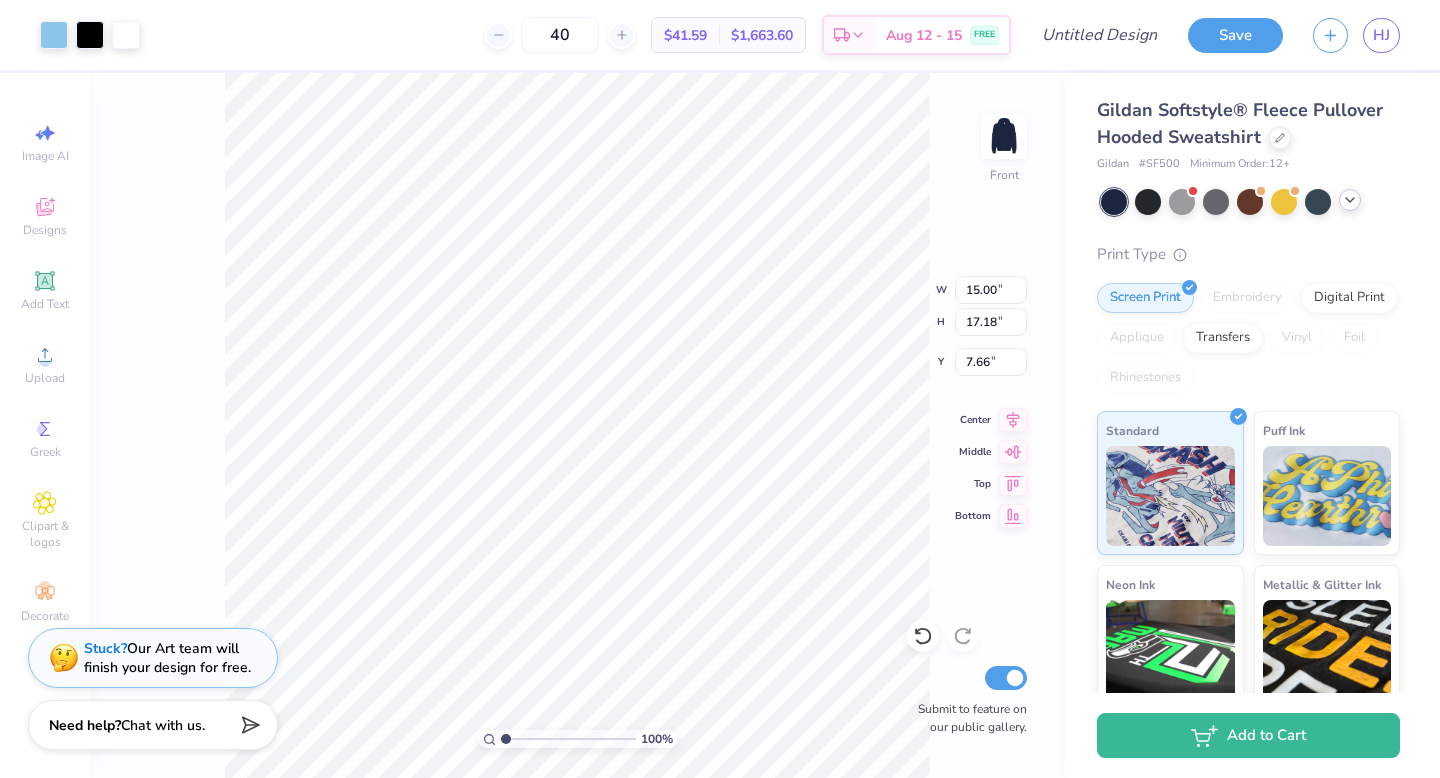 type on "10.26" 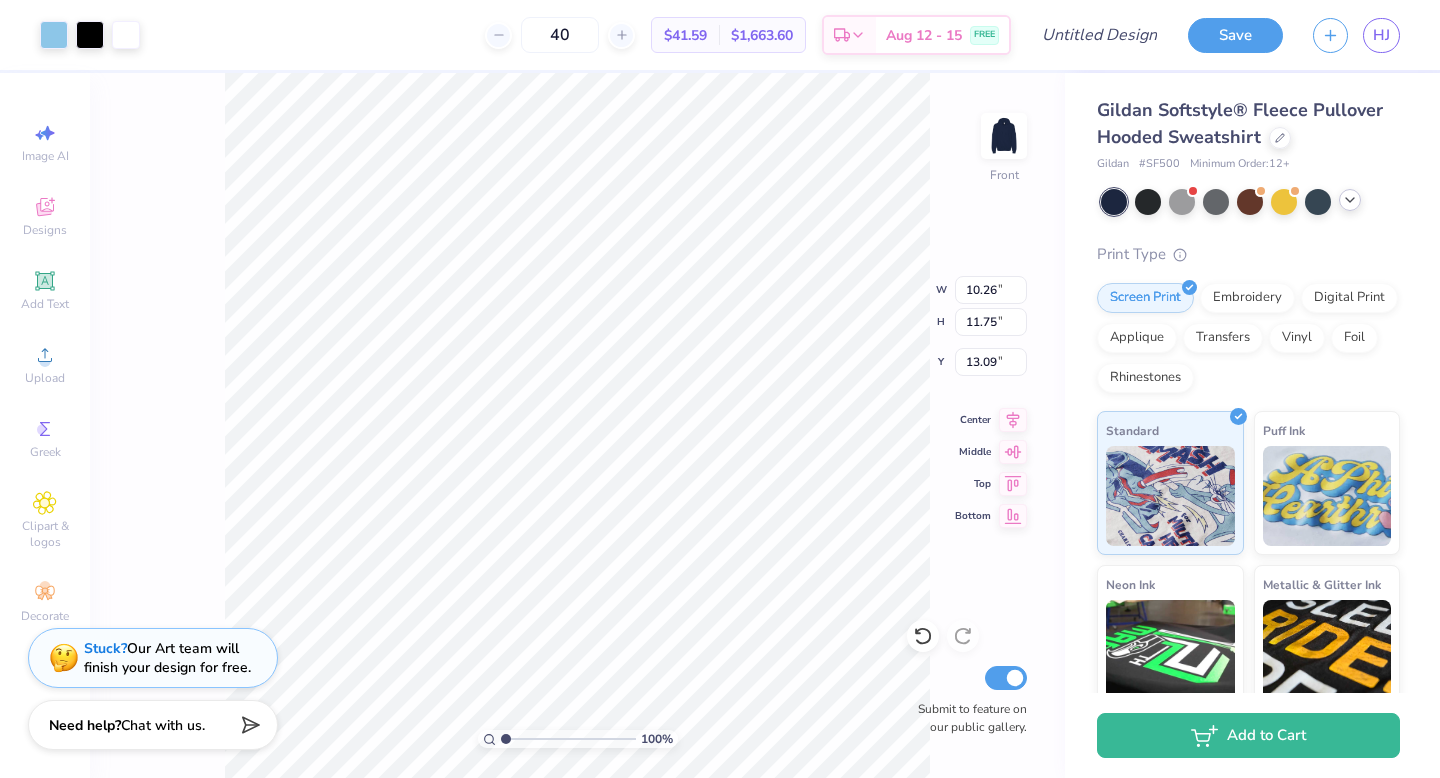type on "6.00" 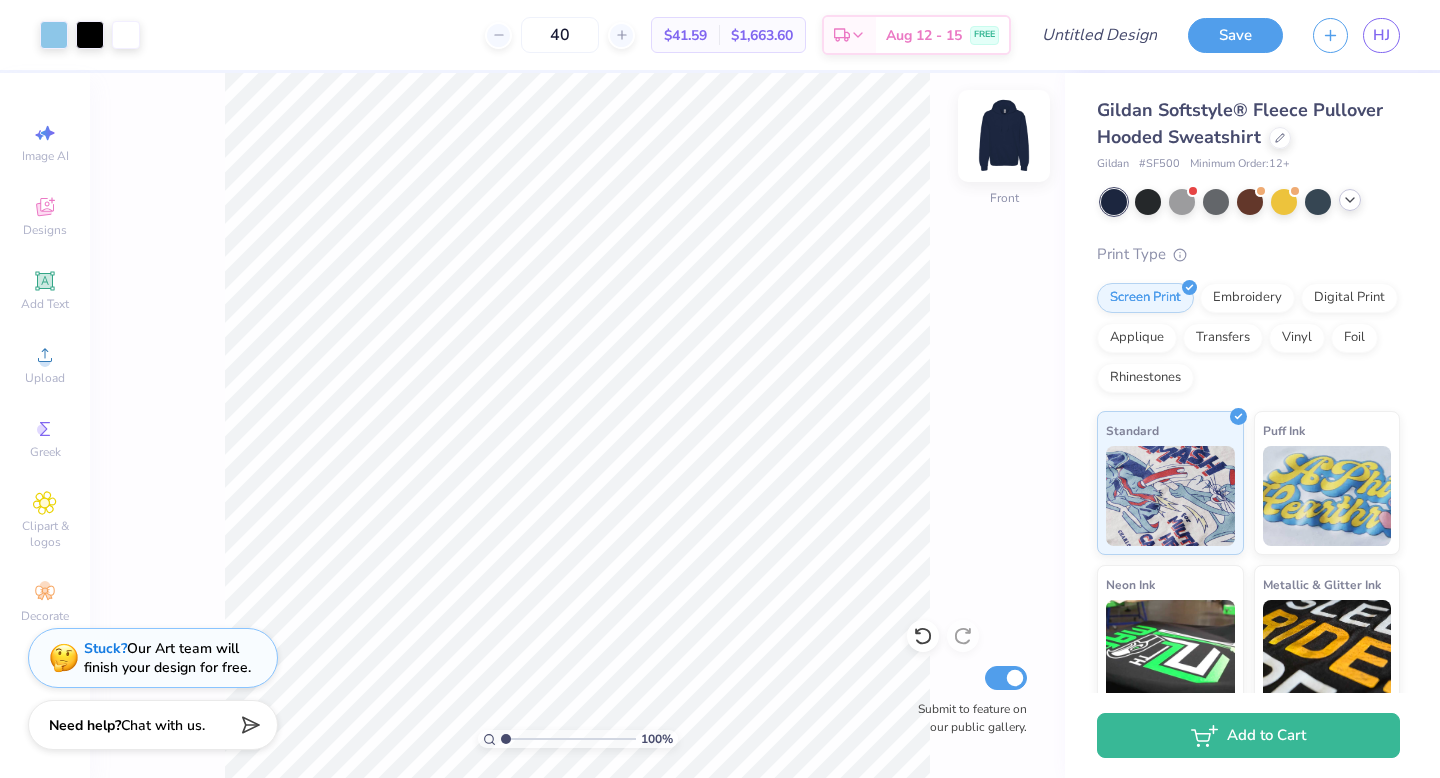 click at bounding box center [1004, 136] 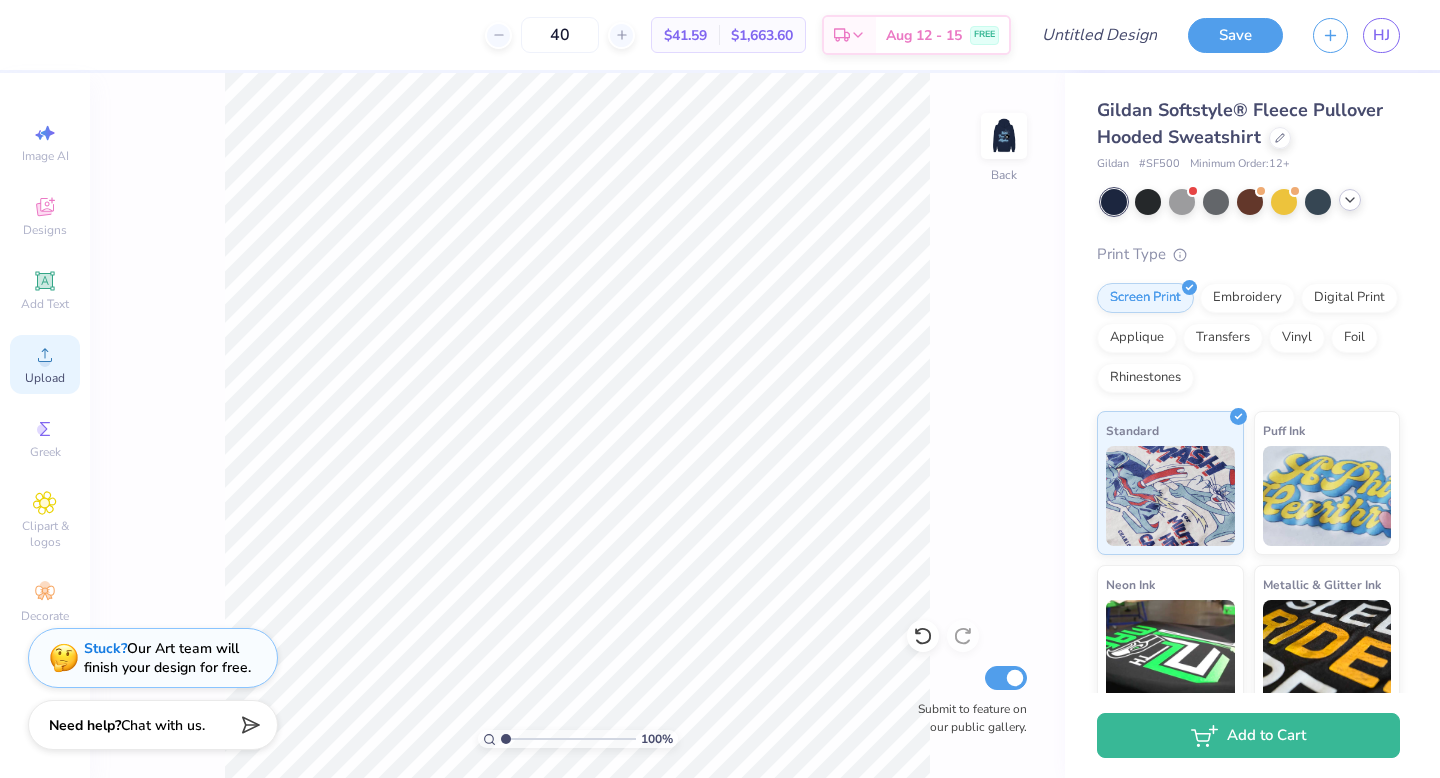 click 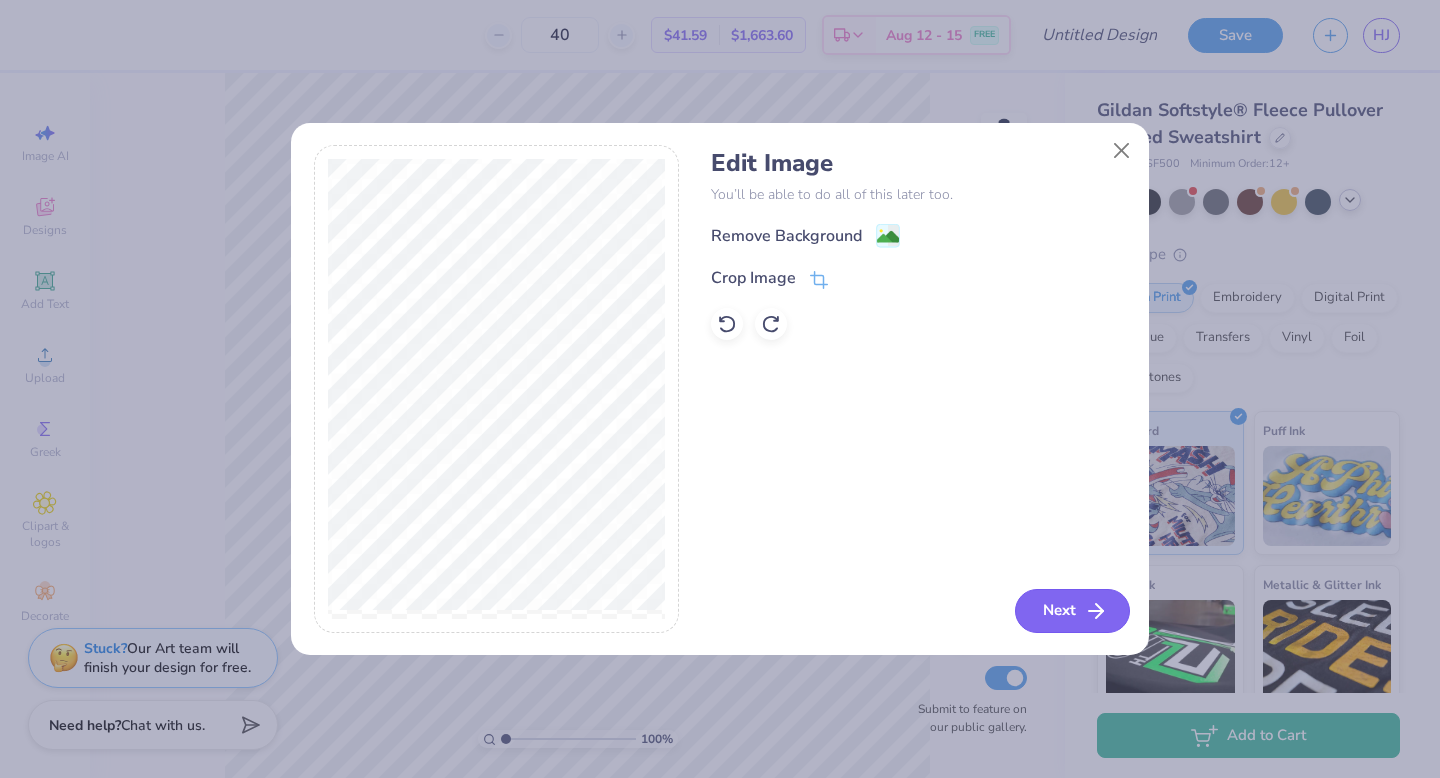 click on "Next" at bounding box center (1072, 611) 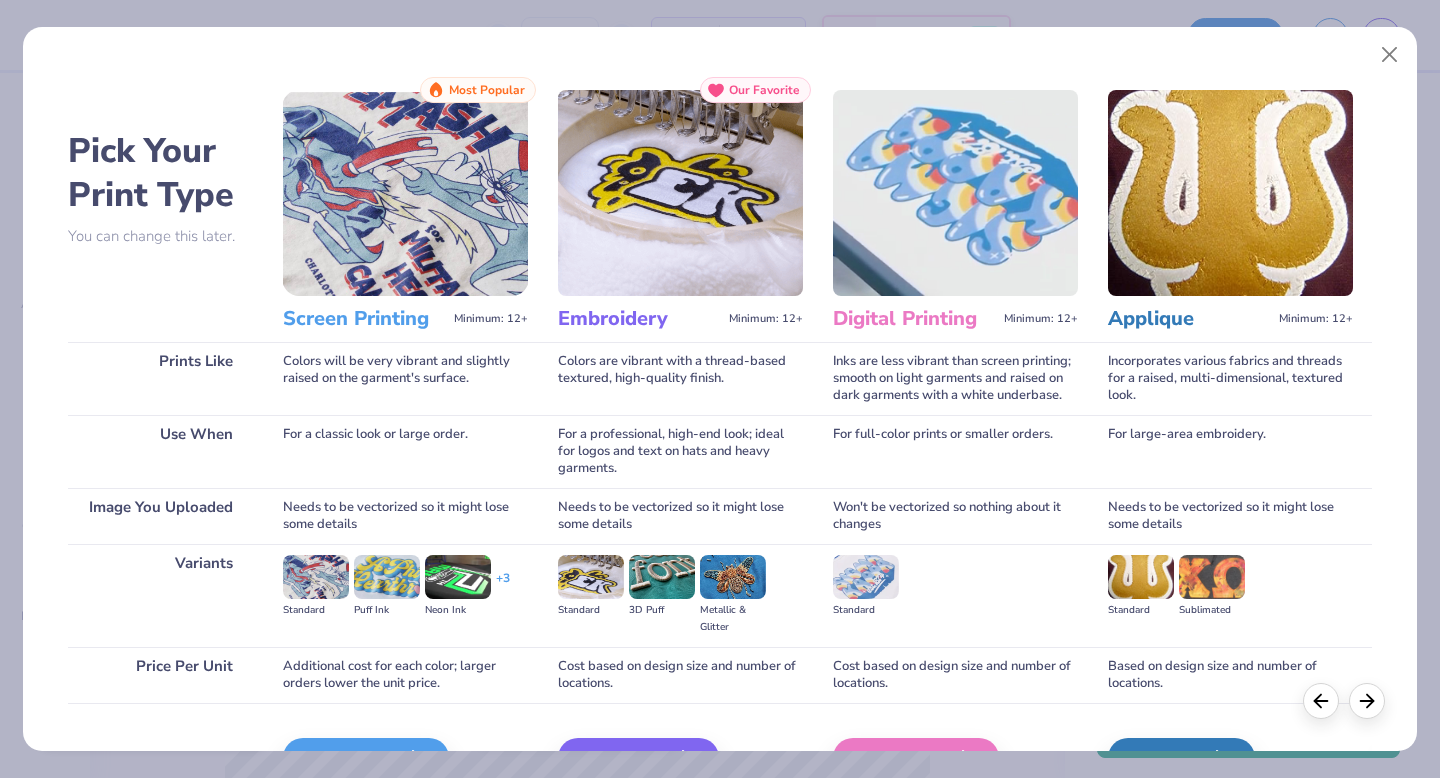scroll, scrollTop: 119, scrollLeft: 0, axis: vertical 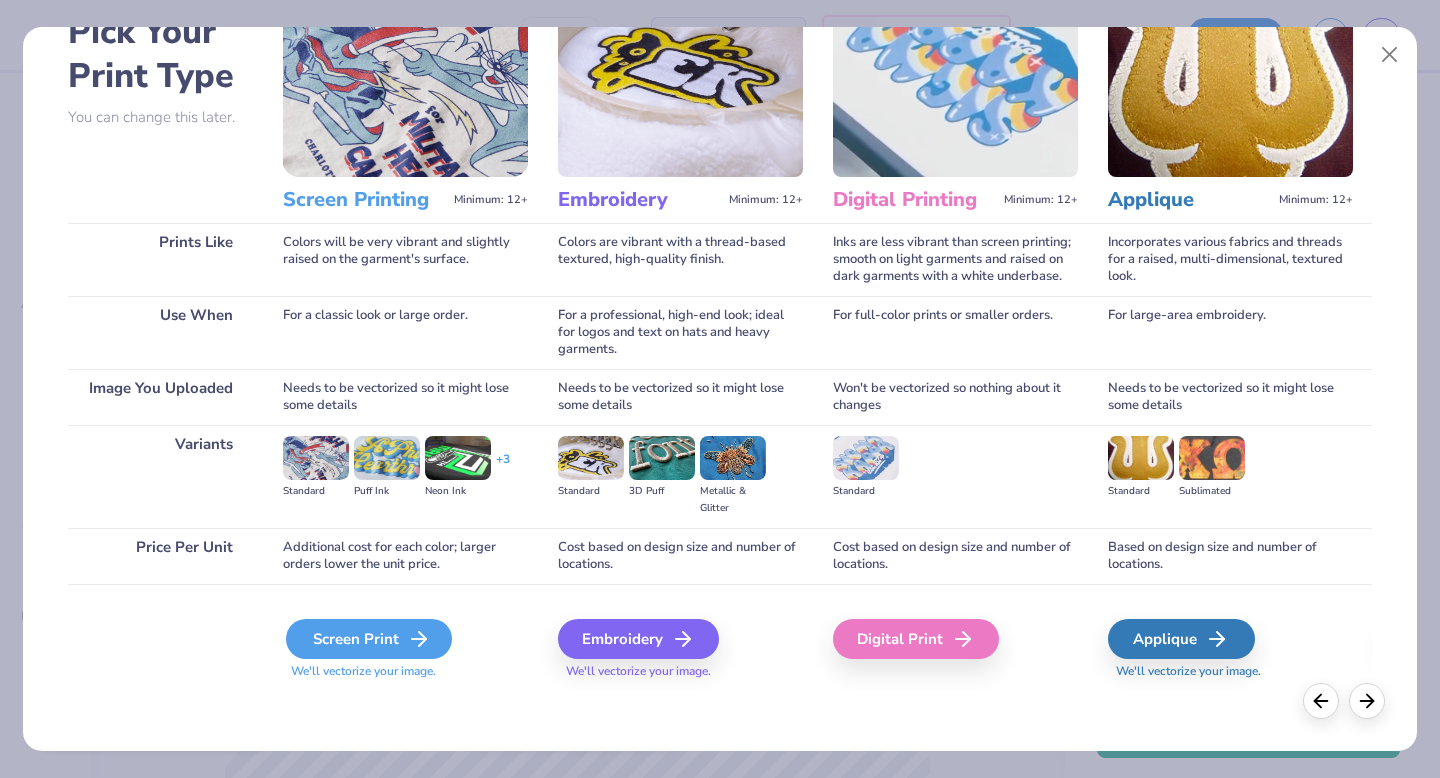 click on "Screen Print" at bounding box center (369, 639) 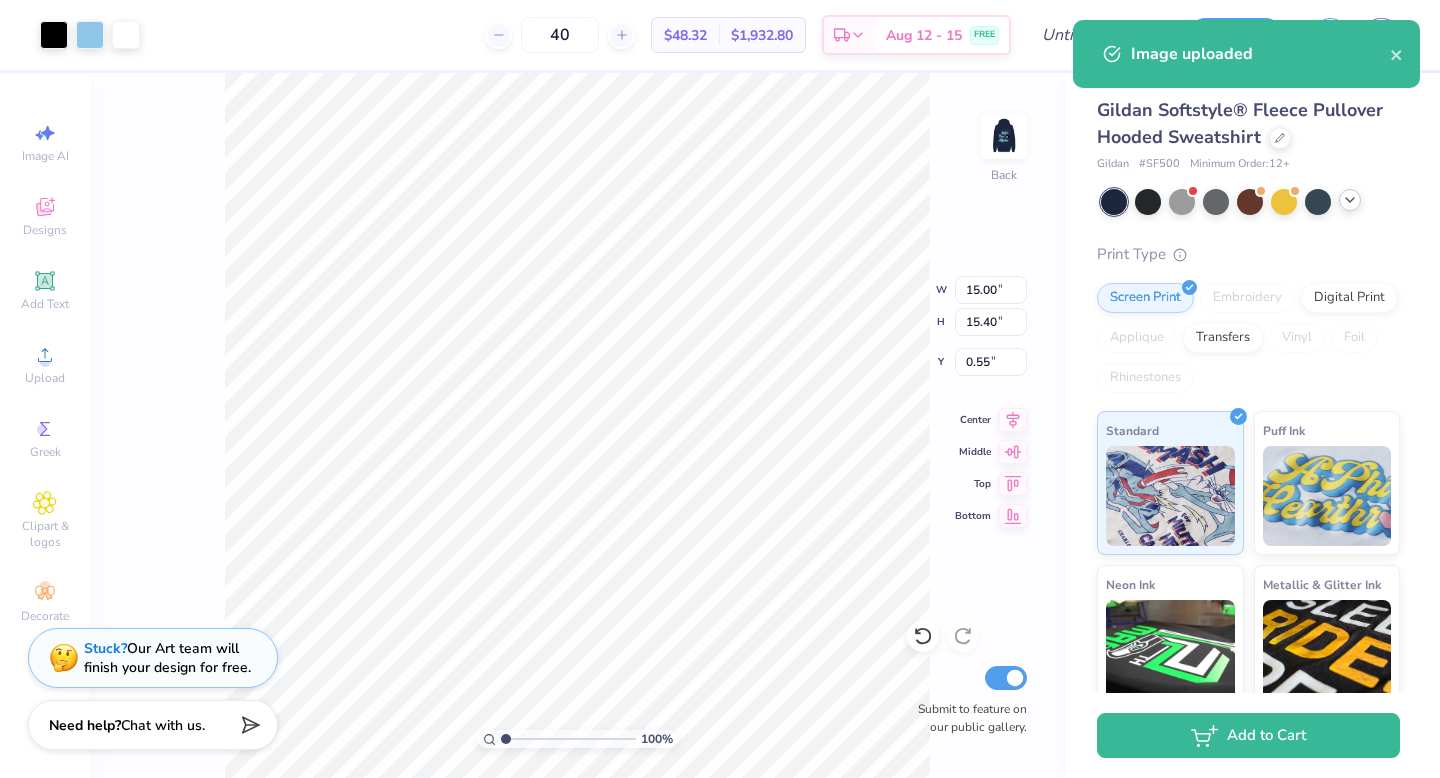 type on "9.27" 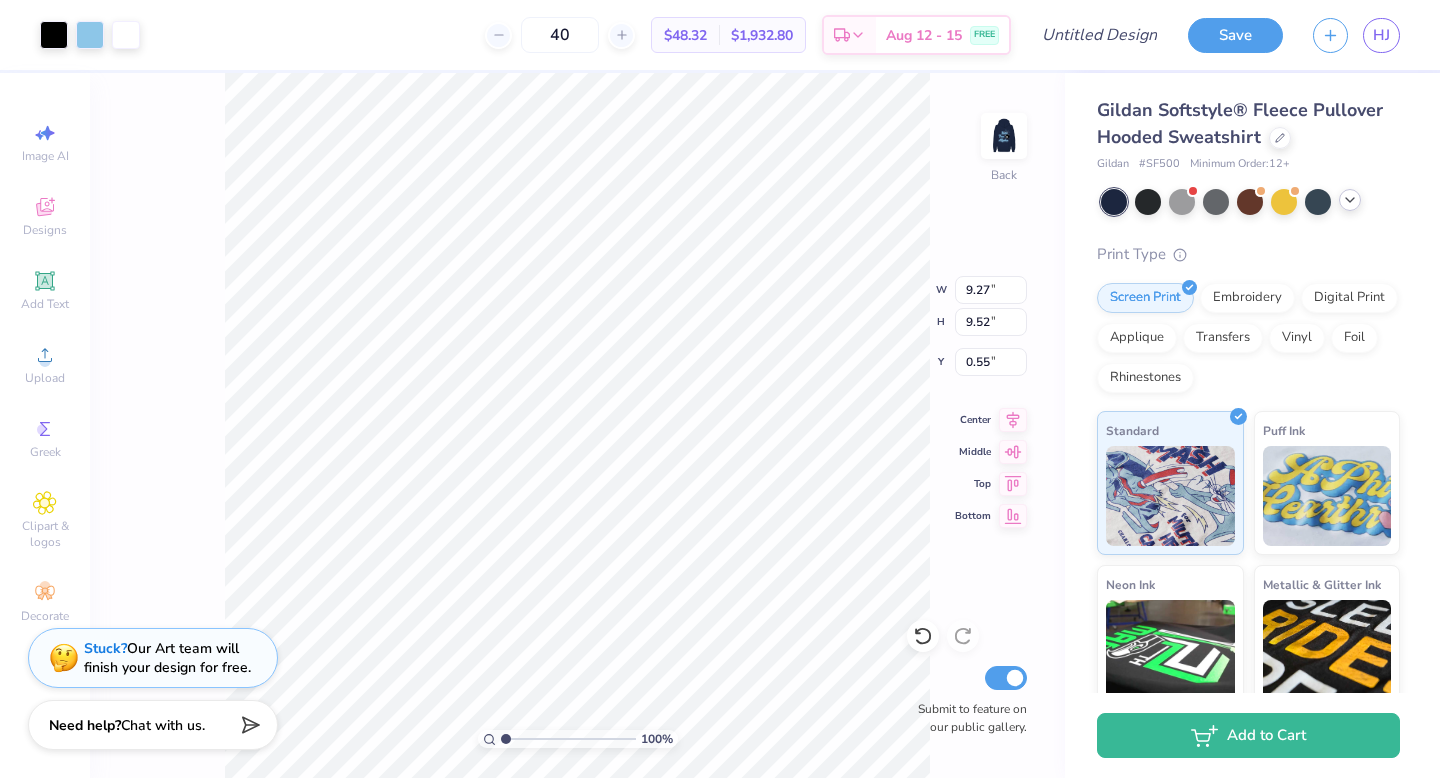 type on "3.00" 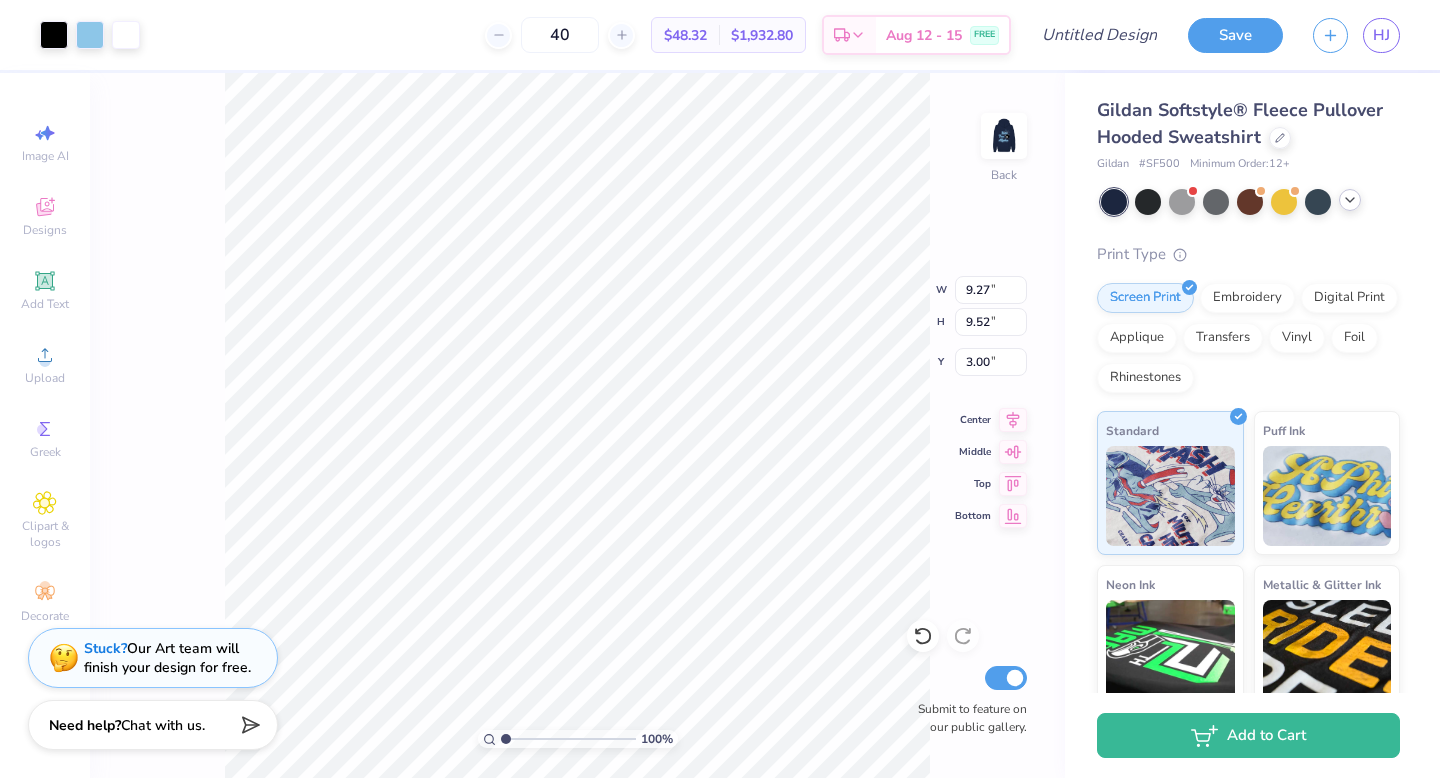 type on "6.45" 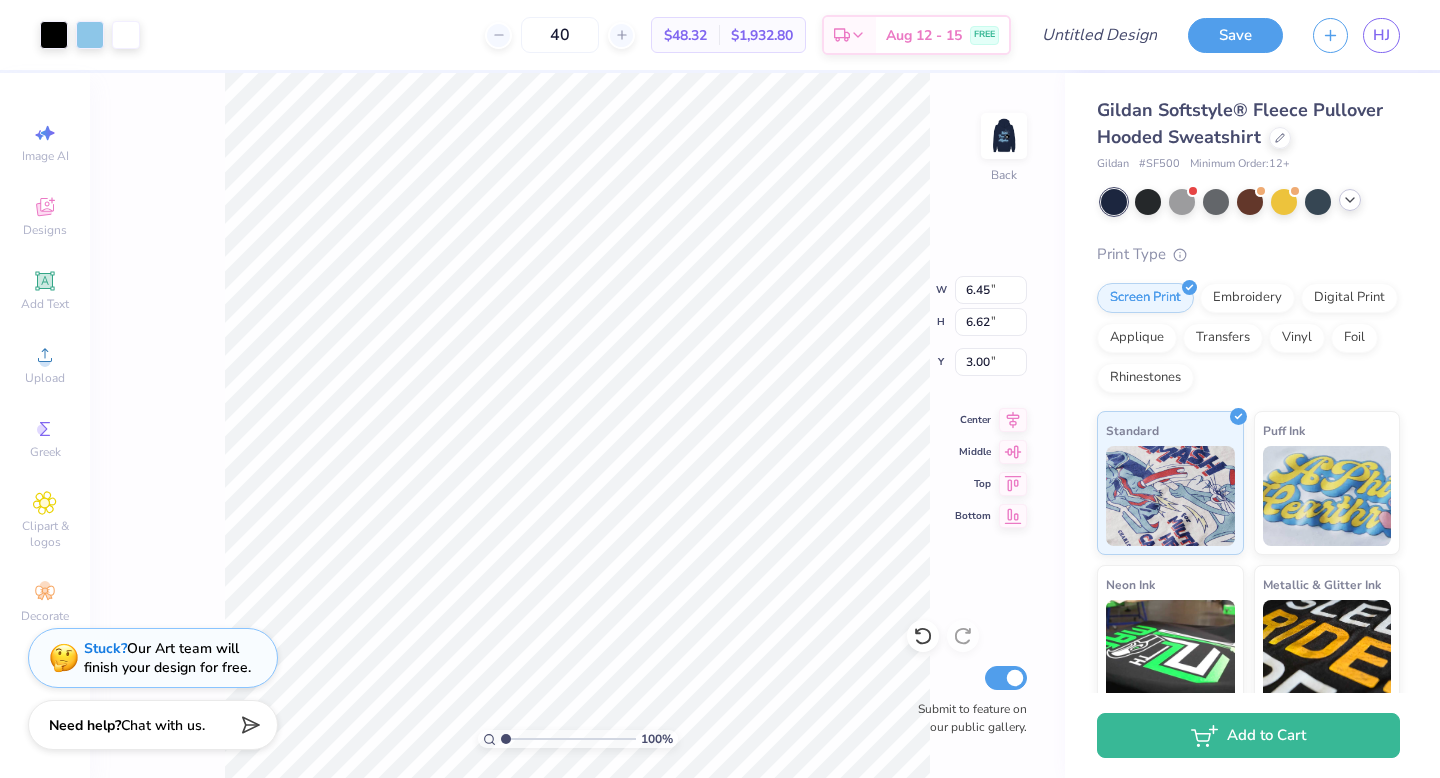 type on "4.93" 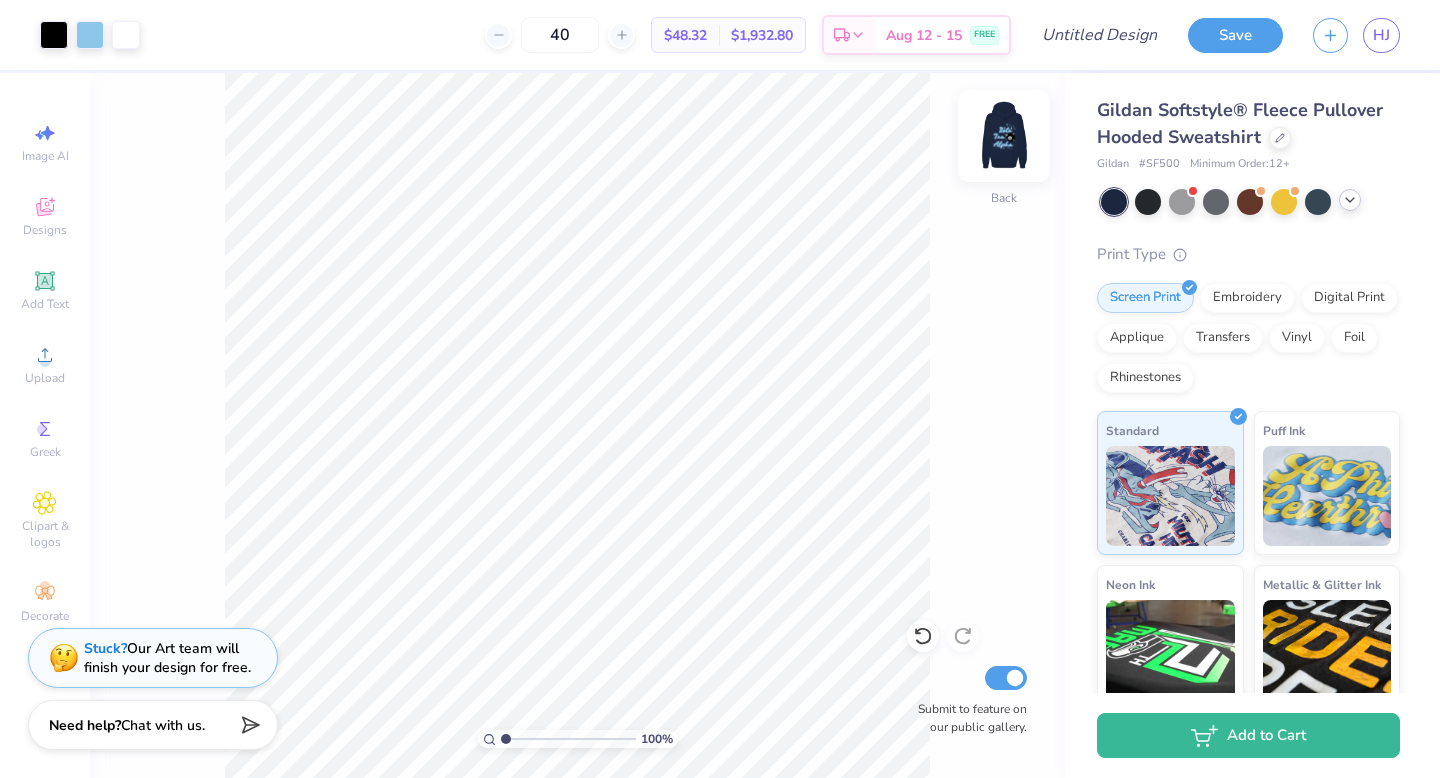 click at bounding box center (1004, 136) 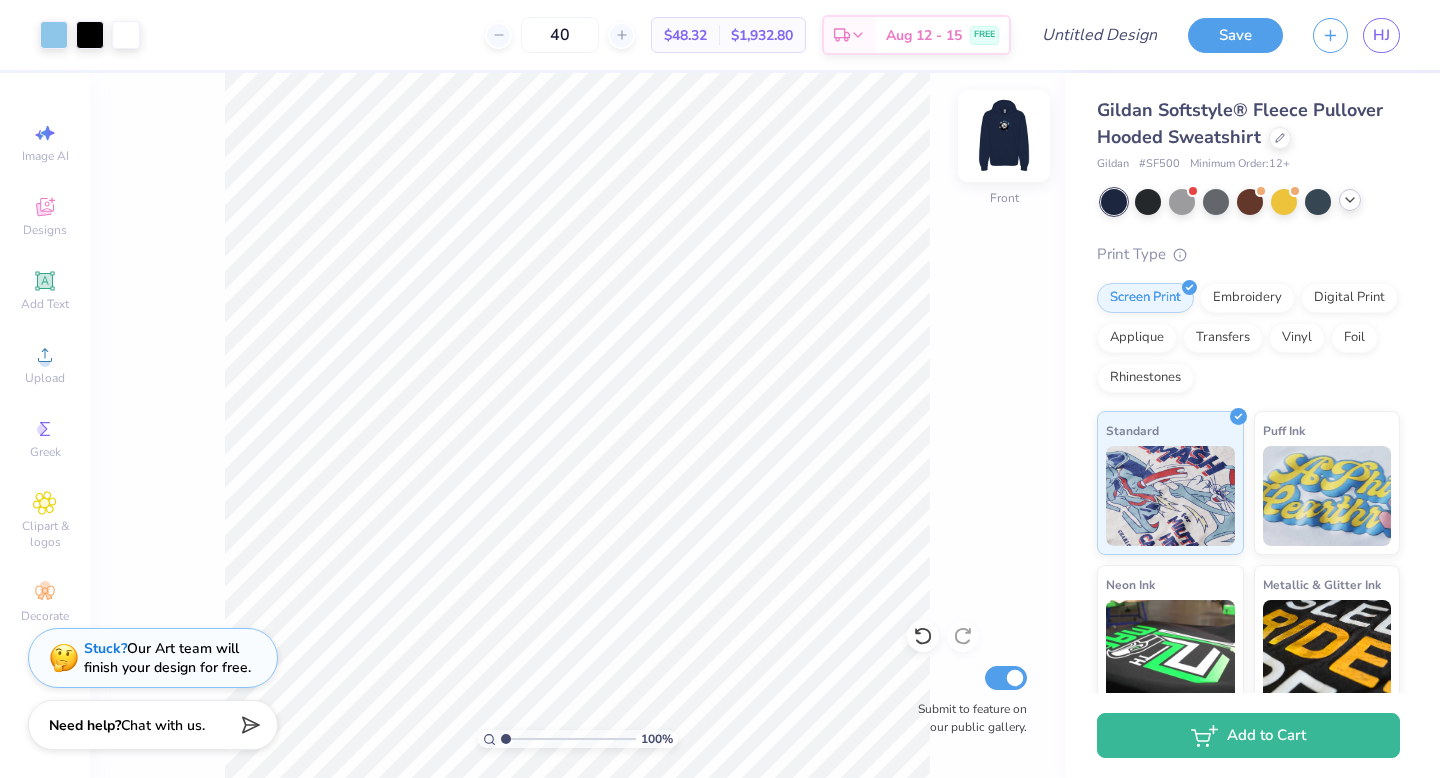 click at bounding box center [1004, 136] 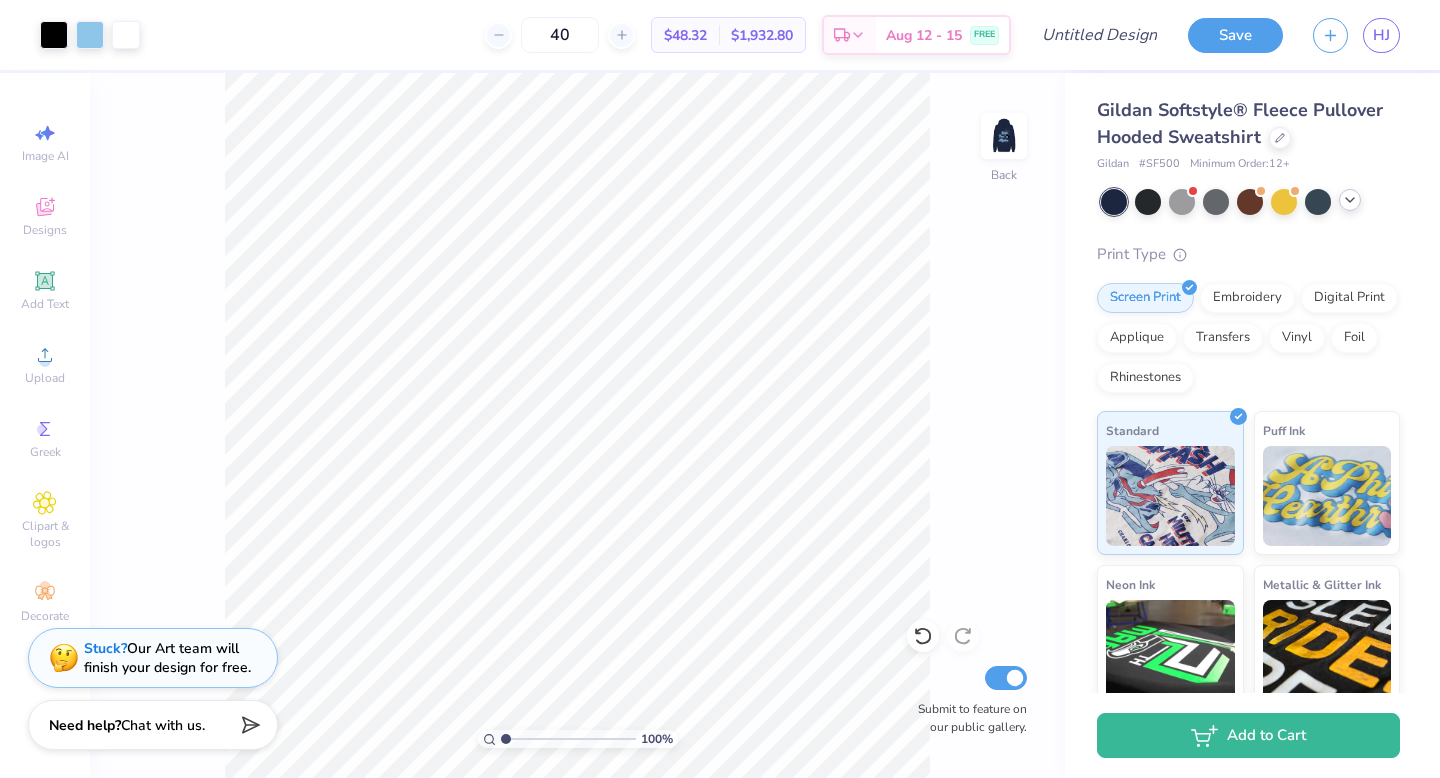 click on "$48.32" at bounding box center (685, 35) 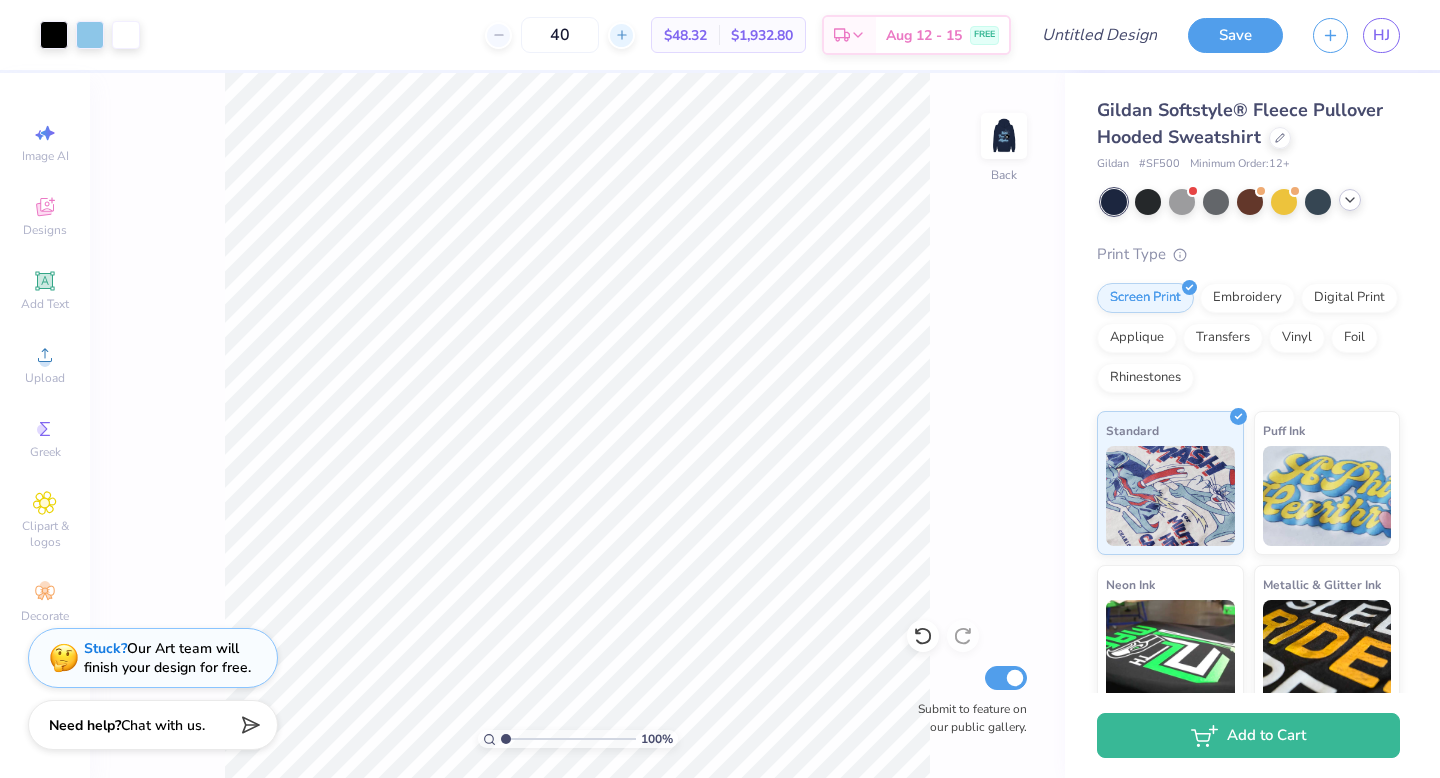 click 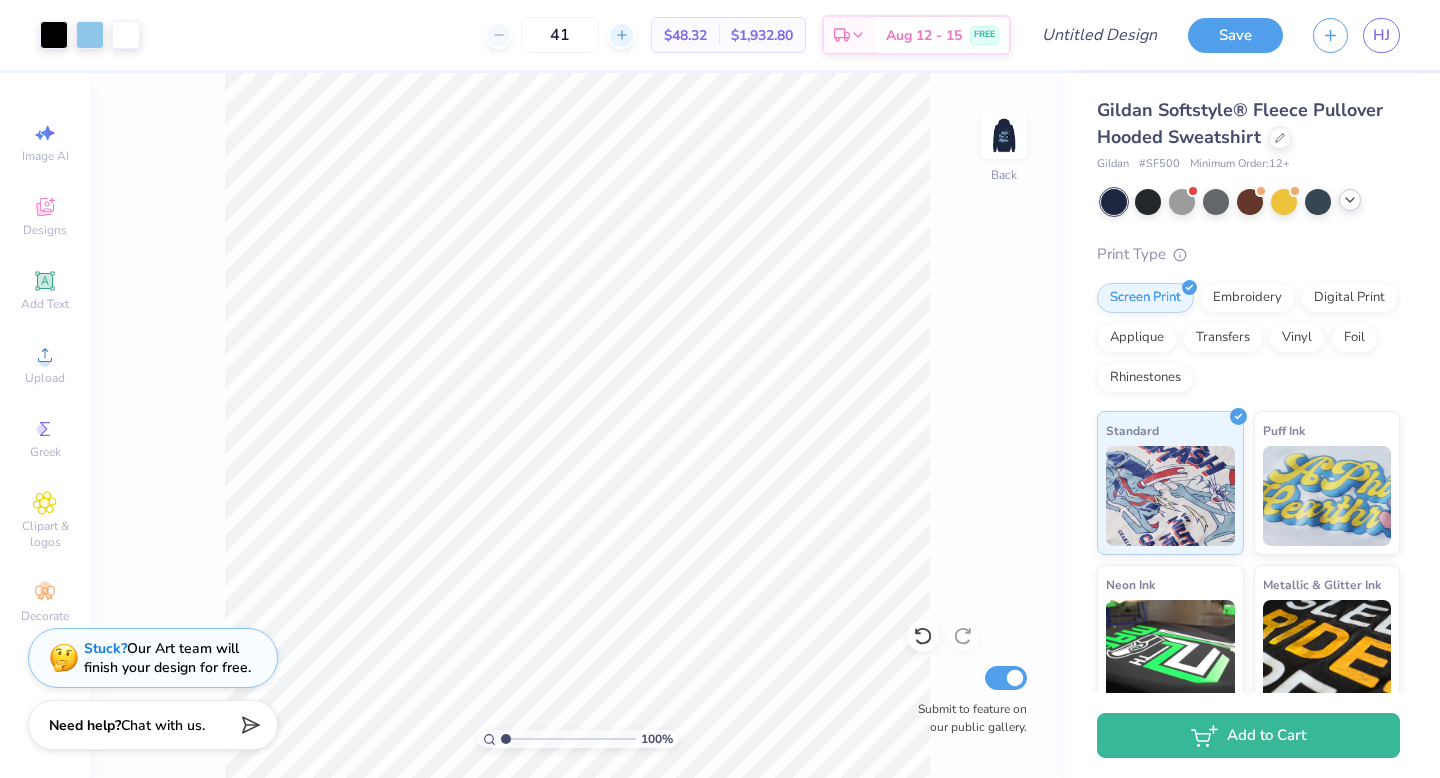 click on "41" at bounding box center (560, 35) 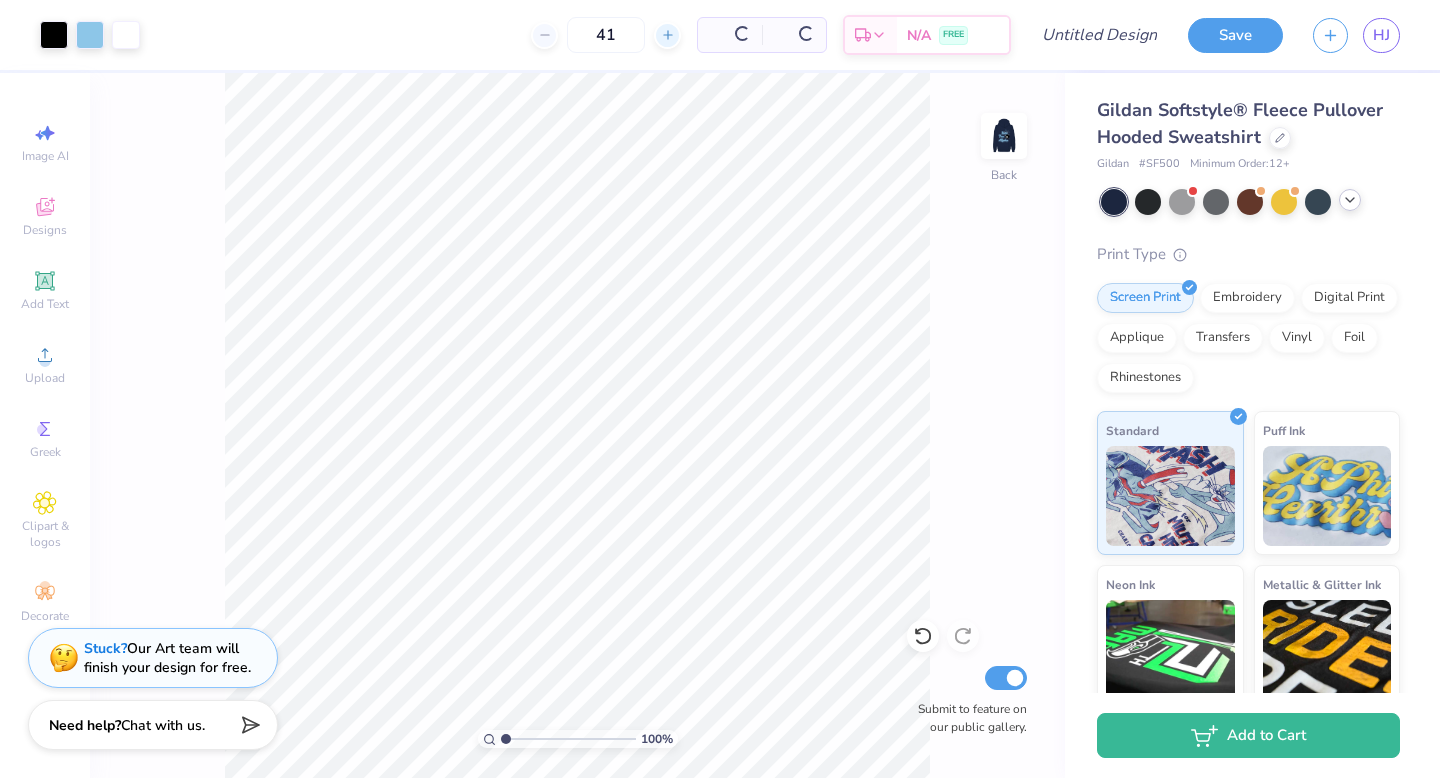 click on "41" at bounding box center [606, 35] 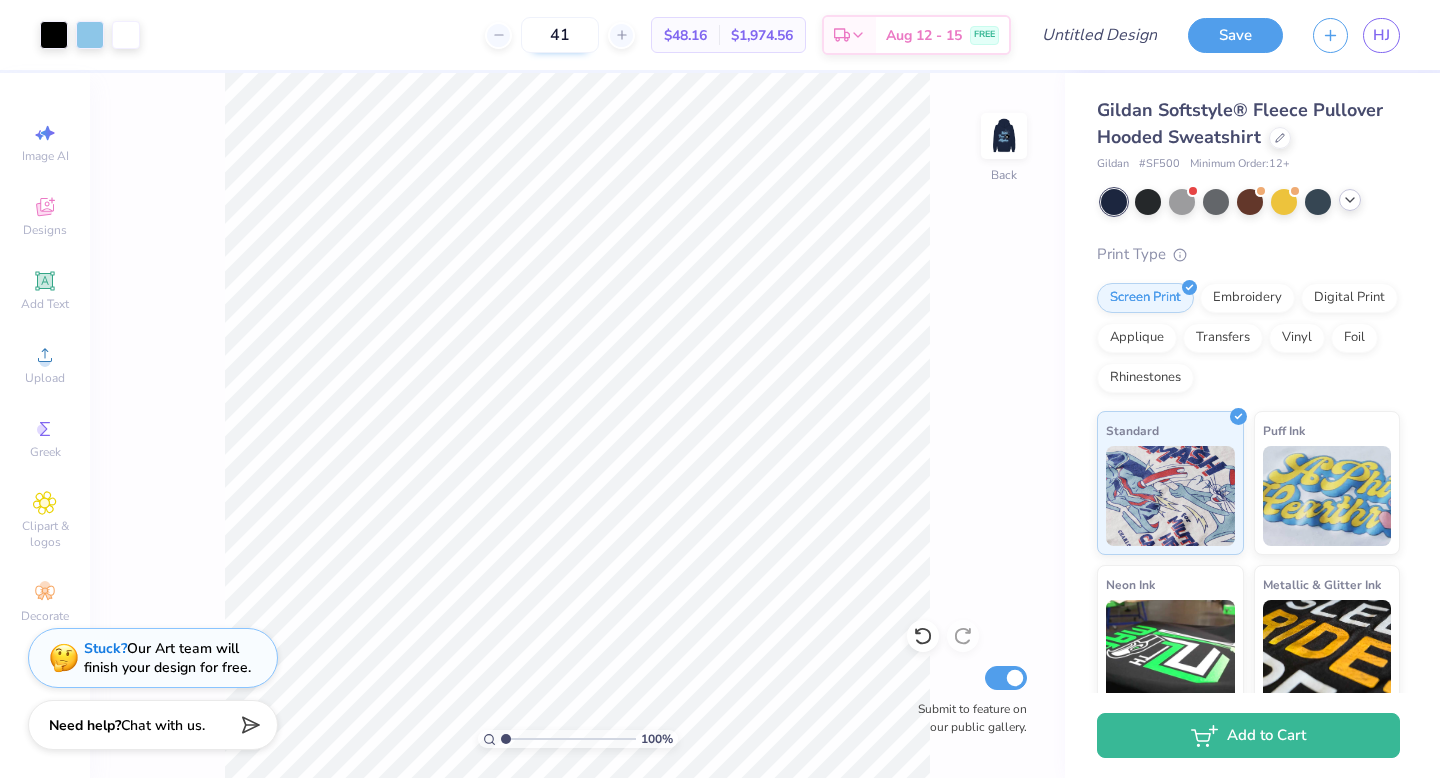 click on "41" at bounding box center (560, 35) 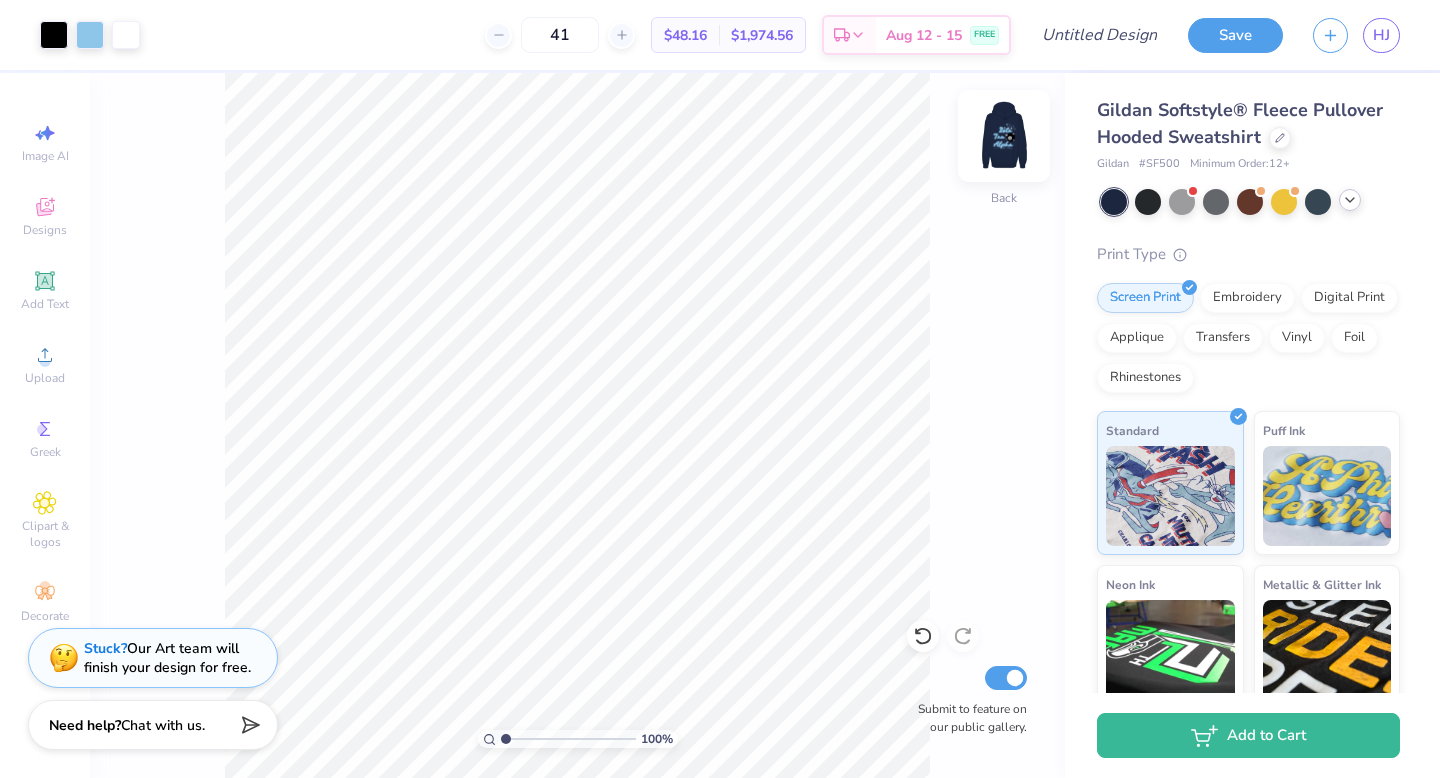 click at bounding box center (1004, 136) 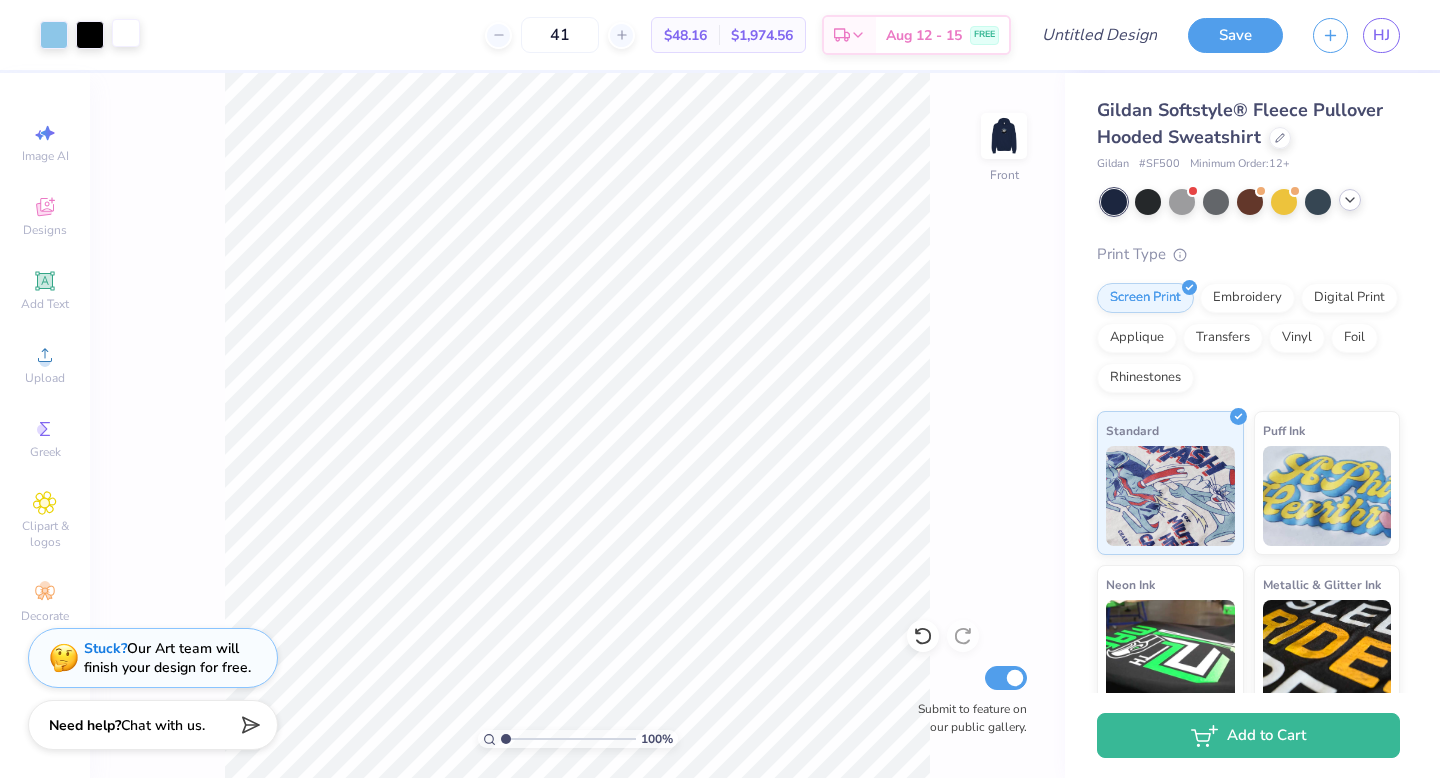 click at bounding box center [126, 33] 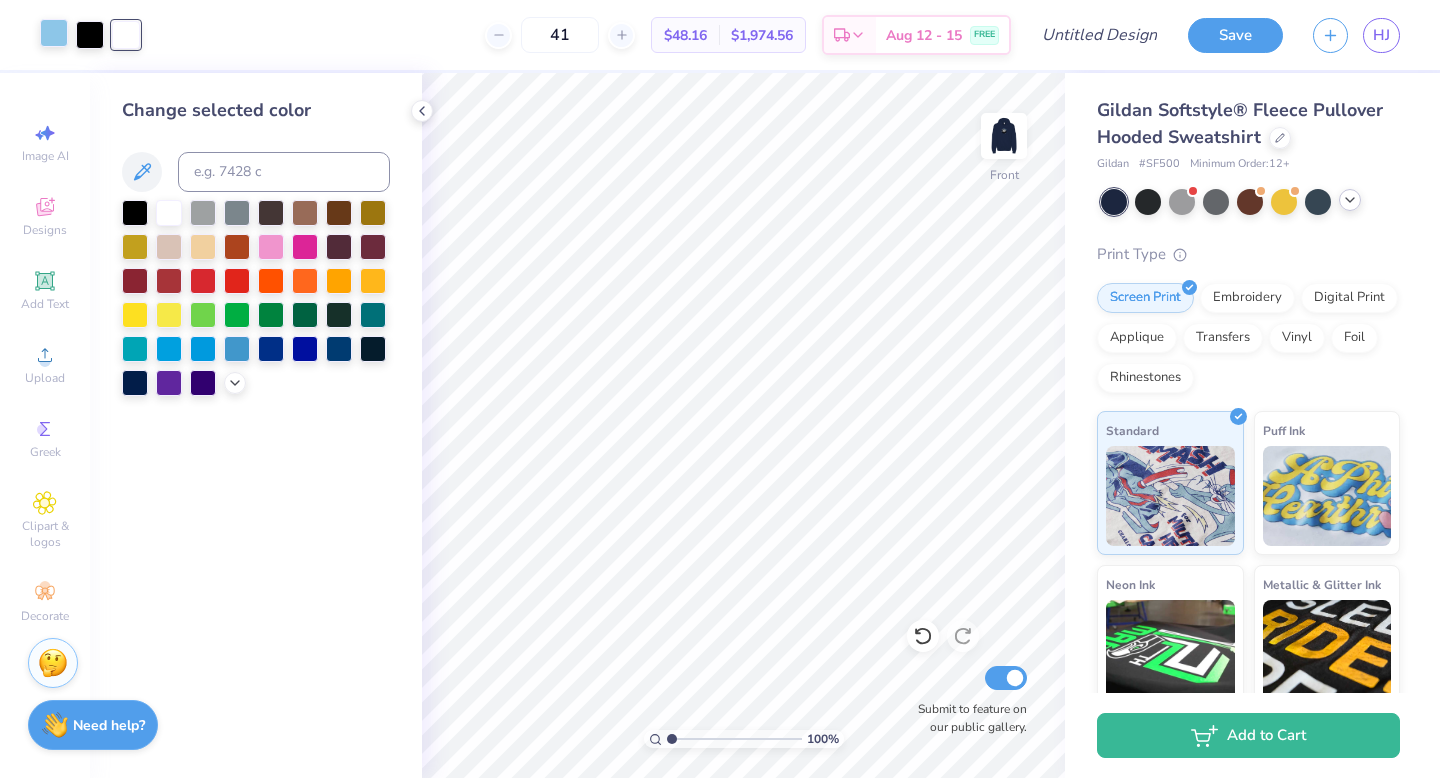 click at bounding box center (54, 33) 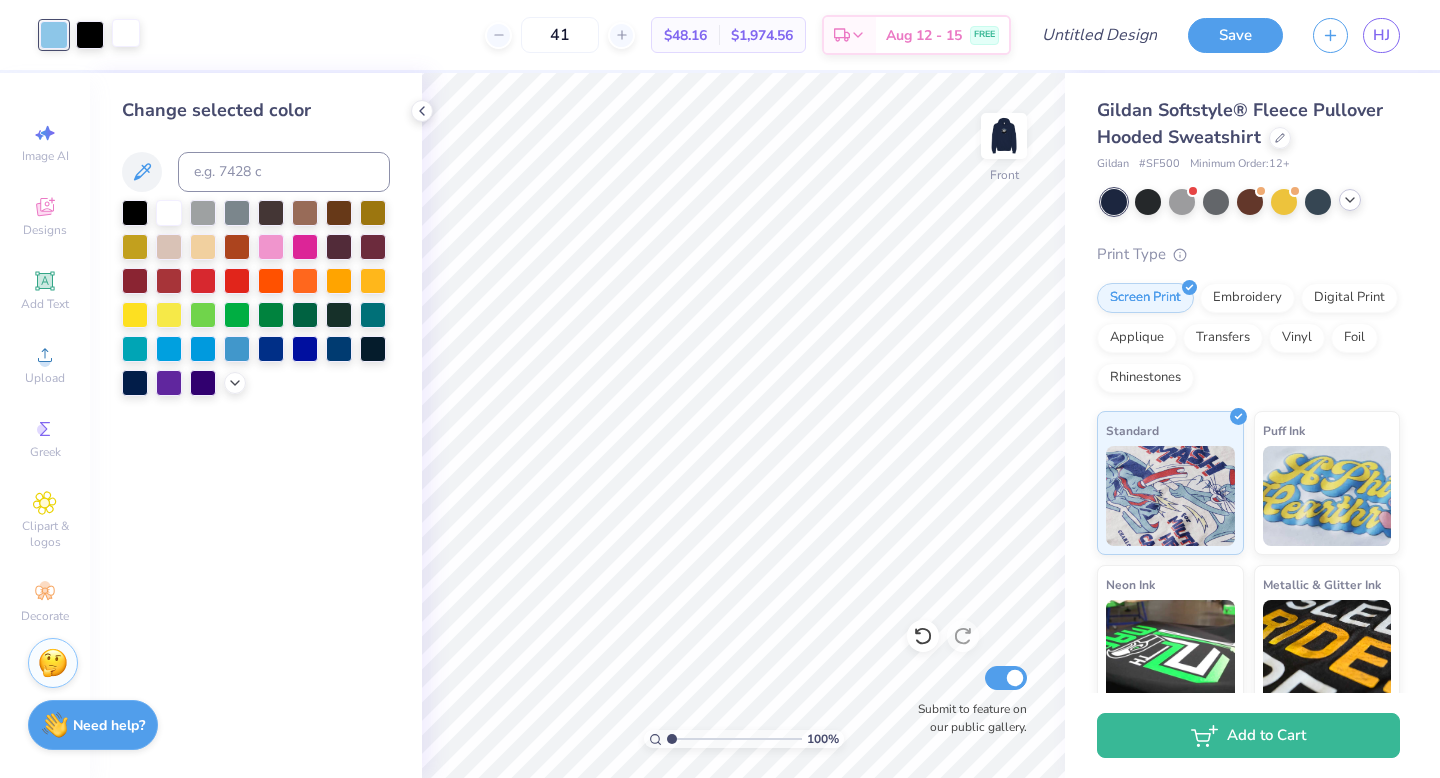 click at bounding box center [126, 33] 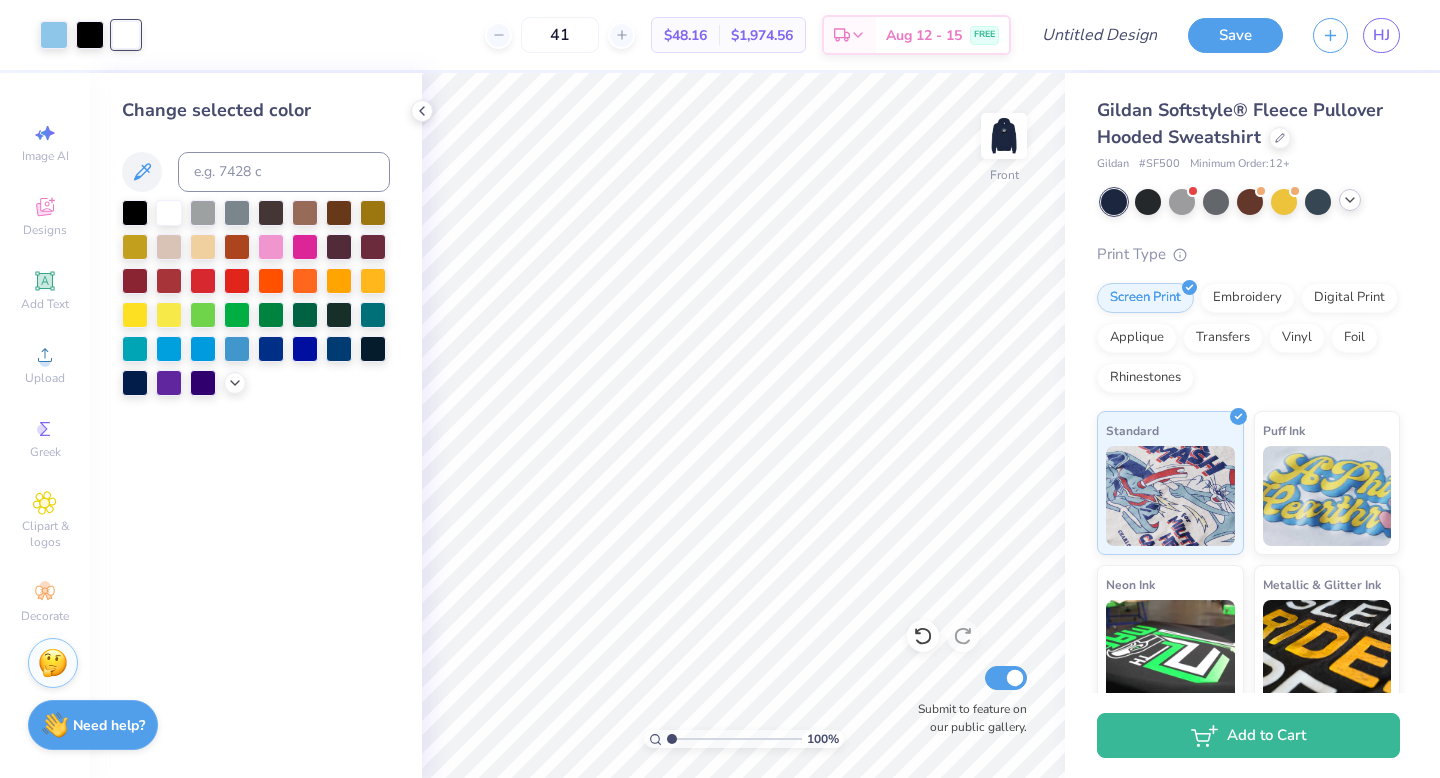 click on "Change selected color" at bounding box center (256, 246) 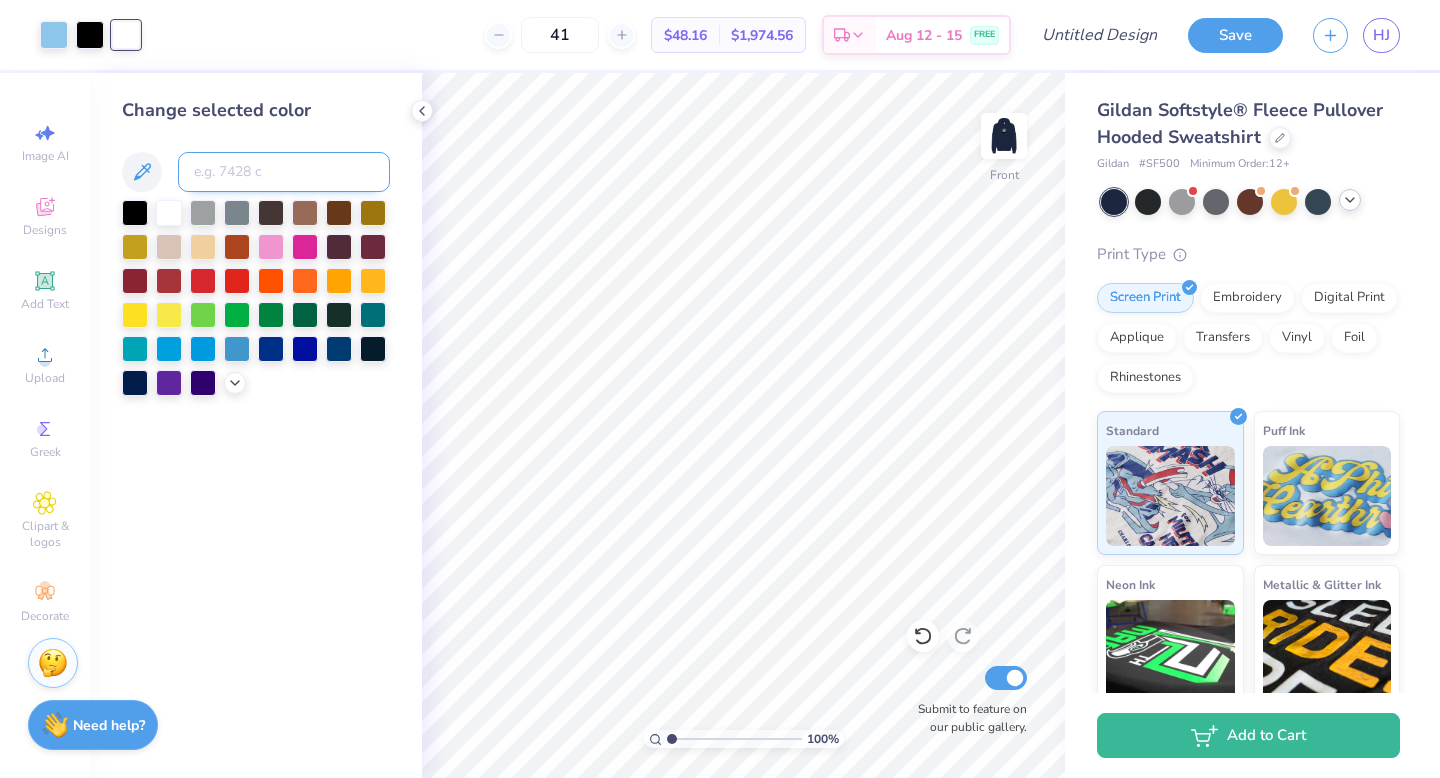 click at bounding box center (284, 172) 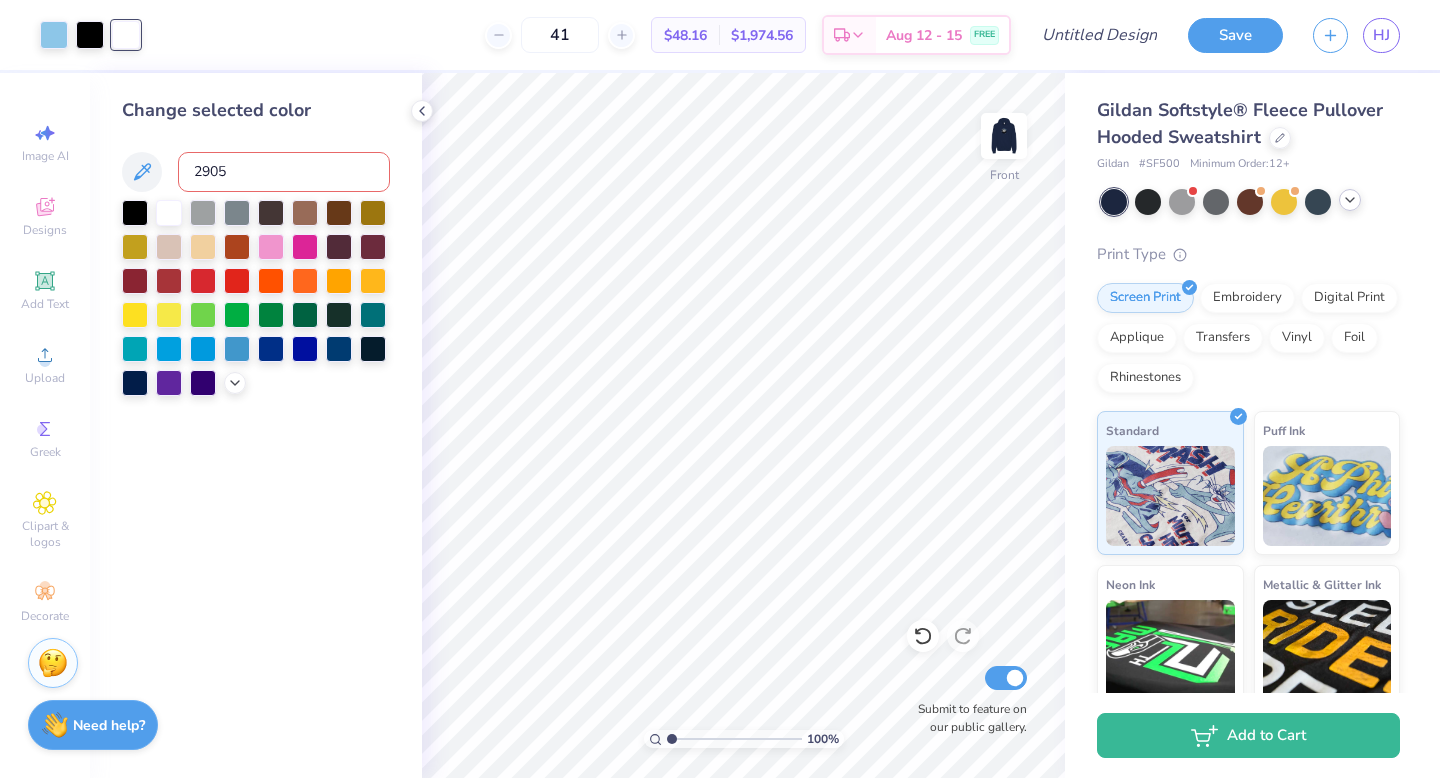type on "2905" 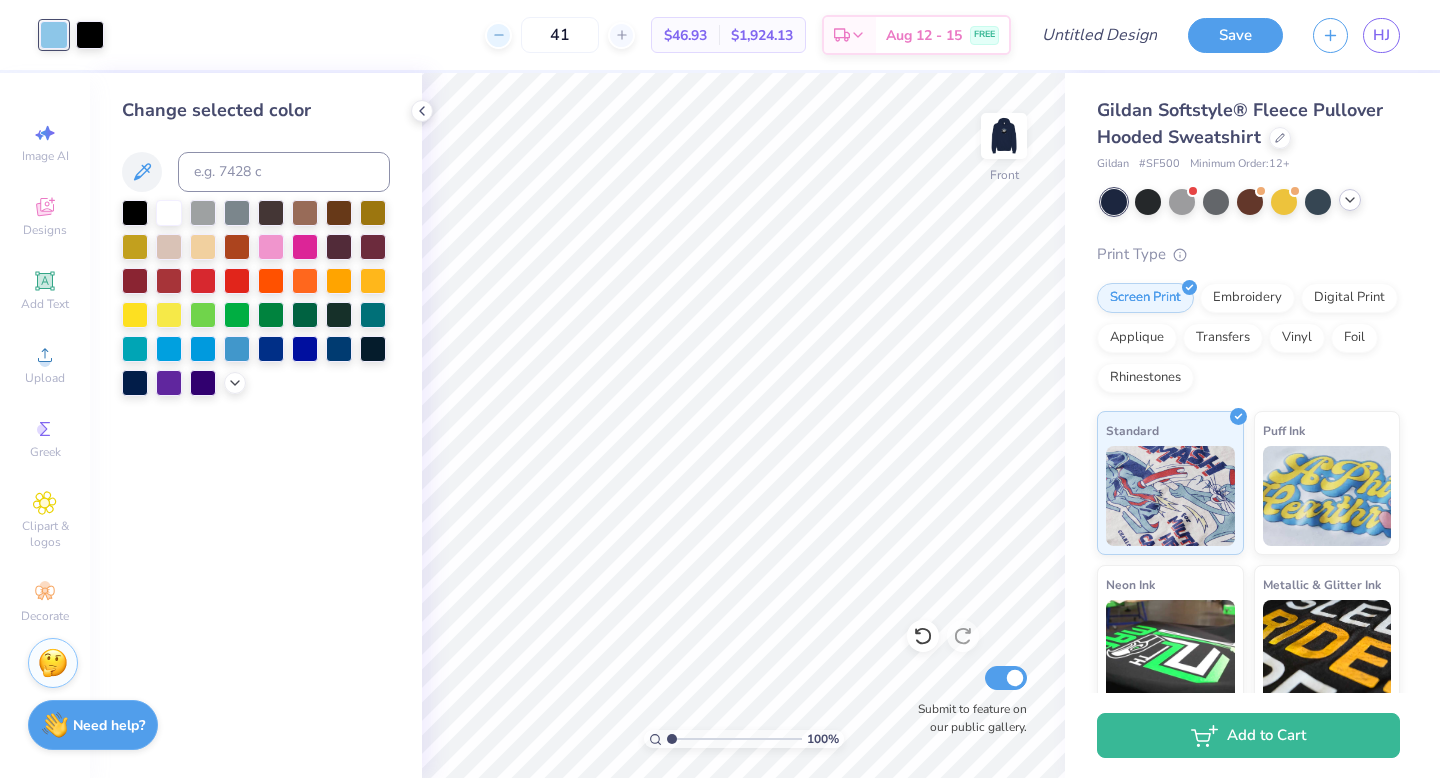 click at bounding box center [498, 35] 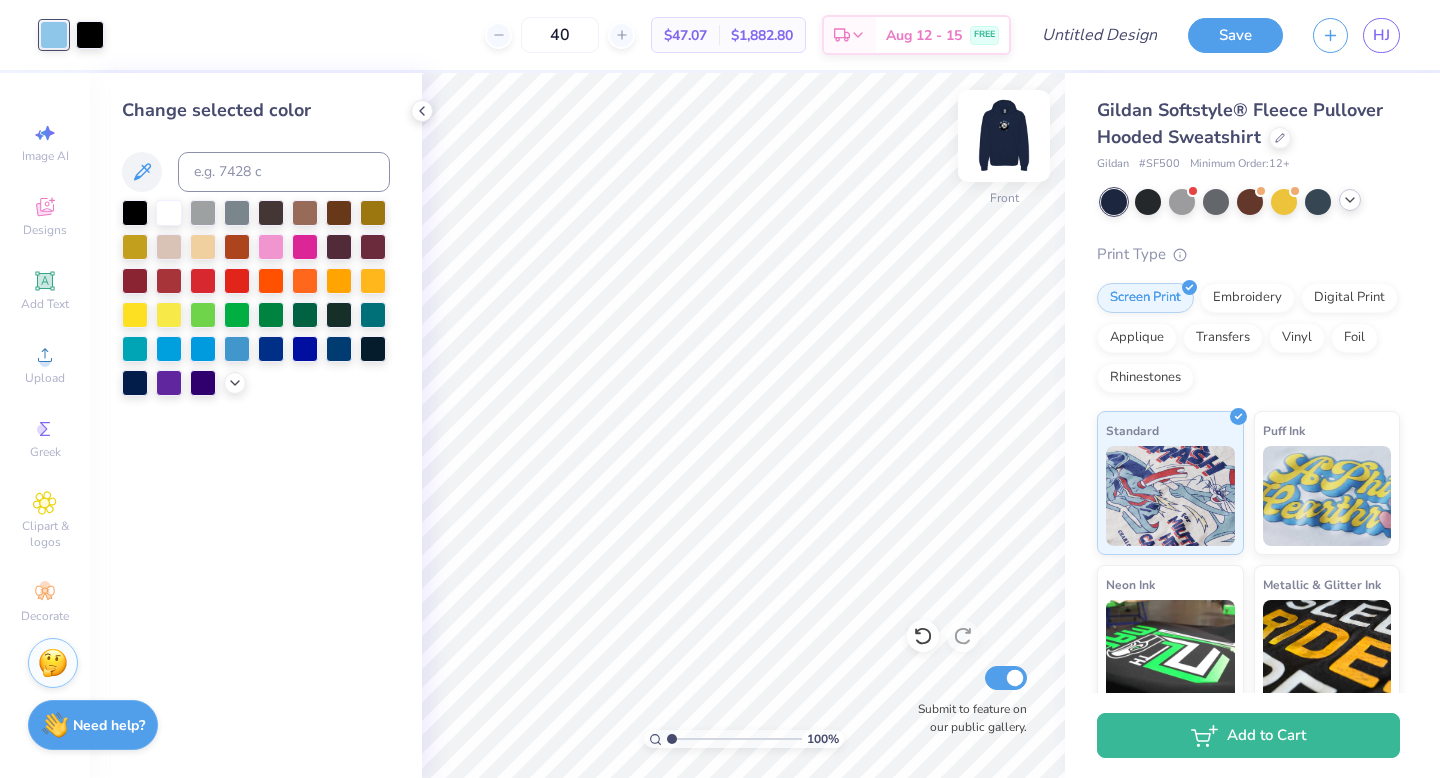 click at bounding box center (1004, 136) 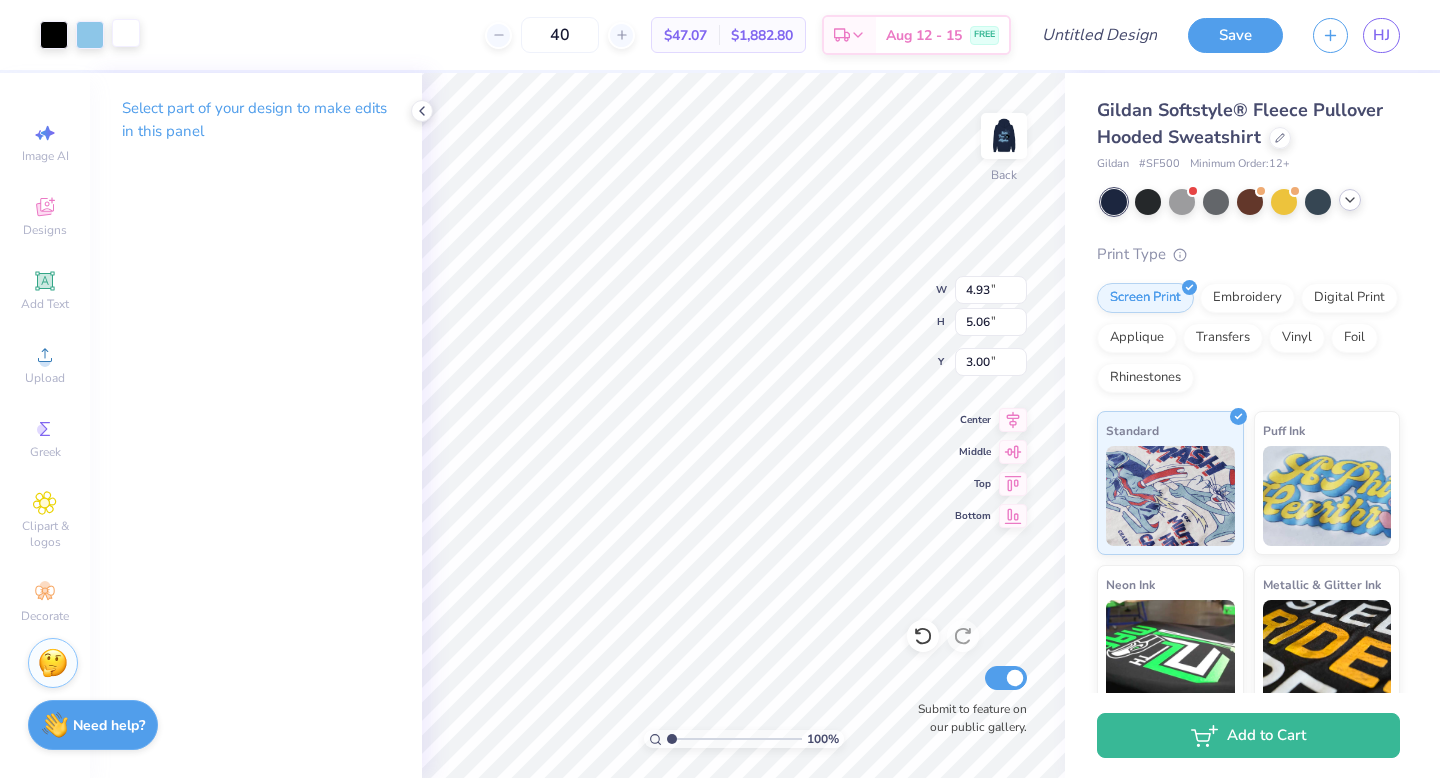 click at bounding box center (126, 33) 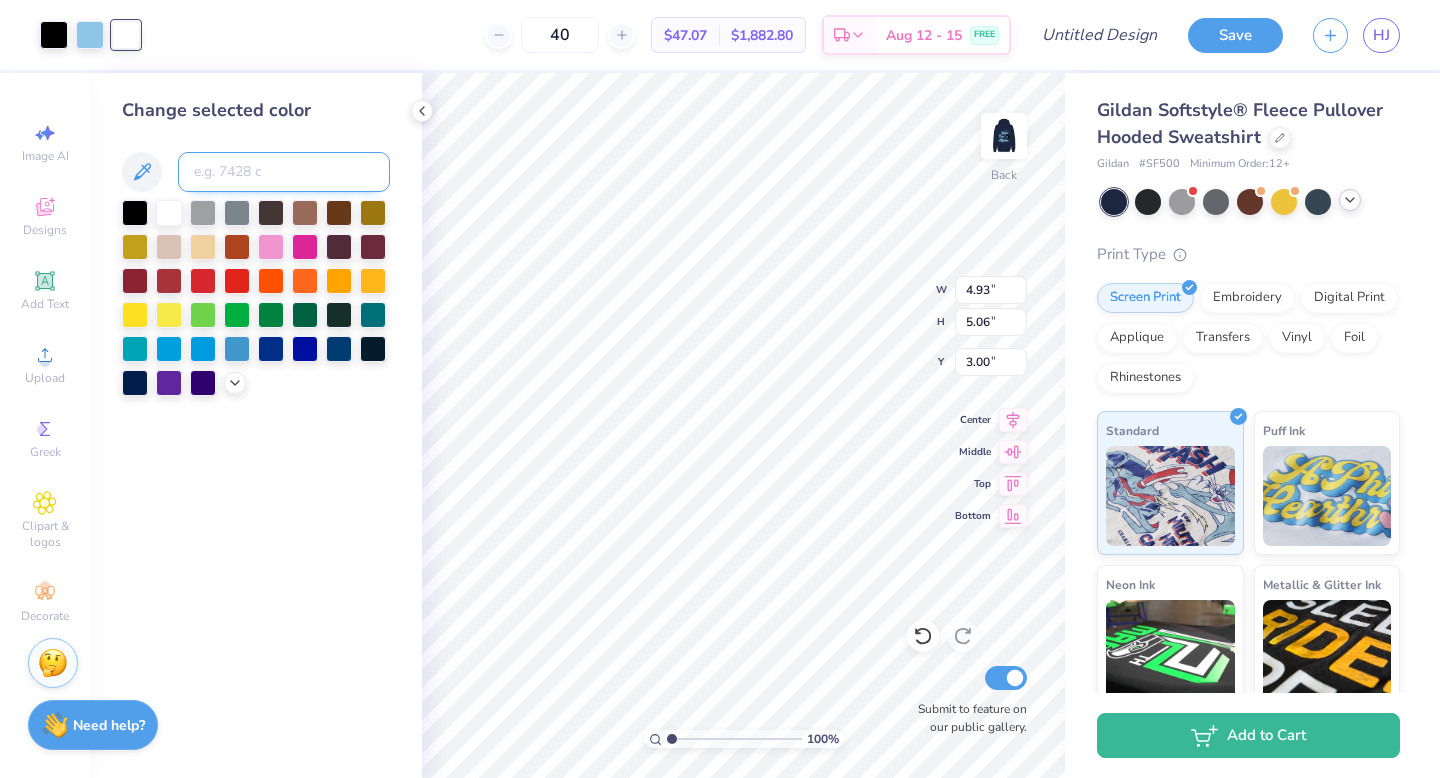 click at bounding box center [284, 172] 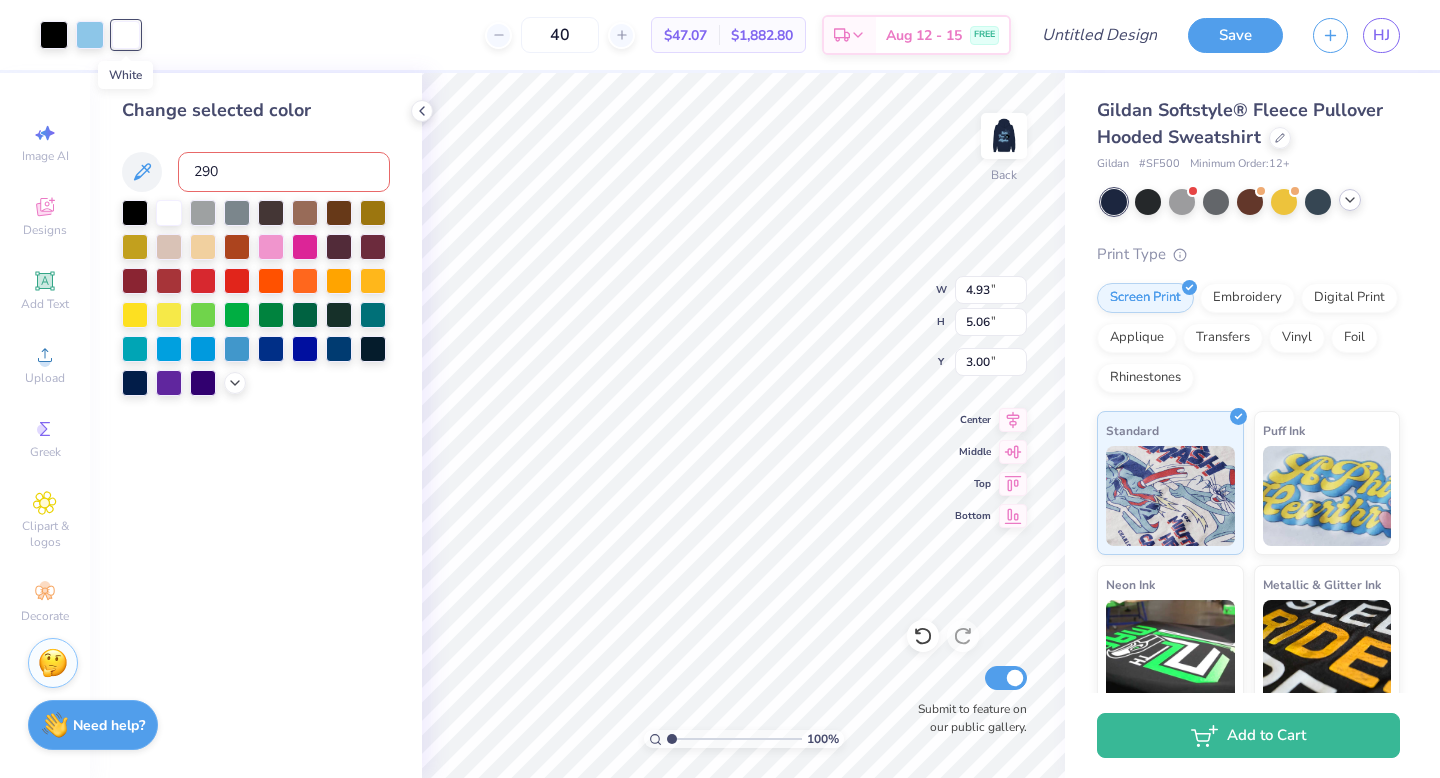 type on "2905" 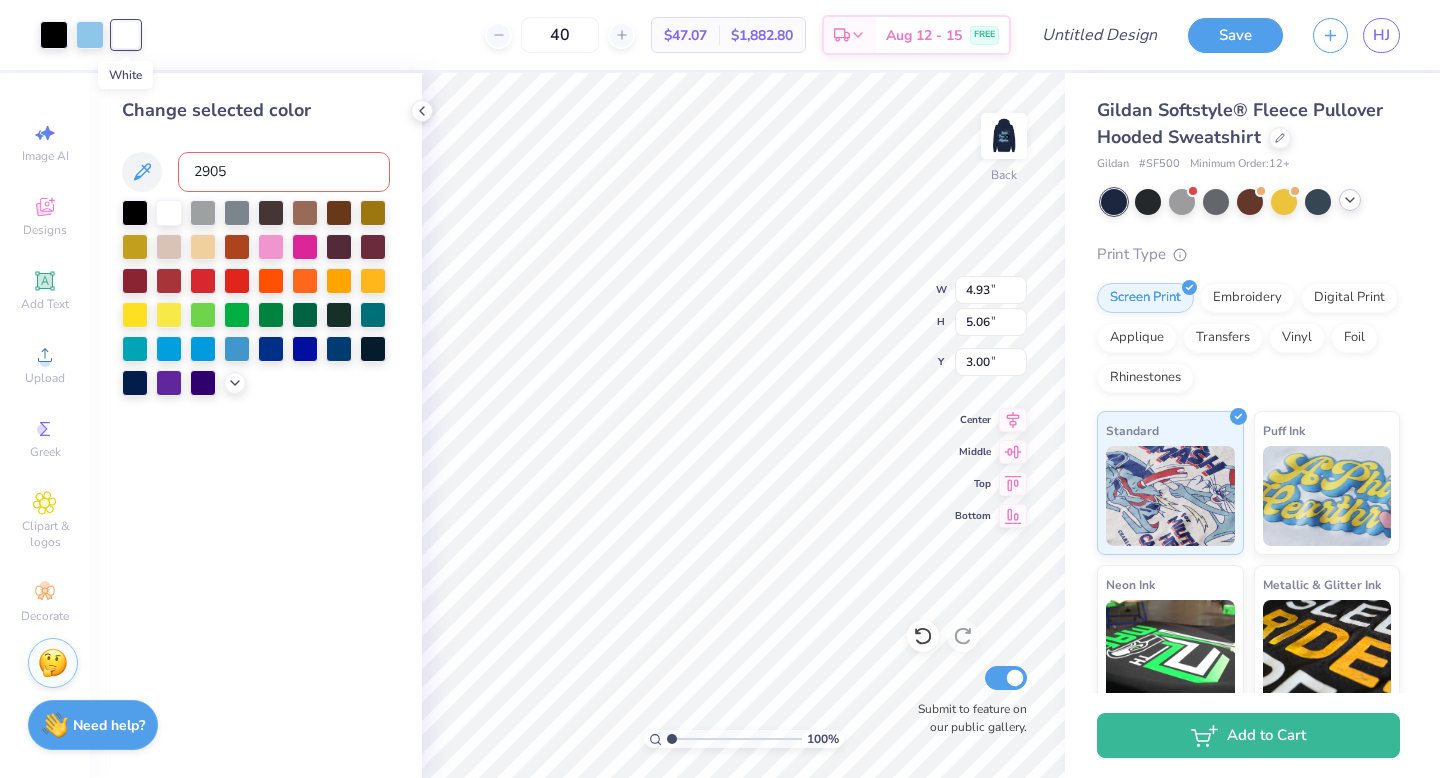 type 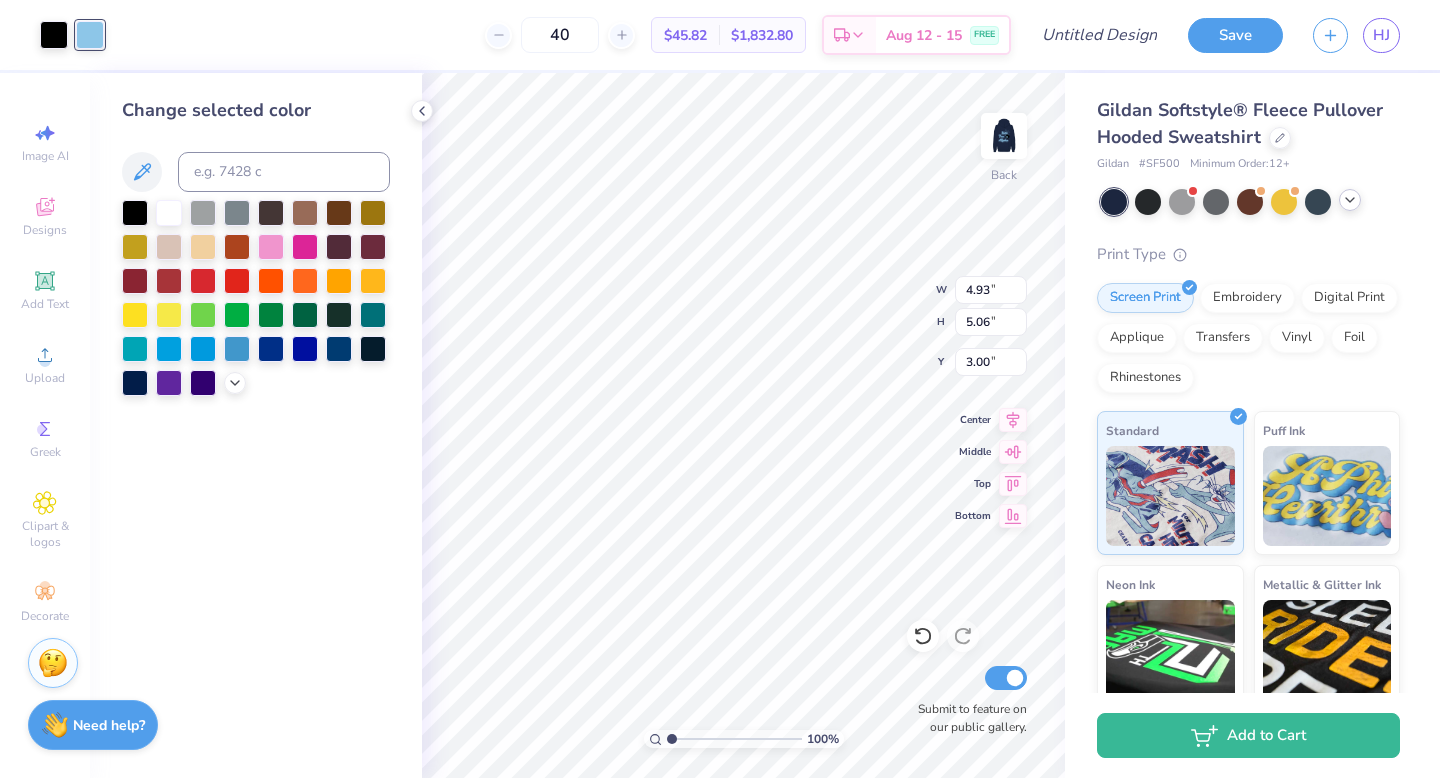 click on "$45.82" at bounding box center (685, 35) 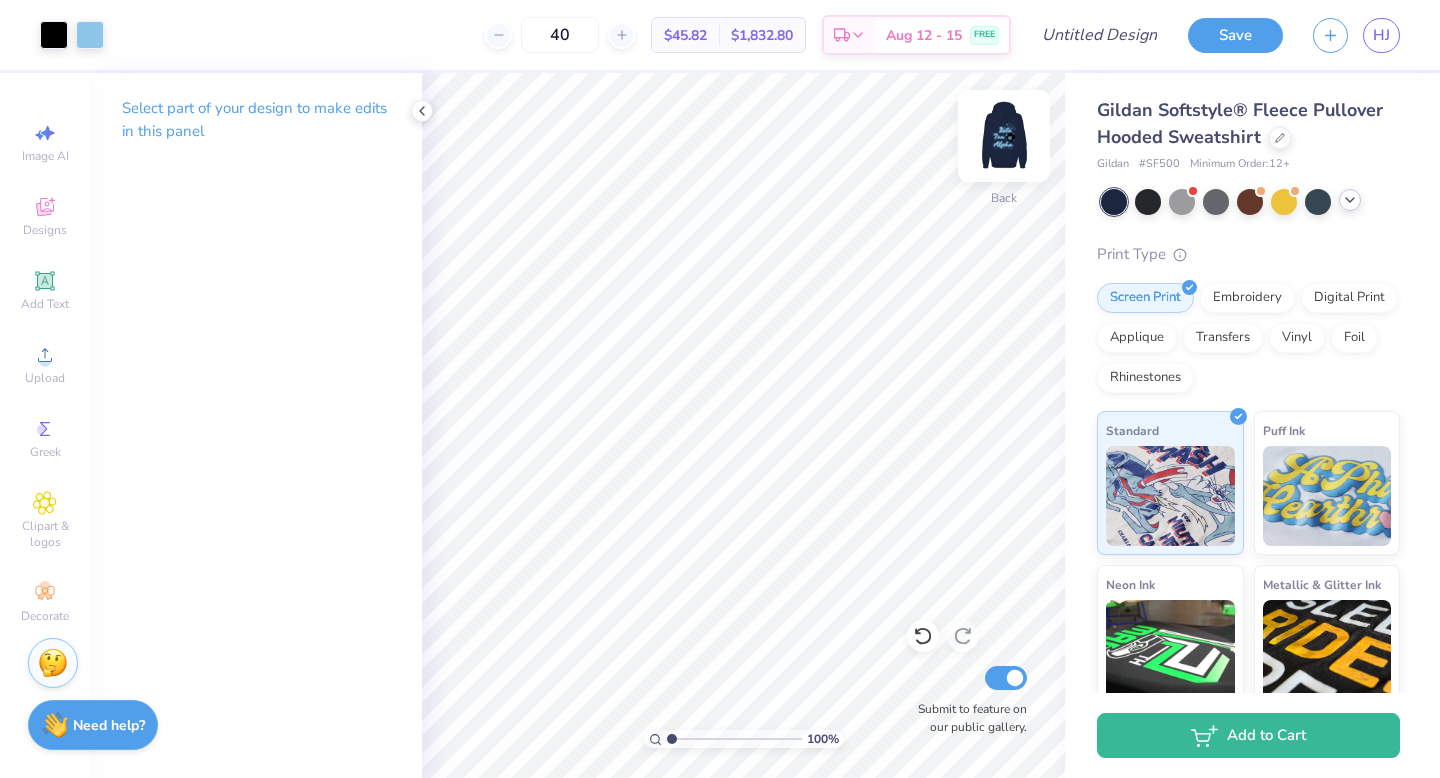 click at bounding box center [1004, 136] 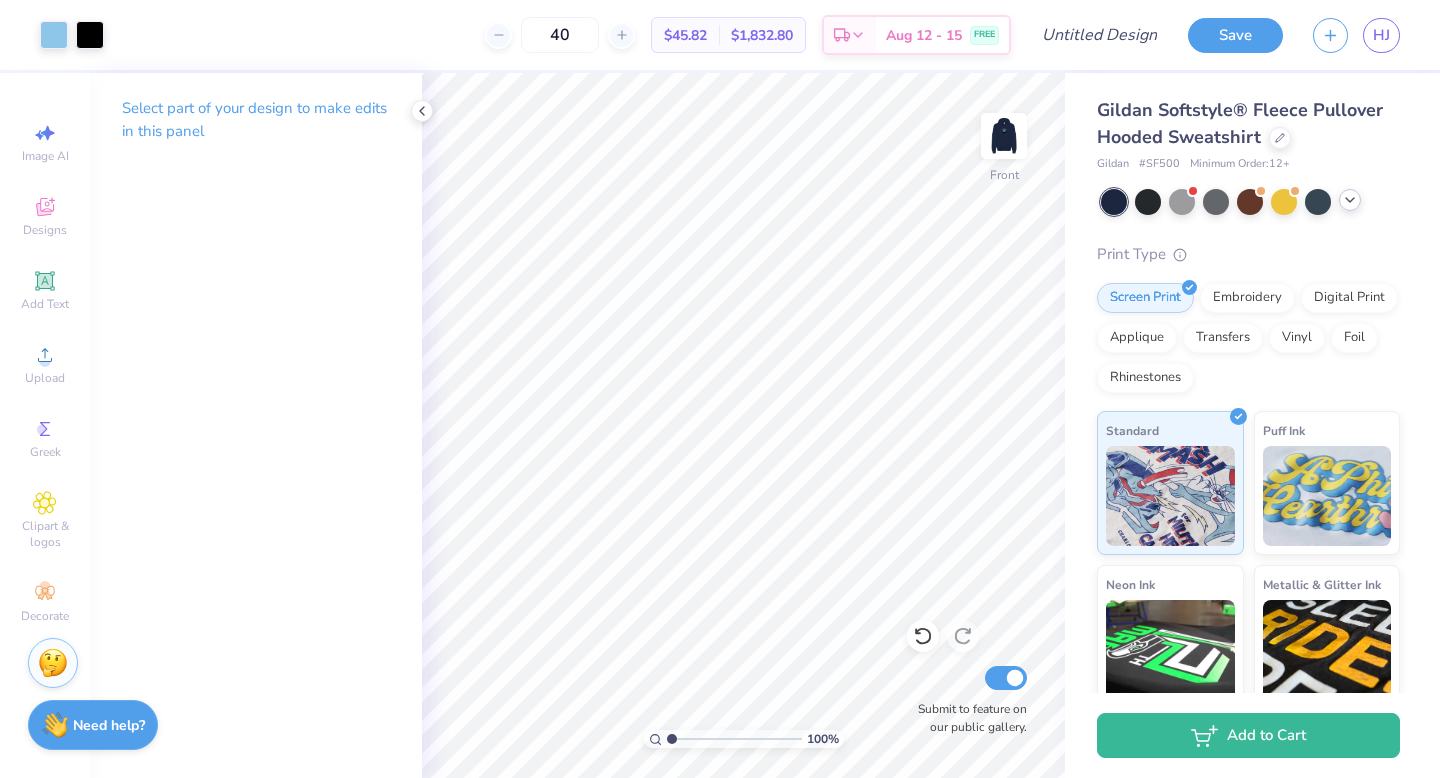 click at bounding box center [1004, 136] 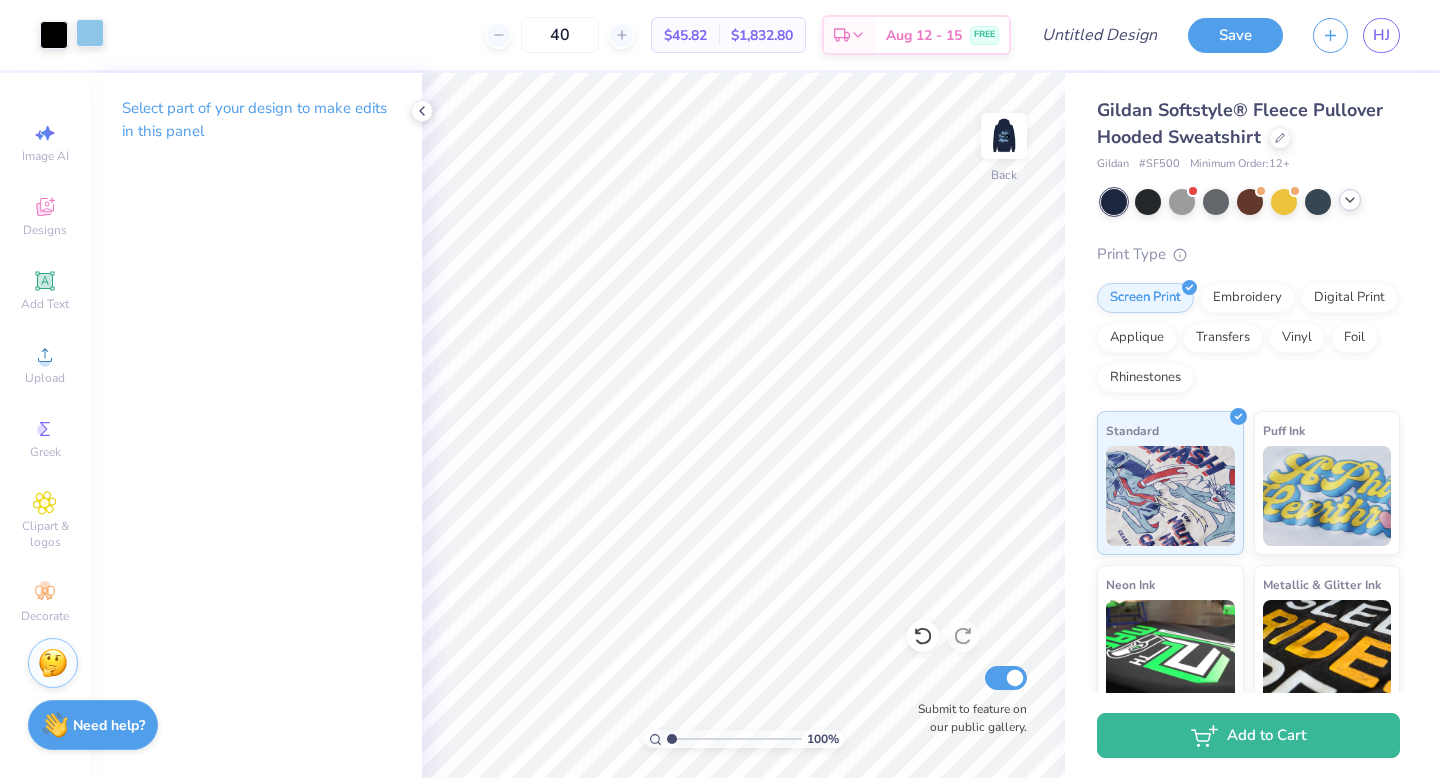 click at bounding box center (90, 33) 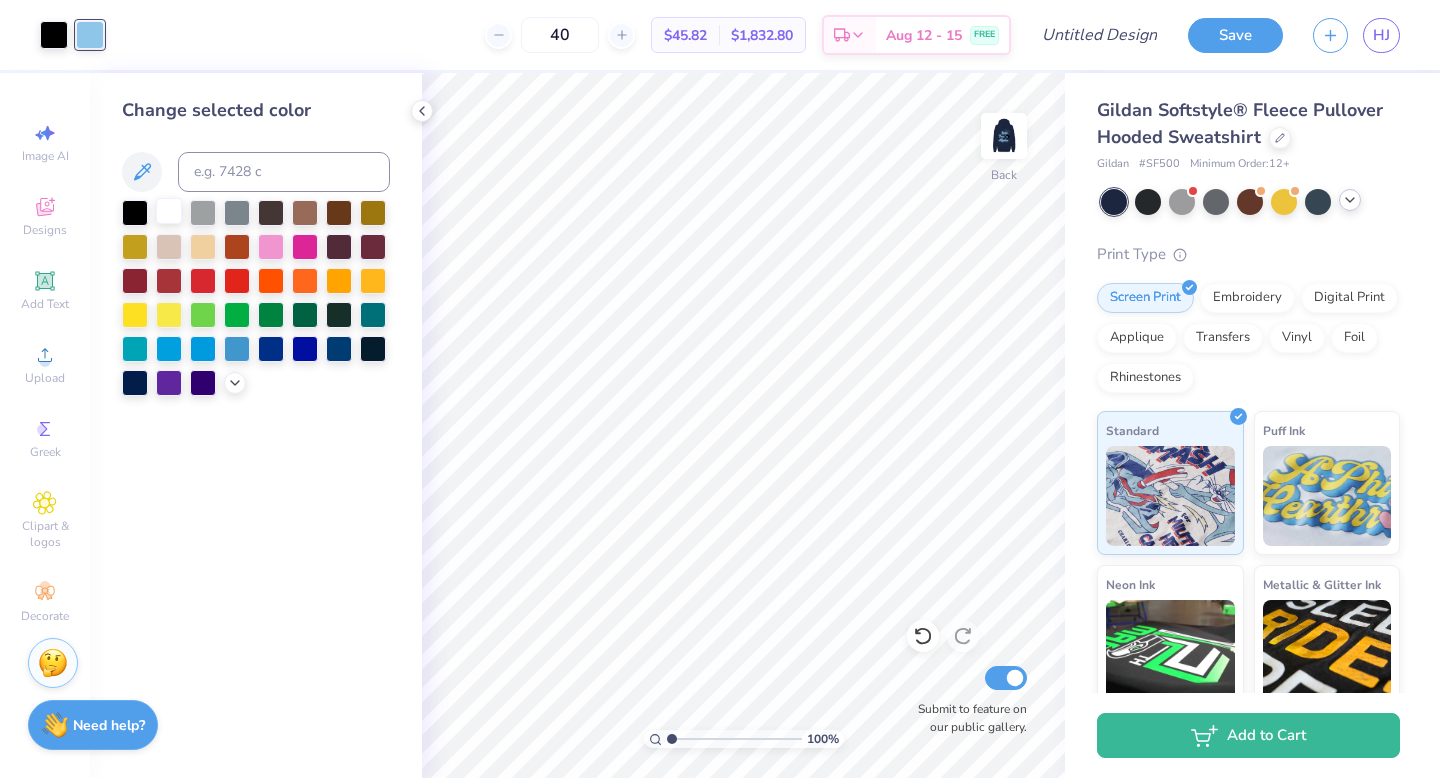 click at bounding box center (169, 211) 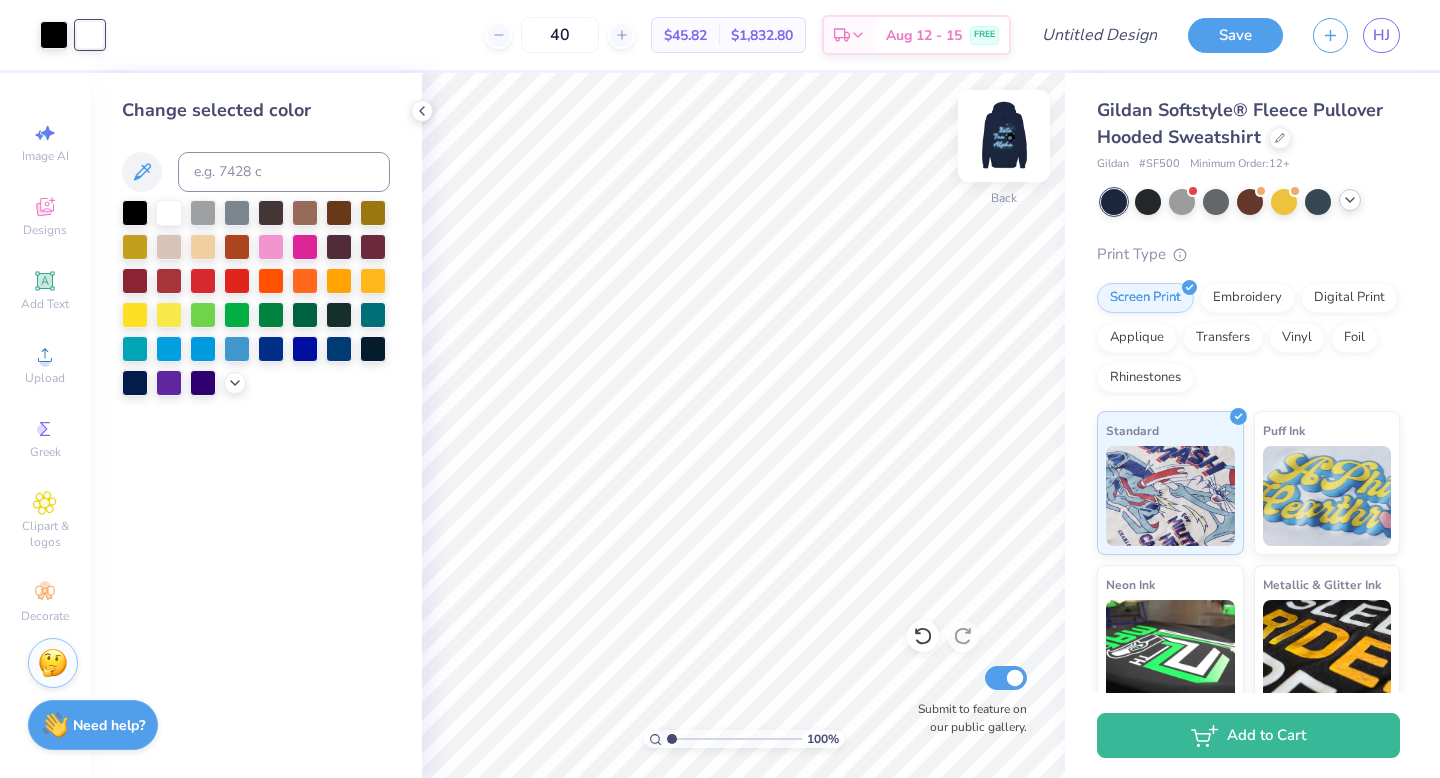 click at bounding box center (1004, 136) 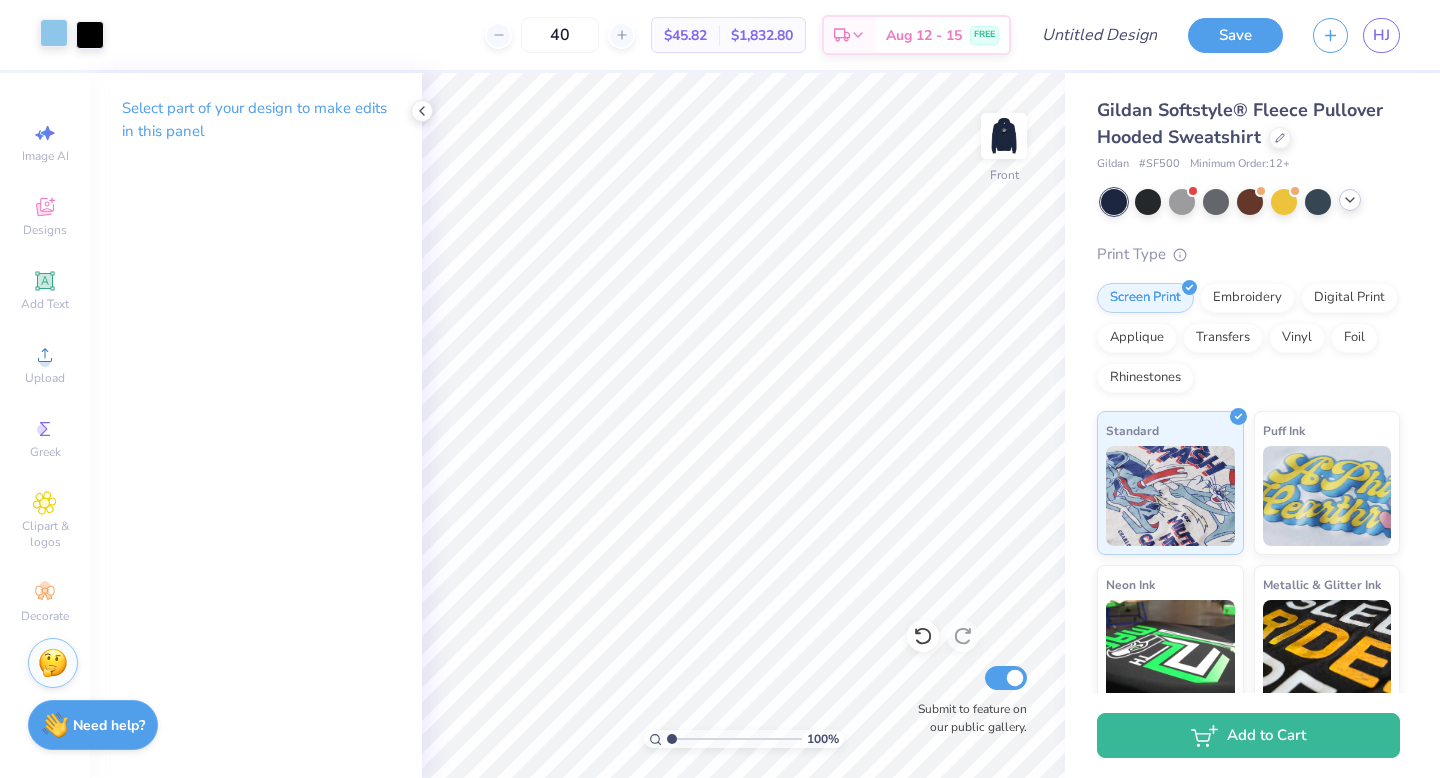 click at bounding box center [54, 33] 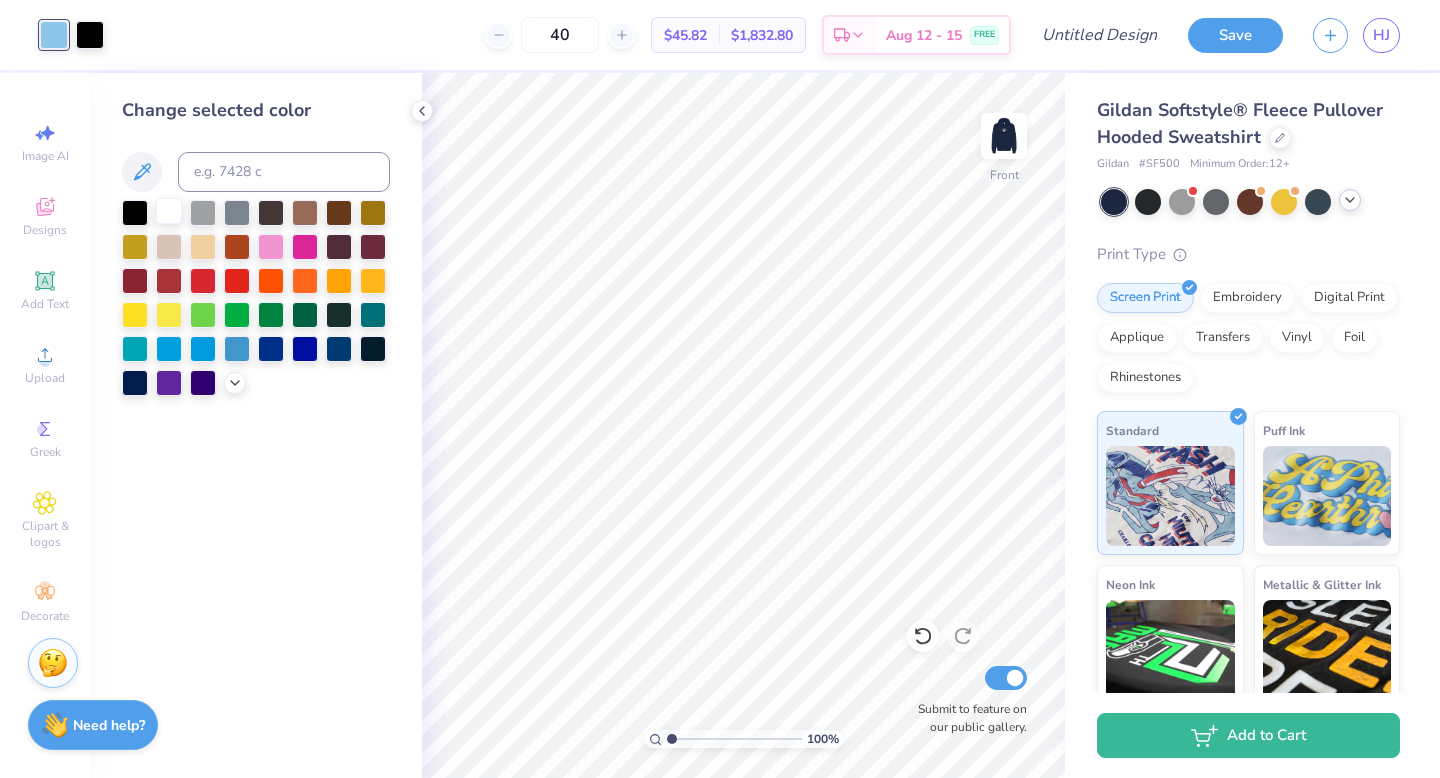 click at bounding box center (169, 211) 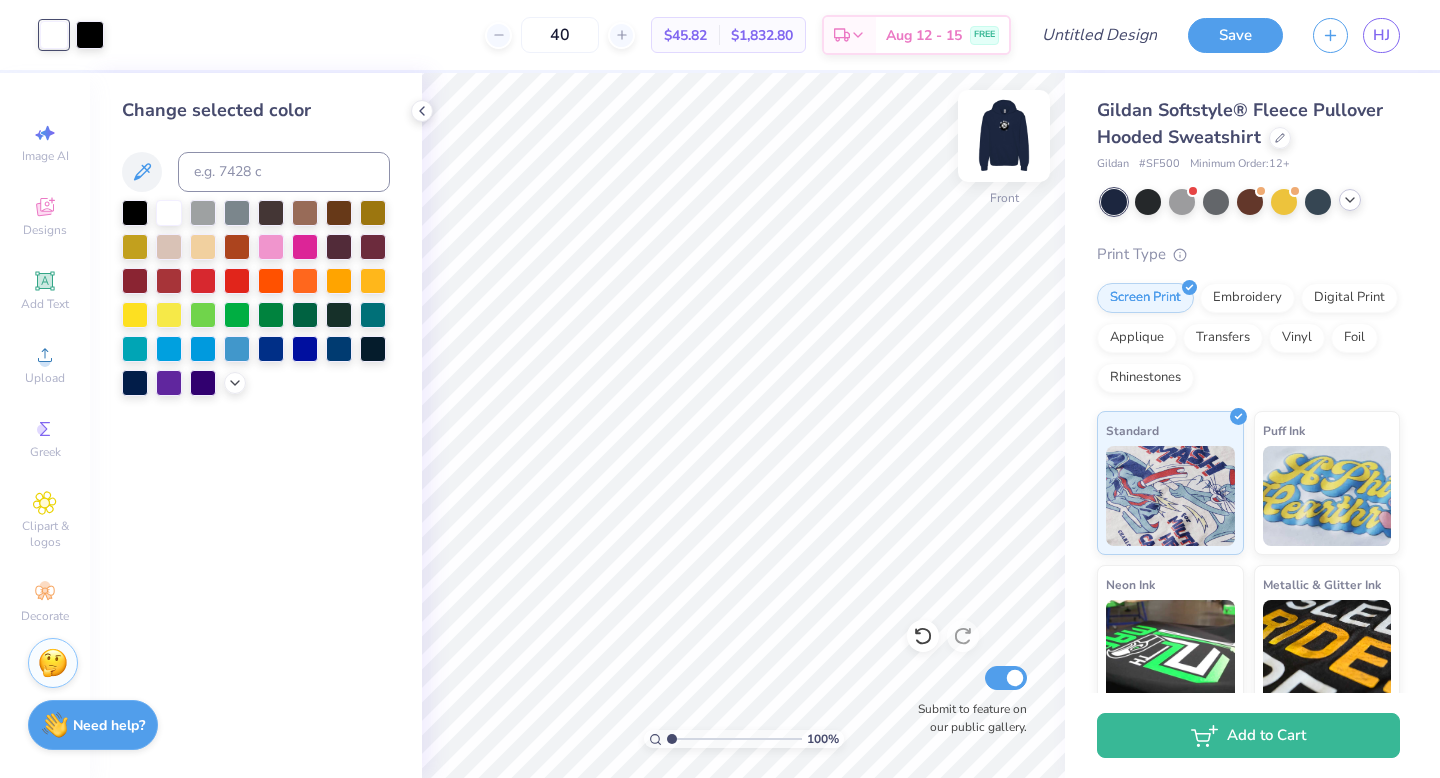 click at bounding box center (1004, 136) 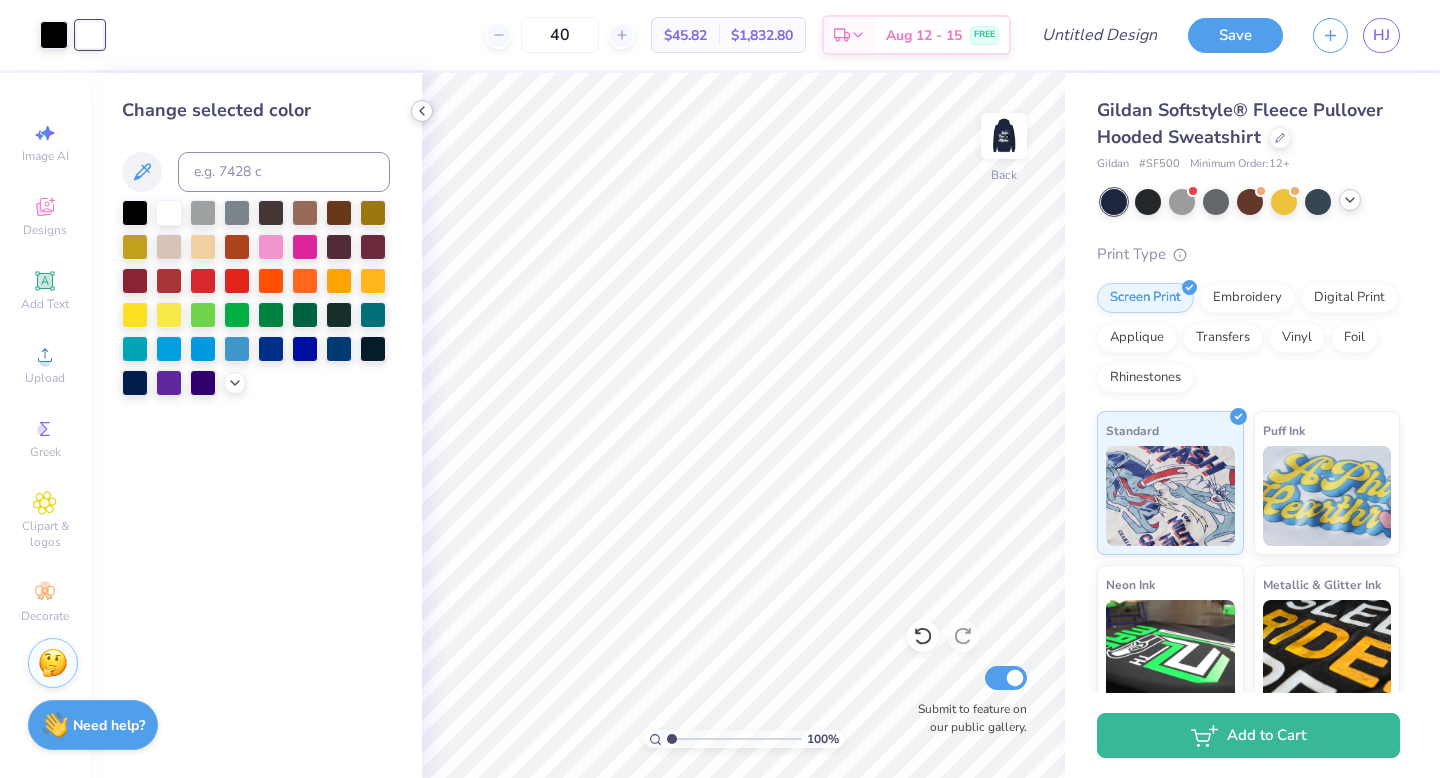 click at bounding box center [422, 111] 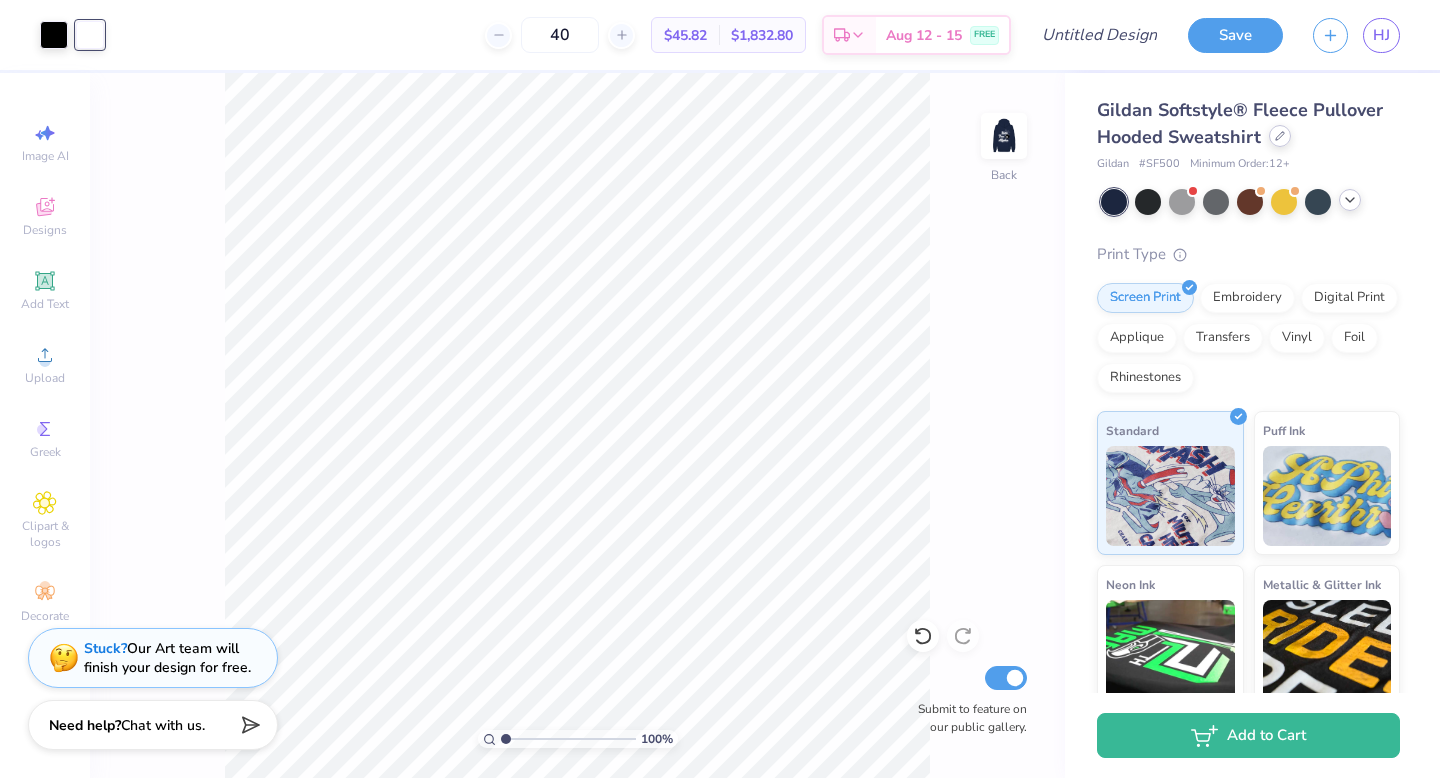 click at bounding box center [1280, 136] 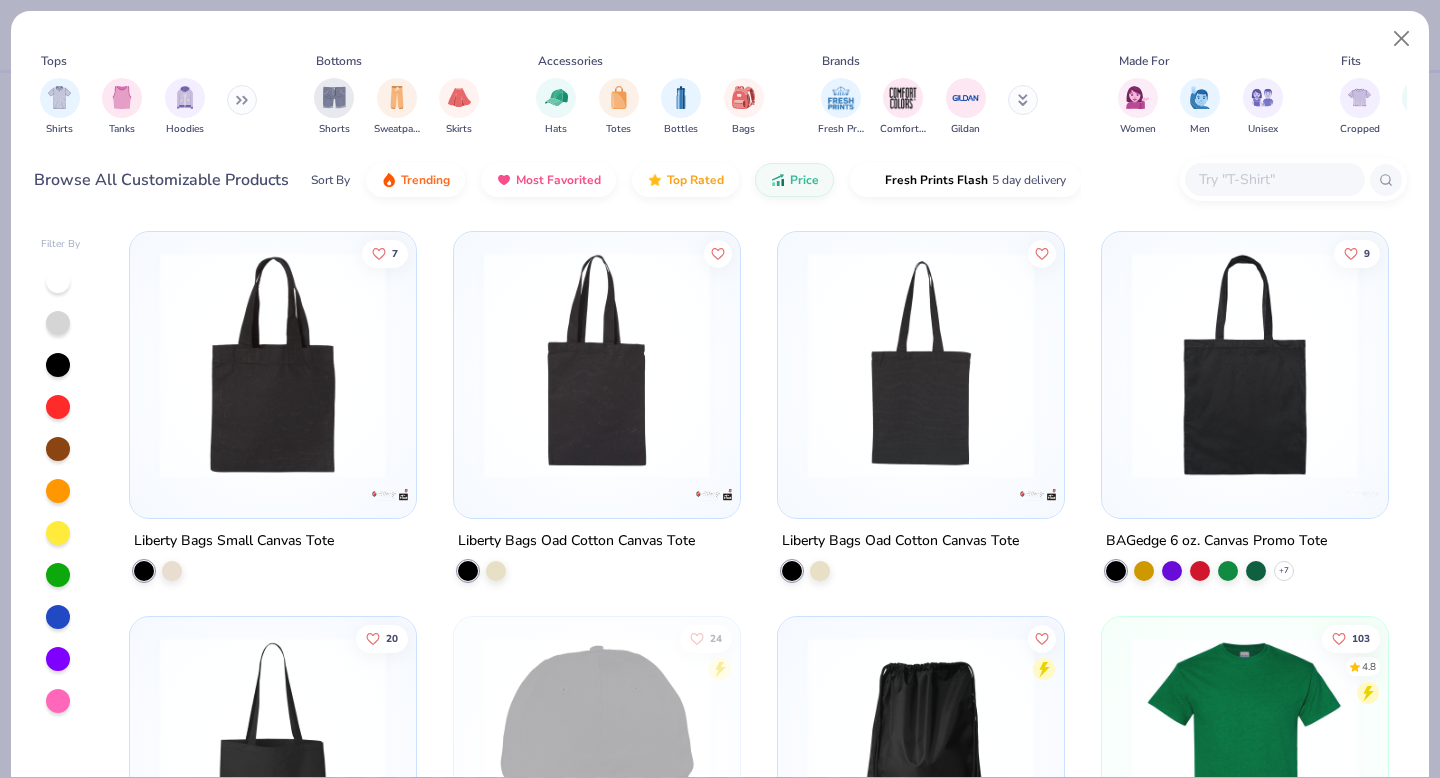 click at bounding box center (242, 100) 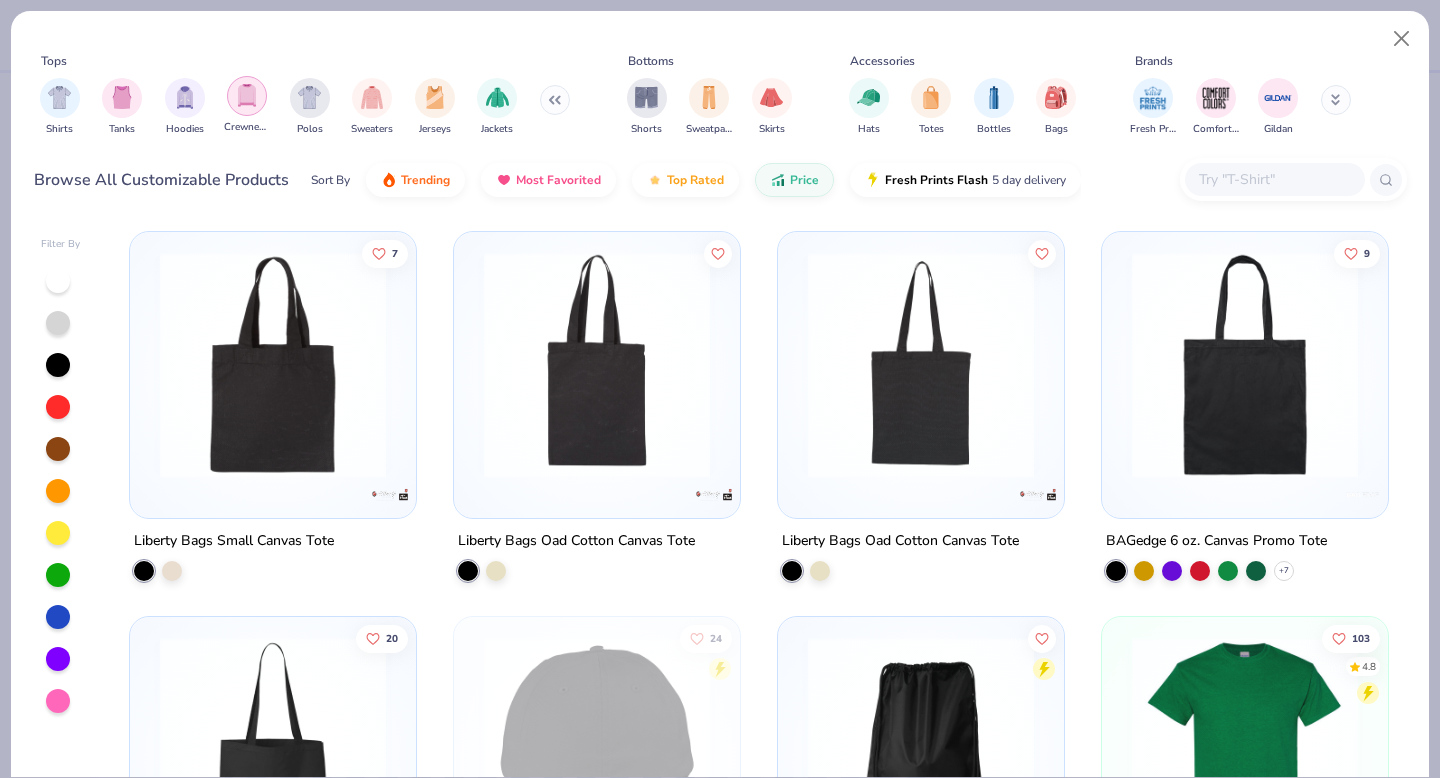 click at bounding box center (247, 96) 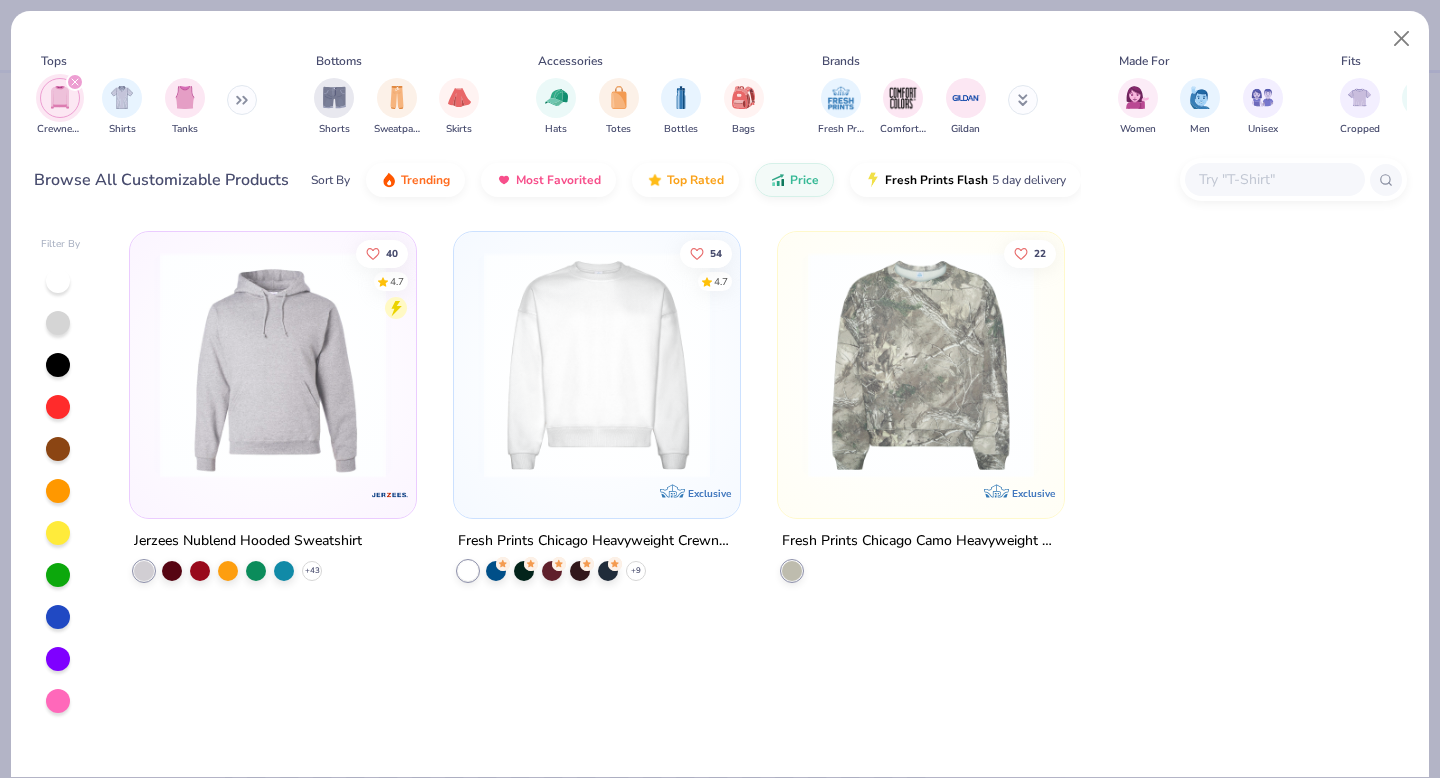 click at bounding box center (273, 365) 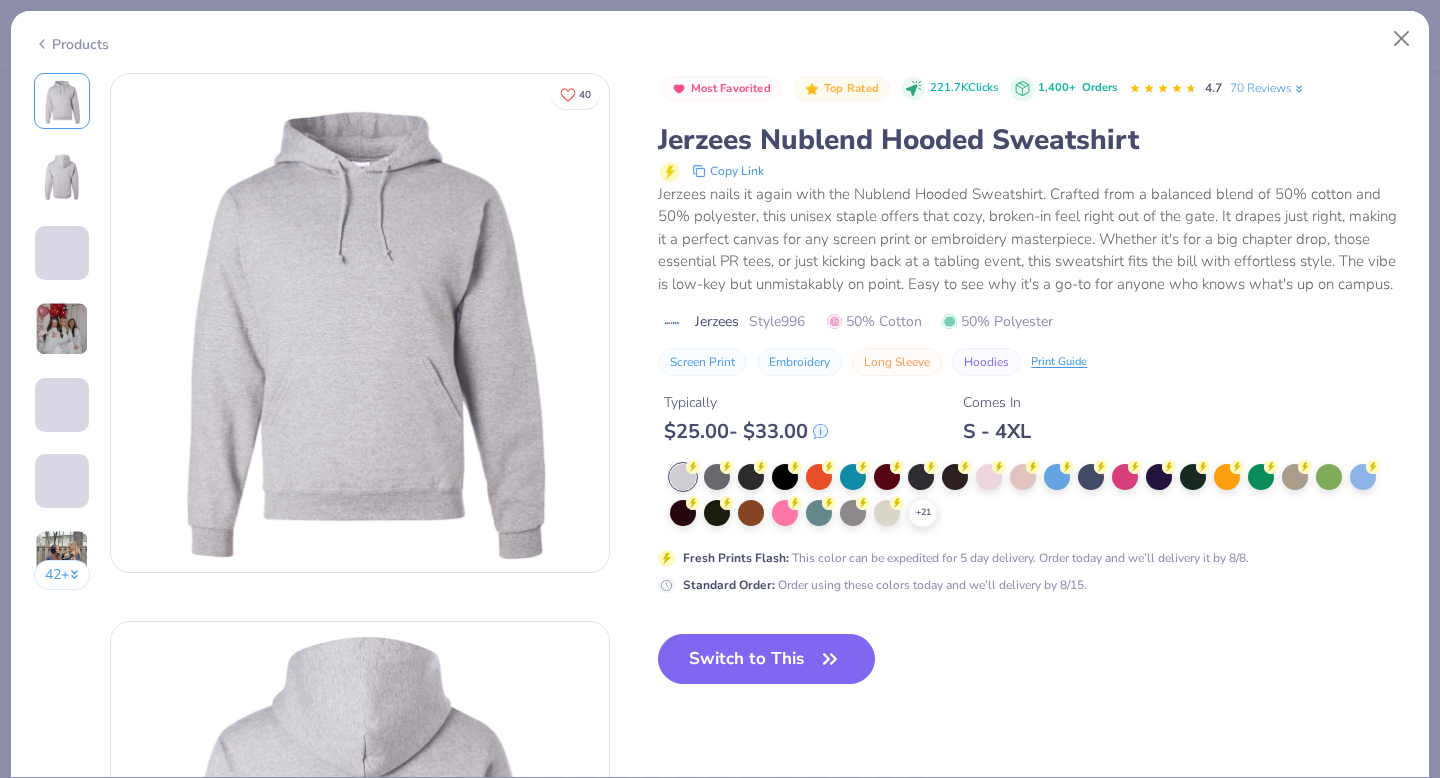 click at bounding box center (62, 177) 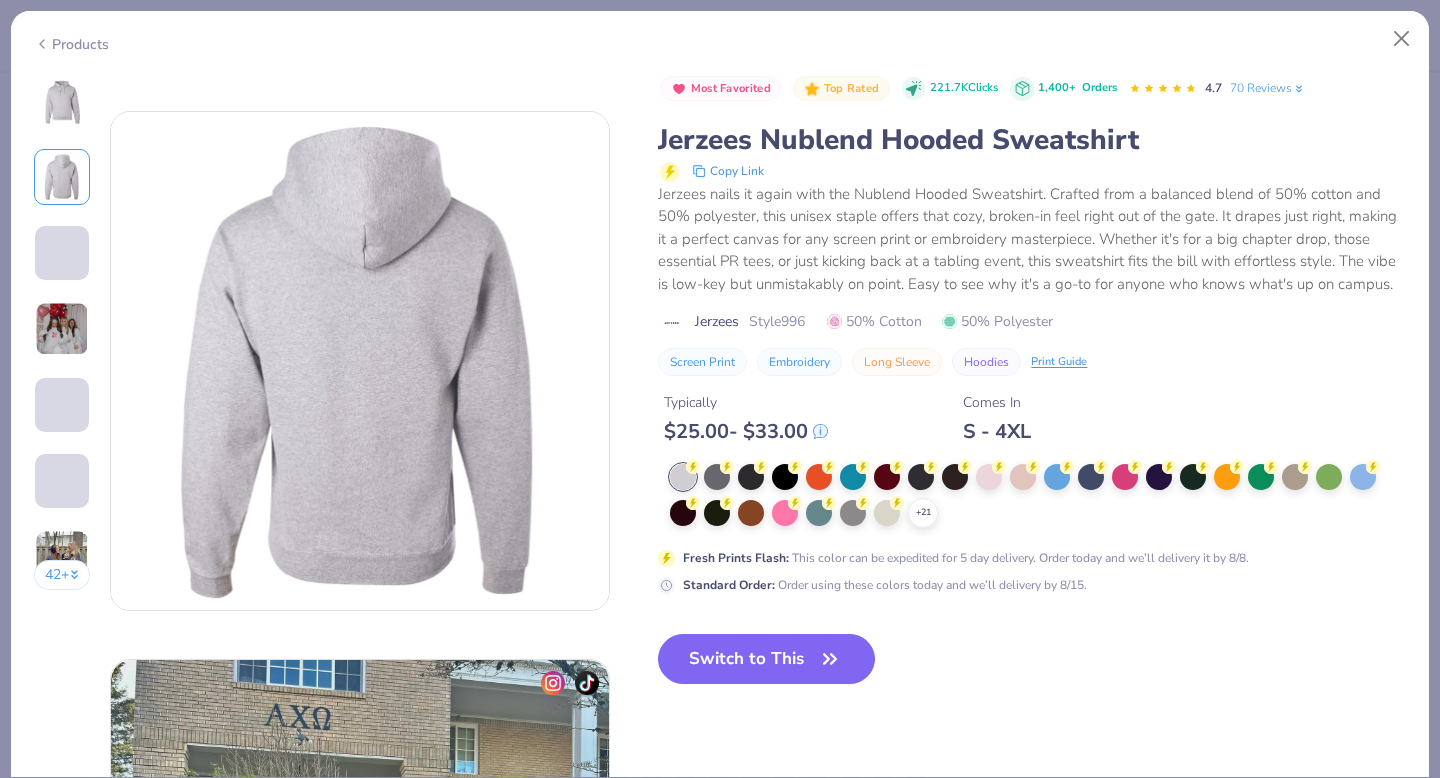 scroll, scrollTop: 548, scrollLeft: 0, axis: vertical 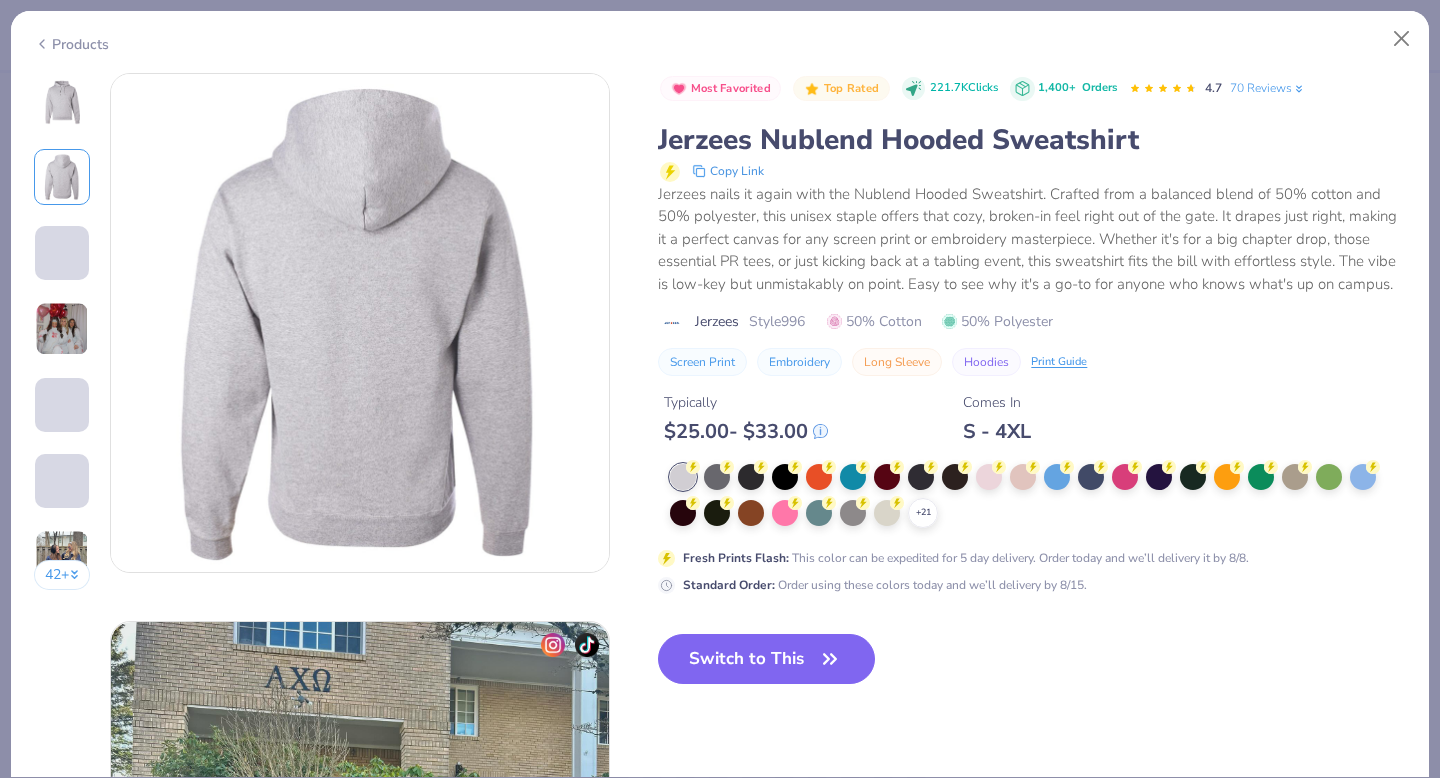 click at bounding box center (62, 101) 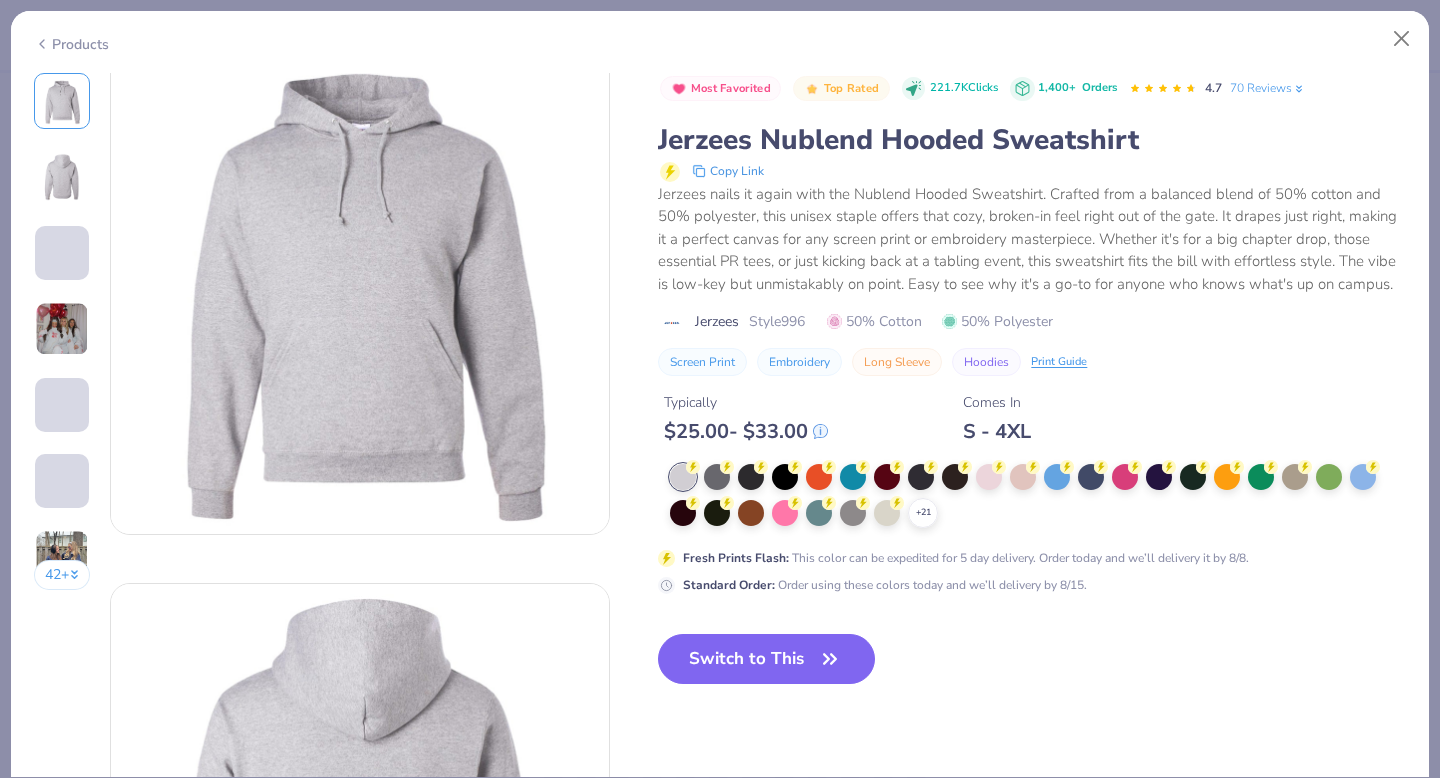 scroll, scrollTop: 0, scrollLeft: 0, axis: both 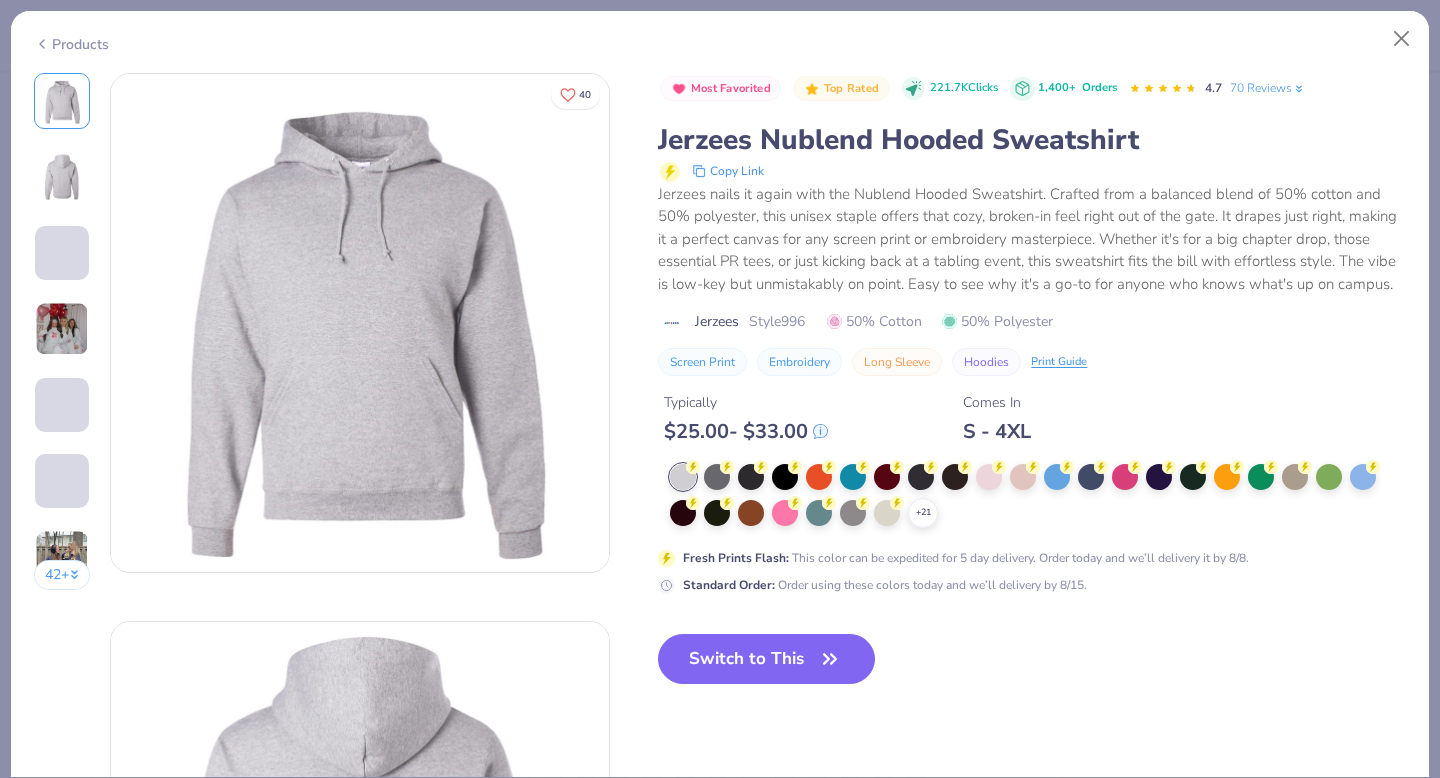 click at bounding box center [62, 329] 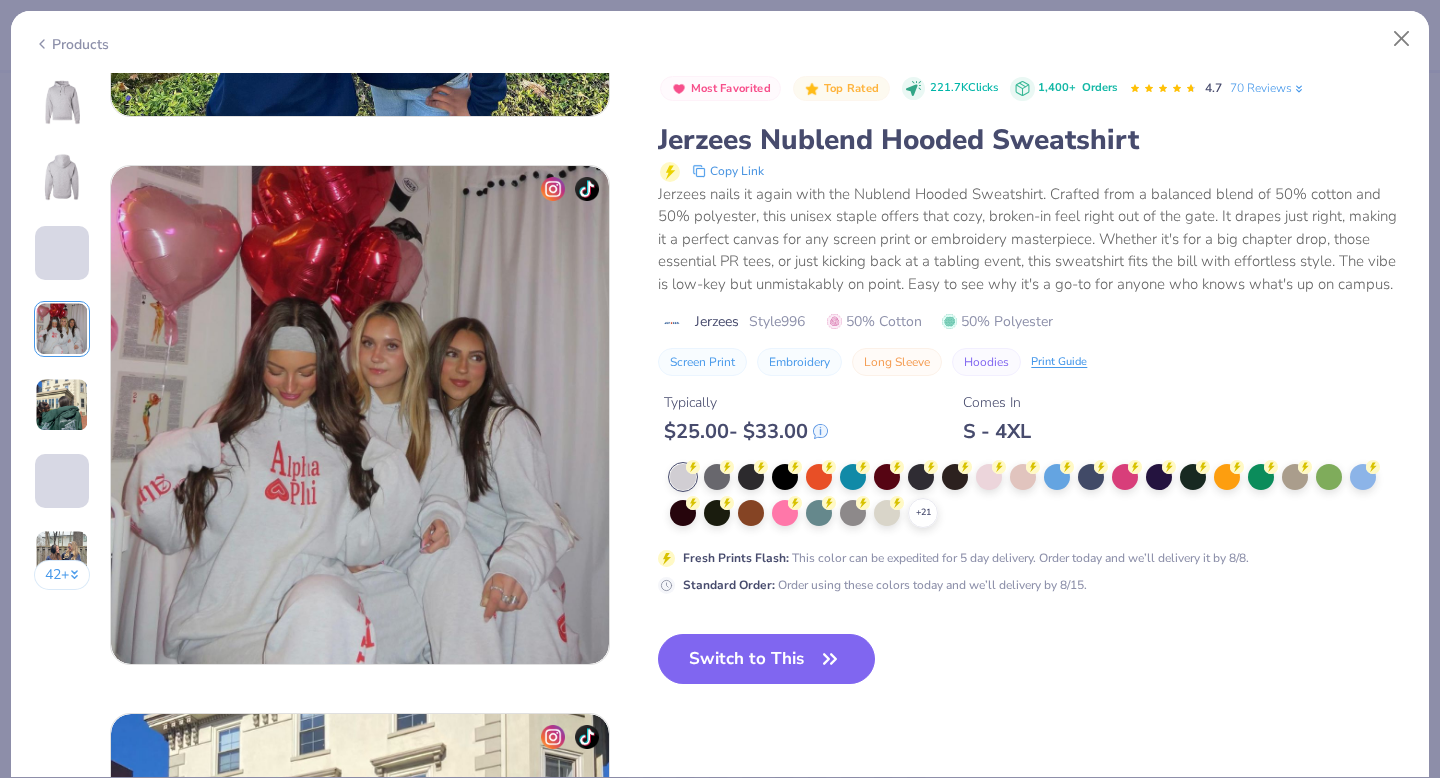 scroll, scrollTop: 1644, scrollLeft: 0, axis: vertical 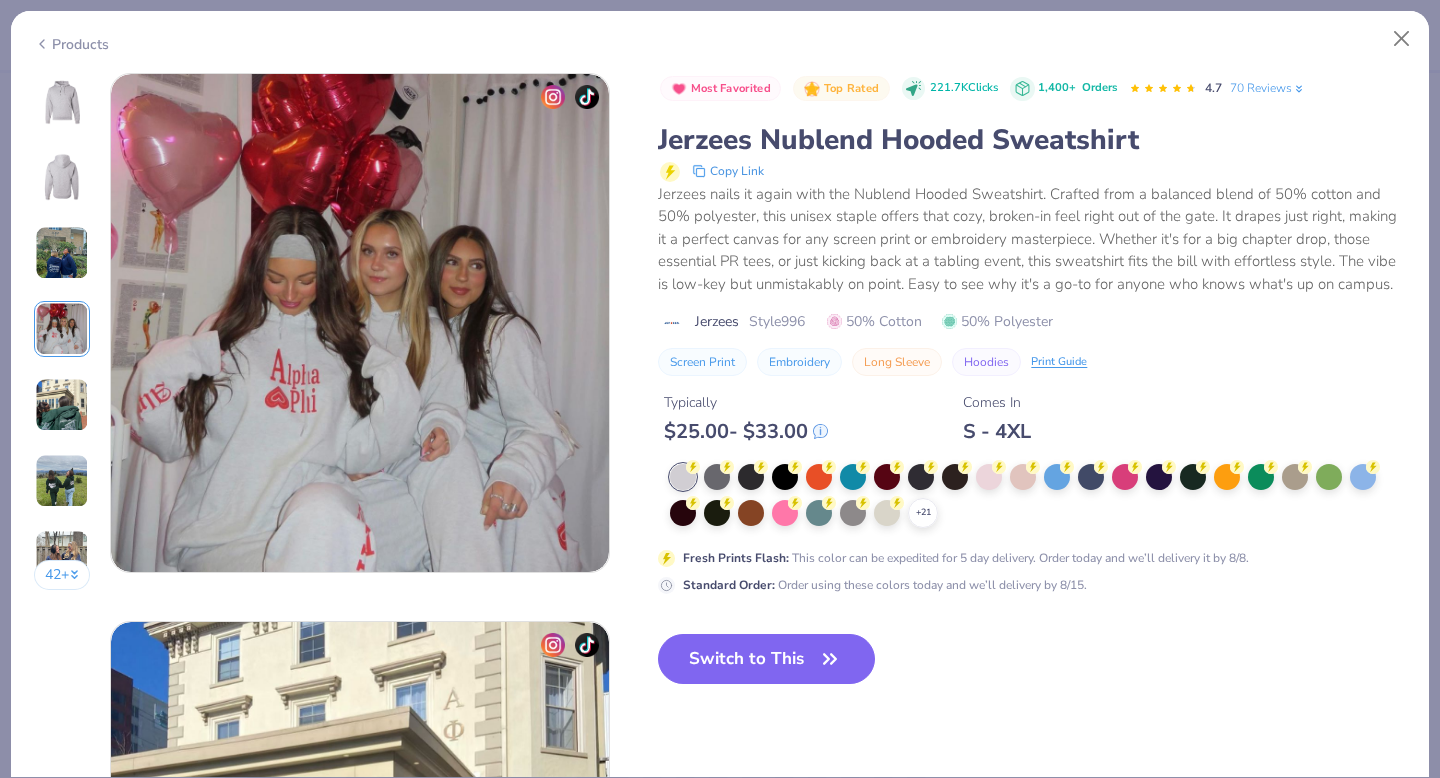 click at bounding box center (62, 101) 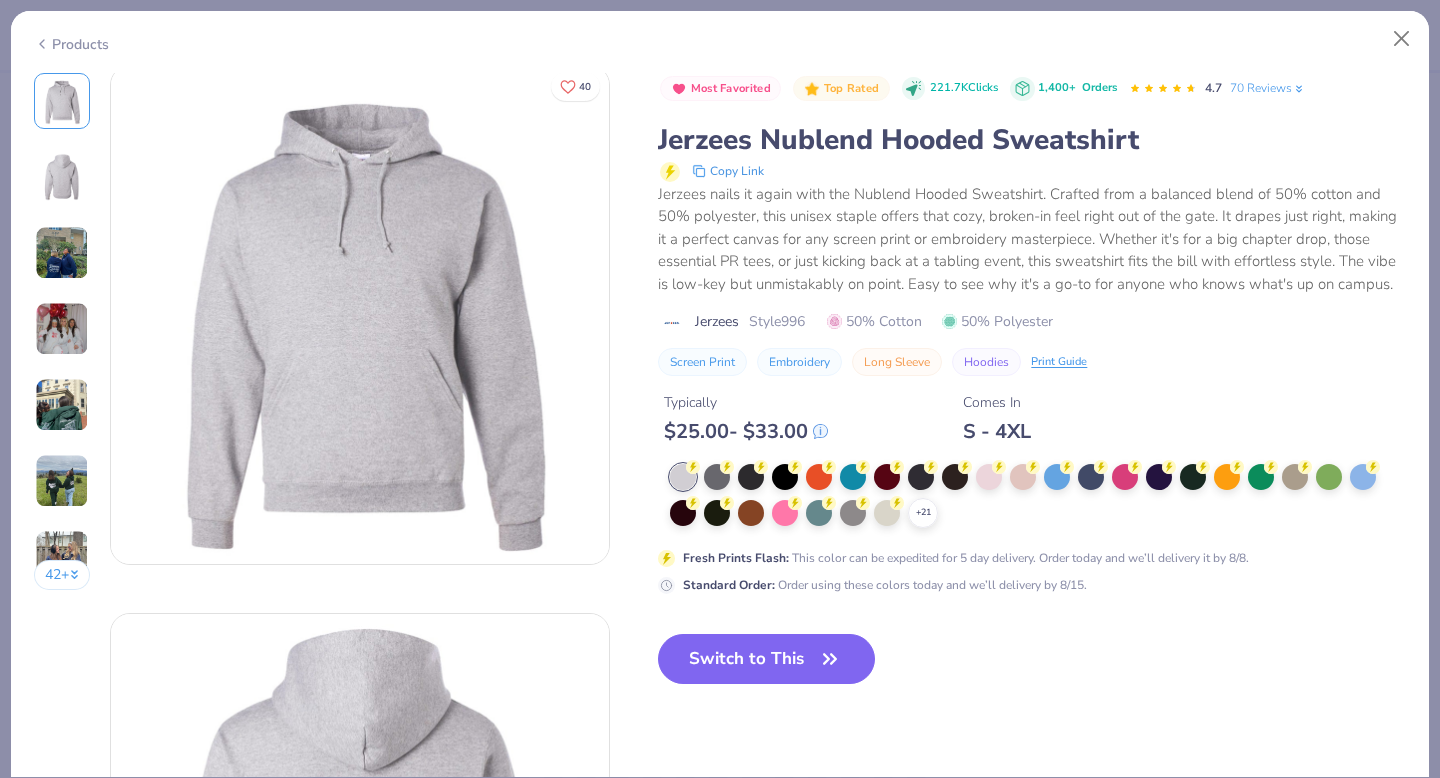 scroll, scrollTop: 0, scrollLeft: 0, axis: both 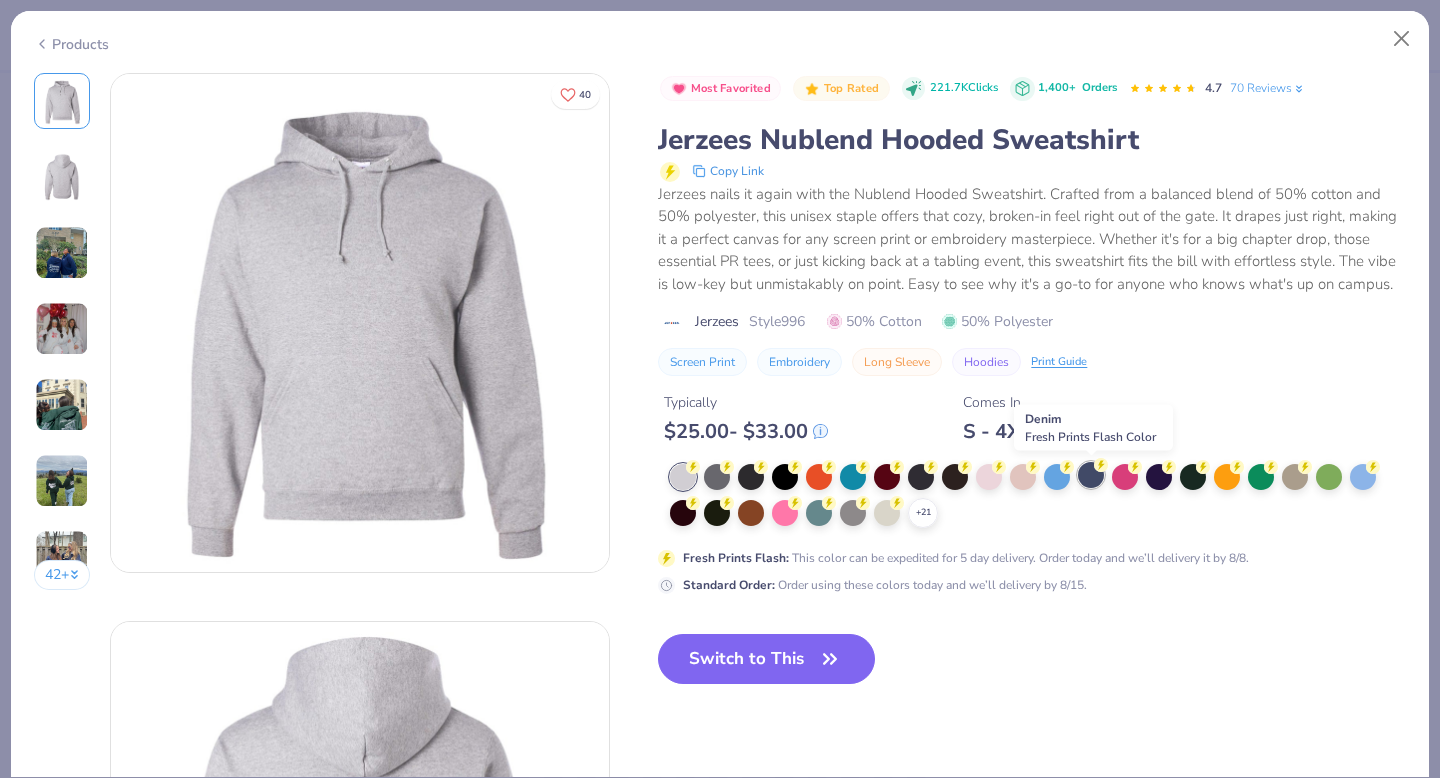 click at bounding box center (1091, 475) 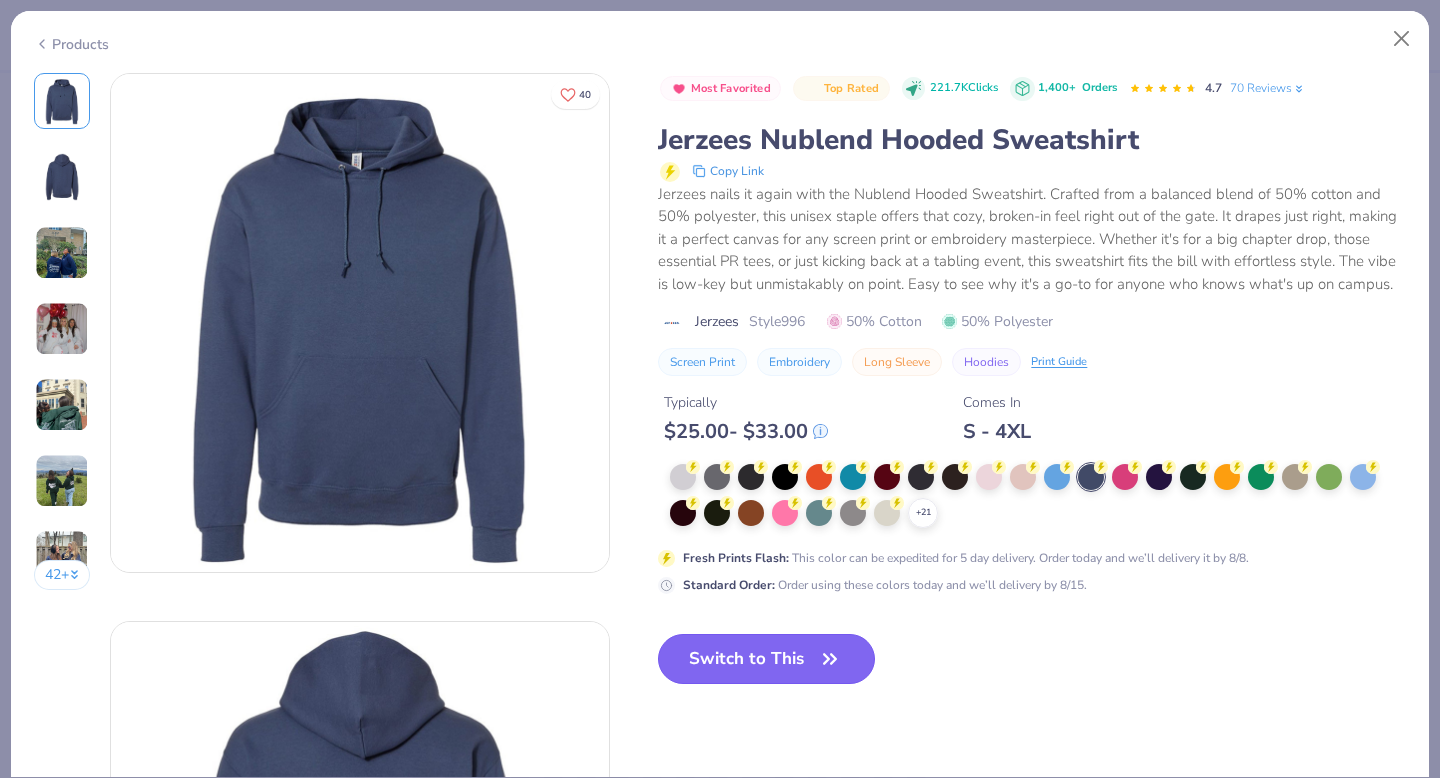 click on "Switch to This" at bounding box center [766, 659] 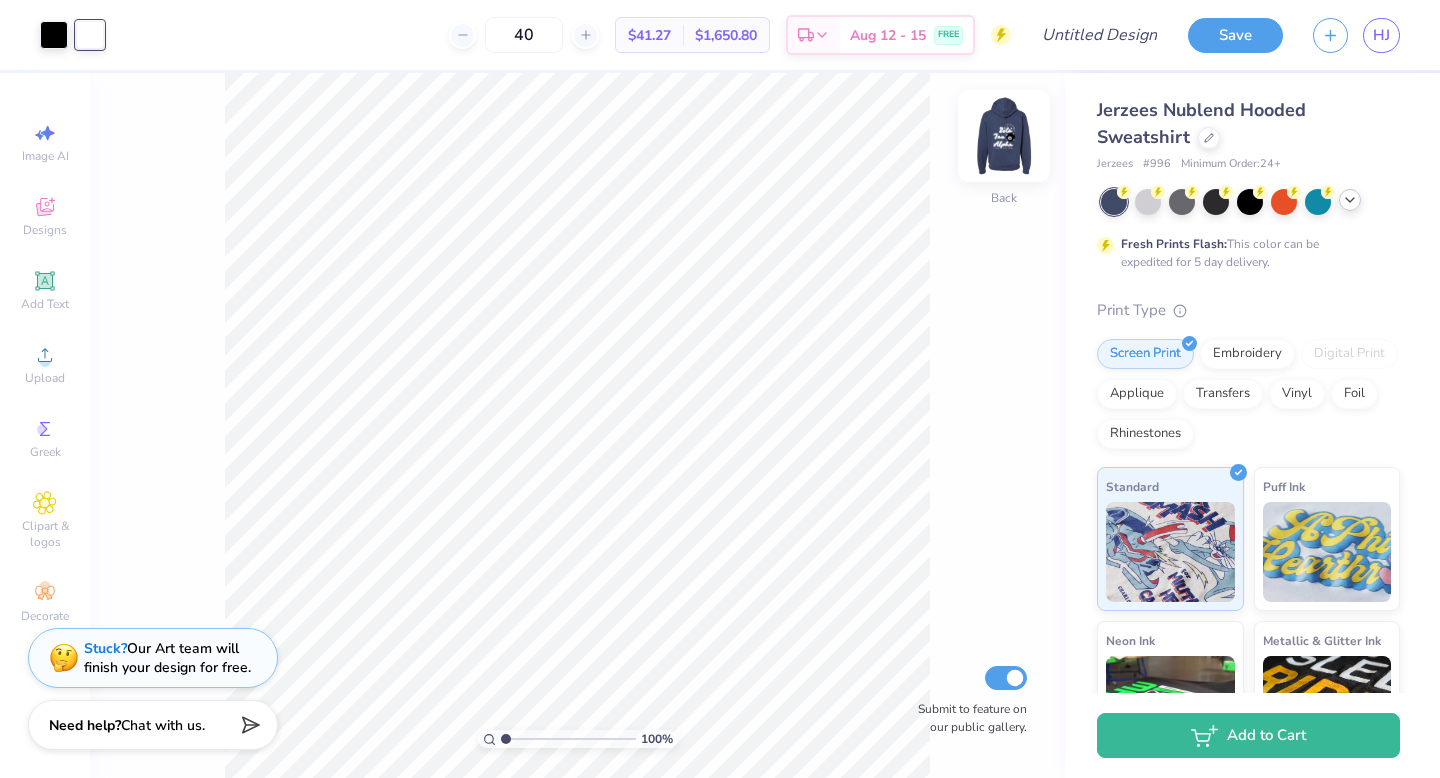 click at bounding box center [1004, 136] 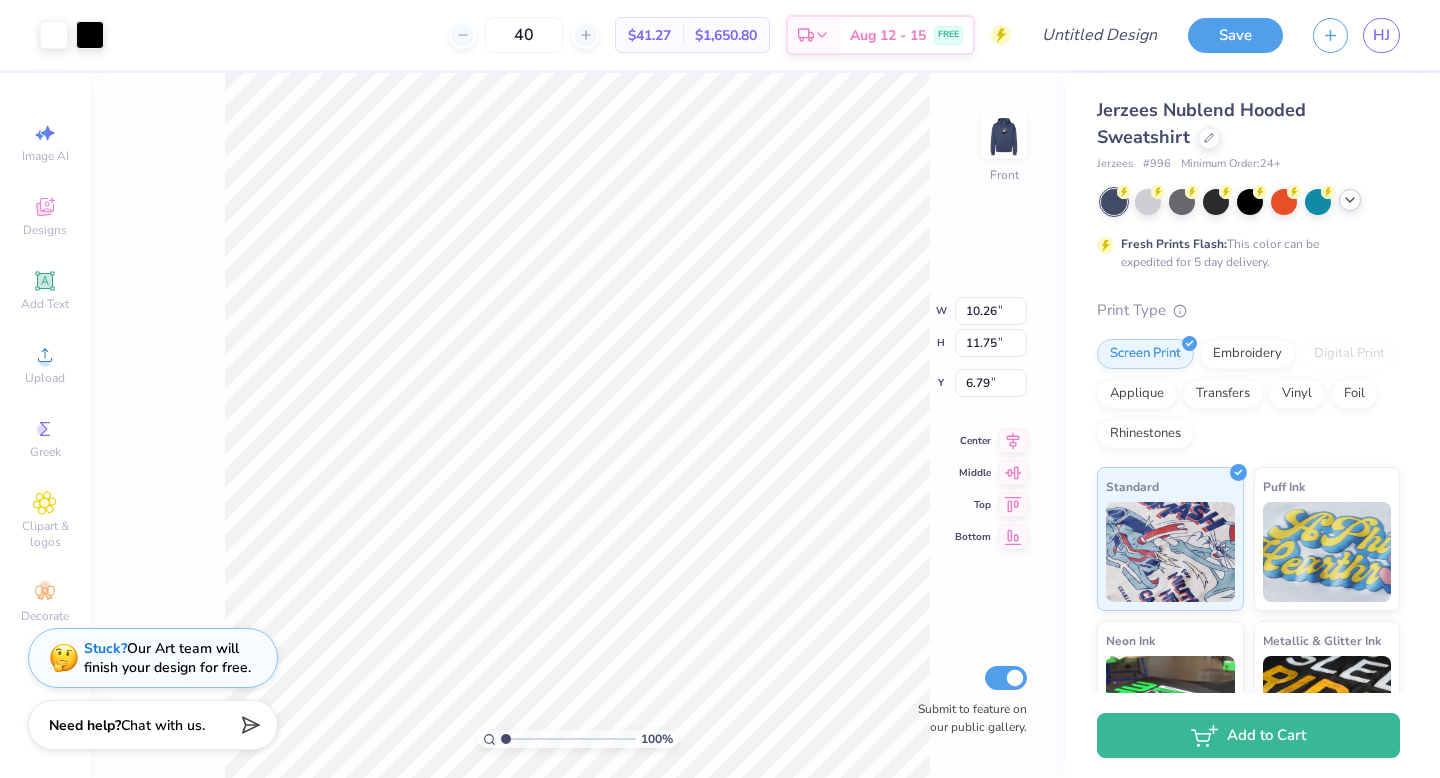 type on "11.32" 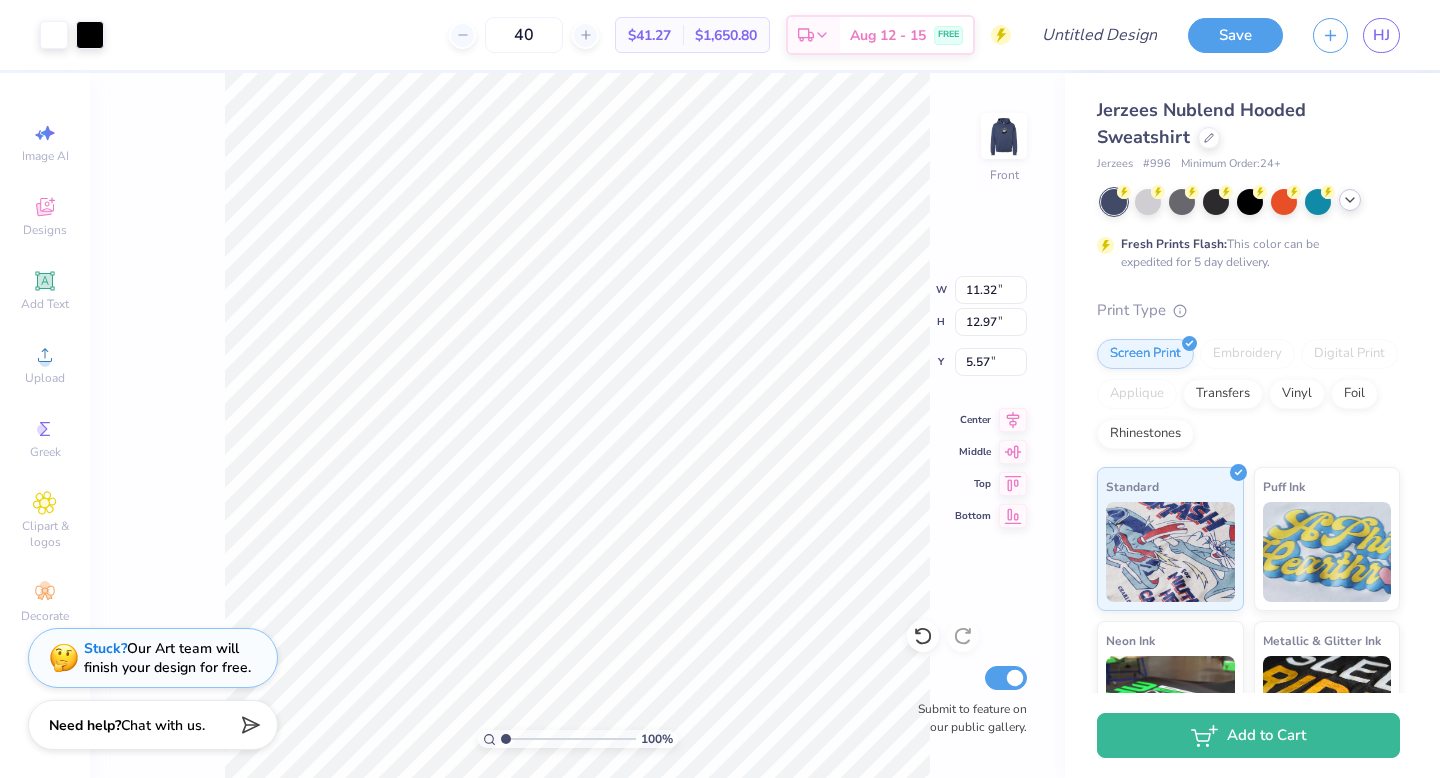 type on "5.93" 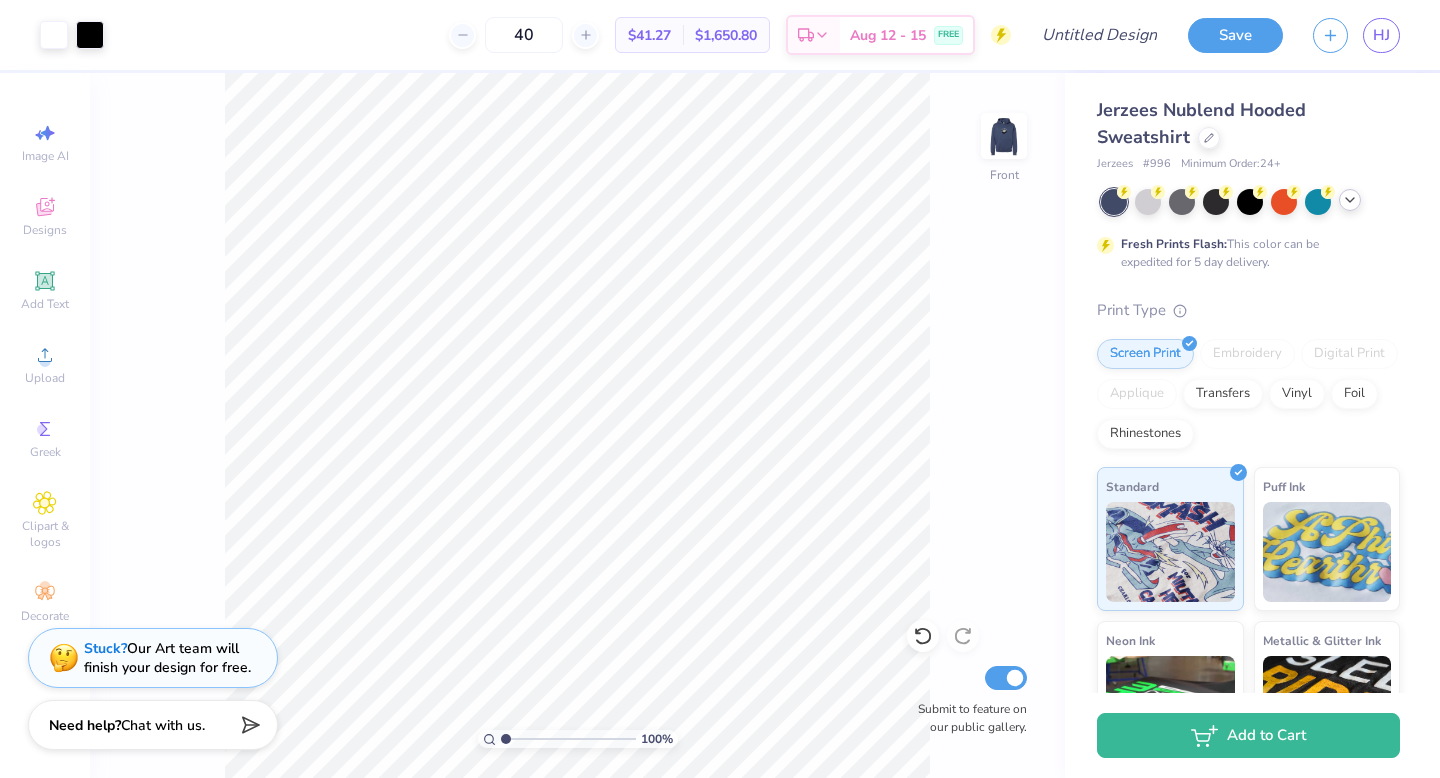 click on "100  % Front Submit to feature on our public gallery." at bounding box center [577, 425] 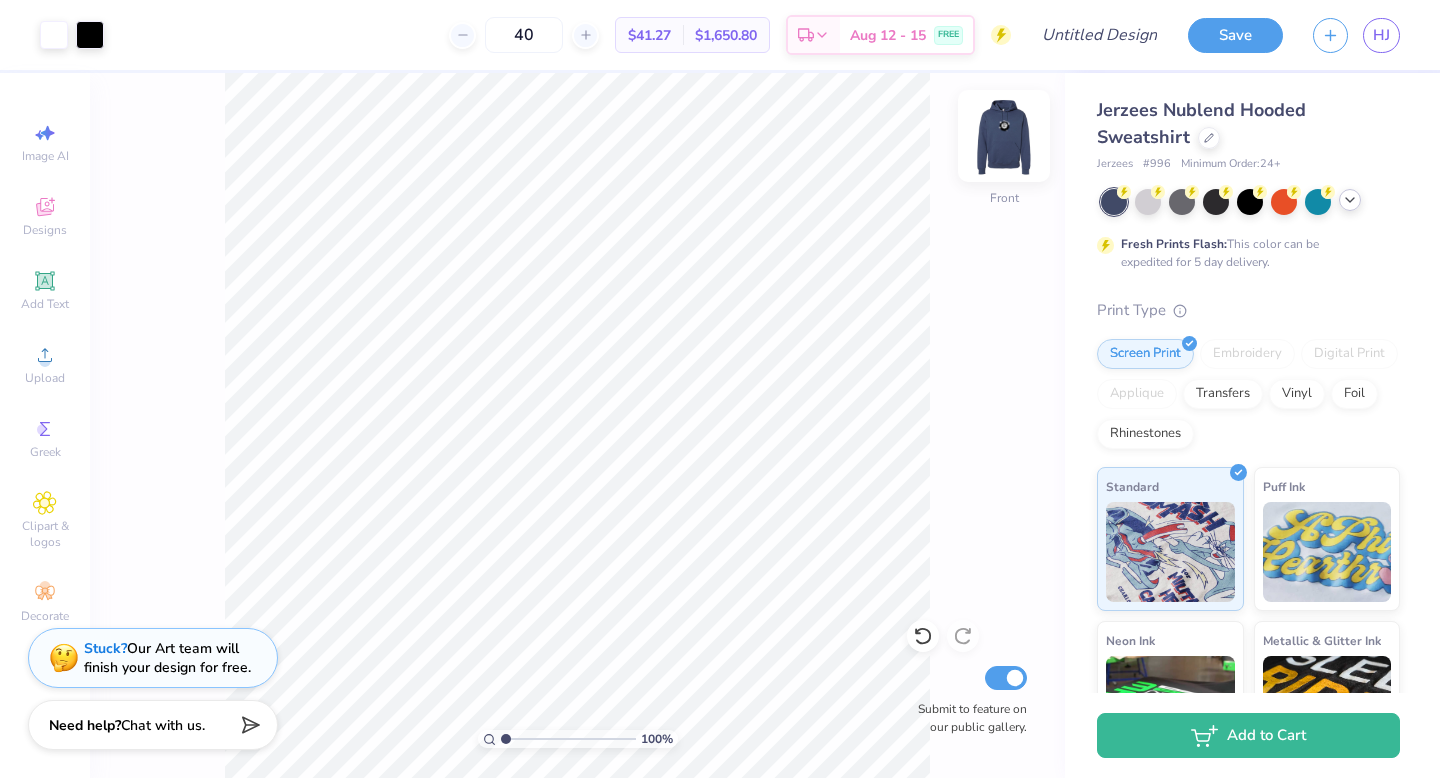 click at bounding box center [1004, 136] 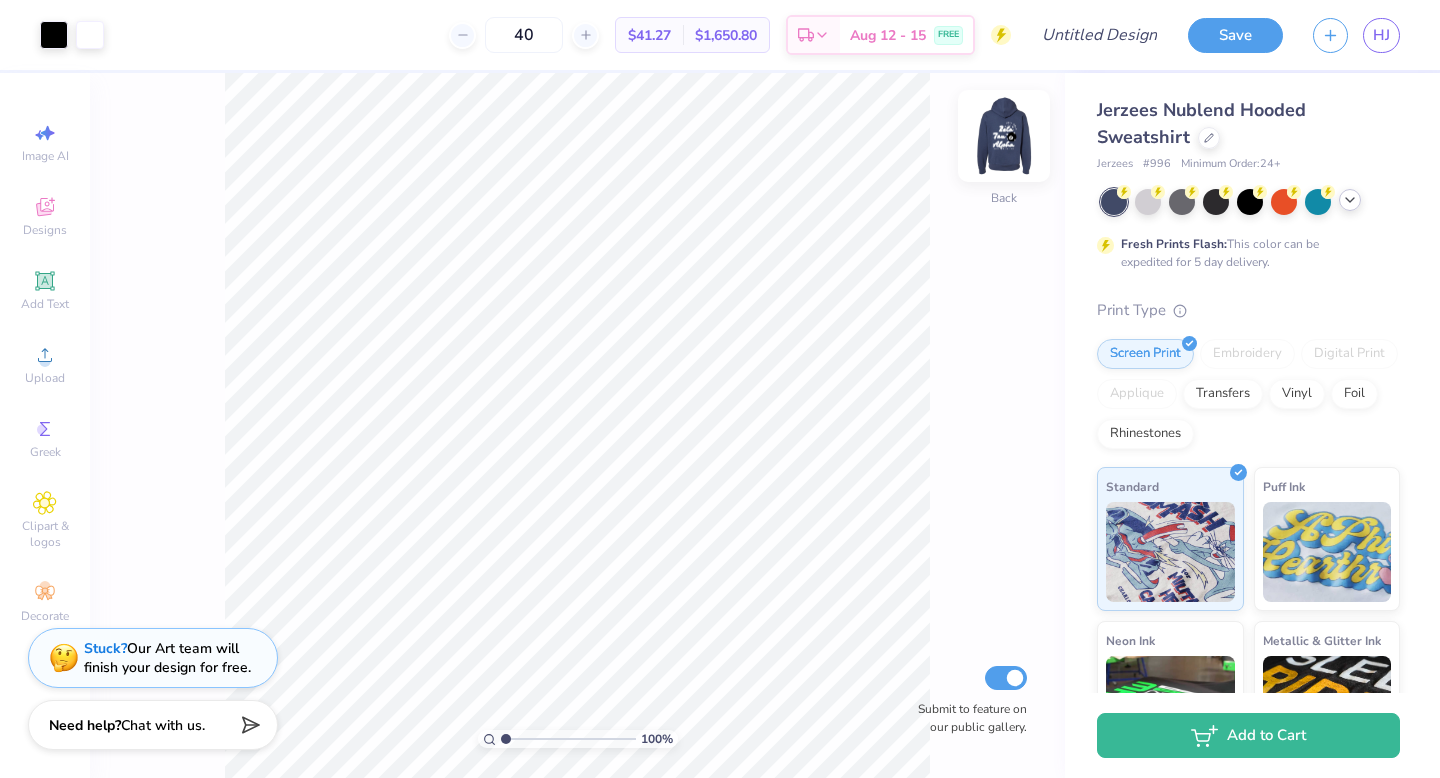 click at bounding box center [1004, 136] 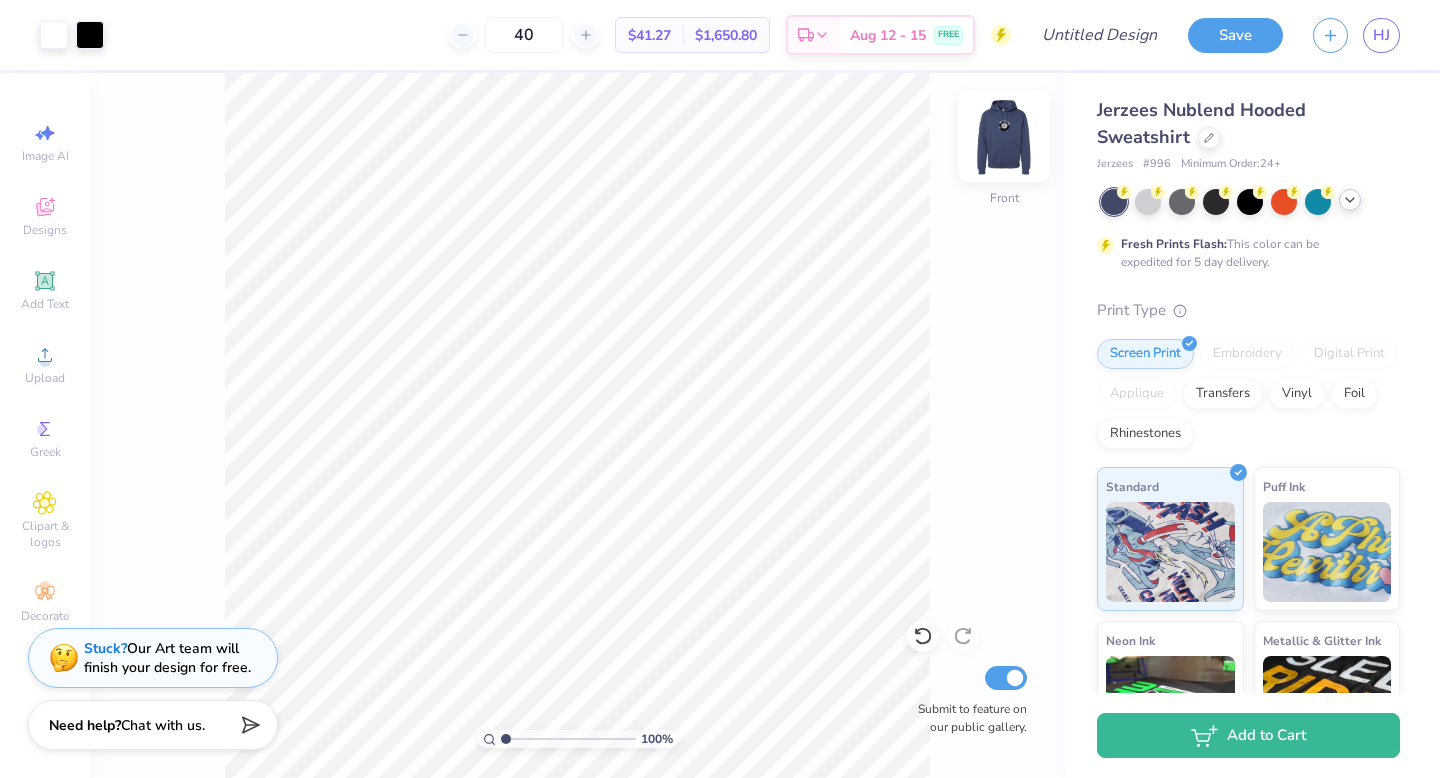 click at bounding box center [1004, 136] 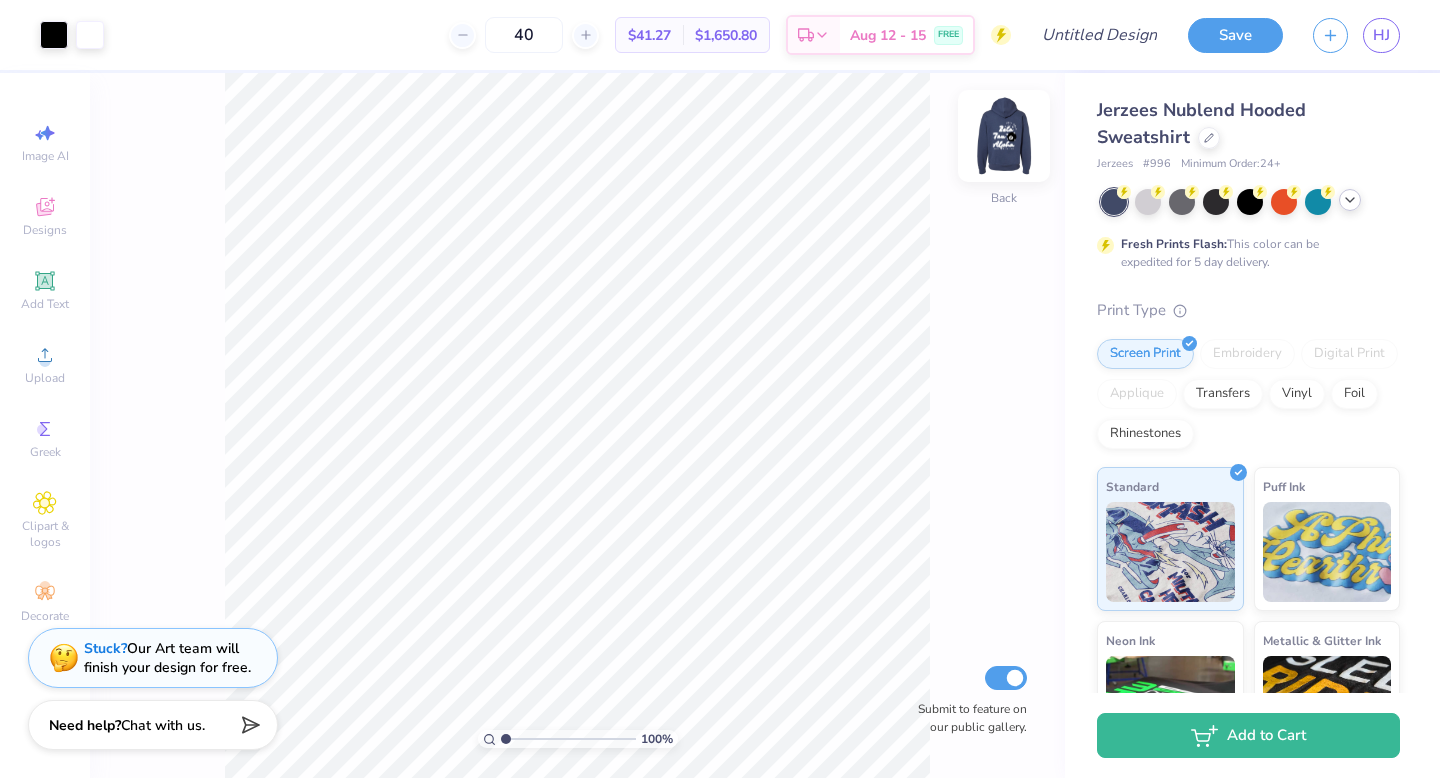 click at bounding box center (1004, 136) 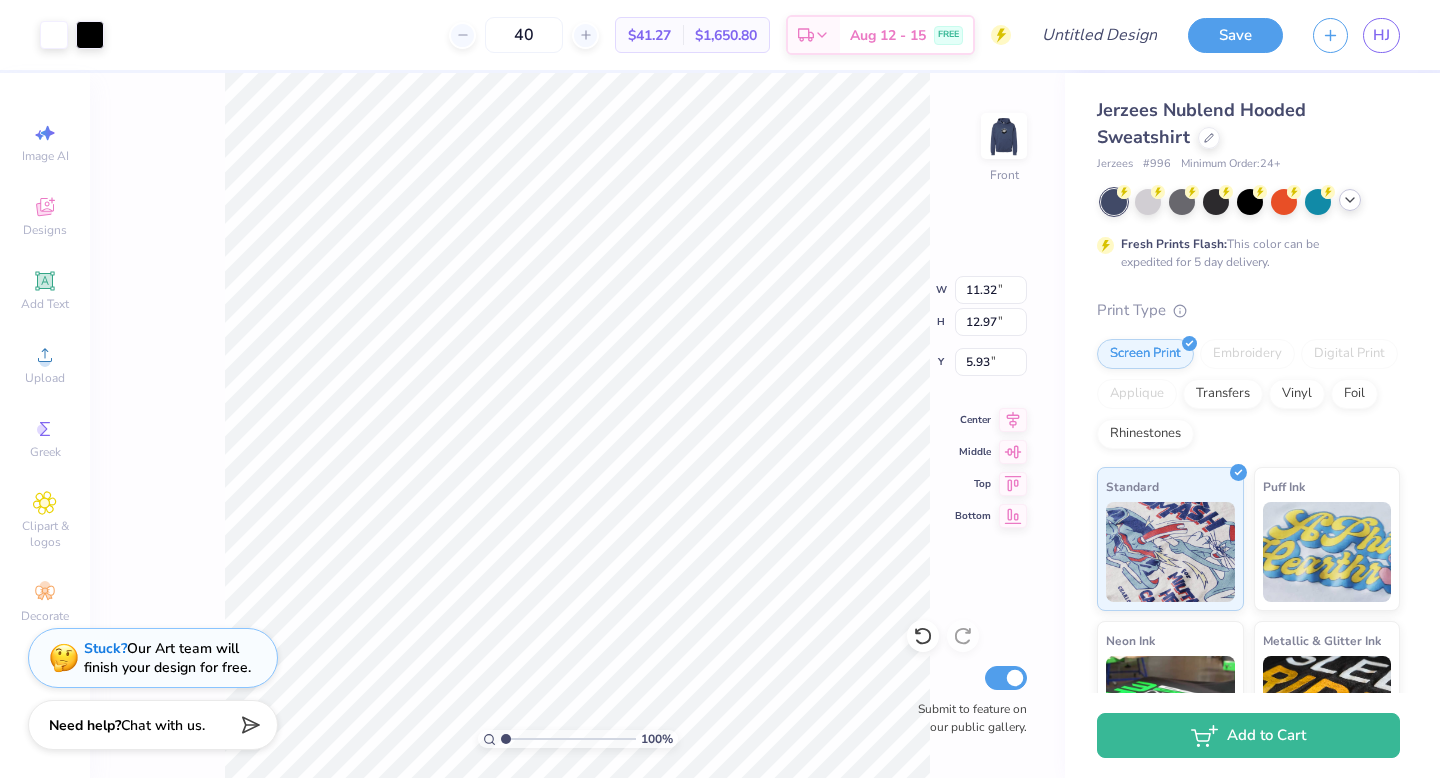 type on "5.92" 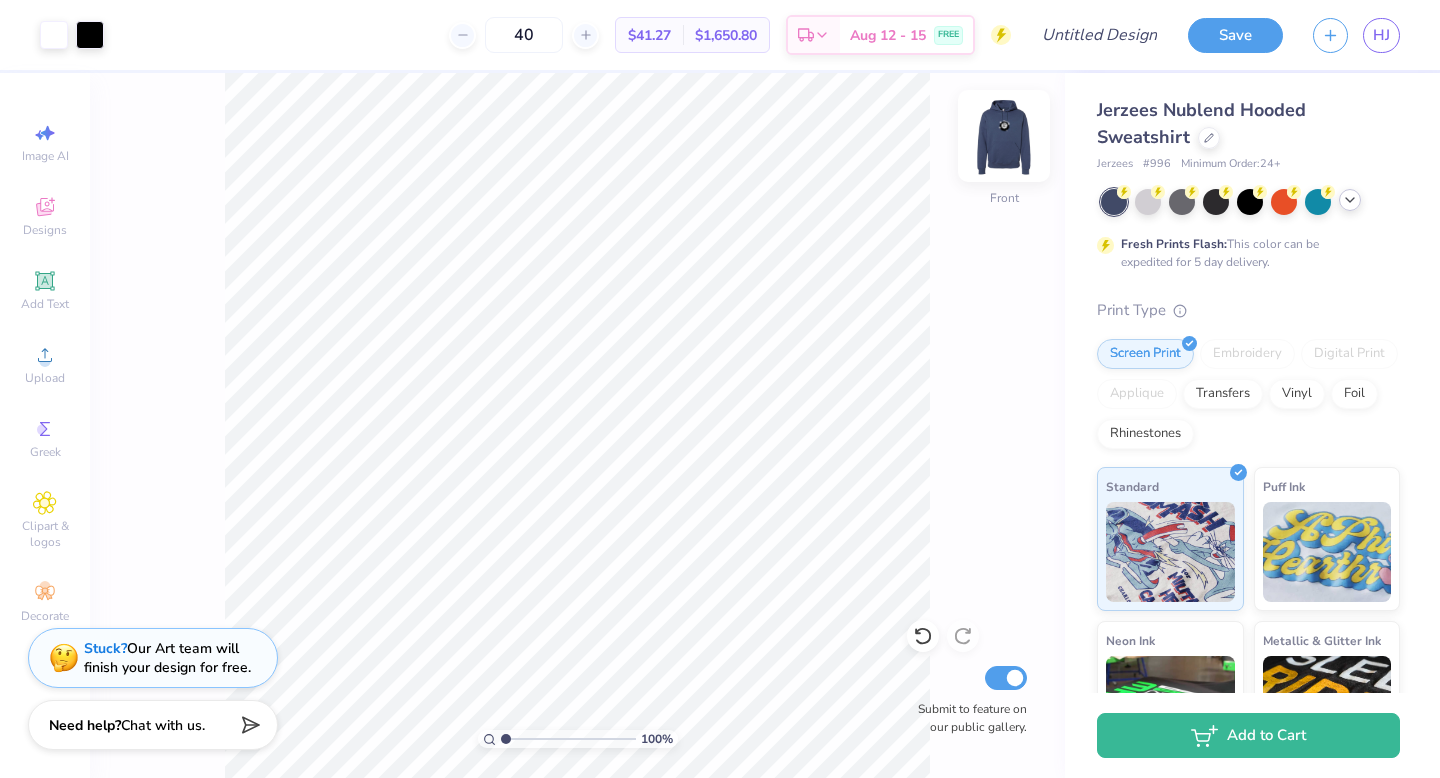 click at bounding box center (1004, 136) 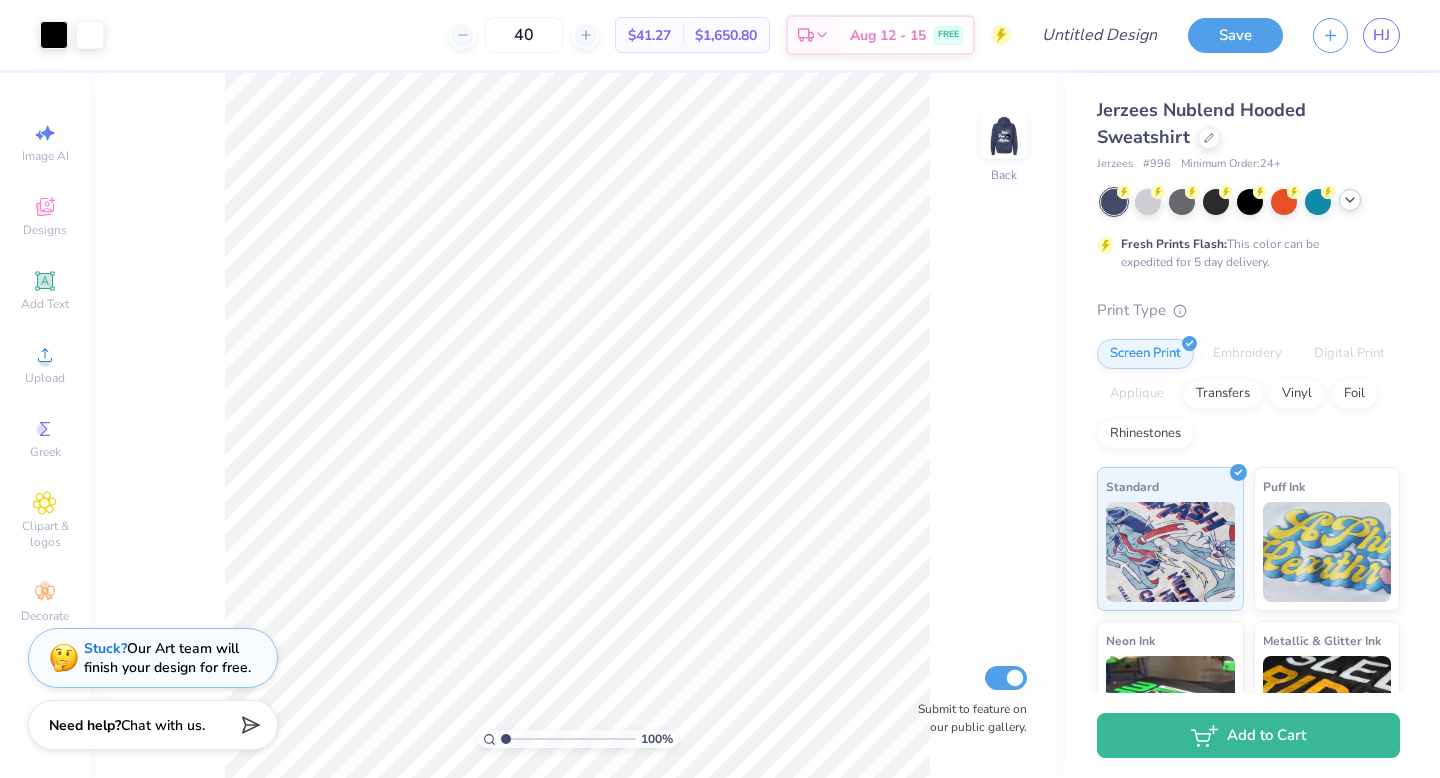 click at bounding box center [1004, 136] 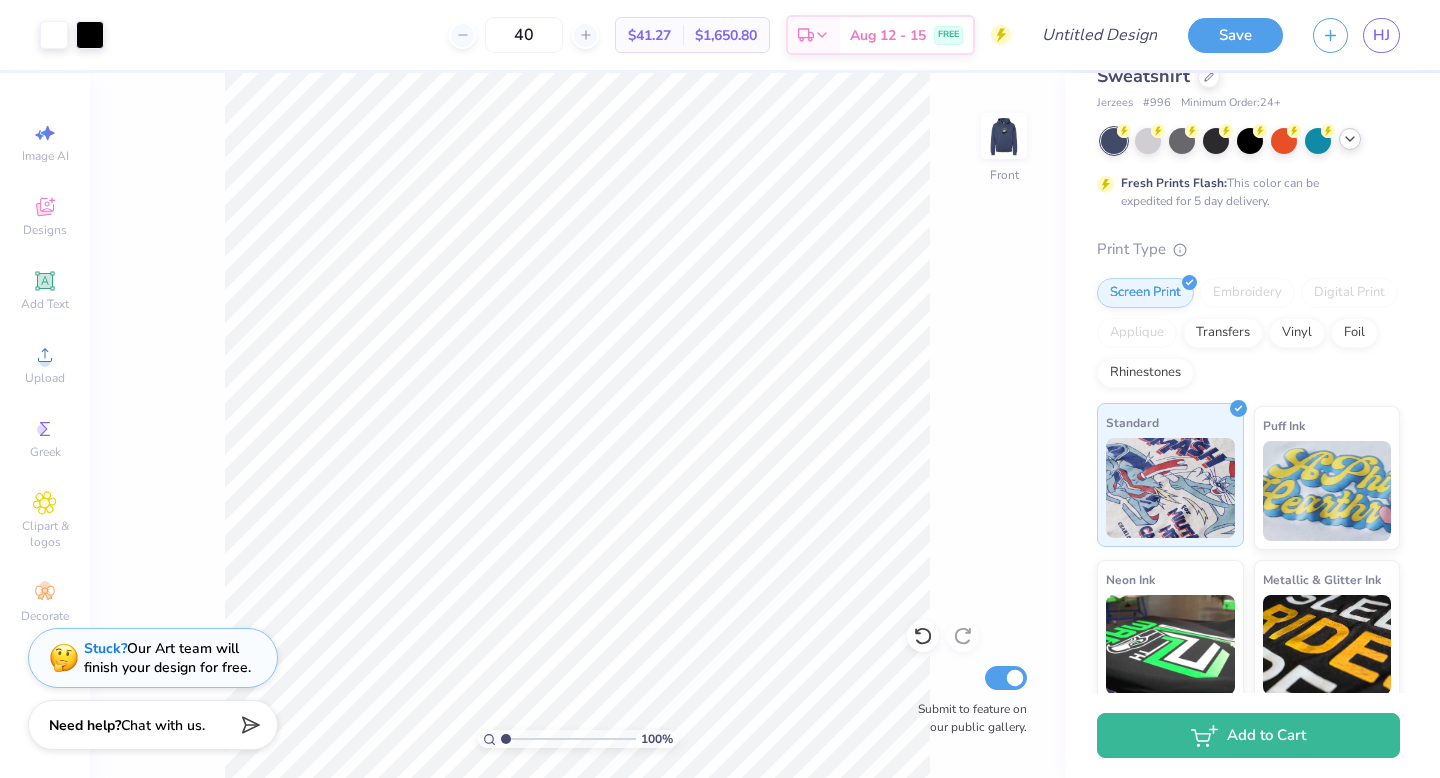 scroll, scrollTop: 0, scrollLeft: 0, axis: both 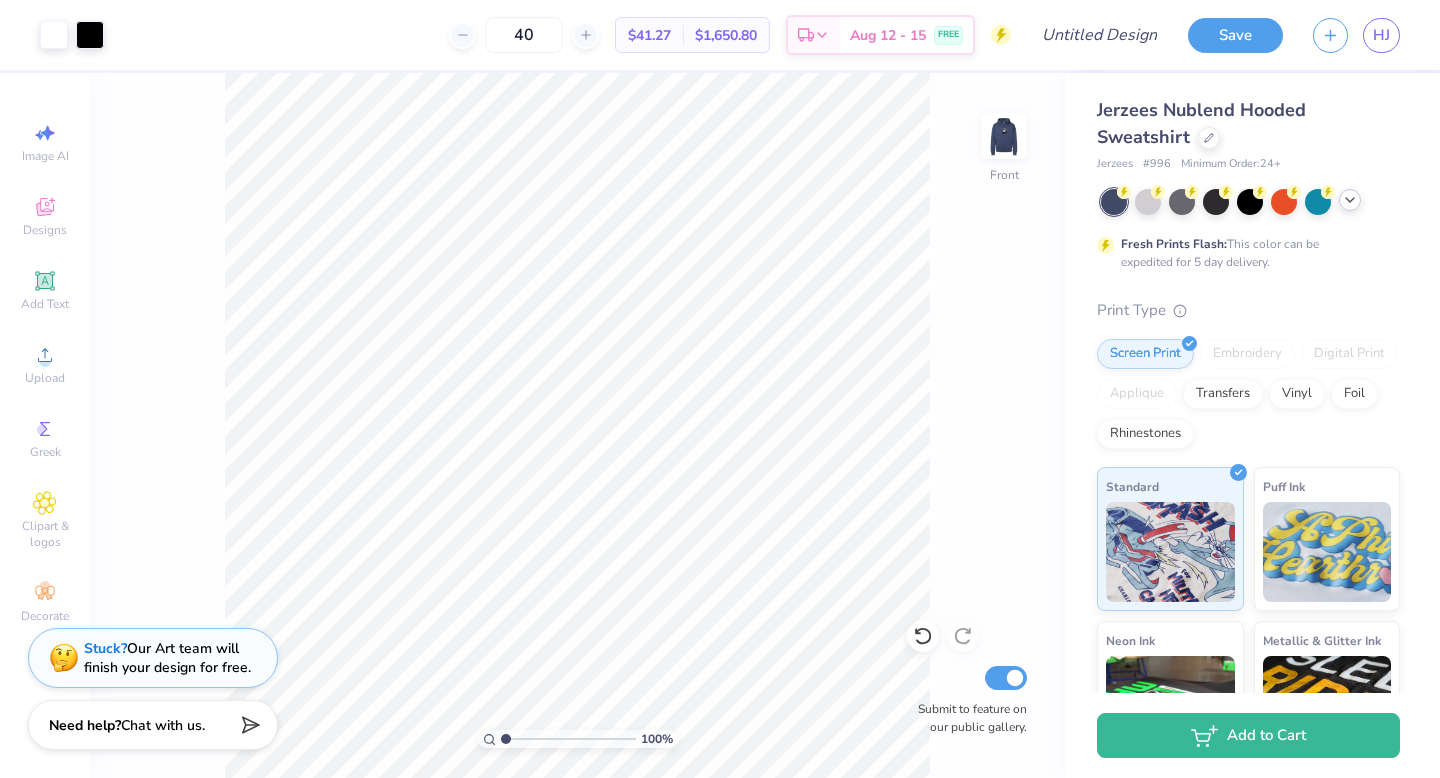 click on "100  % Front Submit to feature on our public gallery." at bounding box center (577, 425) 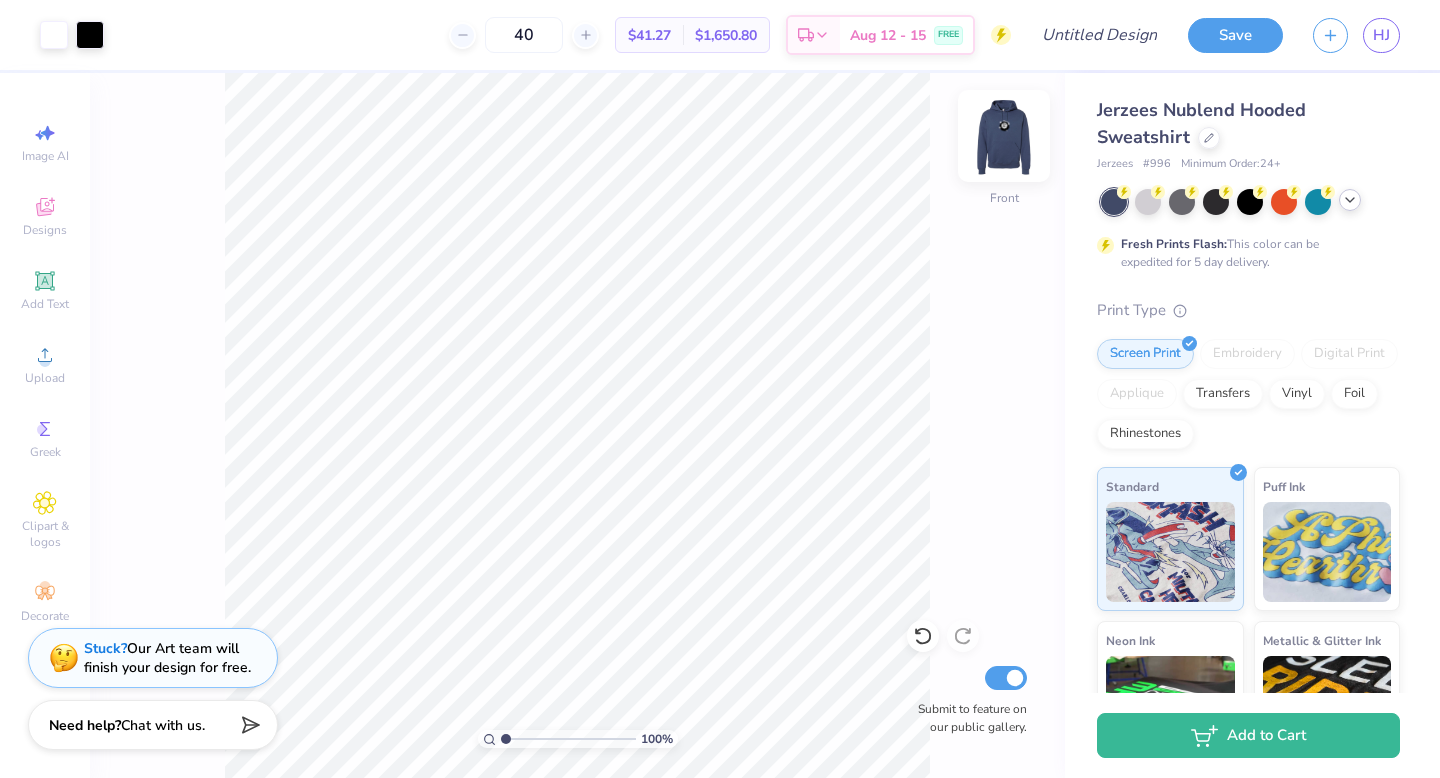click at bounding box center (1004, 136) 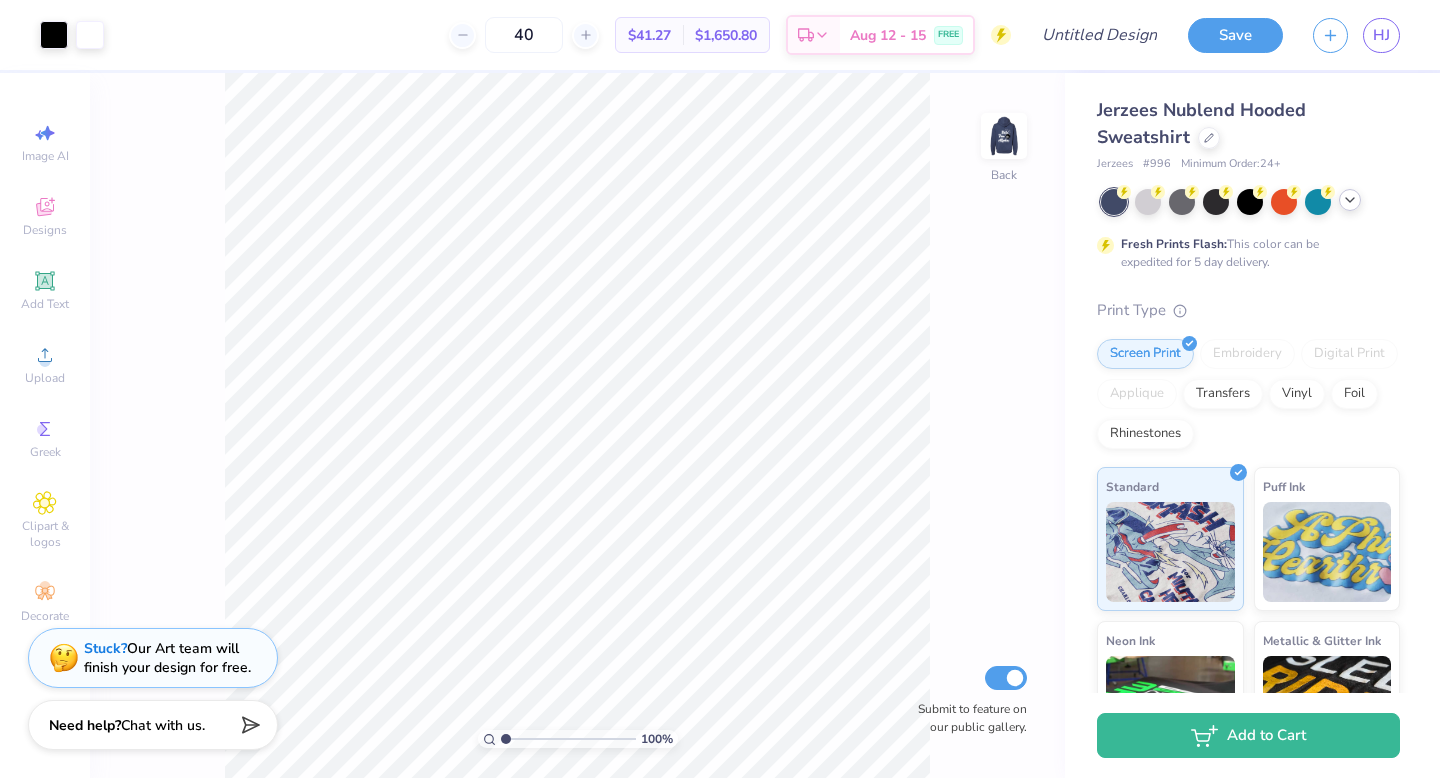 click at bounding box center [1250, 202] 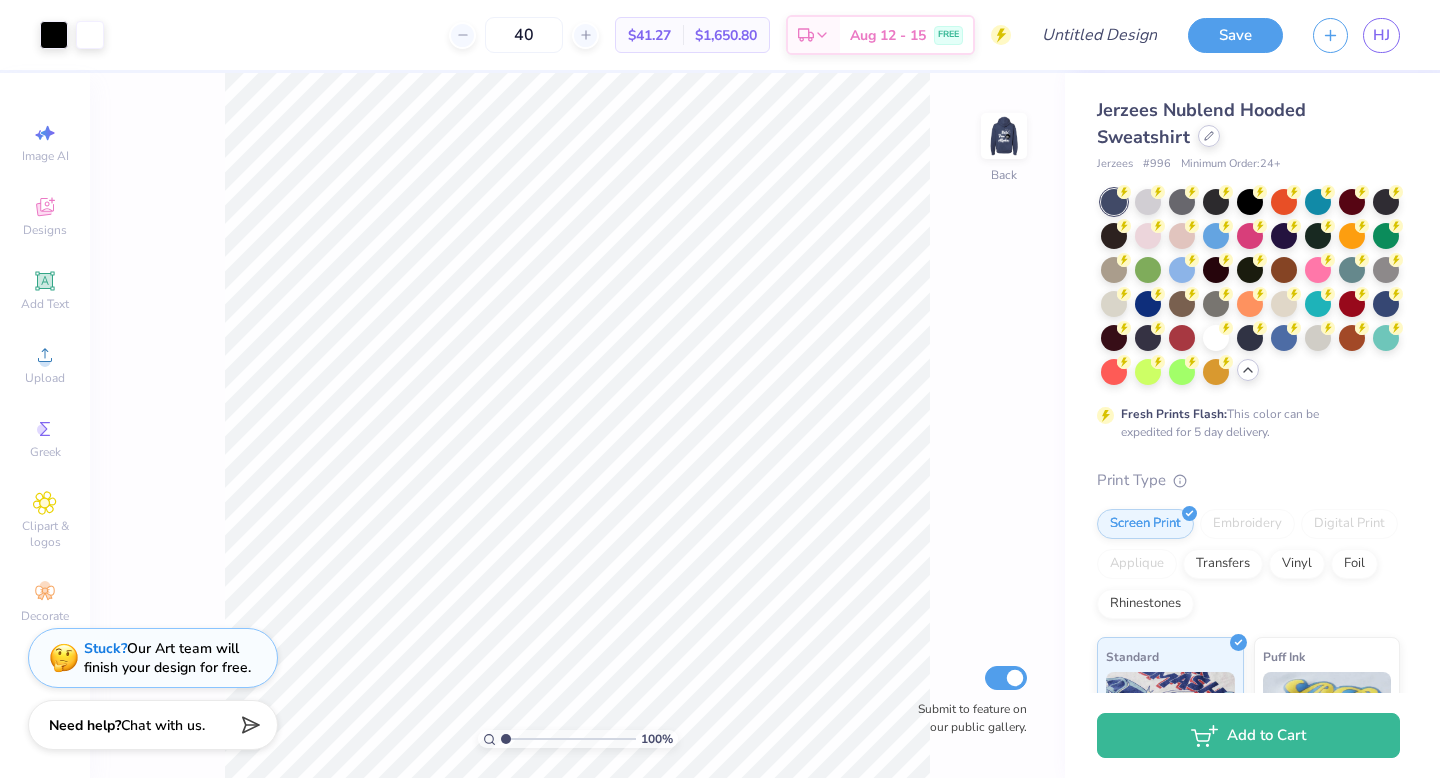 click at bounding box center (1209, 136) 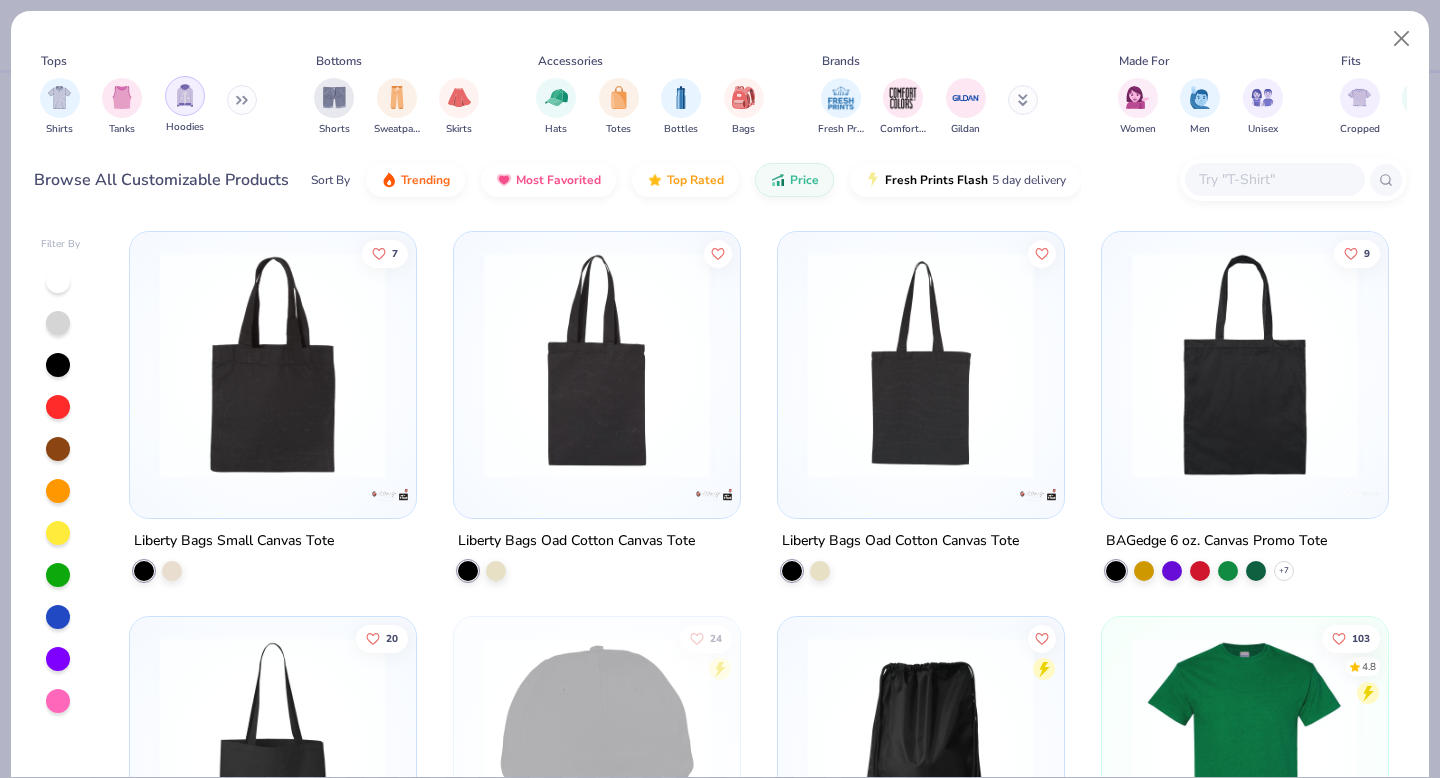 click at bounding box center [185, 96] 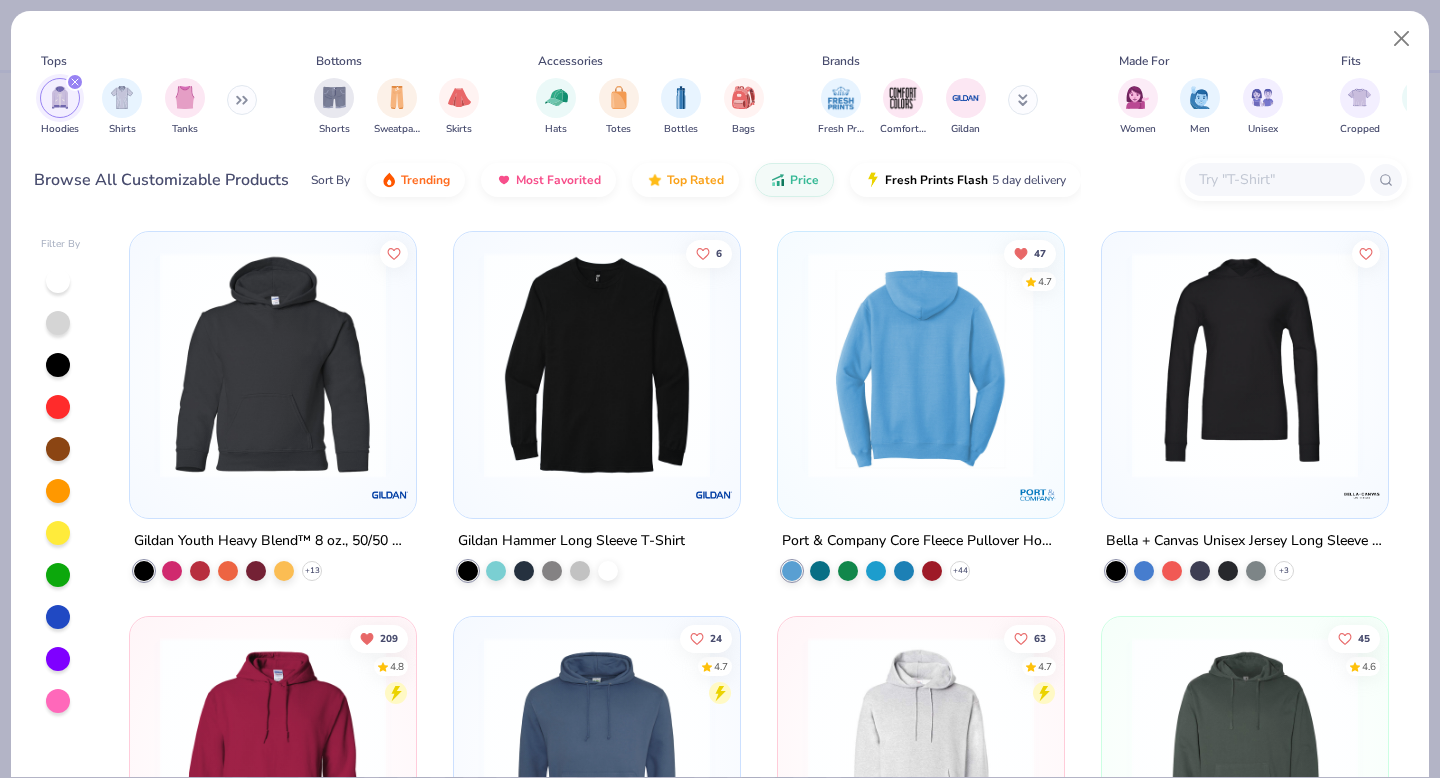 click at bounding box center [920, 365] 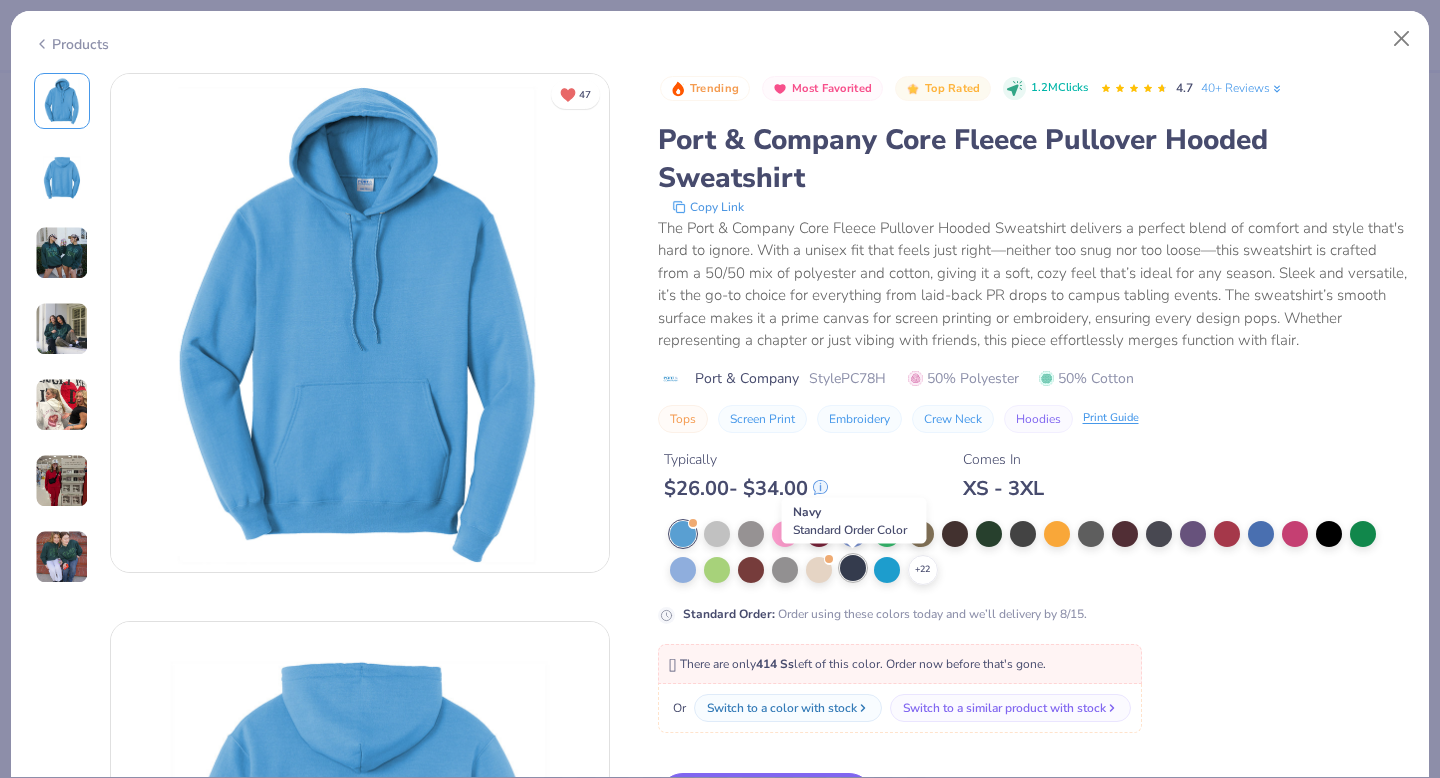 click at bounding box center [853, 568] 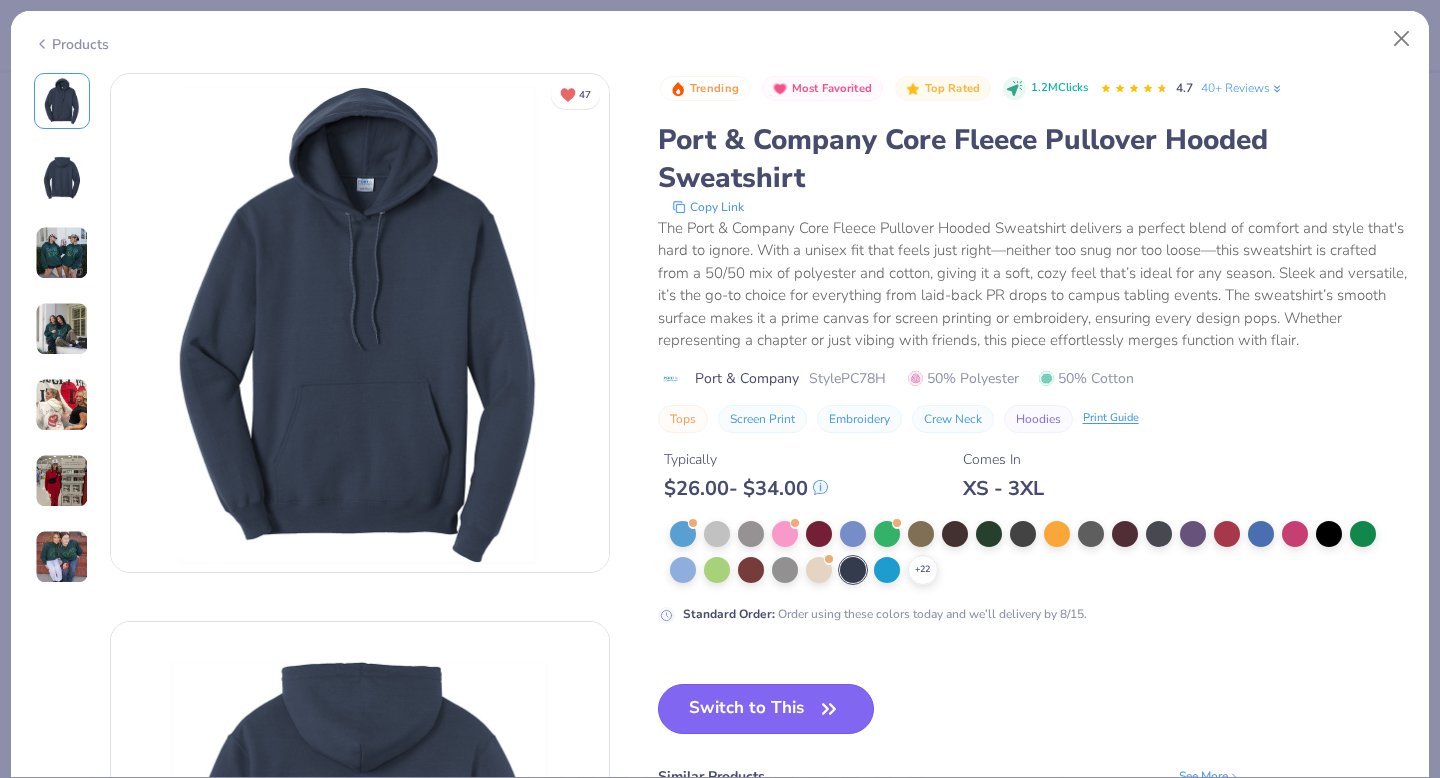 click on "Switch to This" at bounding box center (766, 709) 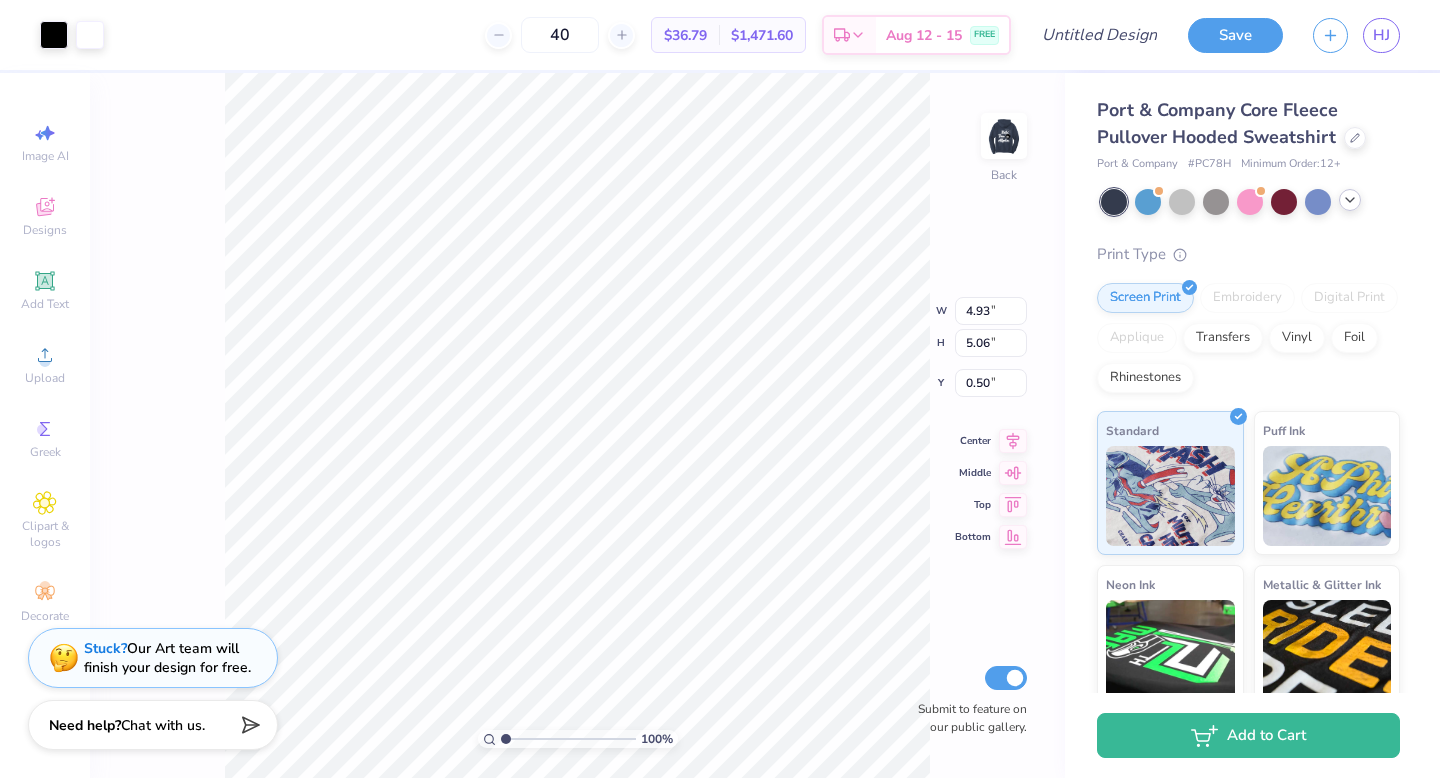 type on "3.00" 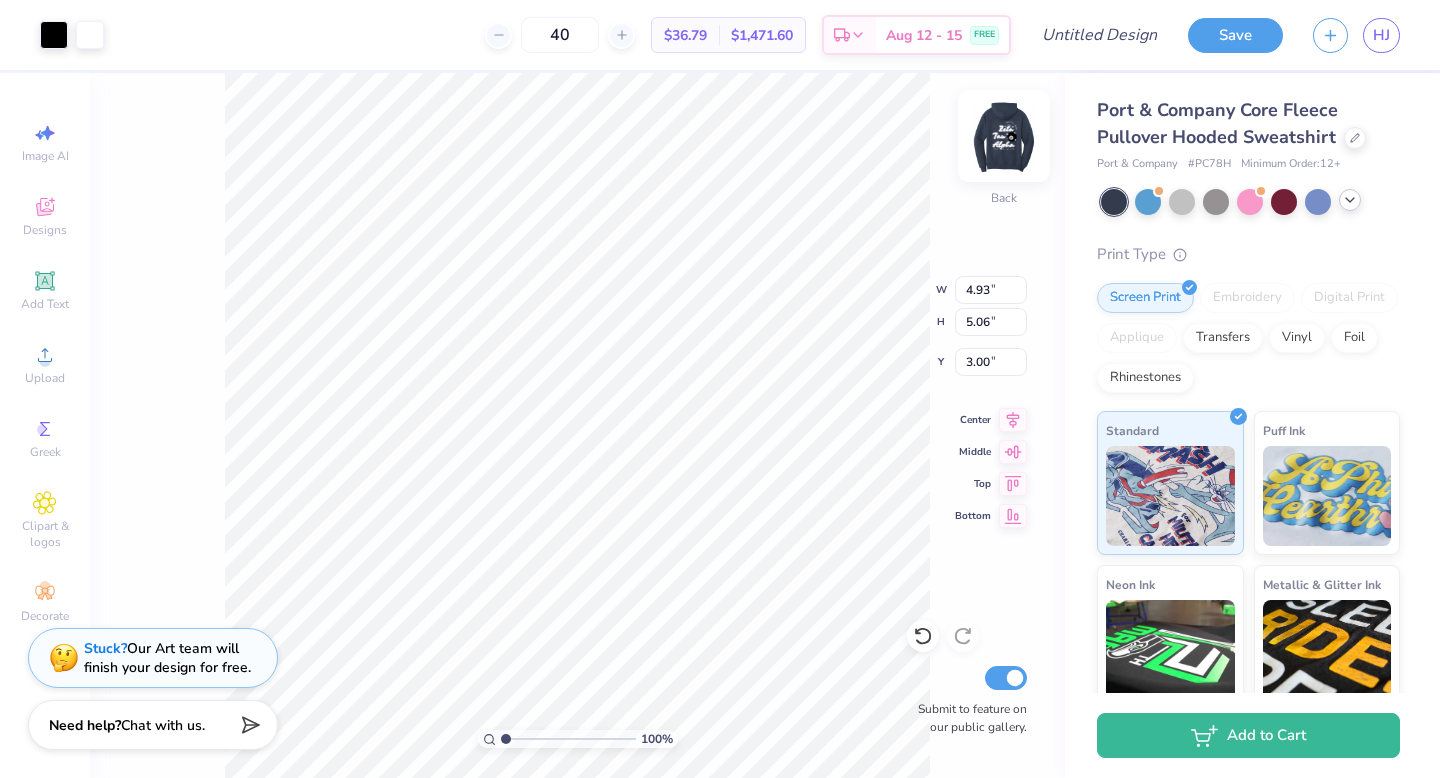 click at bounding box center [1004, 136] 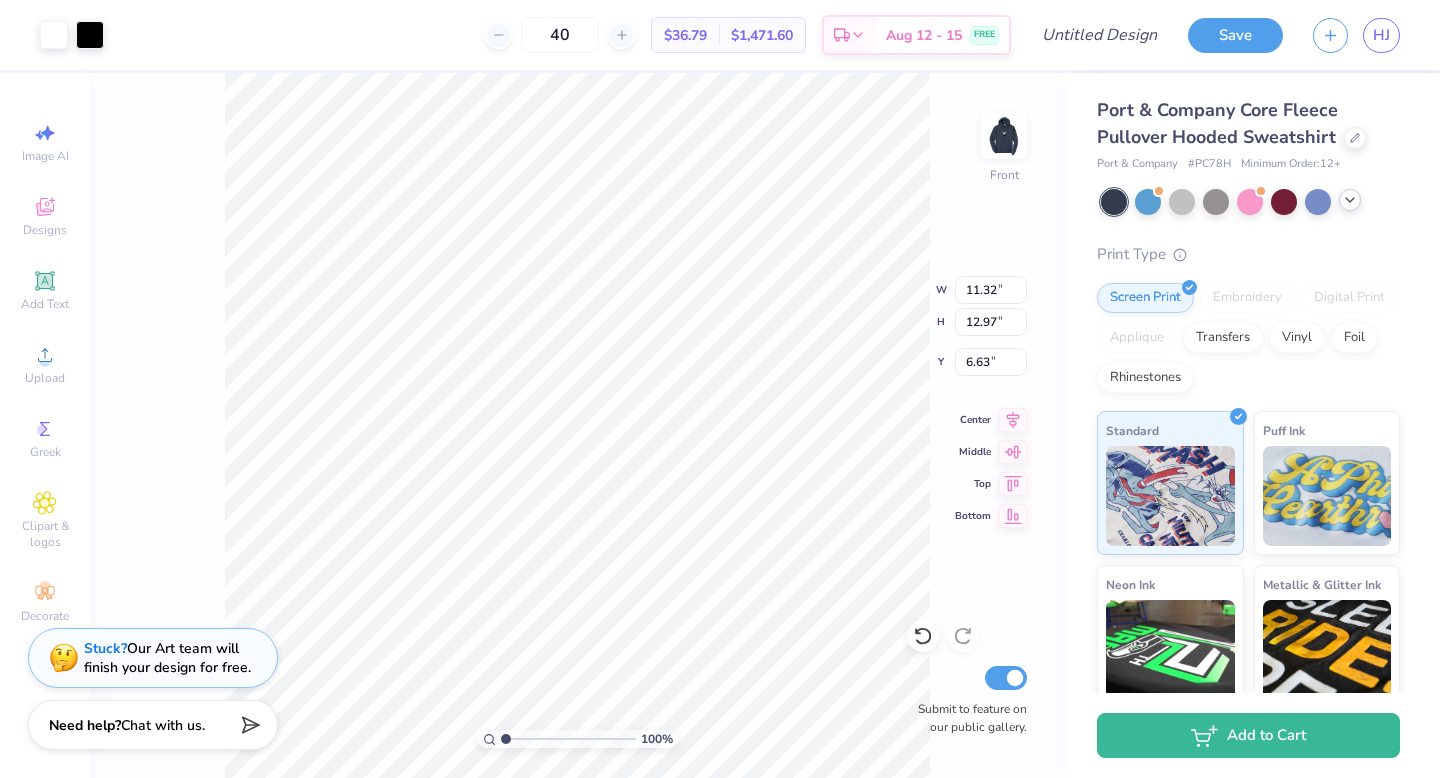 type on "6.72" 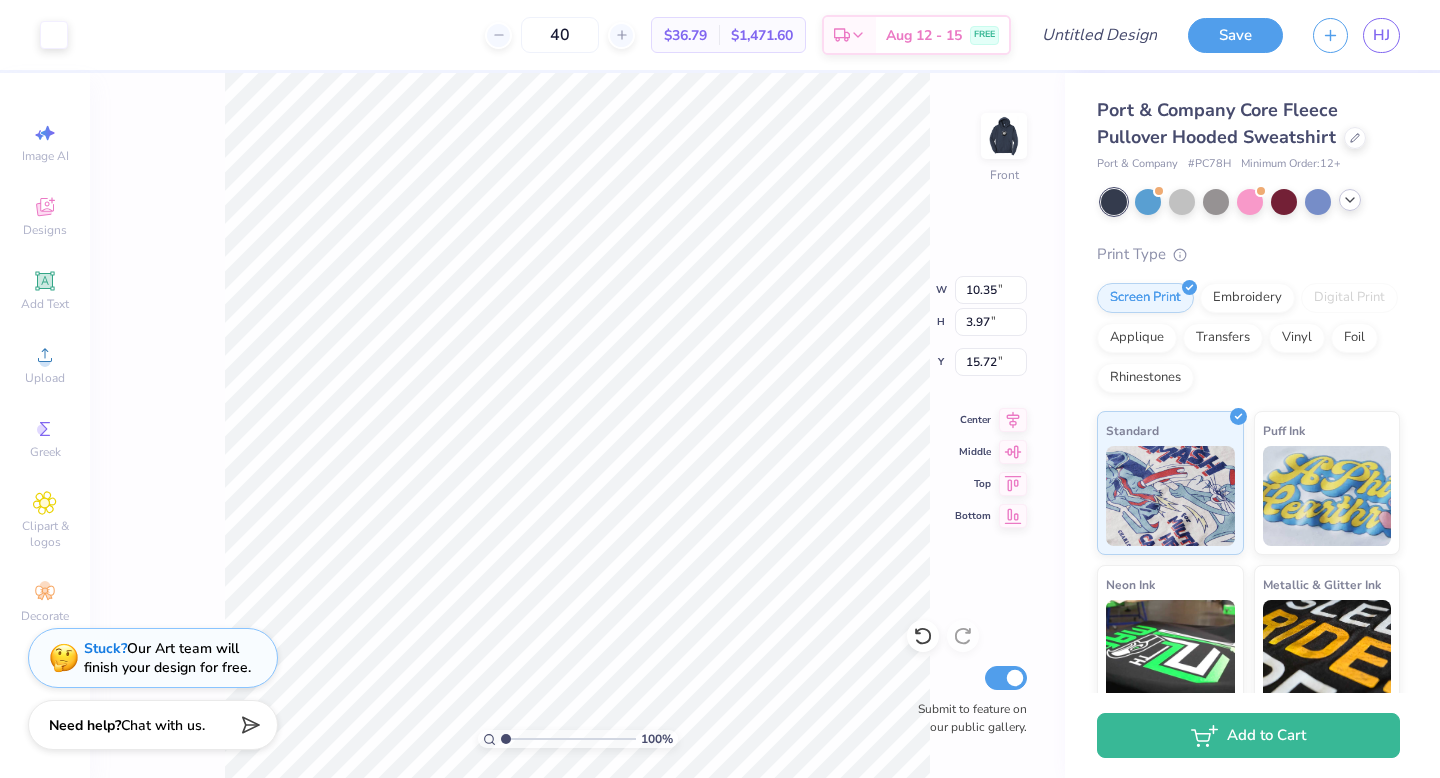 type on "15.53" 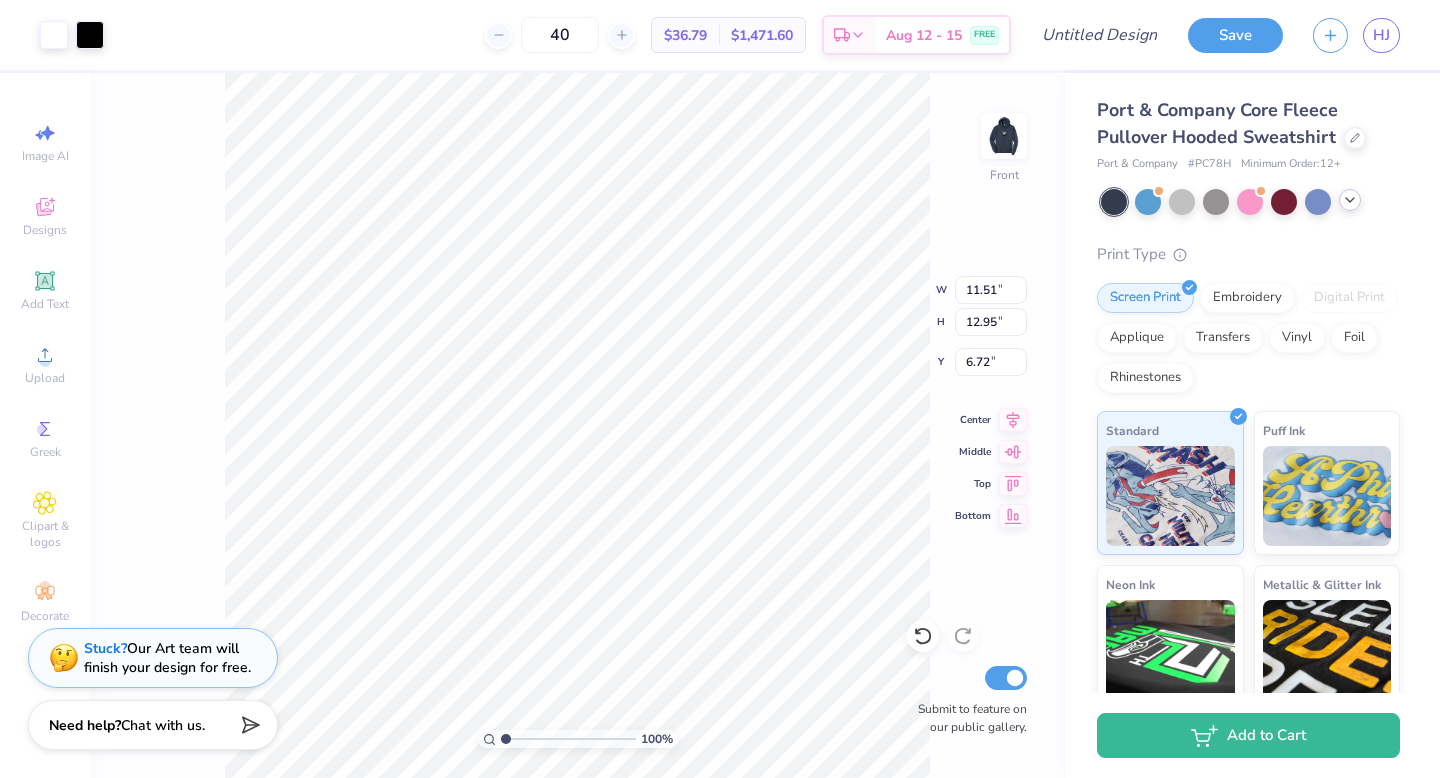 type on "6.65" 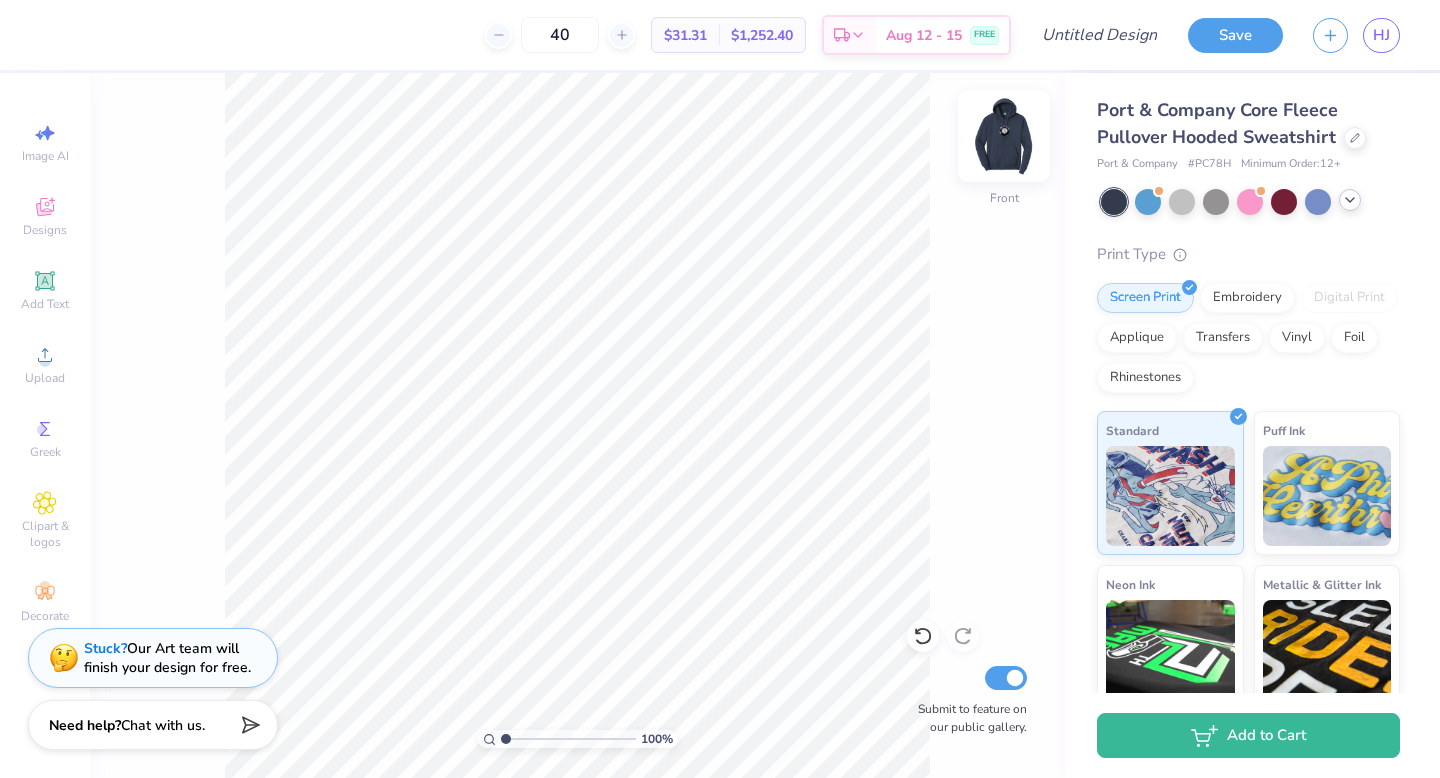 click at bounding box center (1004, 136) 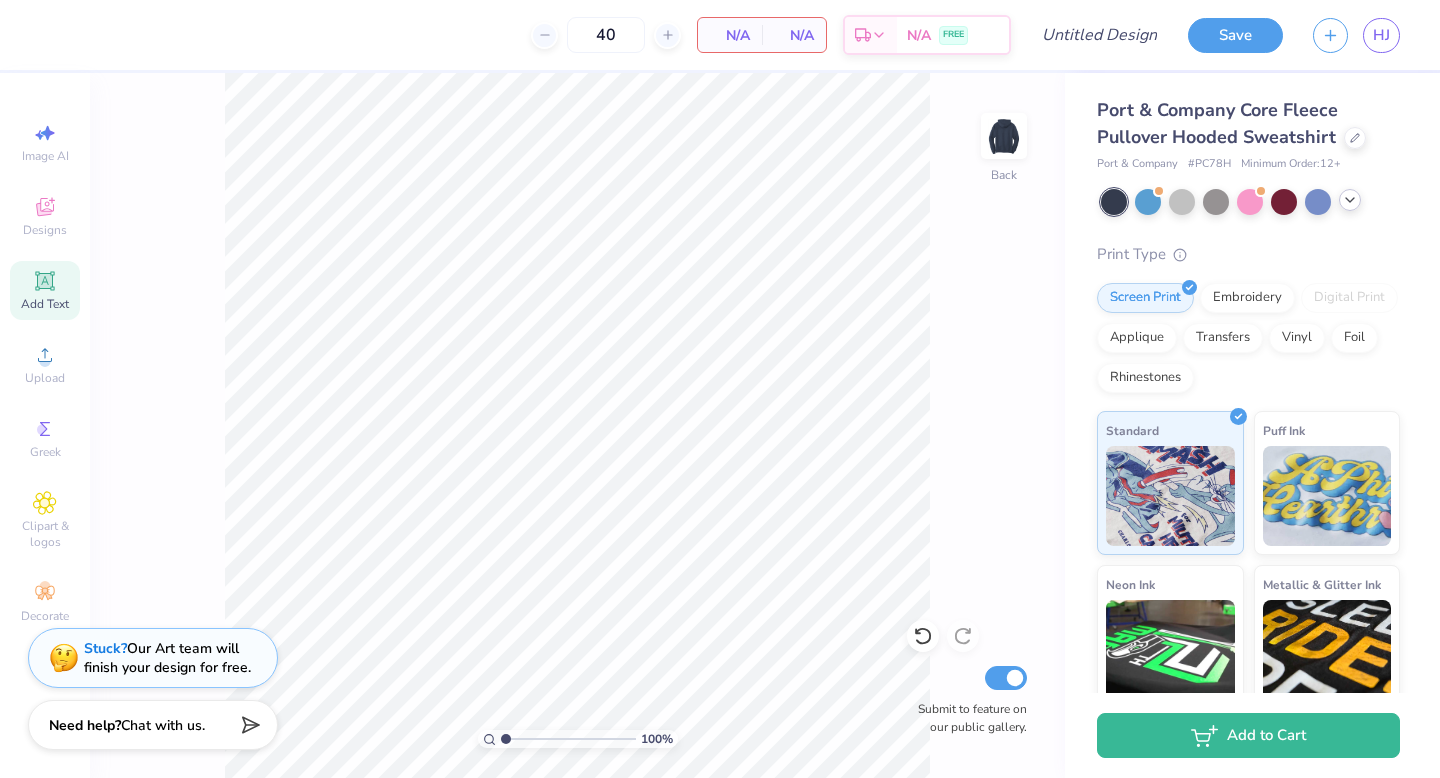click 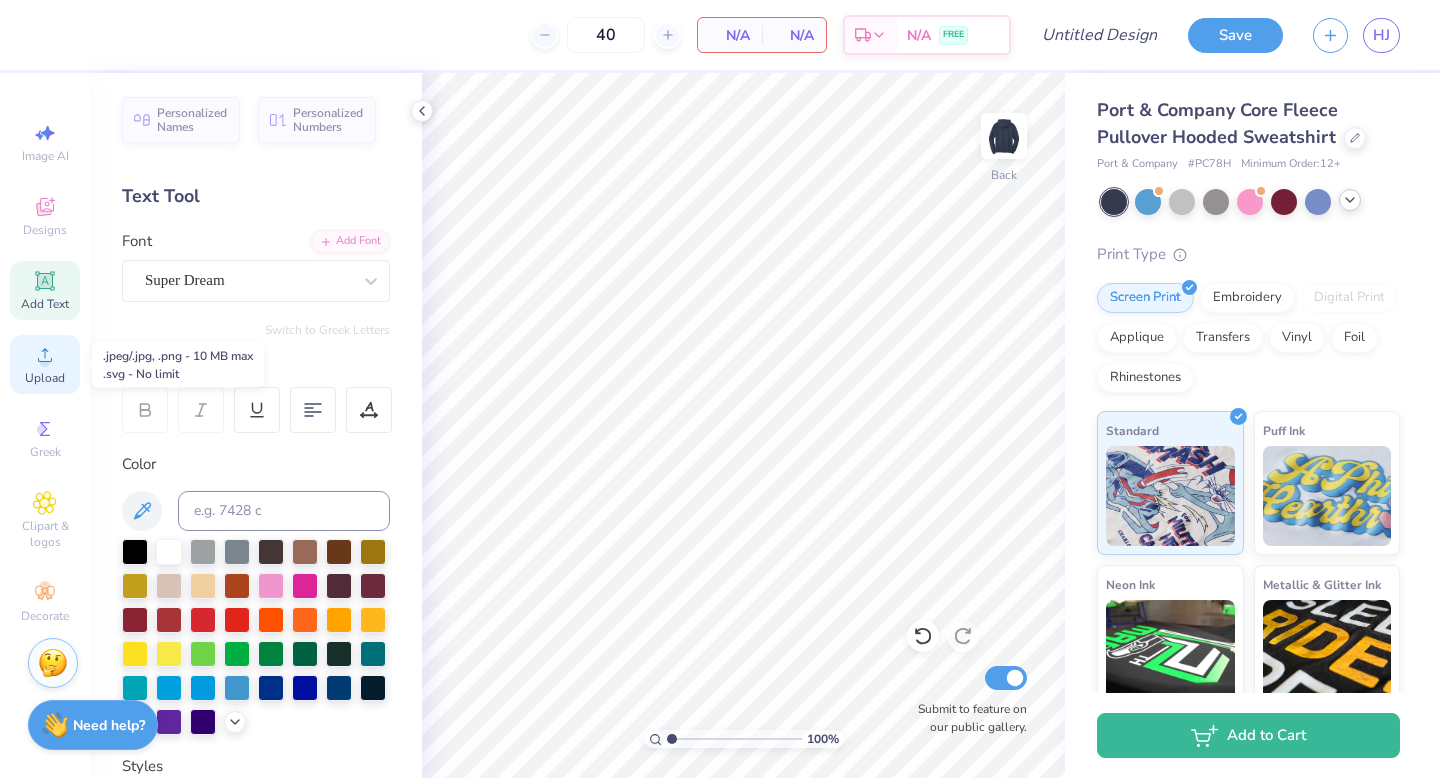 click on "Upload" at bounding box center [45, 364] 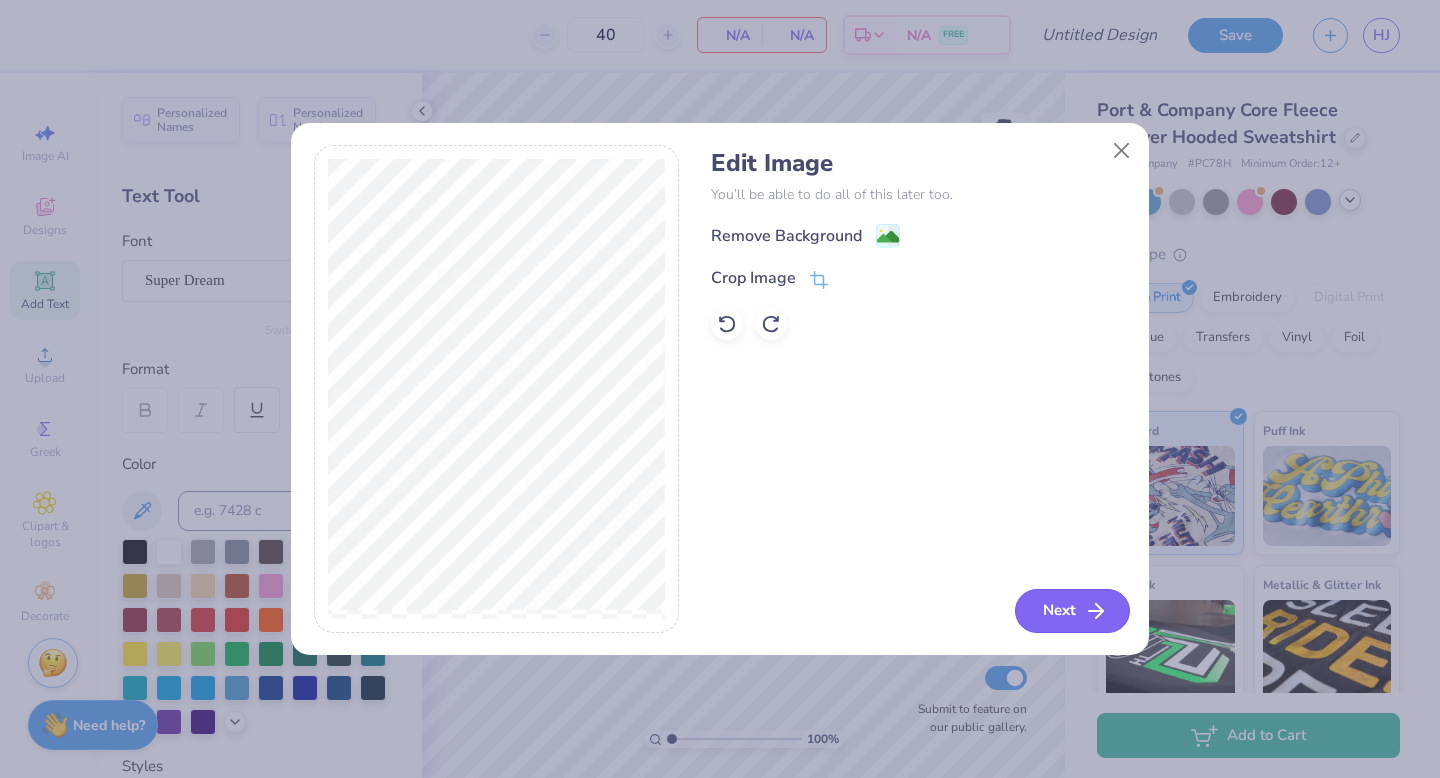 click 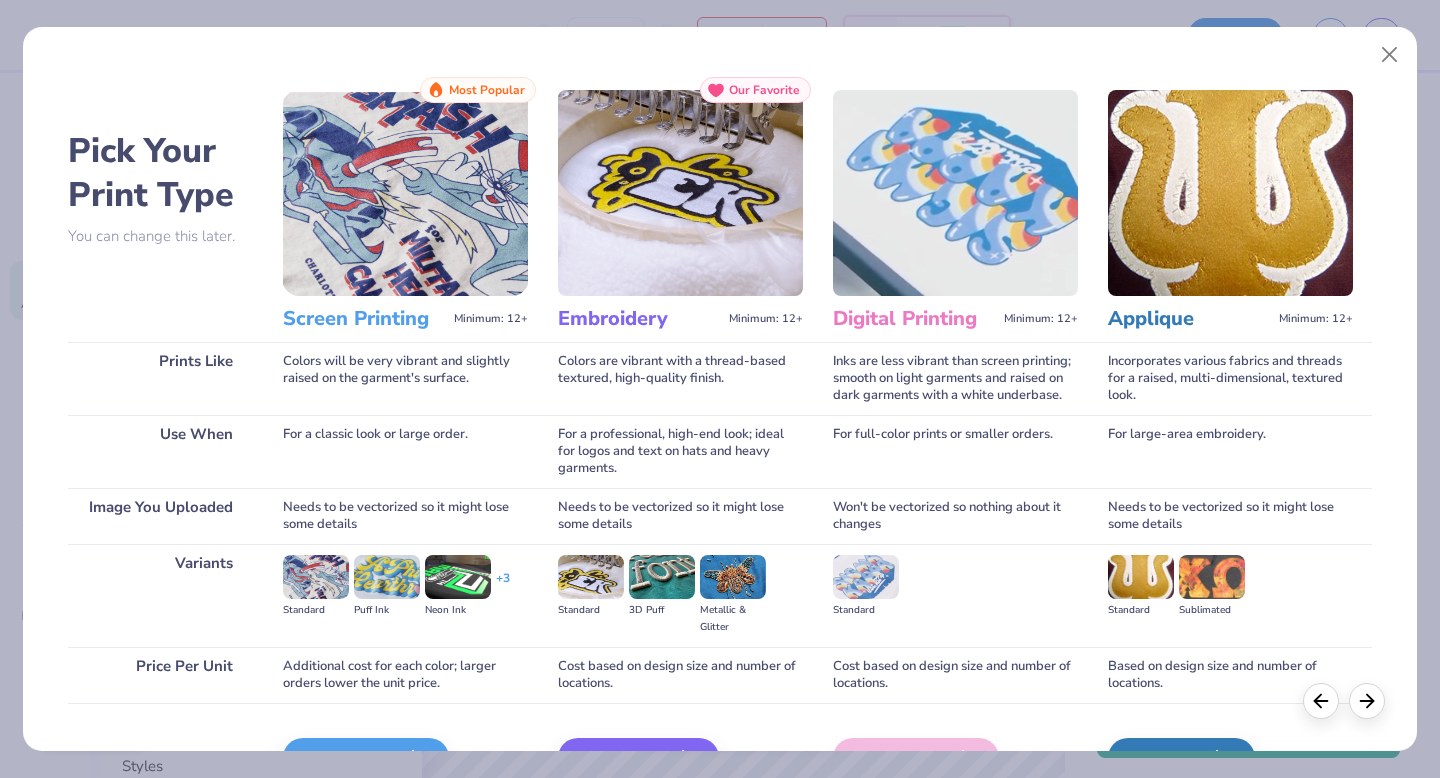 scroll, scrollTop: 119, scrollLeft: 0, axis: vertical 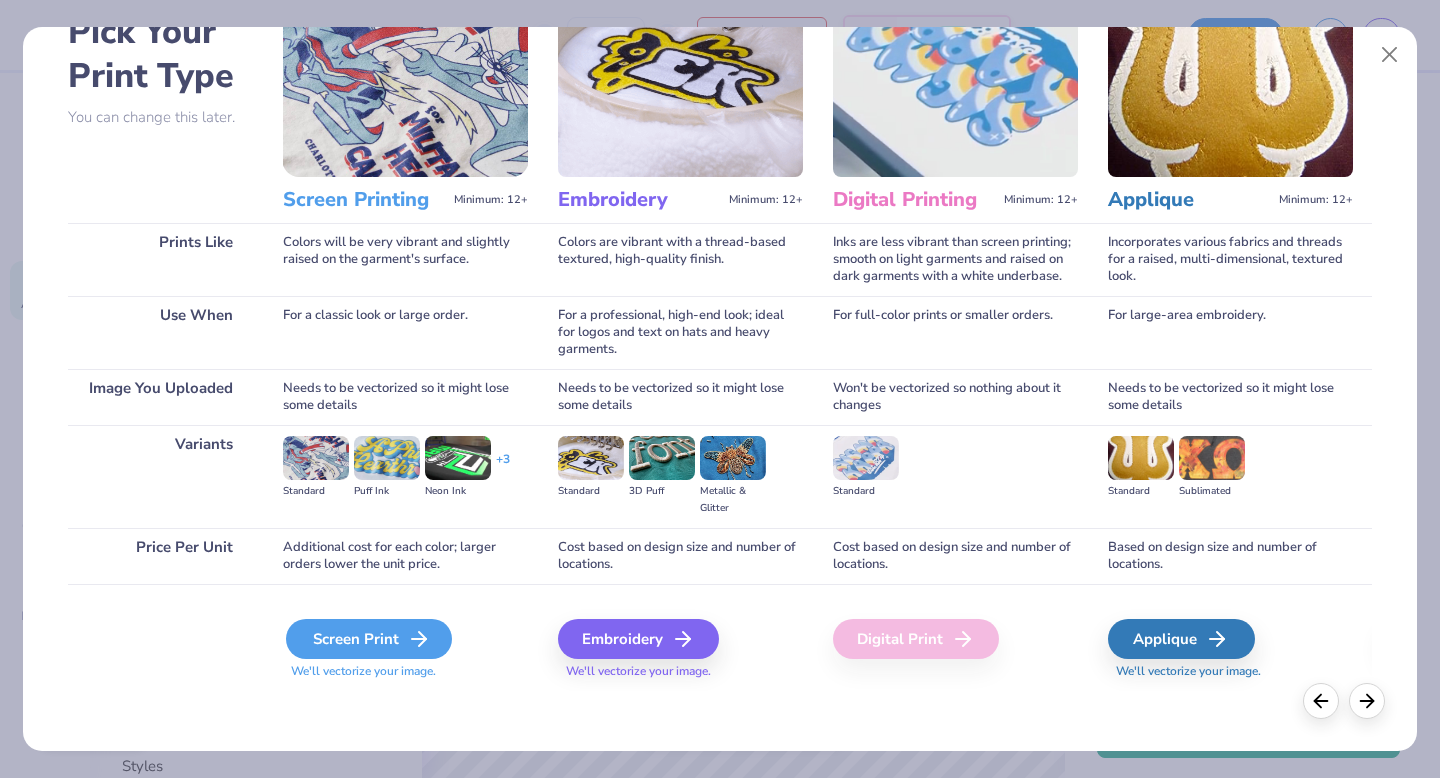 click on "Screen Print" at bounding box center (369, 639) 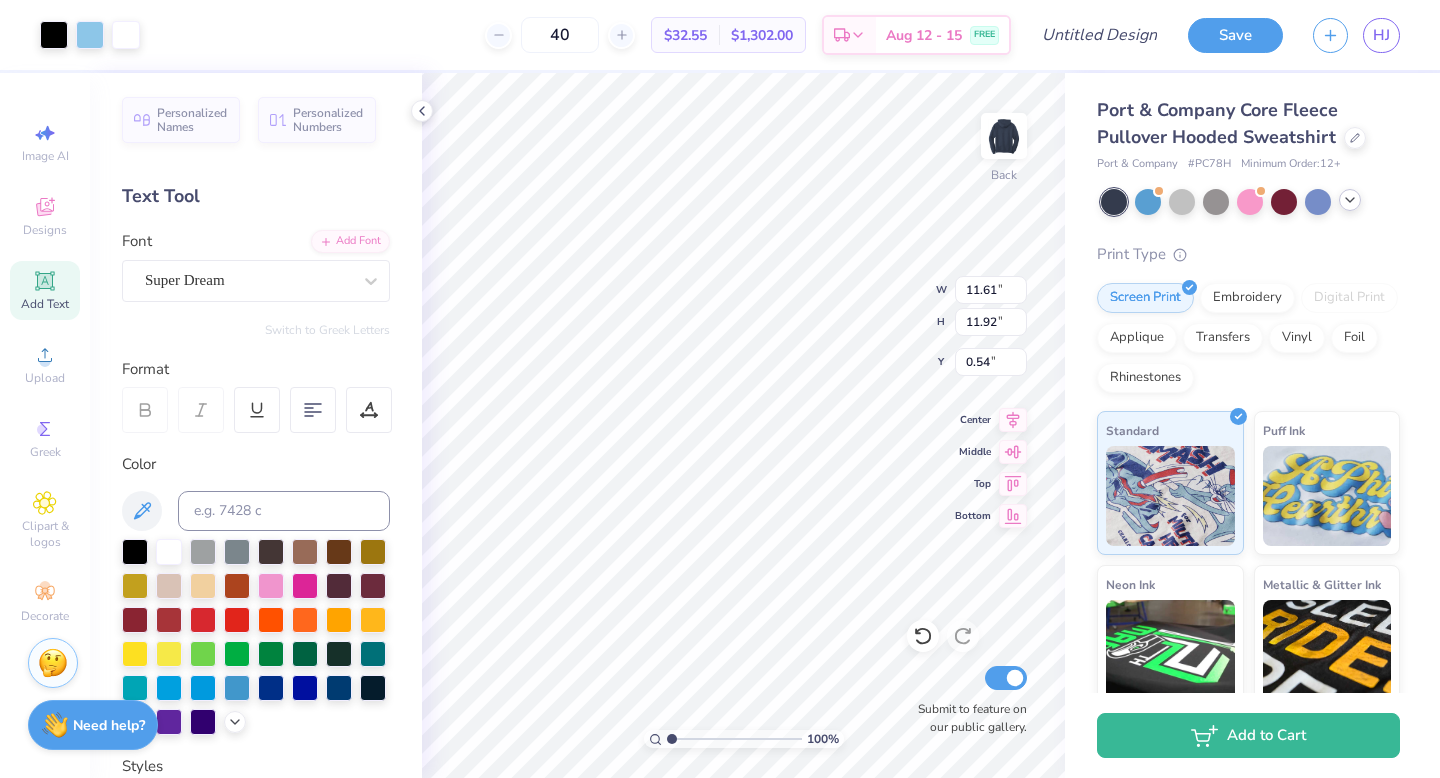 type on "7.94" 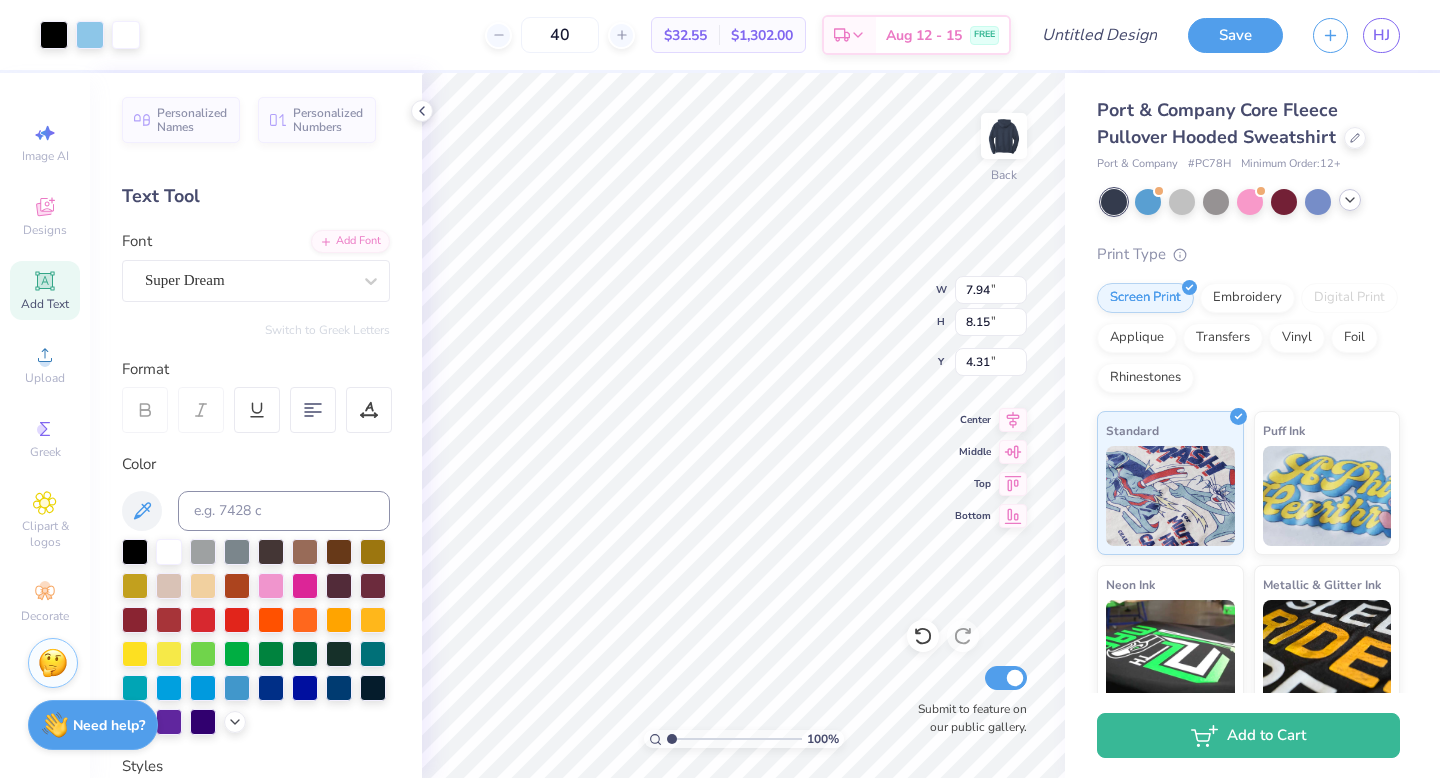 type on "3.00" 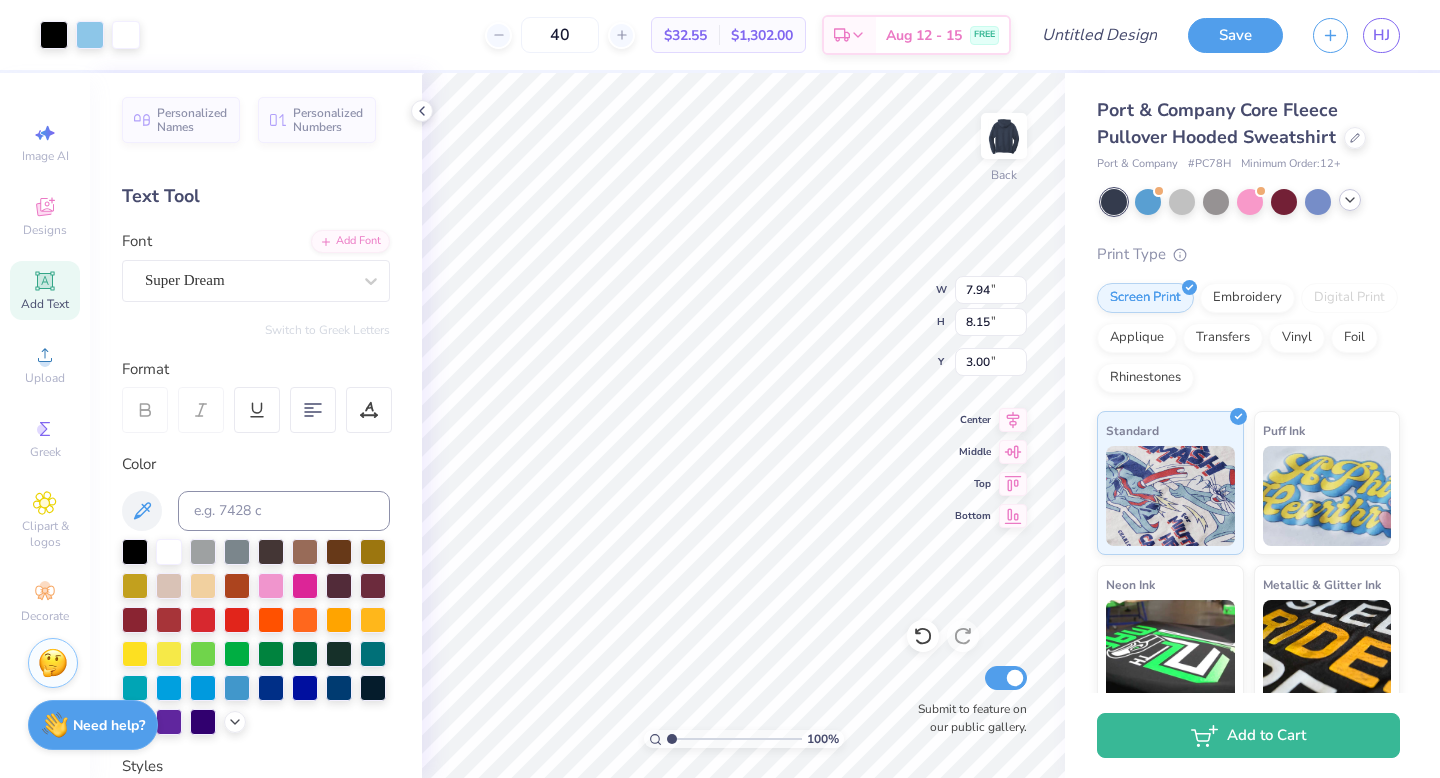 type on "5.43" 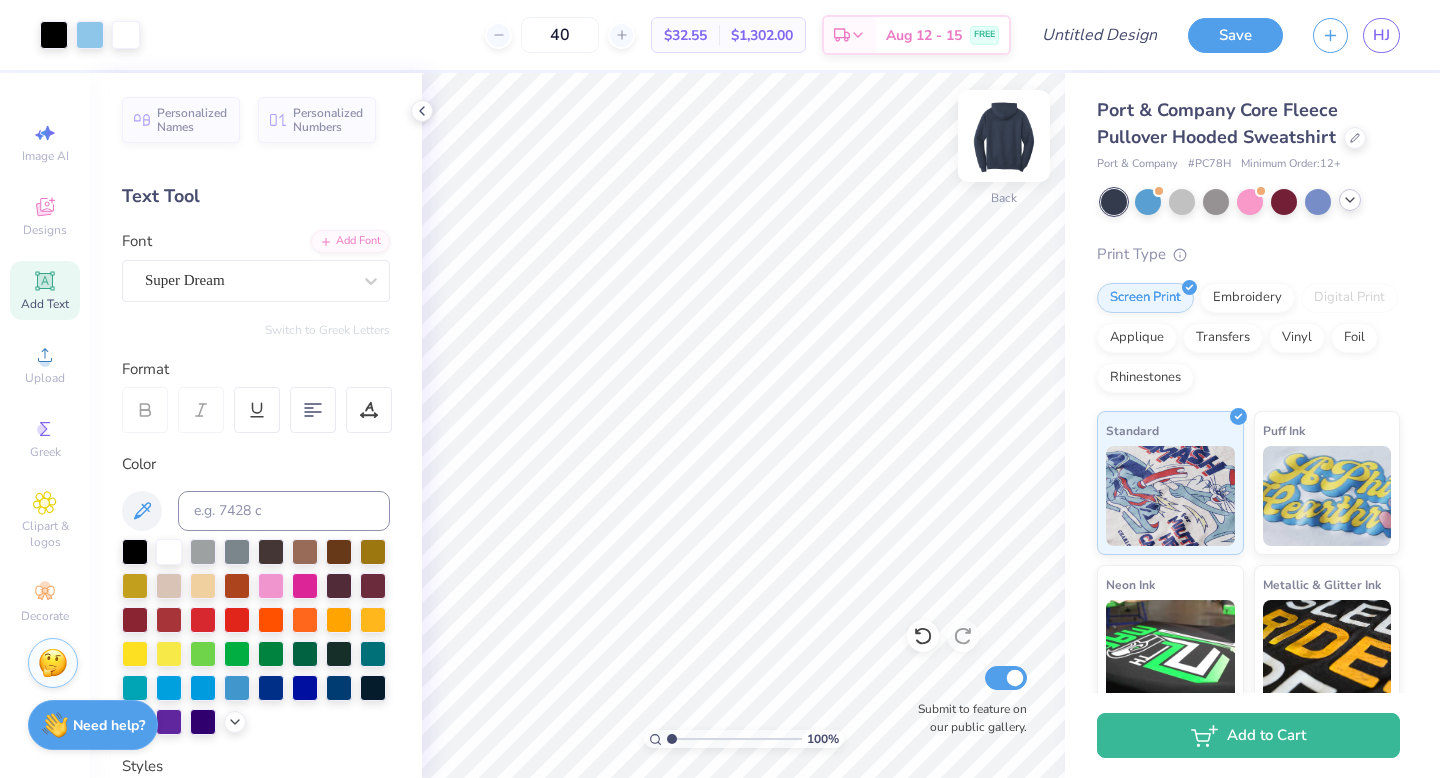 click at bounding box center (1004, 136) 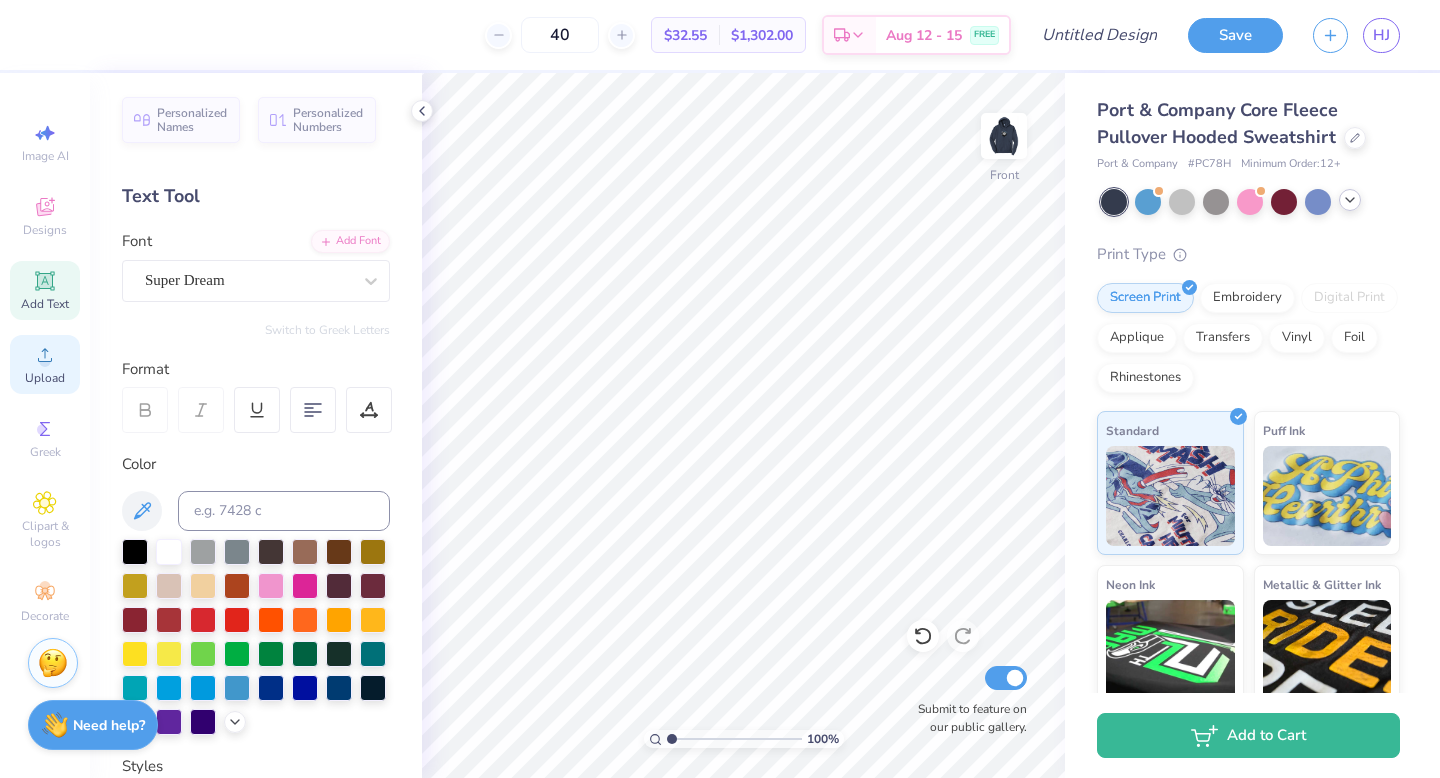 click on "Upload" at bounding box center [45, 378] 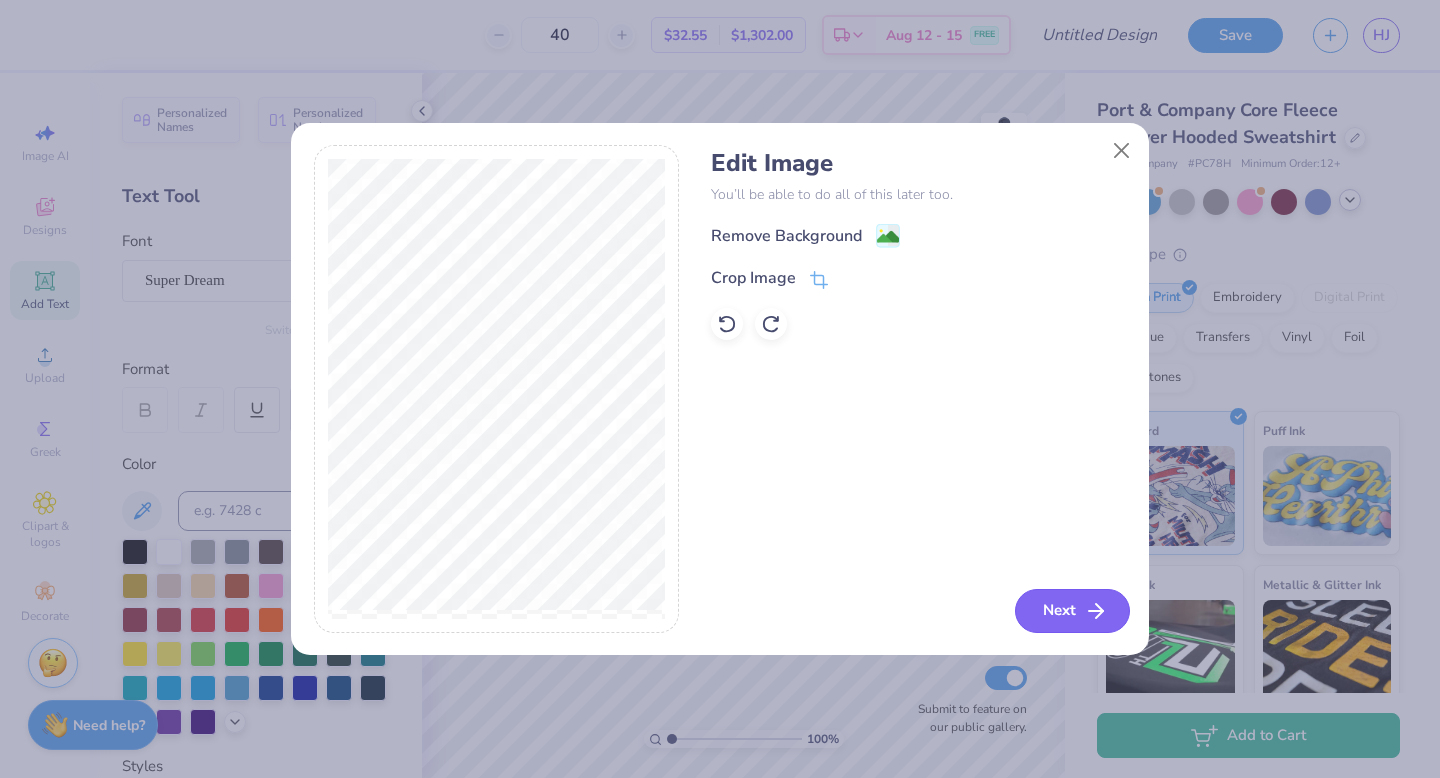 click 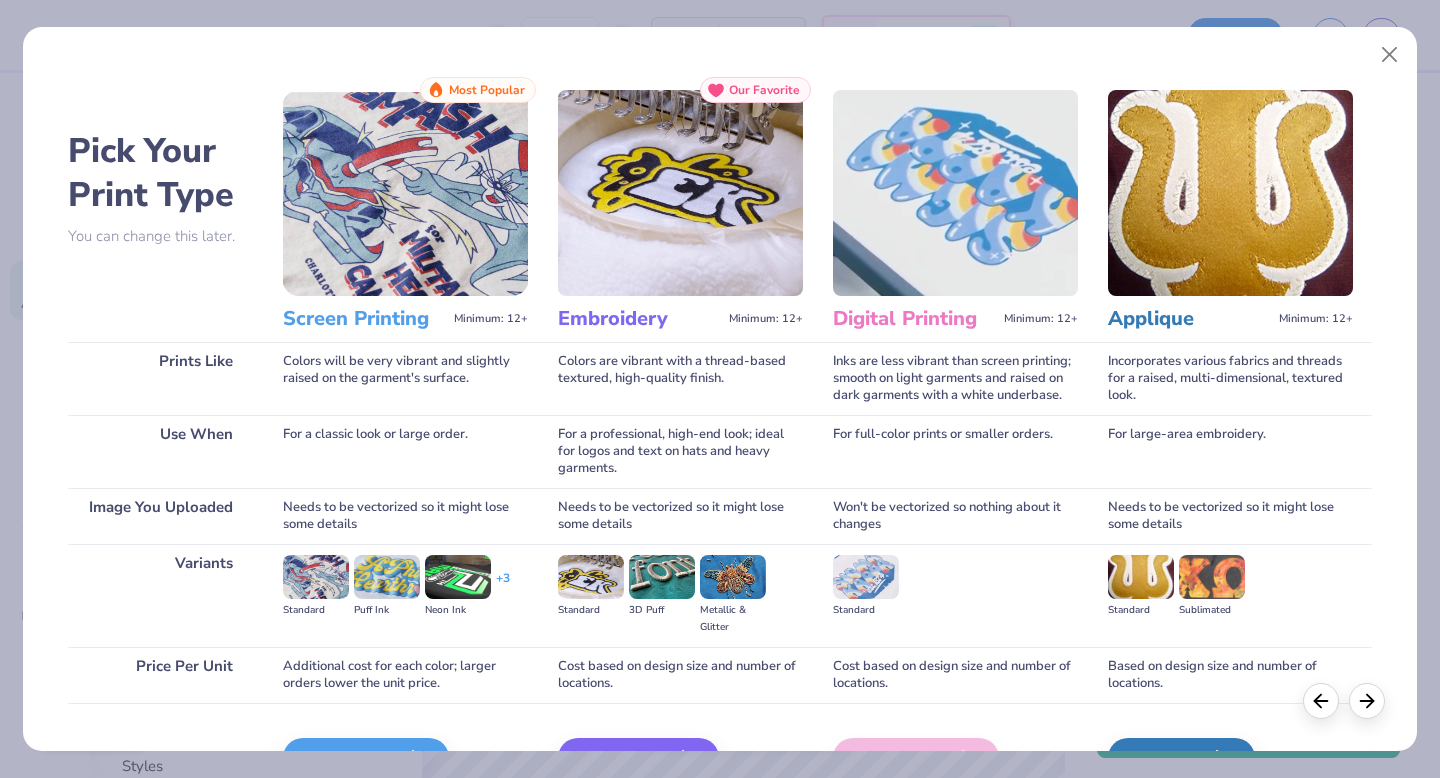scroll, scrollTop: 119, scrollLeft: 0, axis: vertical 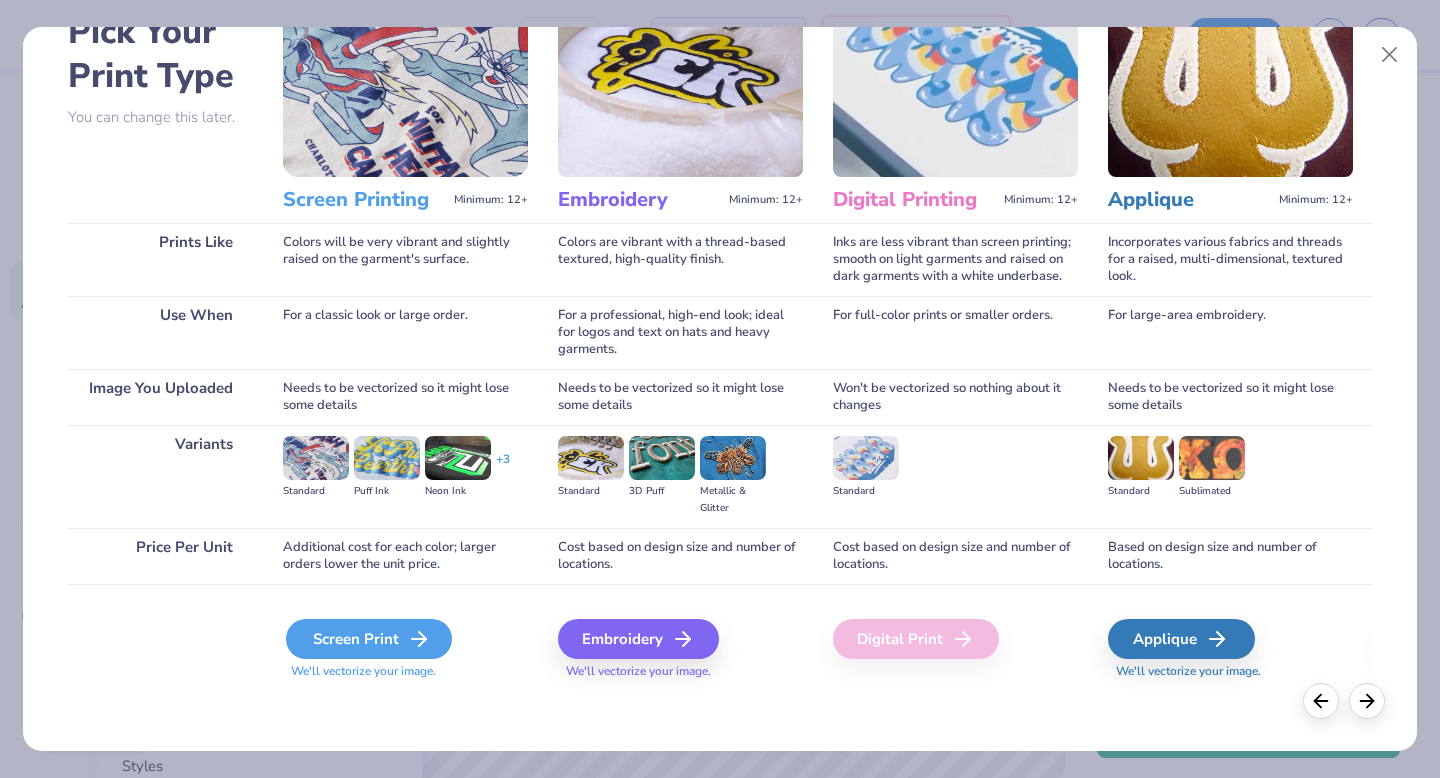 click on "Screen Print" at bounding box center (369, 639) 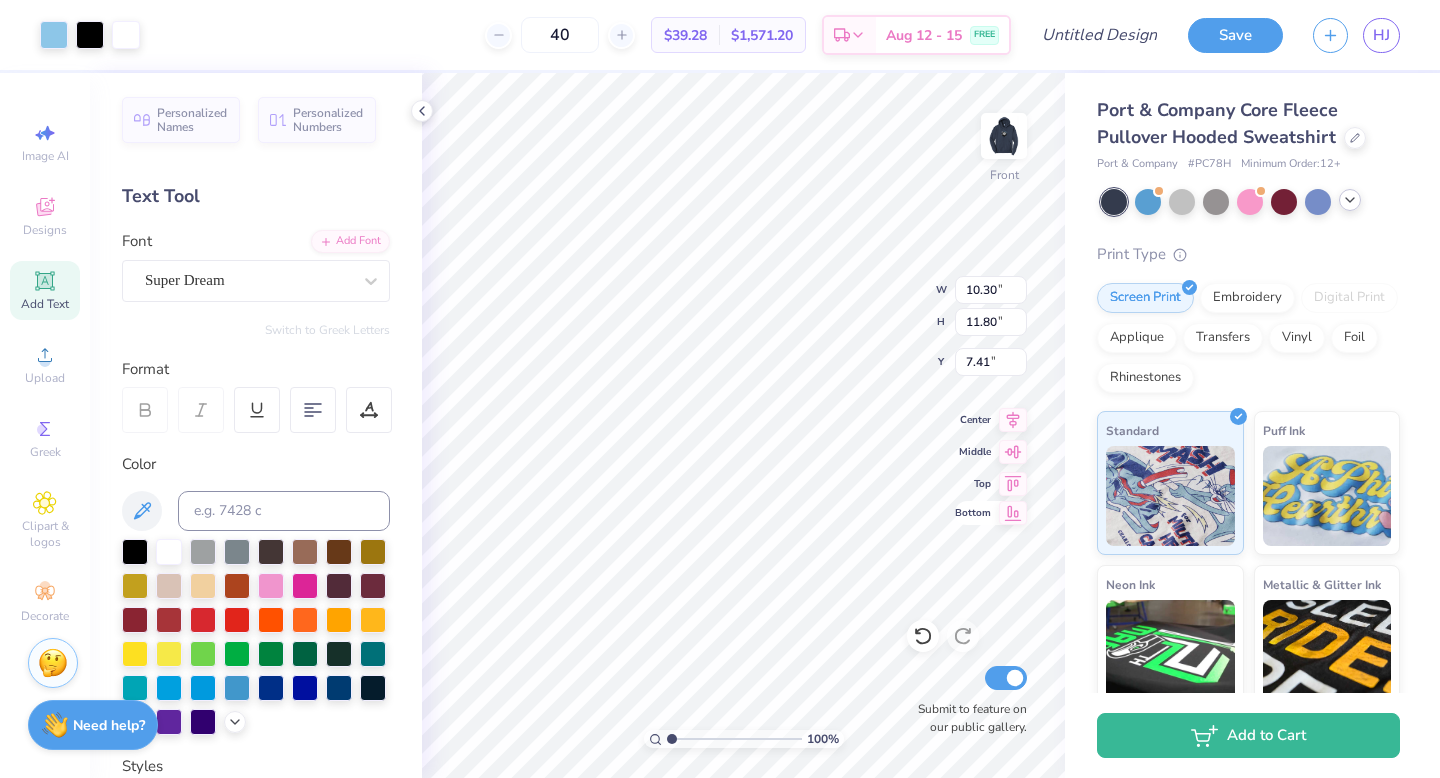 type on "10.30" 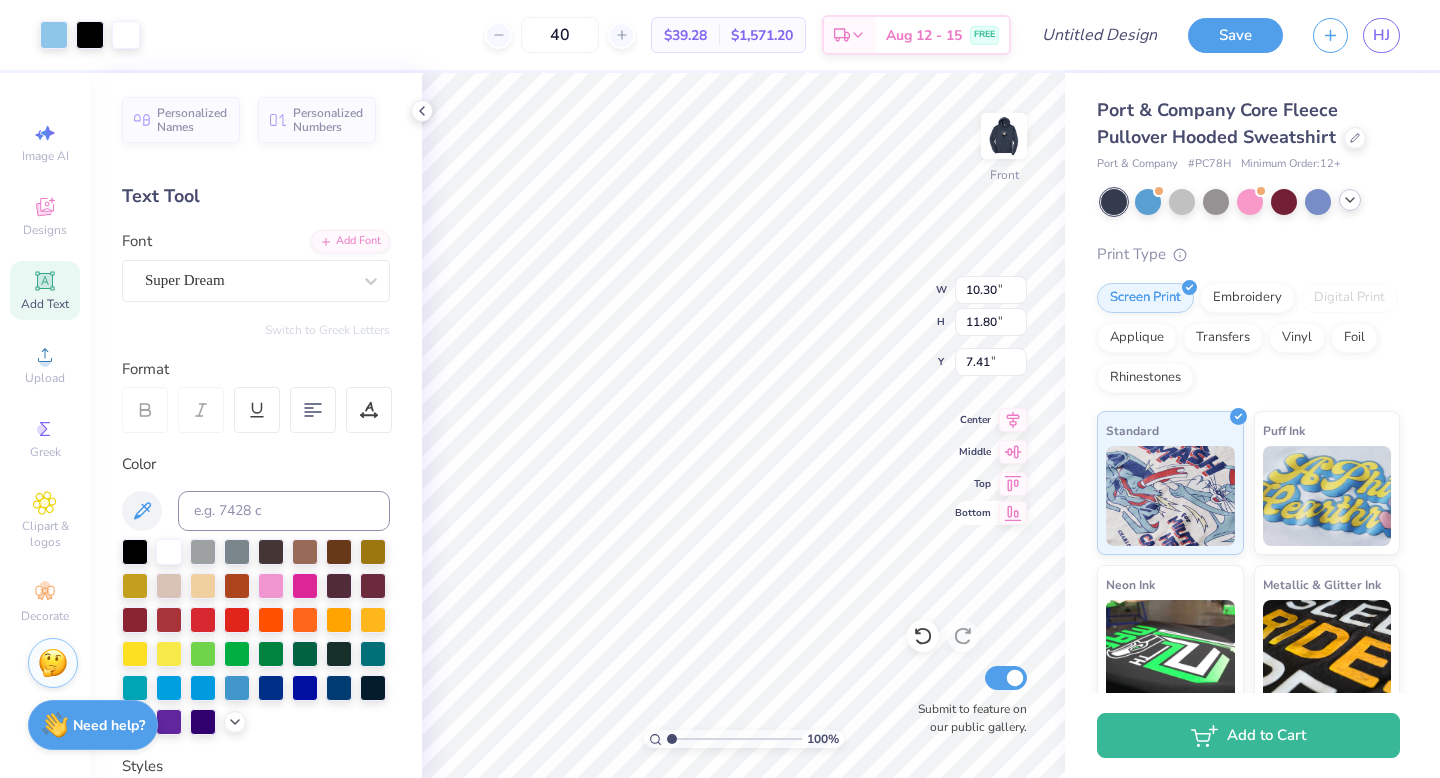 type on "6.00" 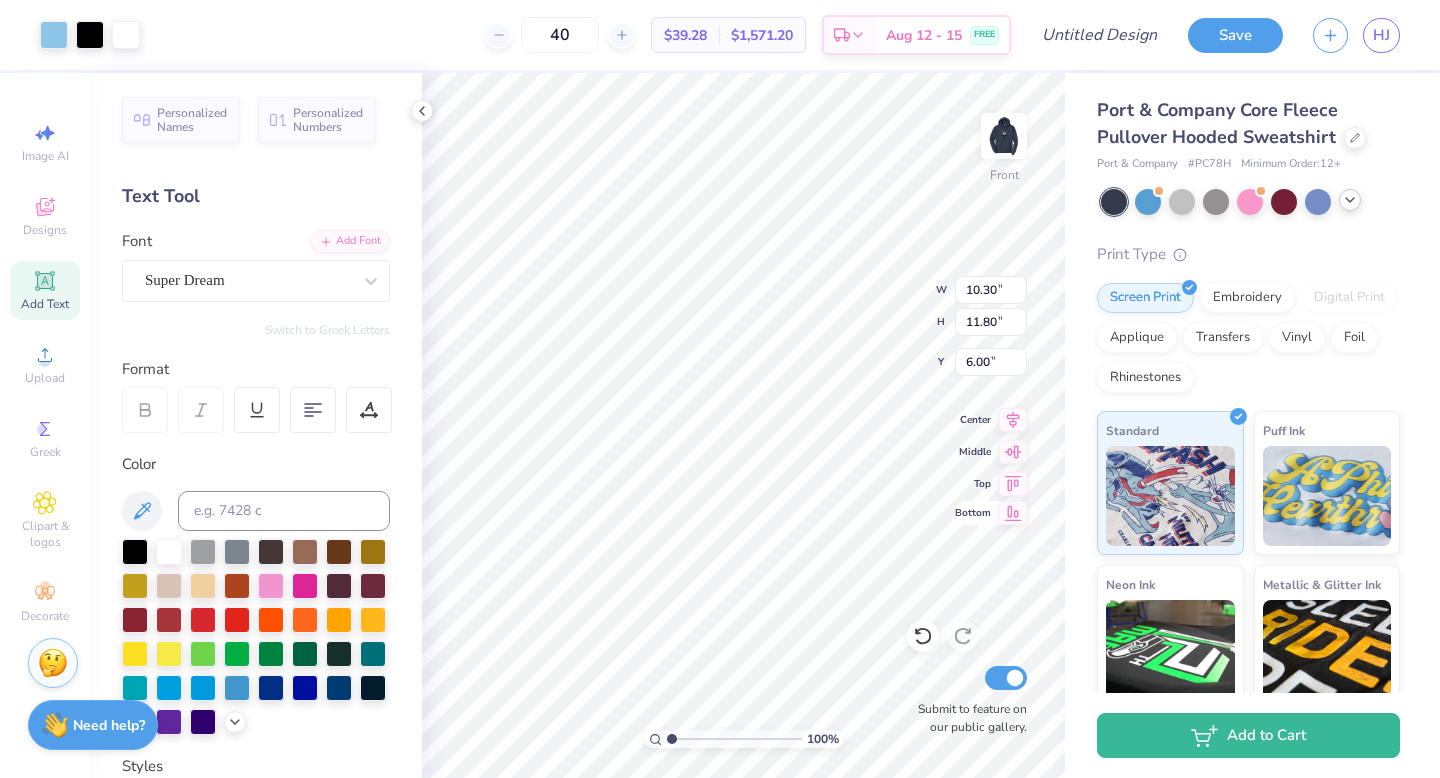 type on "12.14" 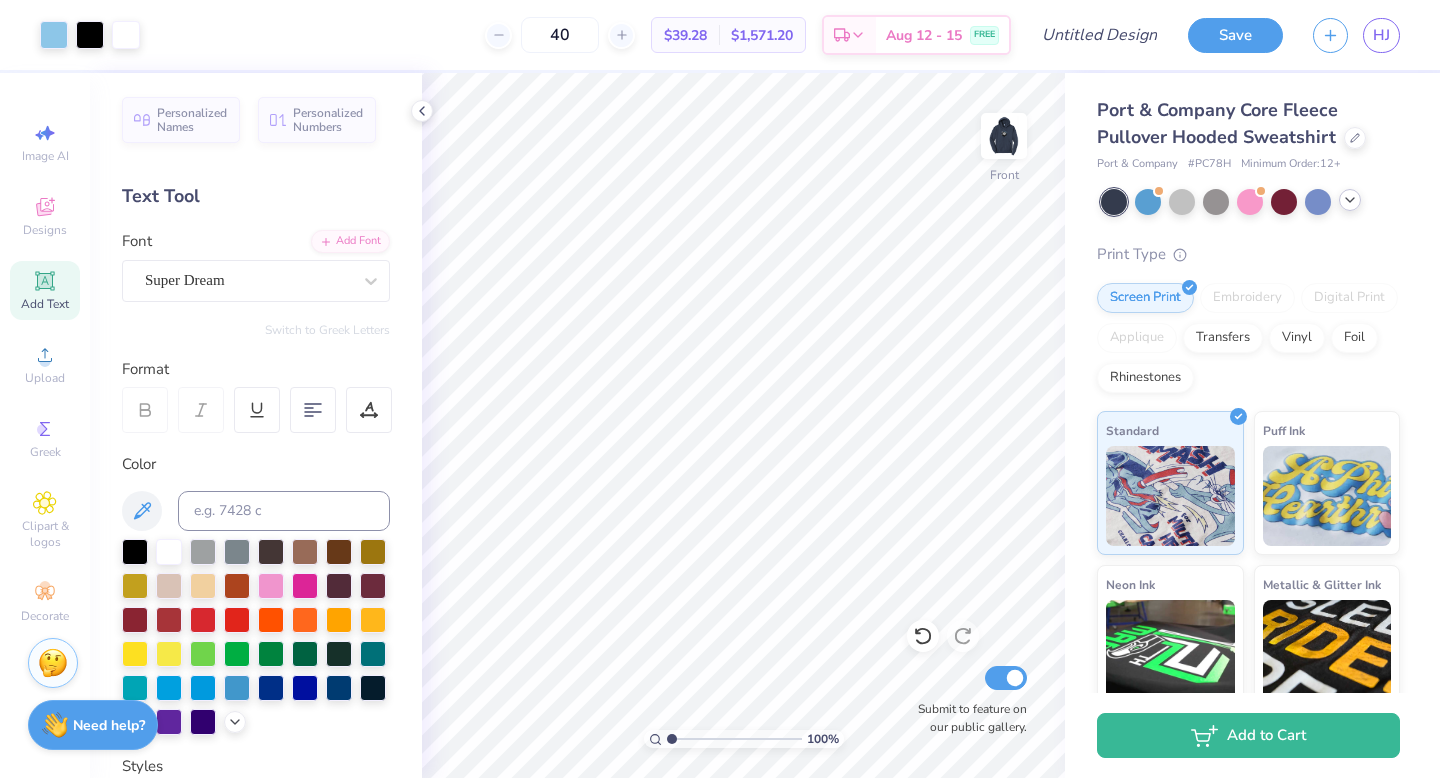 click 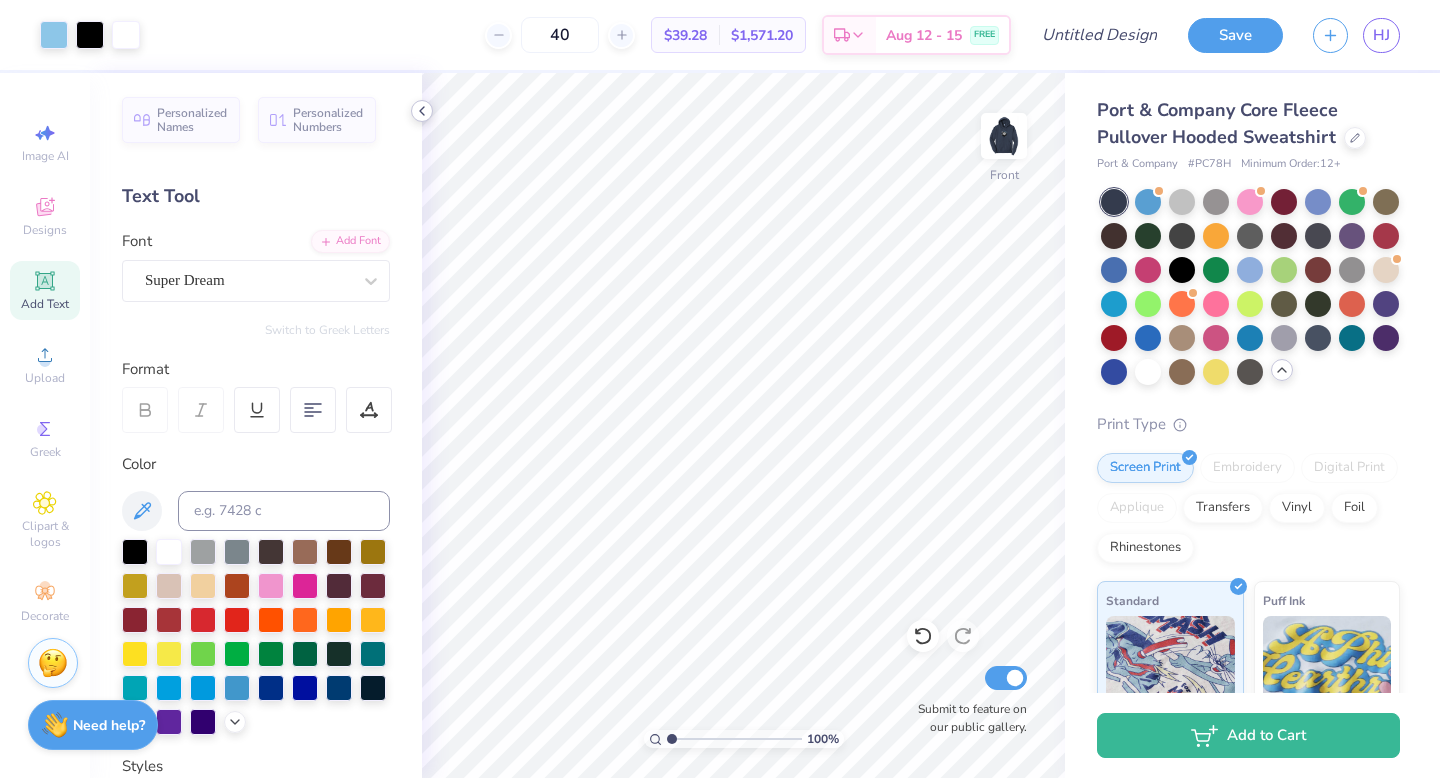 click 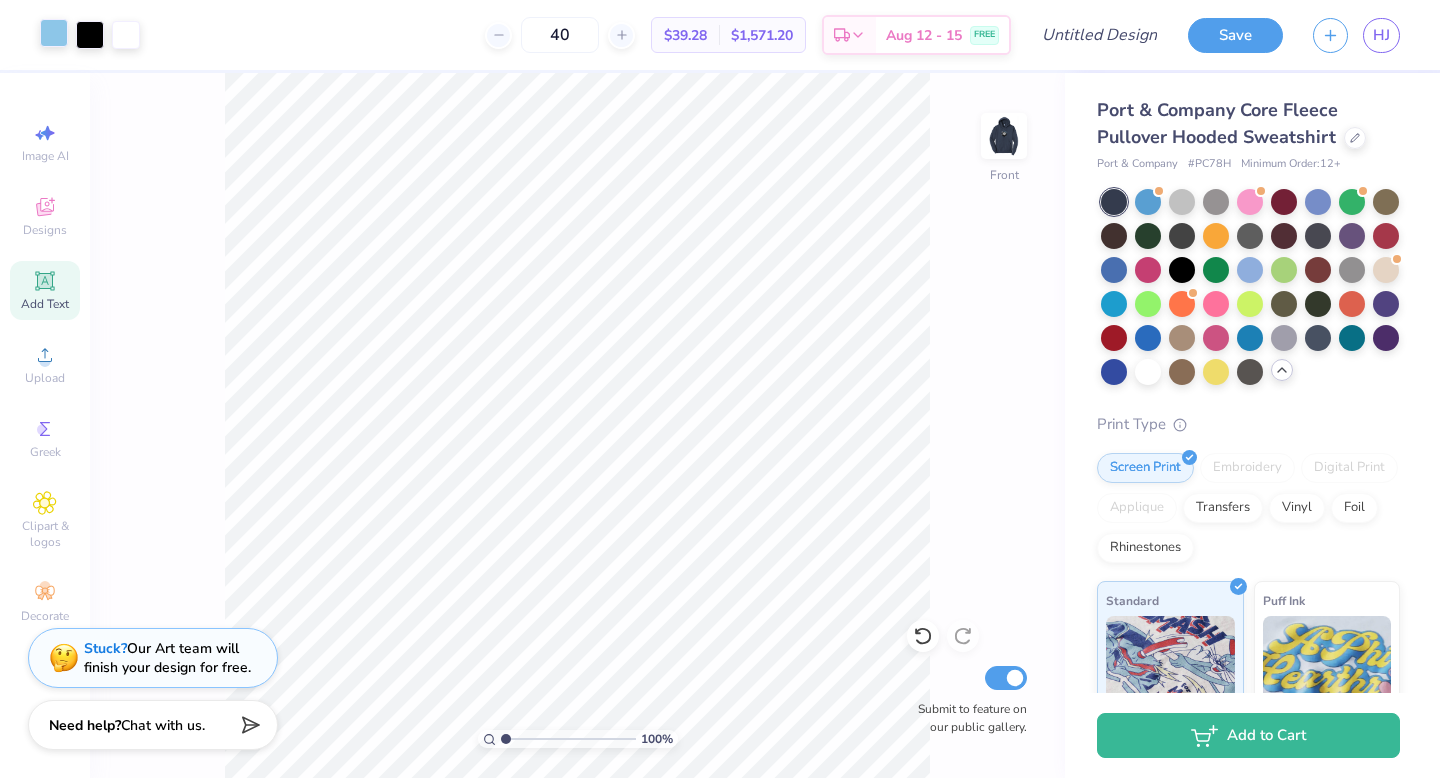 click at bounding box center [54, 33] 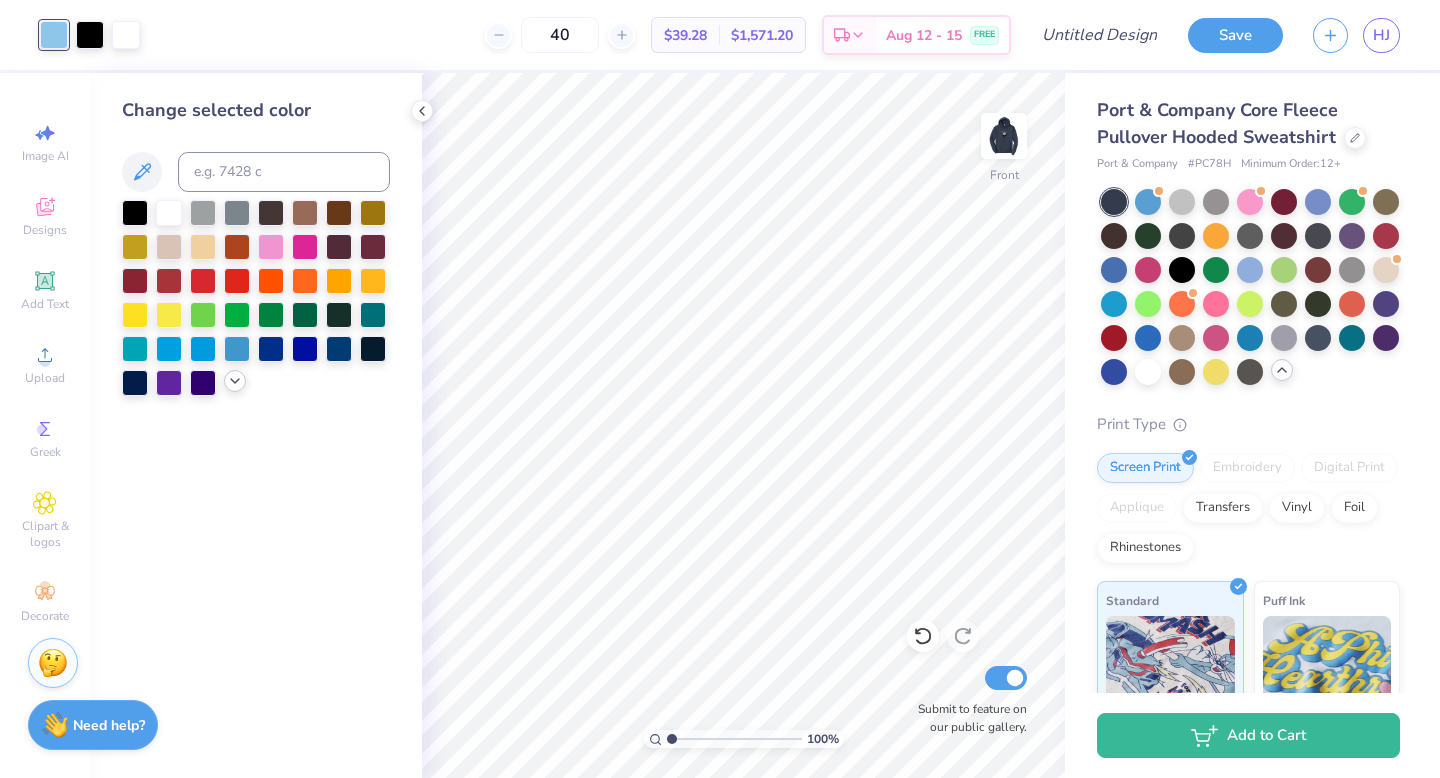 click 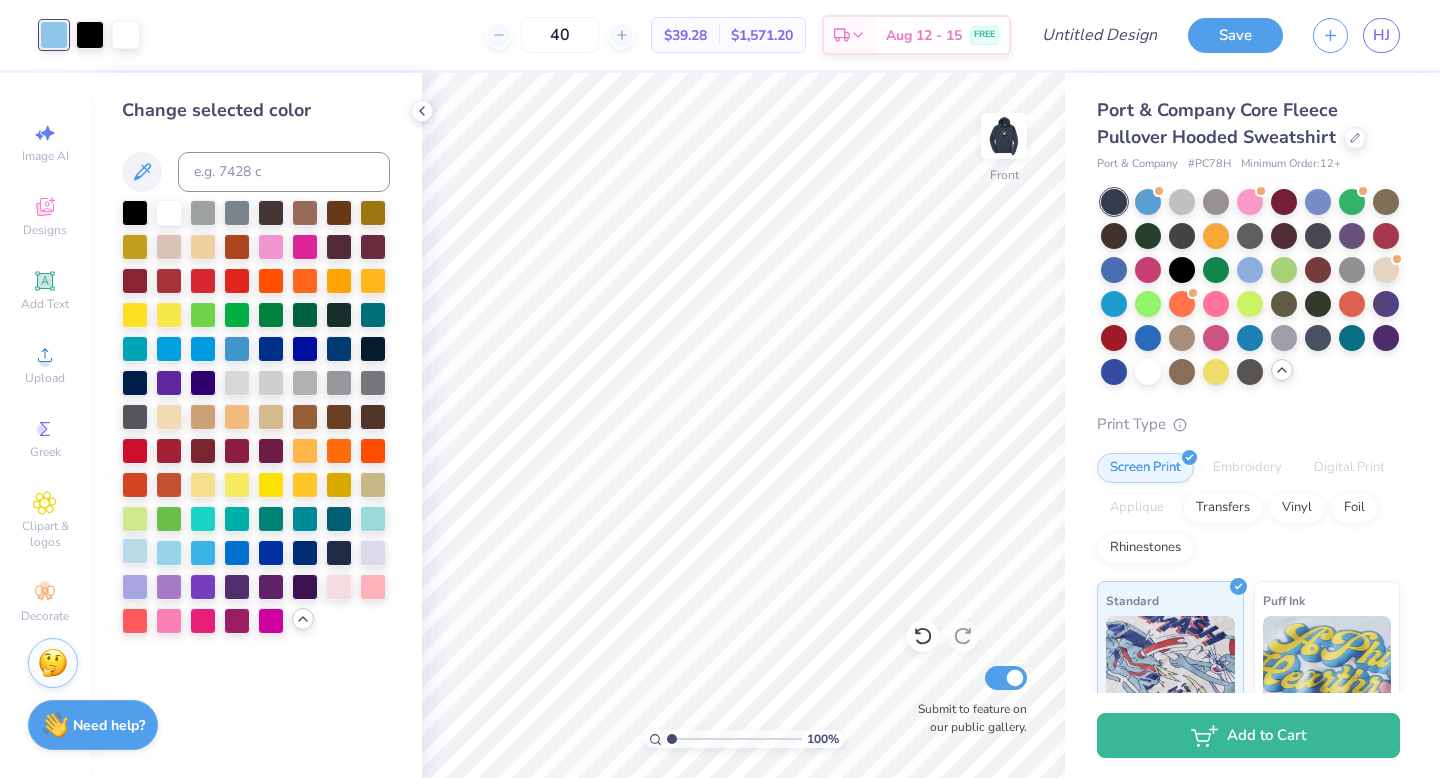 click at bounding box center [135, 551] 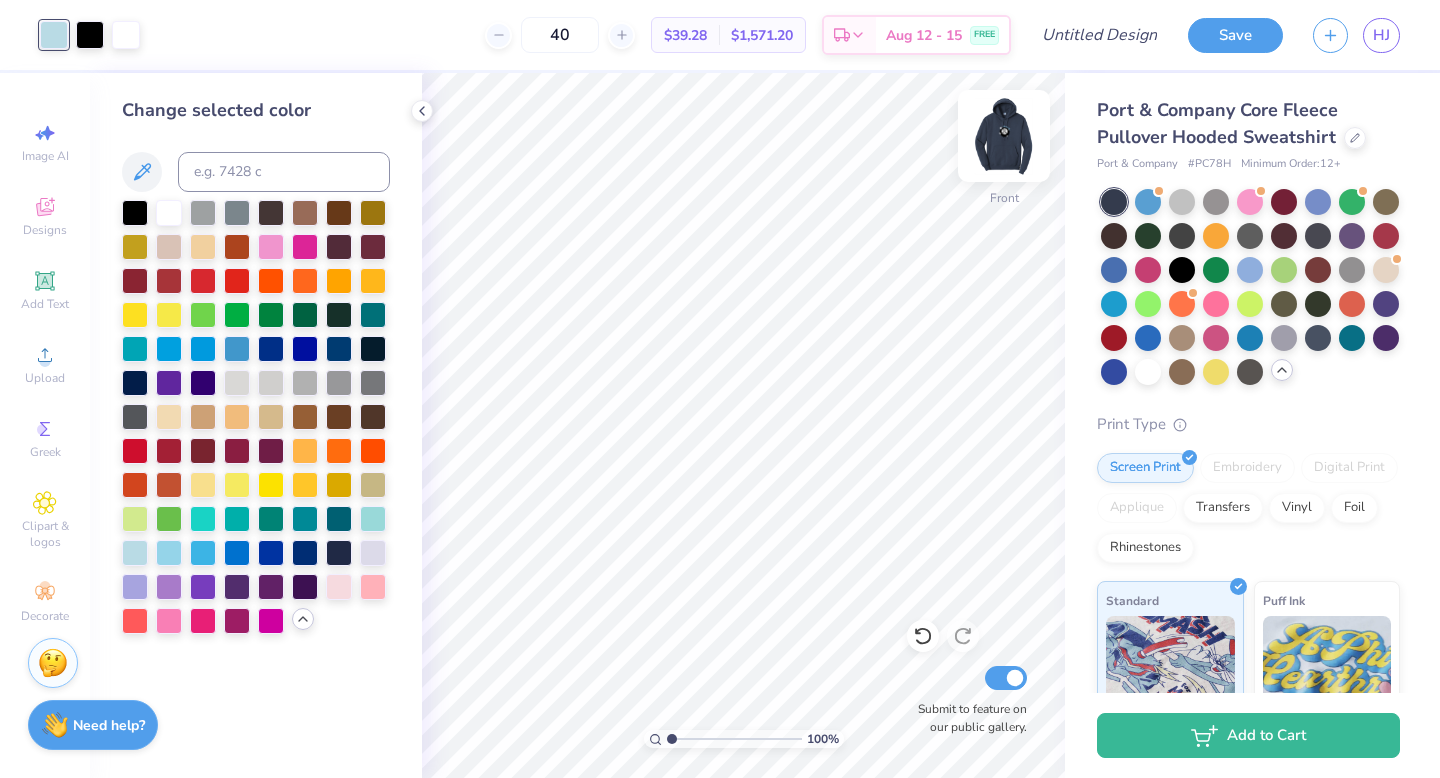 click at bounding box center (1004, 136) 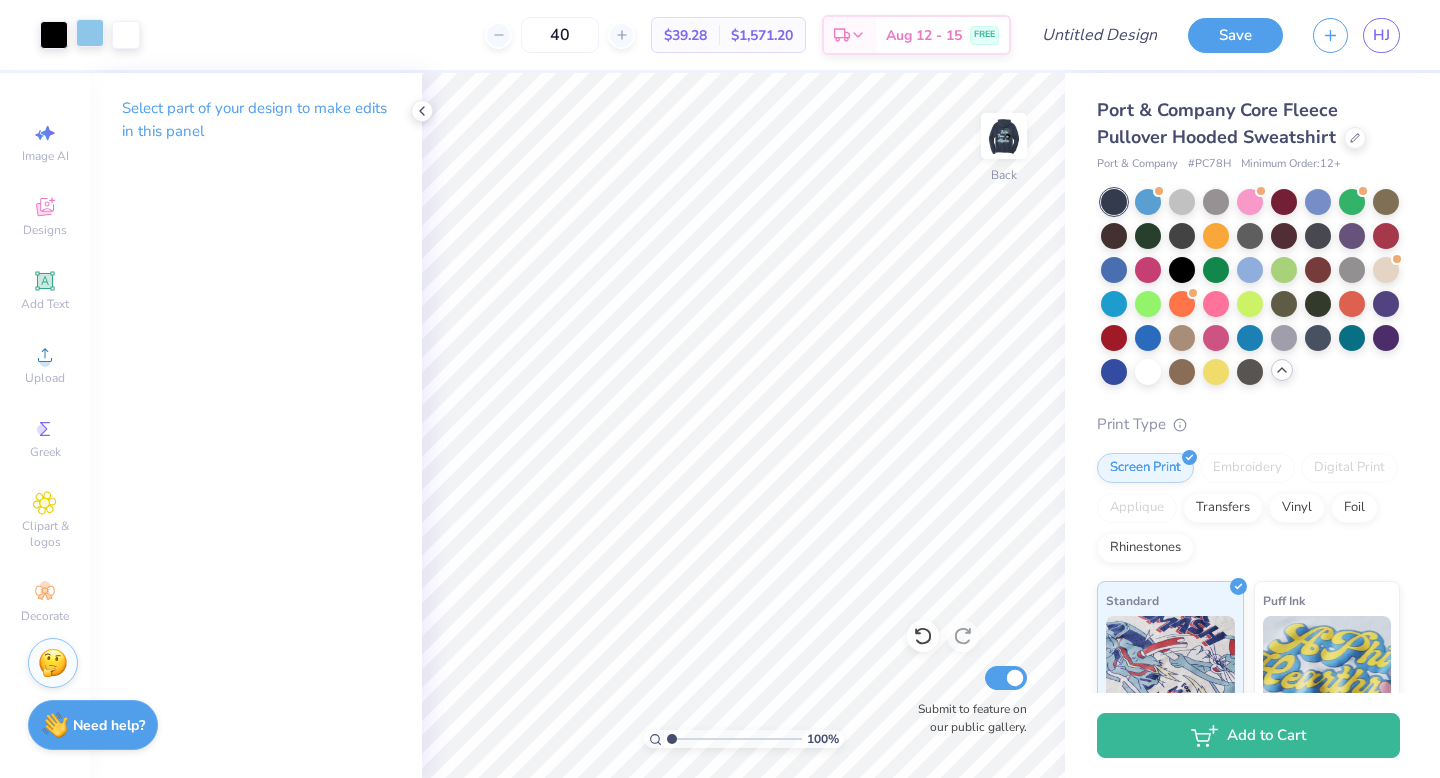 click at bounding box center (90, 33) 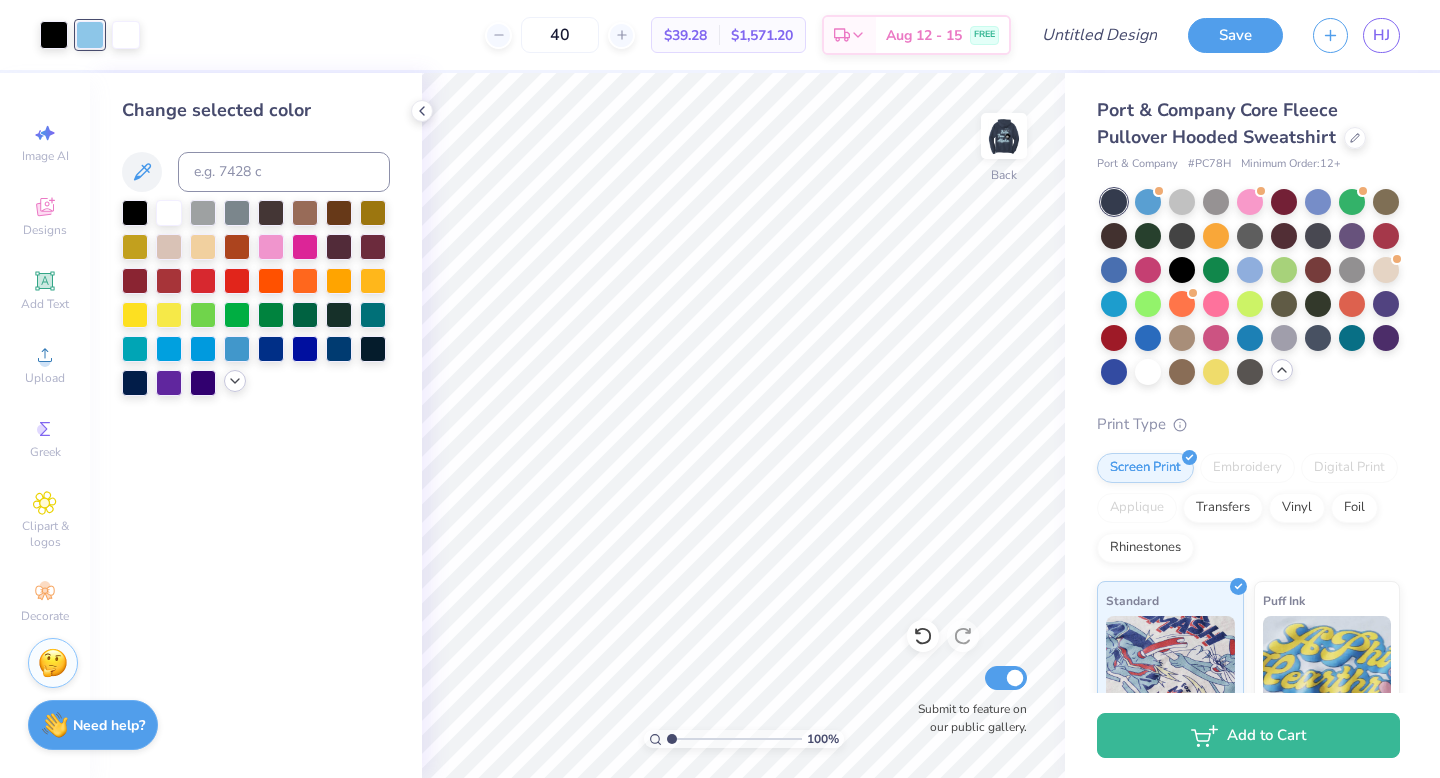 click at bounding box center [235, 381] 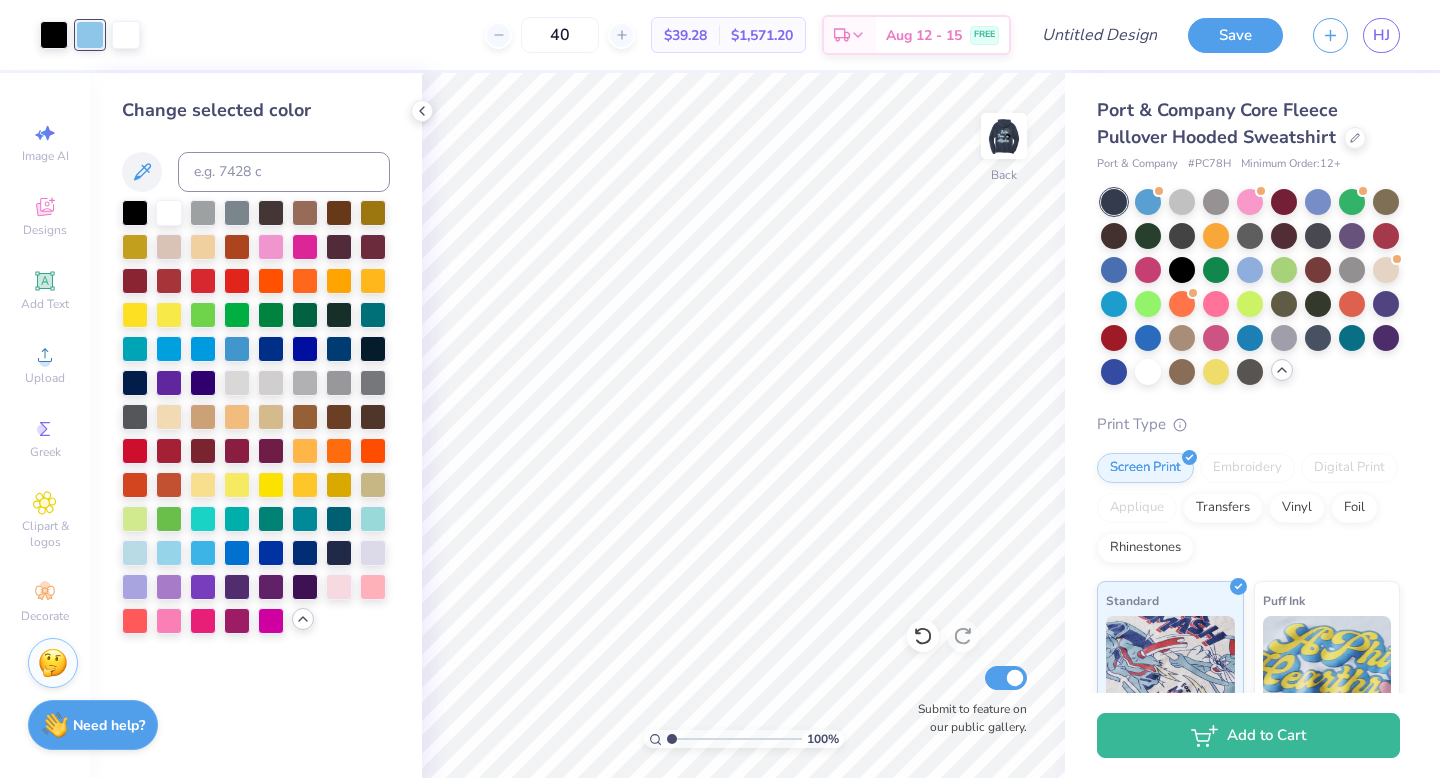 click at bounding box center [135, 553] 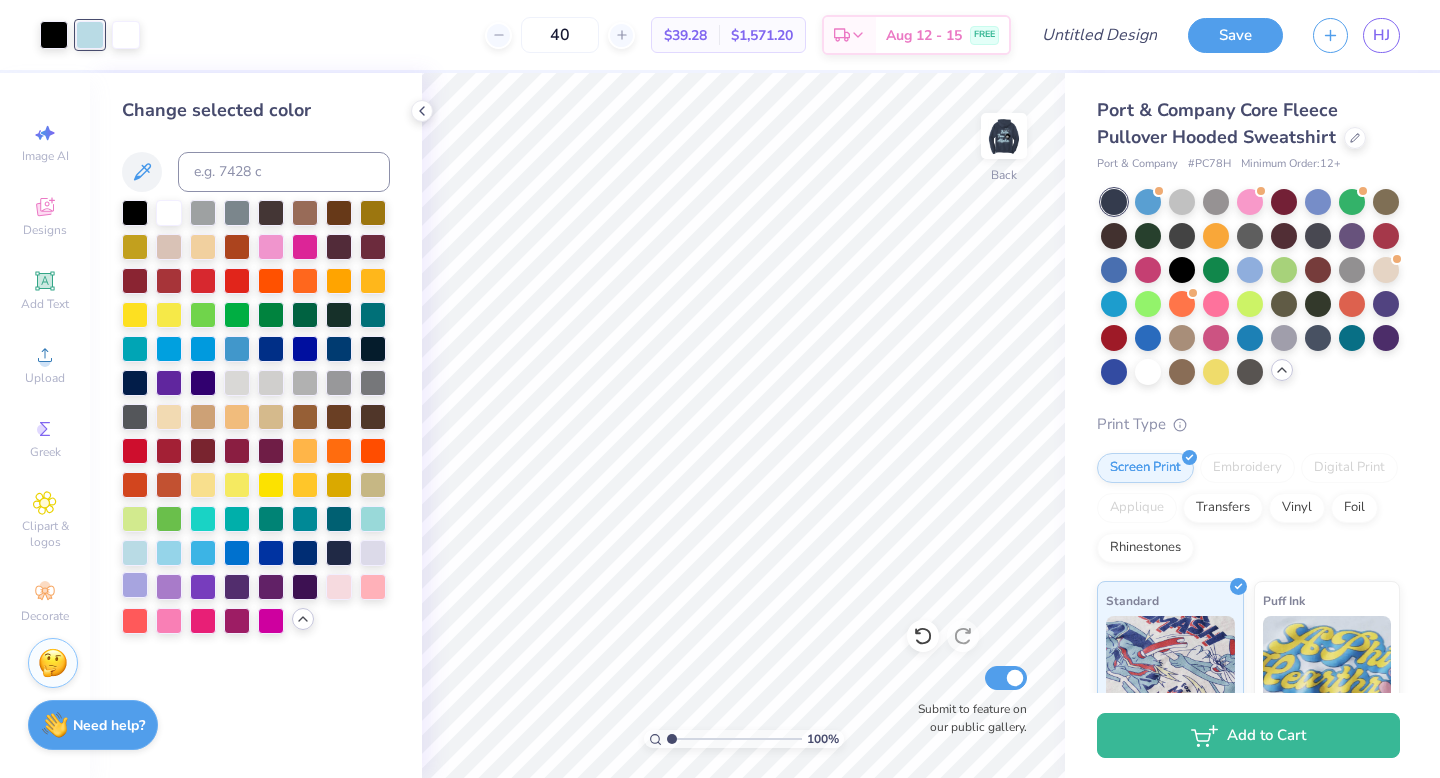 click at bounding box center [135, 585] 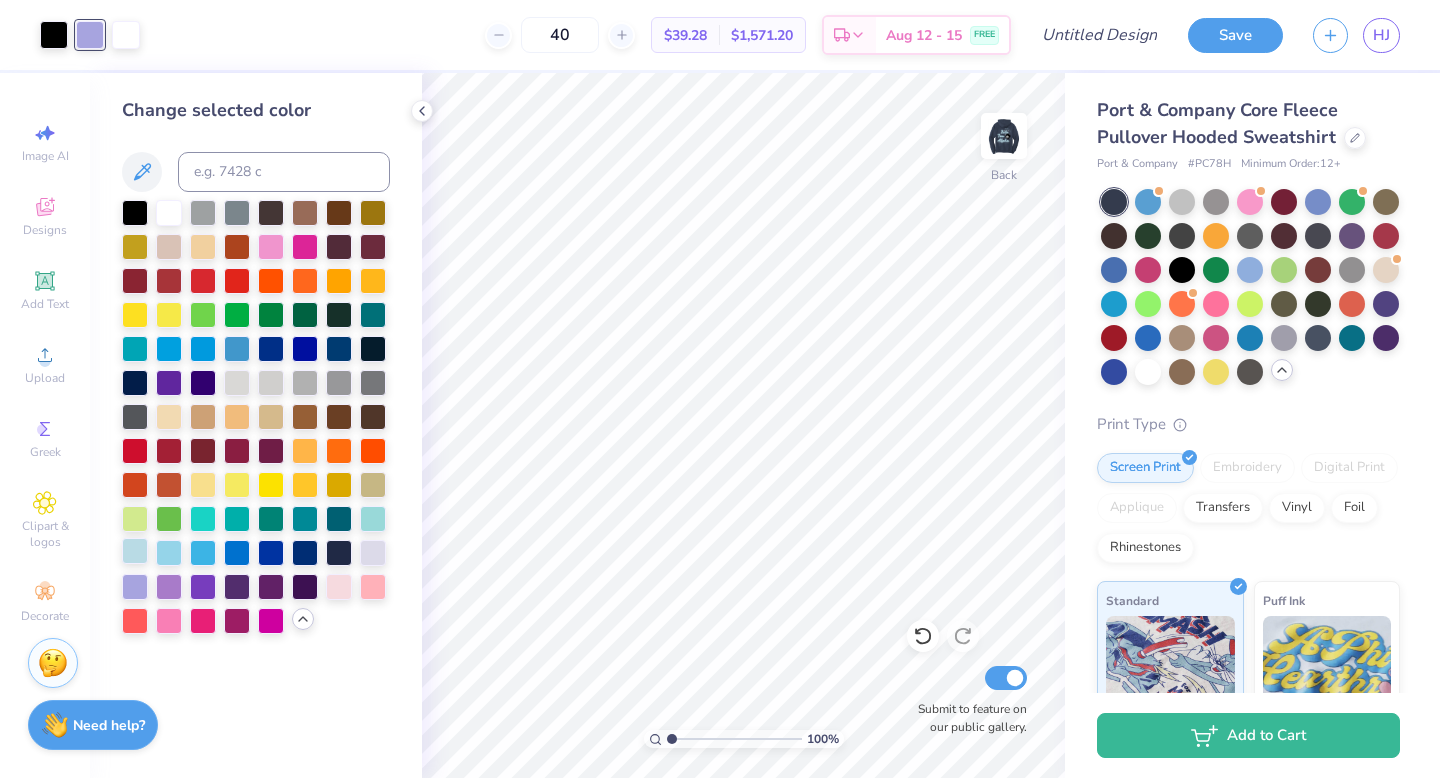 click at bounding box center [135, 551] 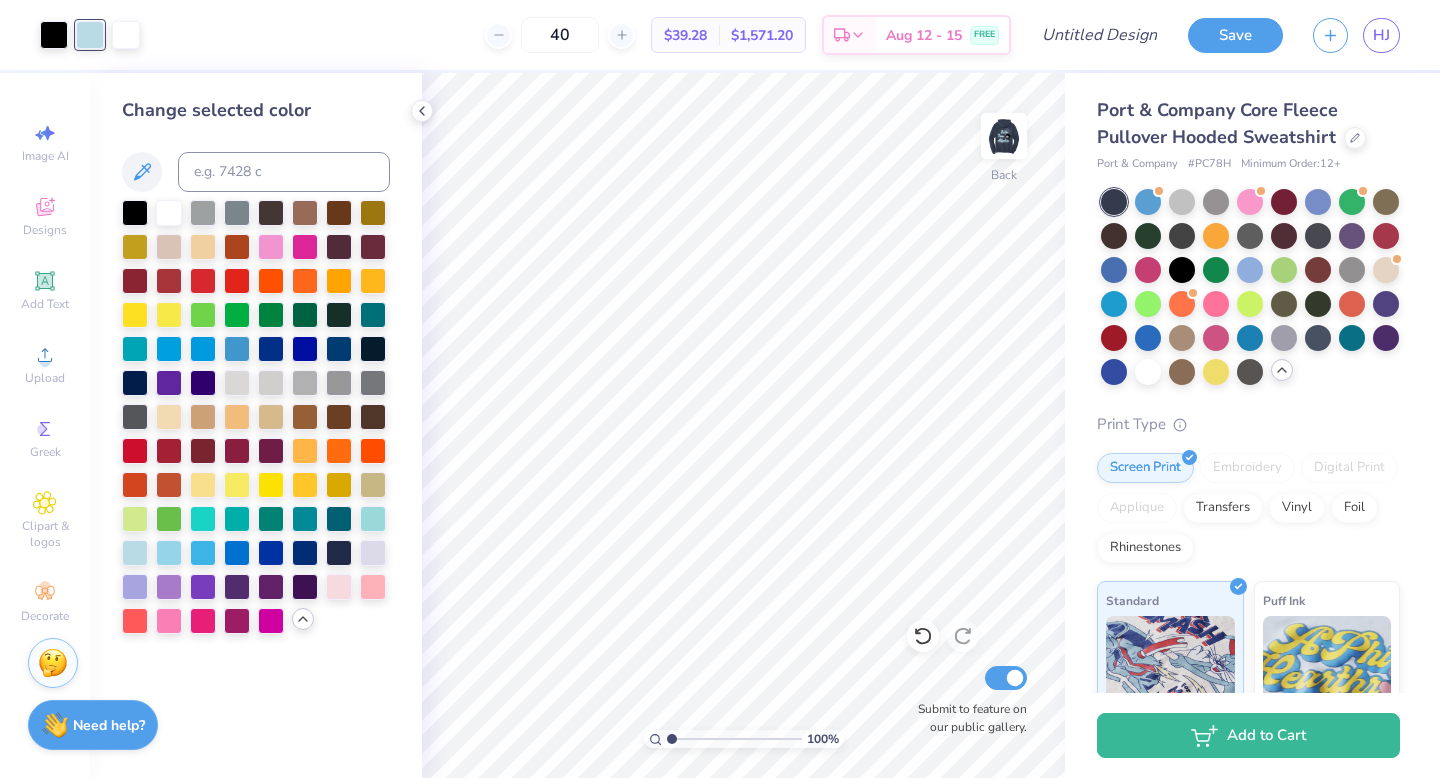 click on "Change selected color" at bounding box center (256, 425) 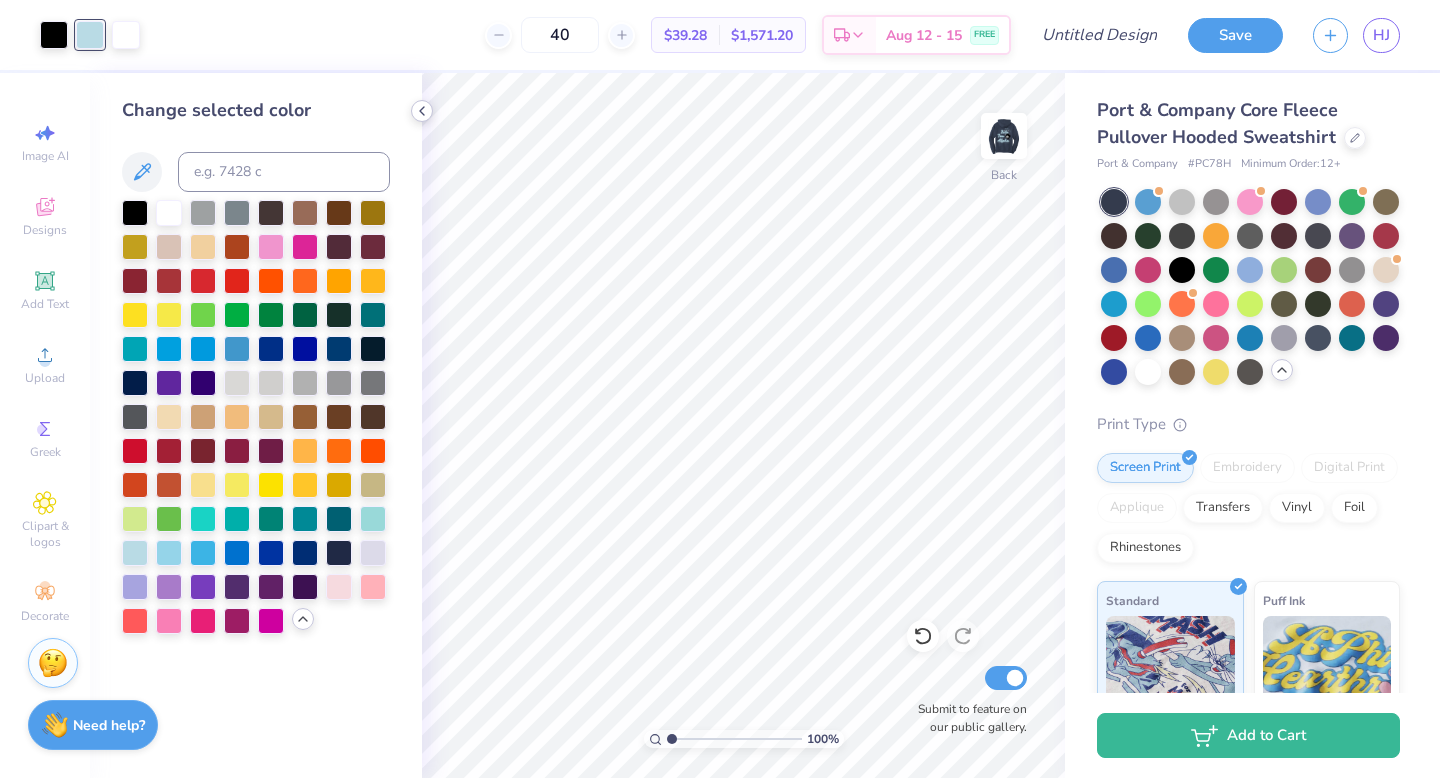 click 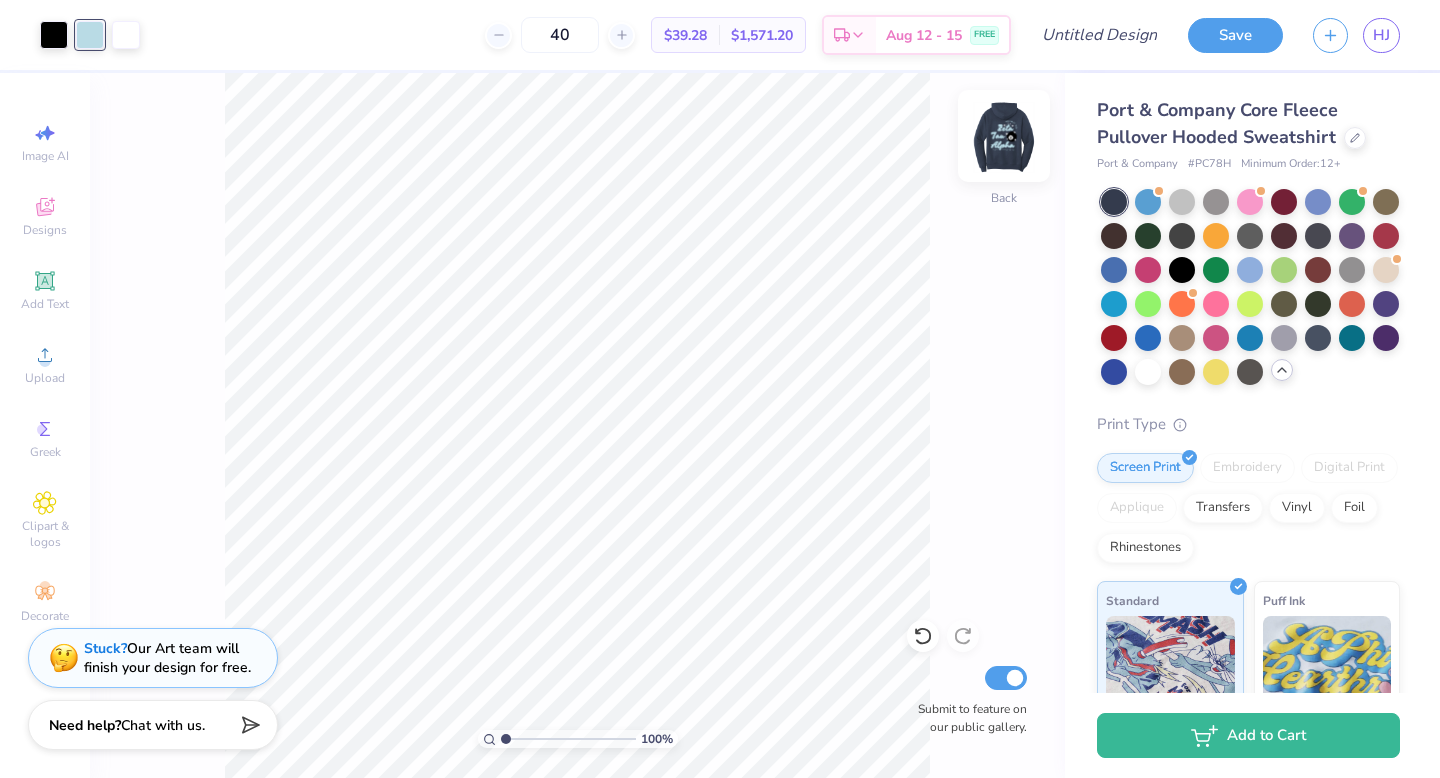 click at bounding box center [1004, 136] 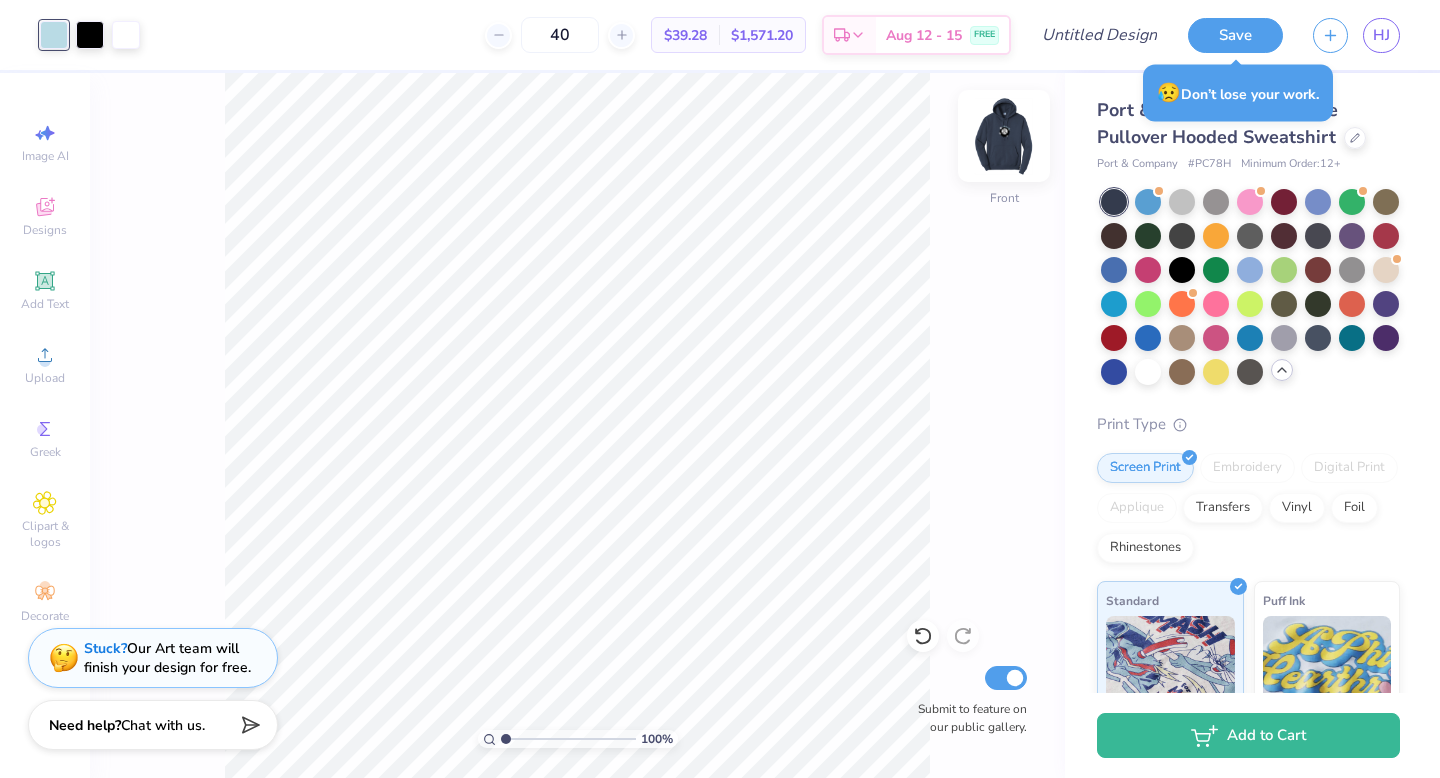 click at bounding box center [1004, 136] 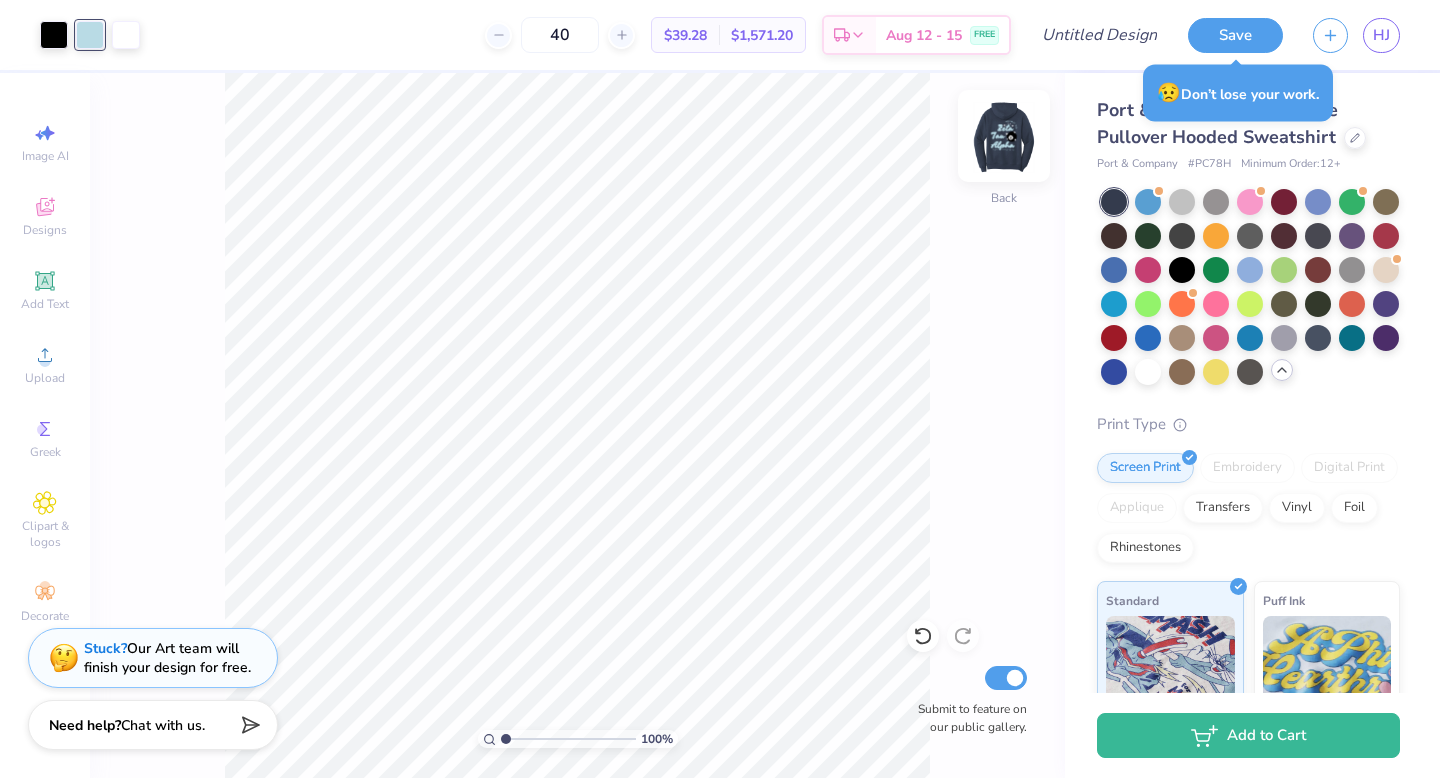 click at bounding box center (1004, 136) 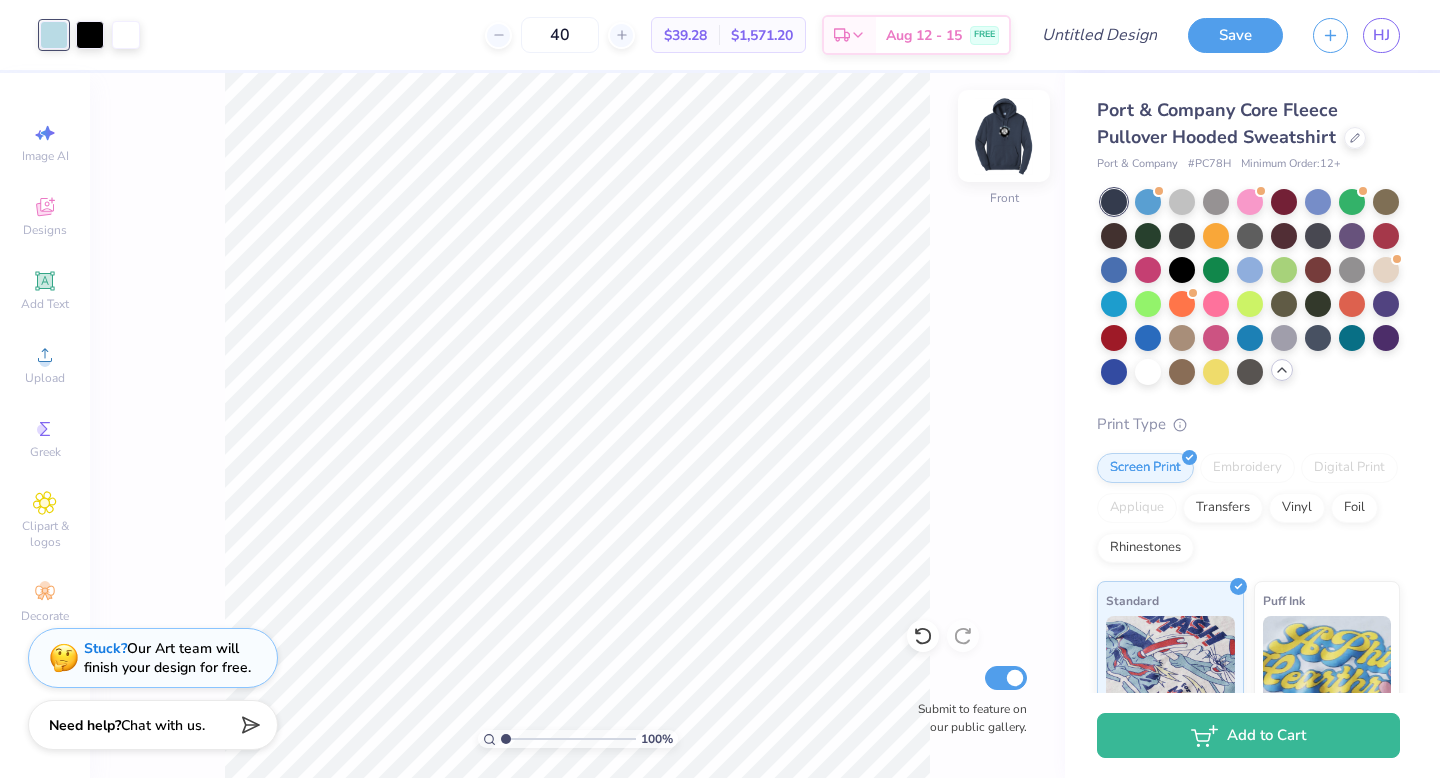 click at bounding box center (1004, 136) 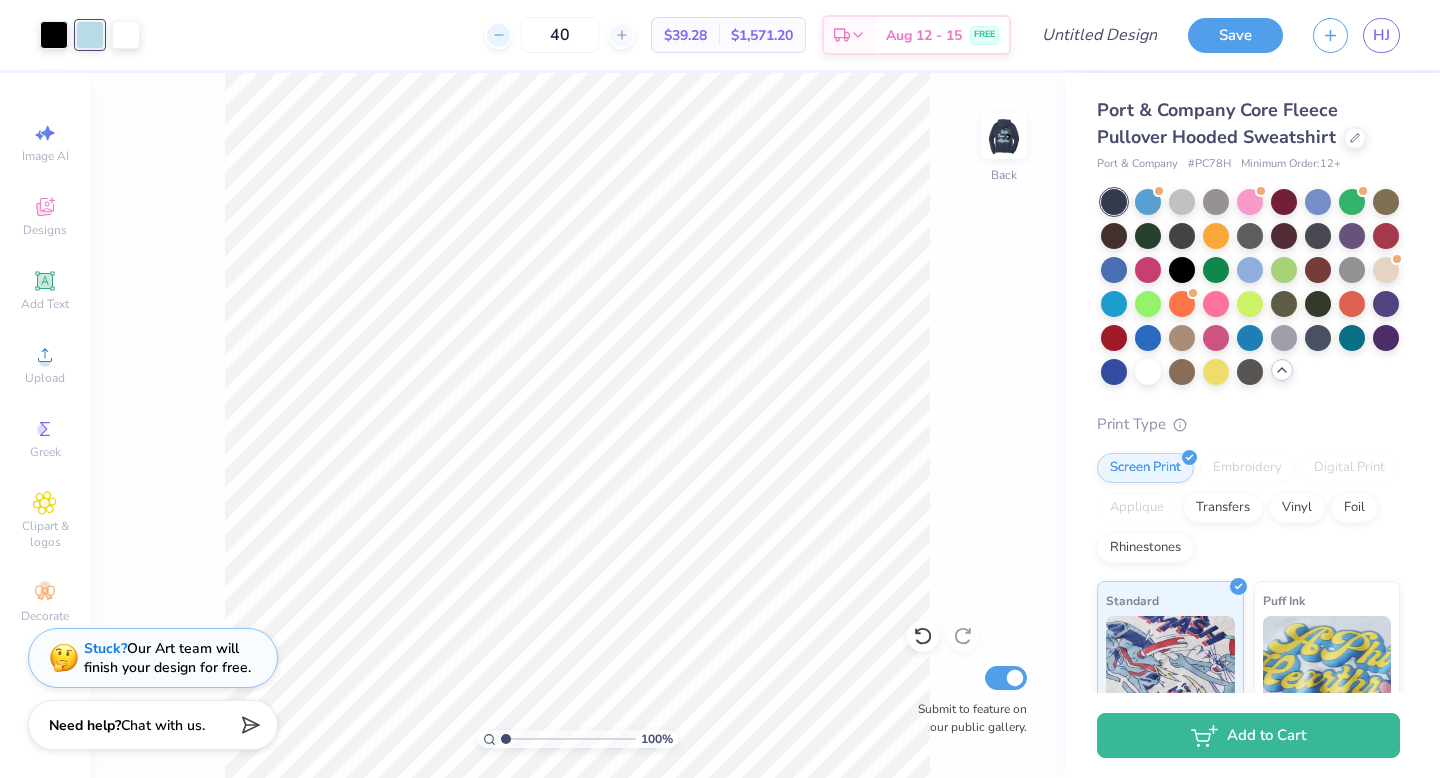 click at bounding box center [498, 35] 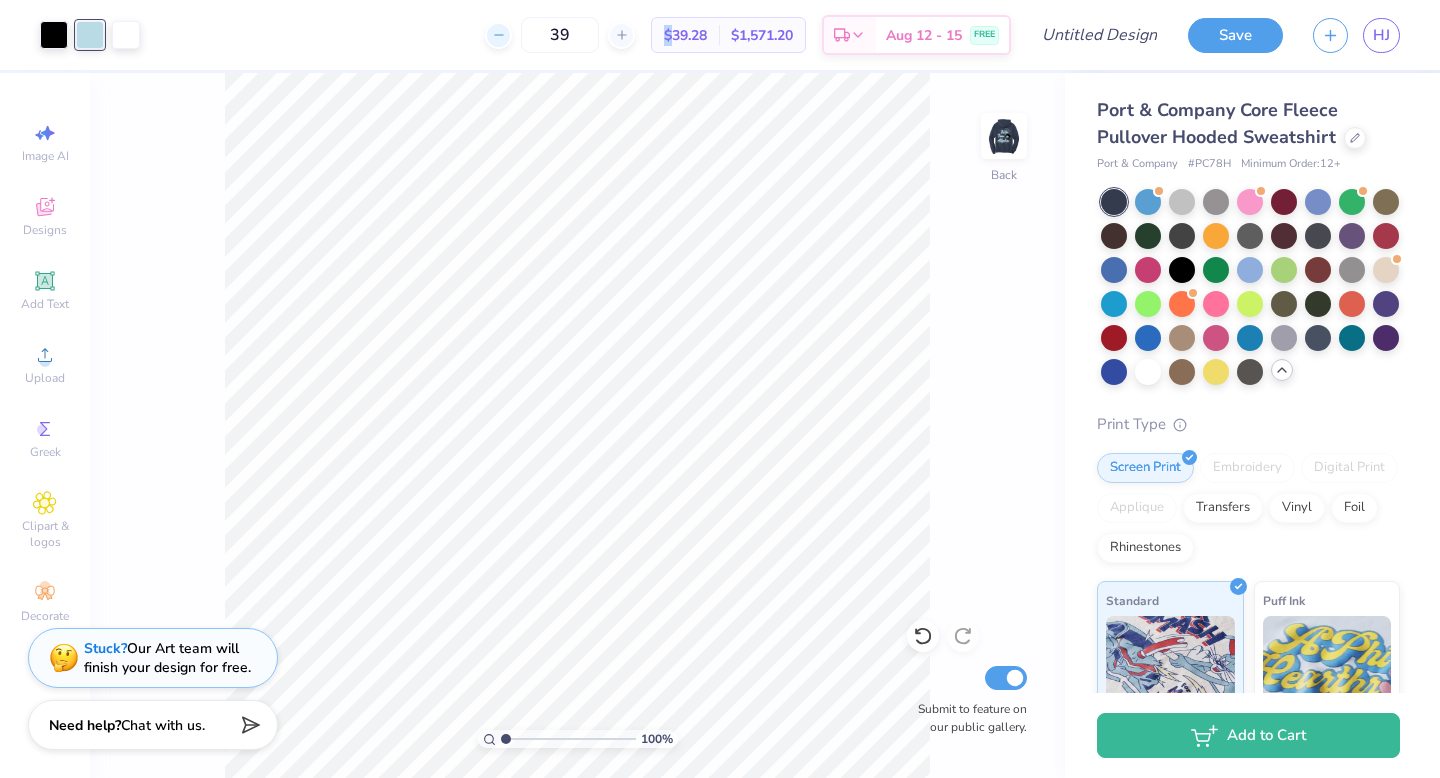 click at bounding box center (498, 35) 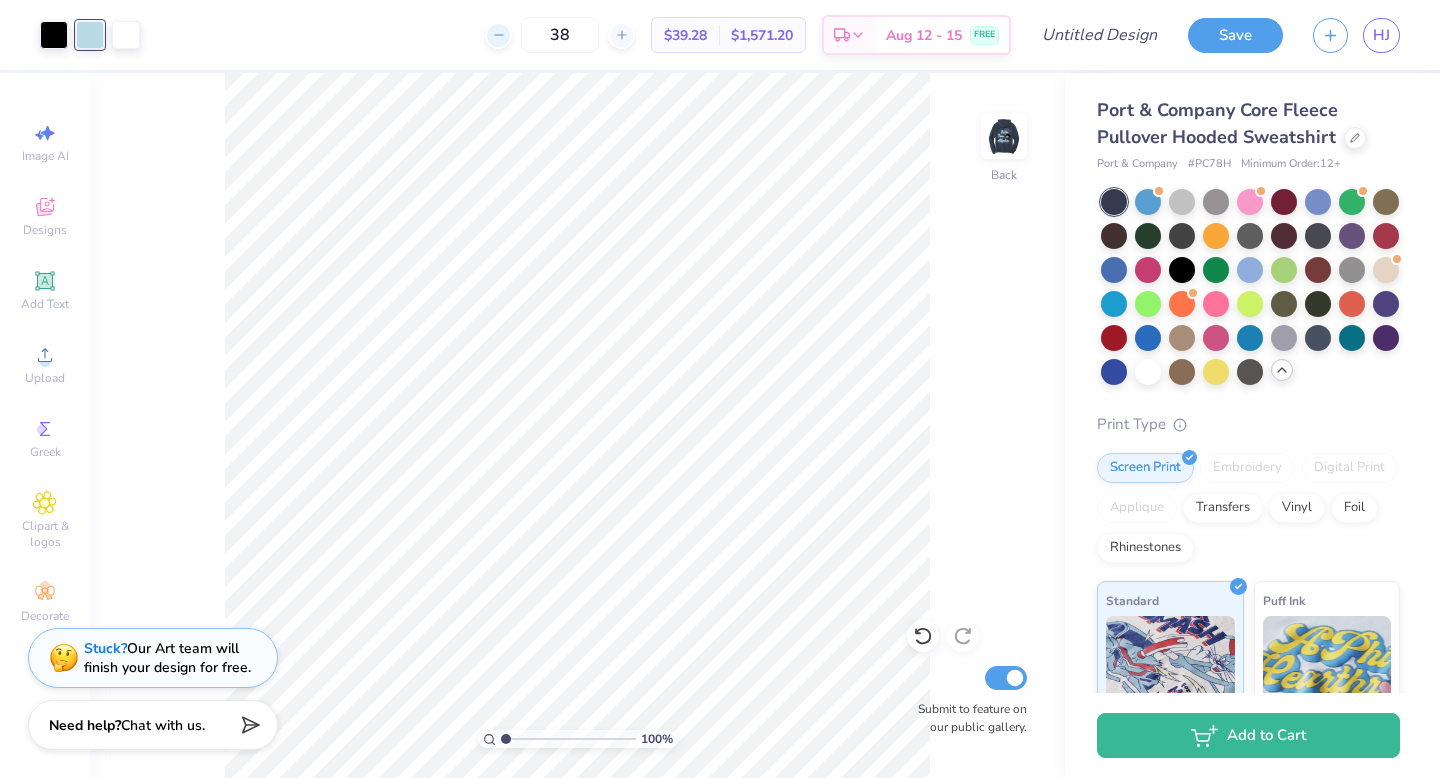 click at bounding box center [498, 35] 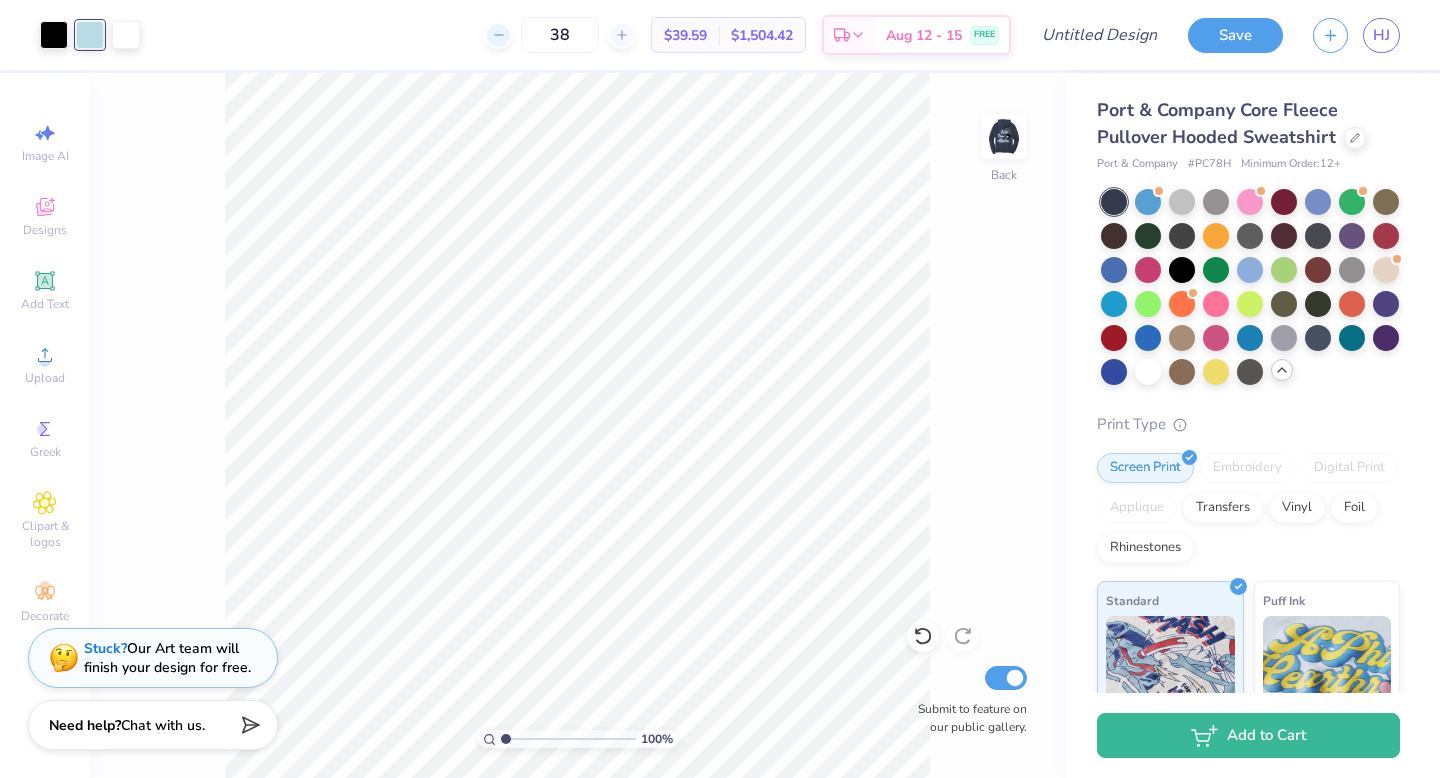 click 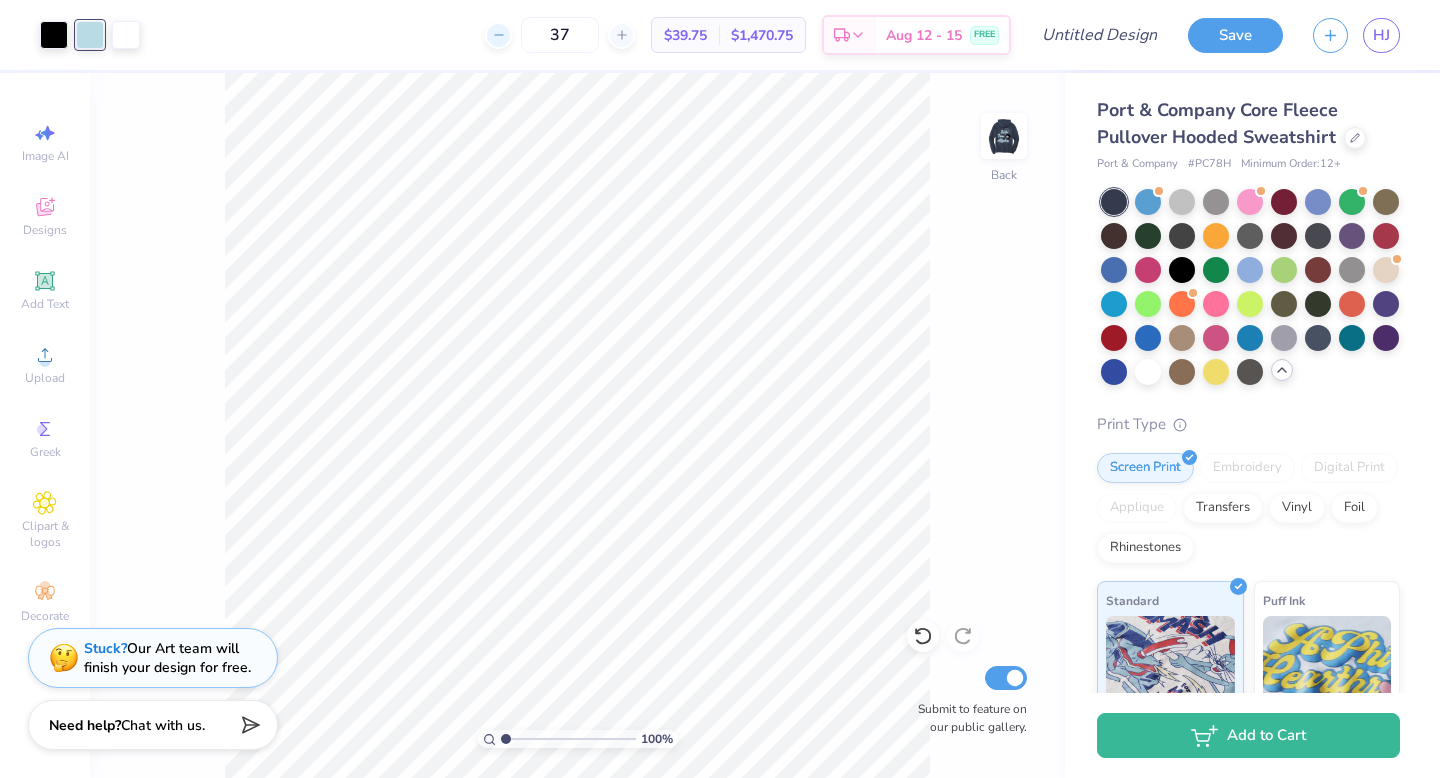 click 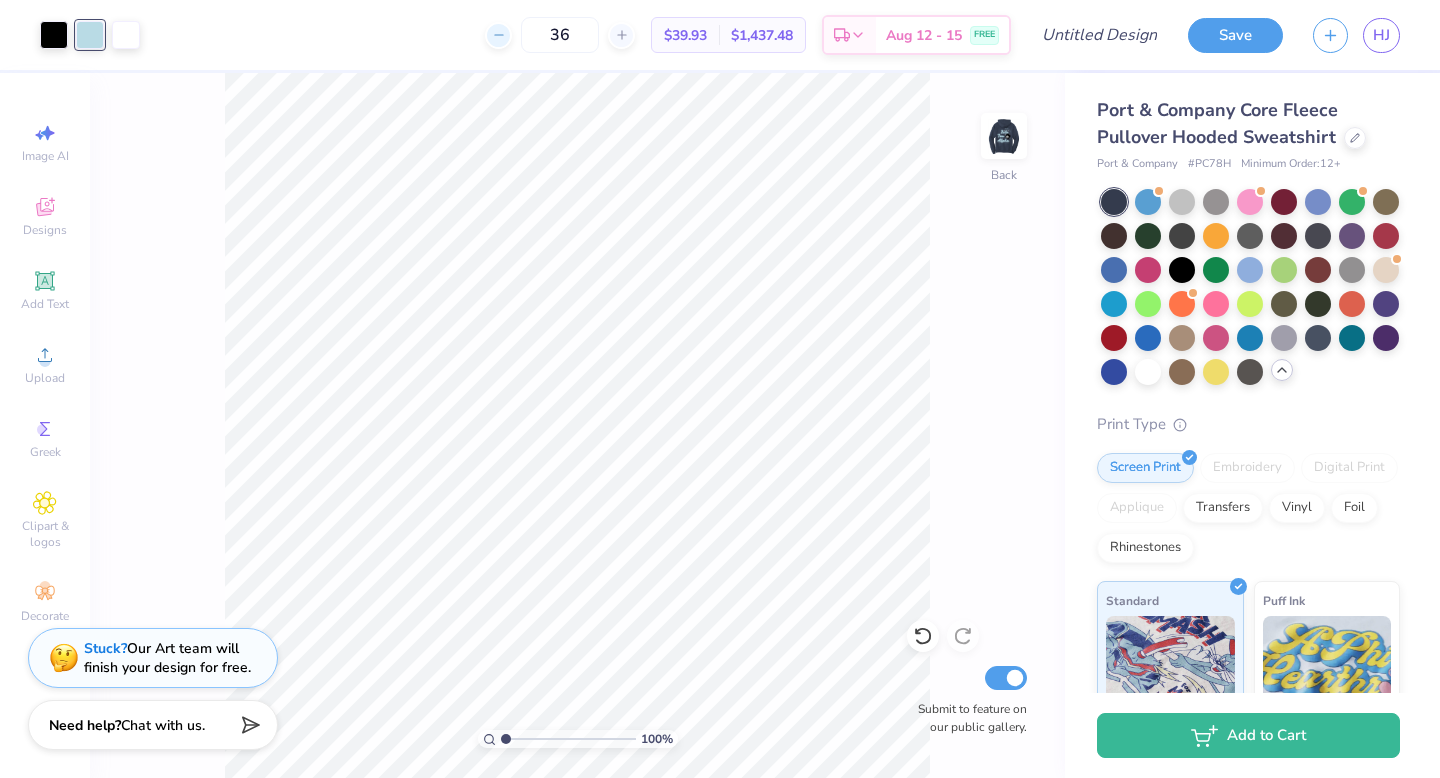 click 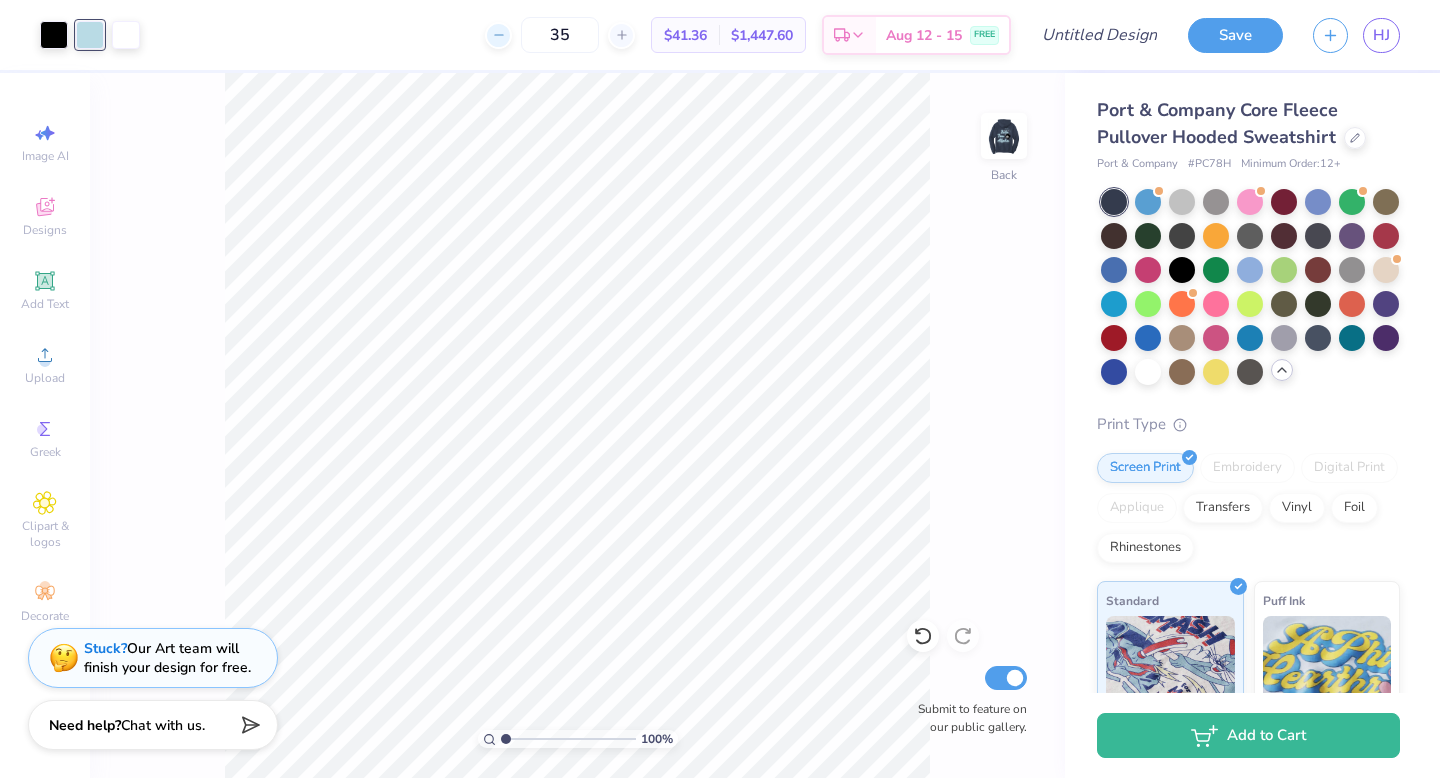 click at bounding box center [498, 35] 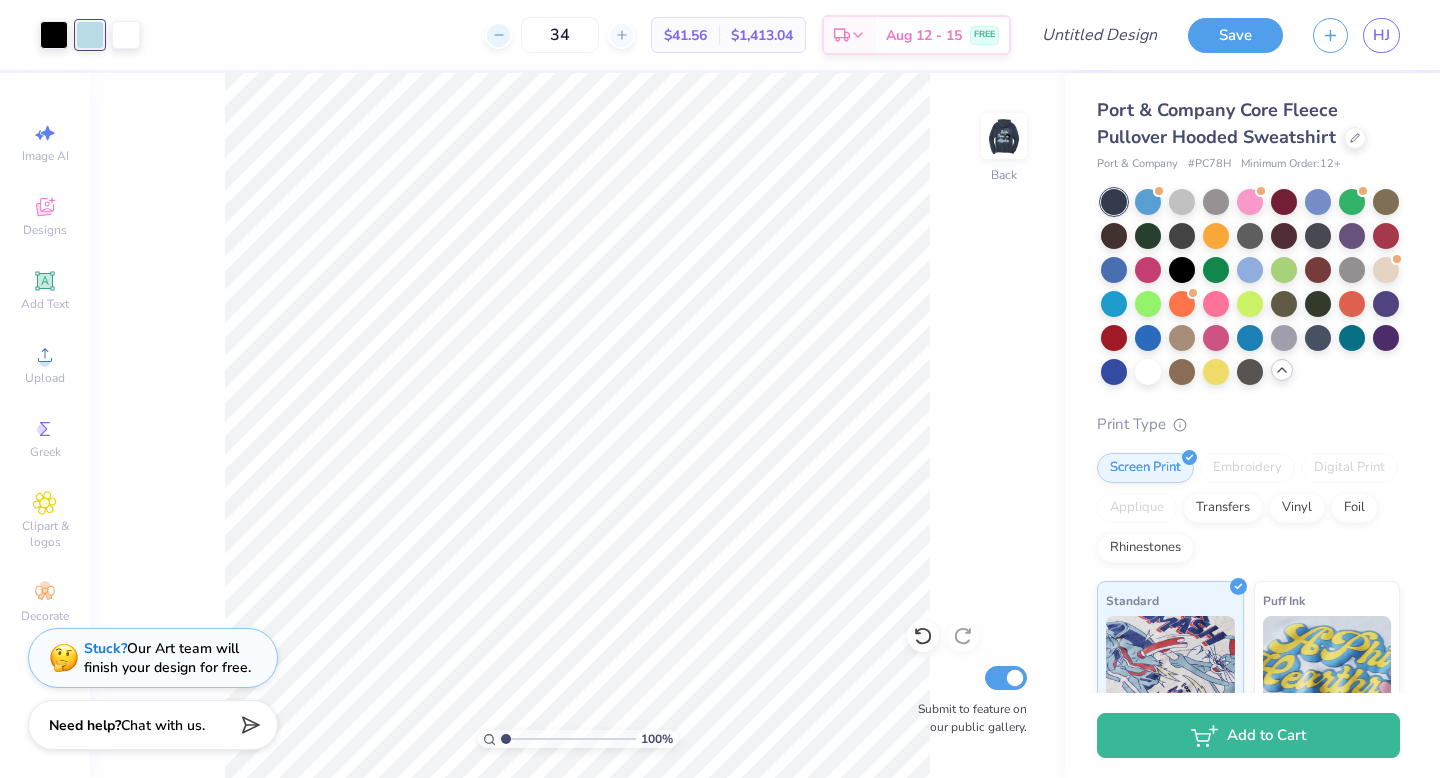 click at bounding box center (498, 35) 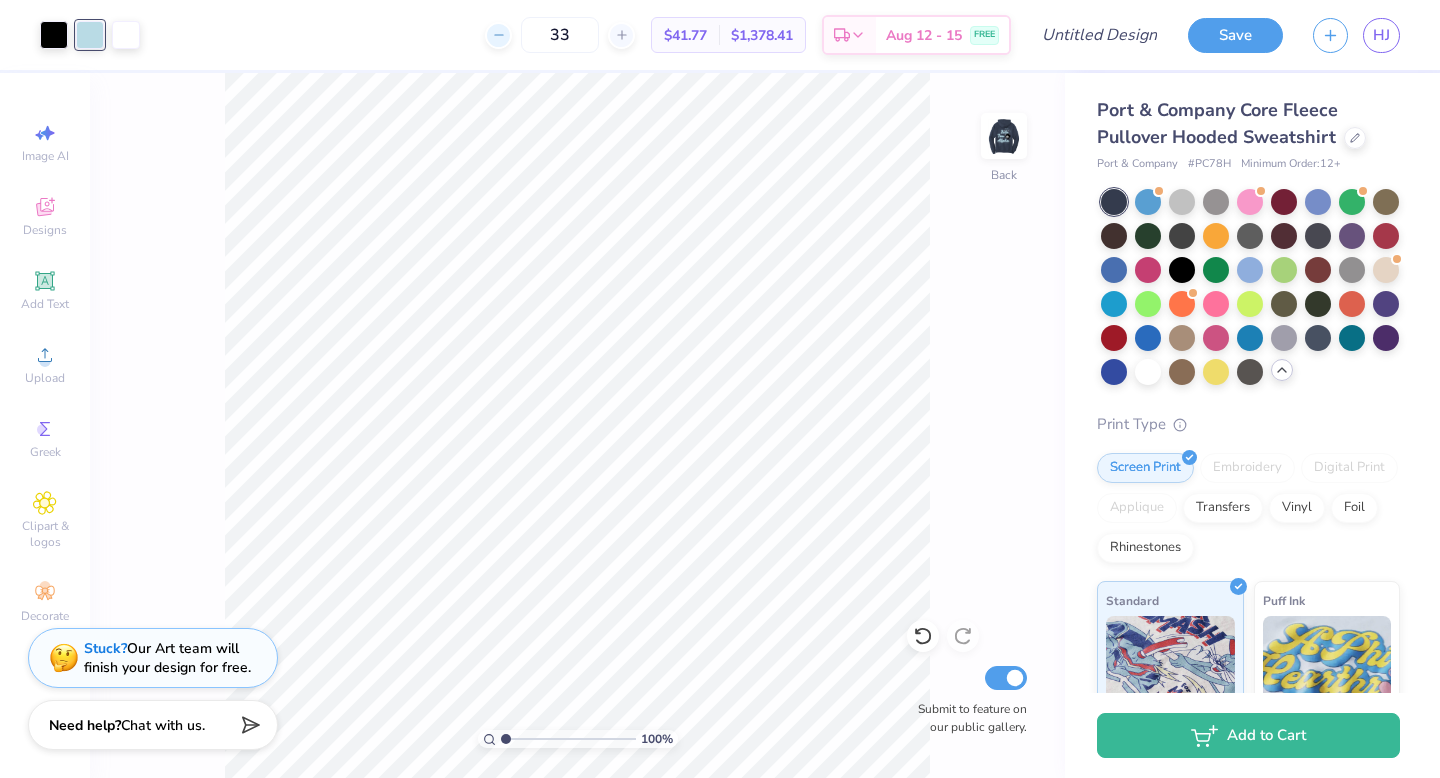 click at bounding box center [498, 35] 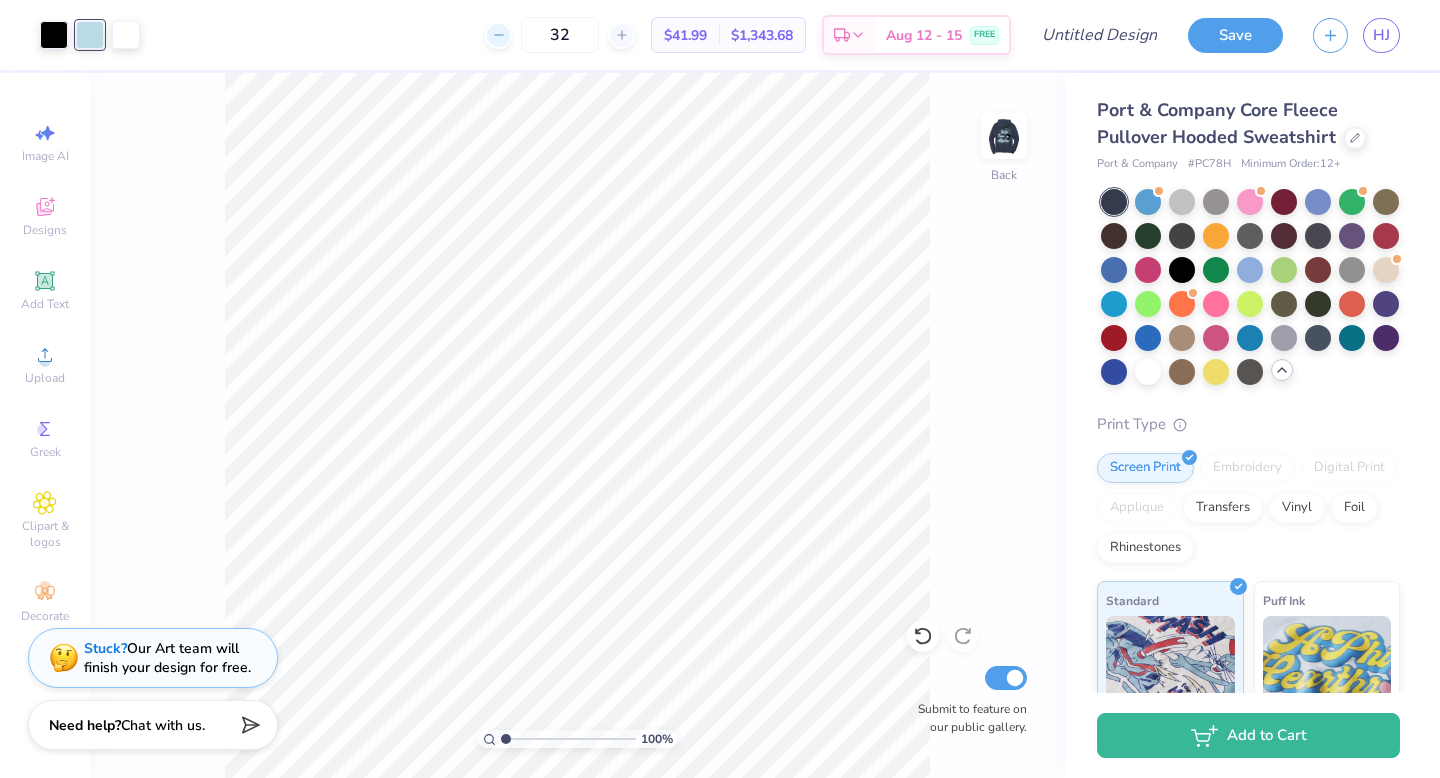 click at bounding box center [498, 35] 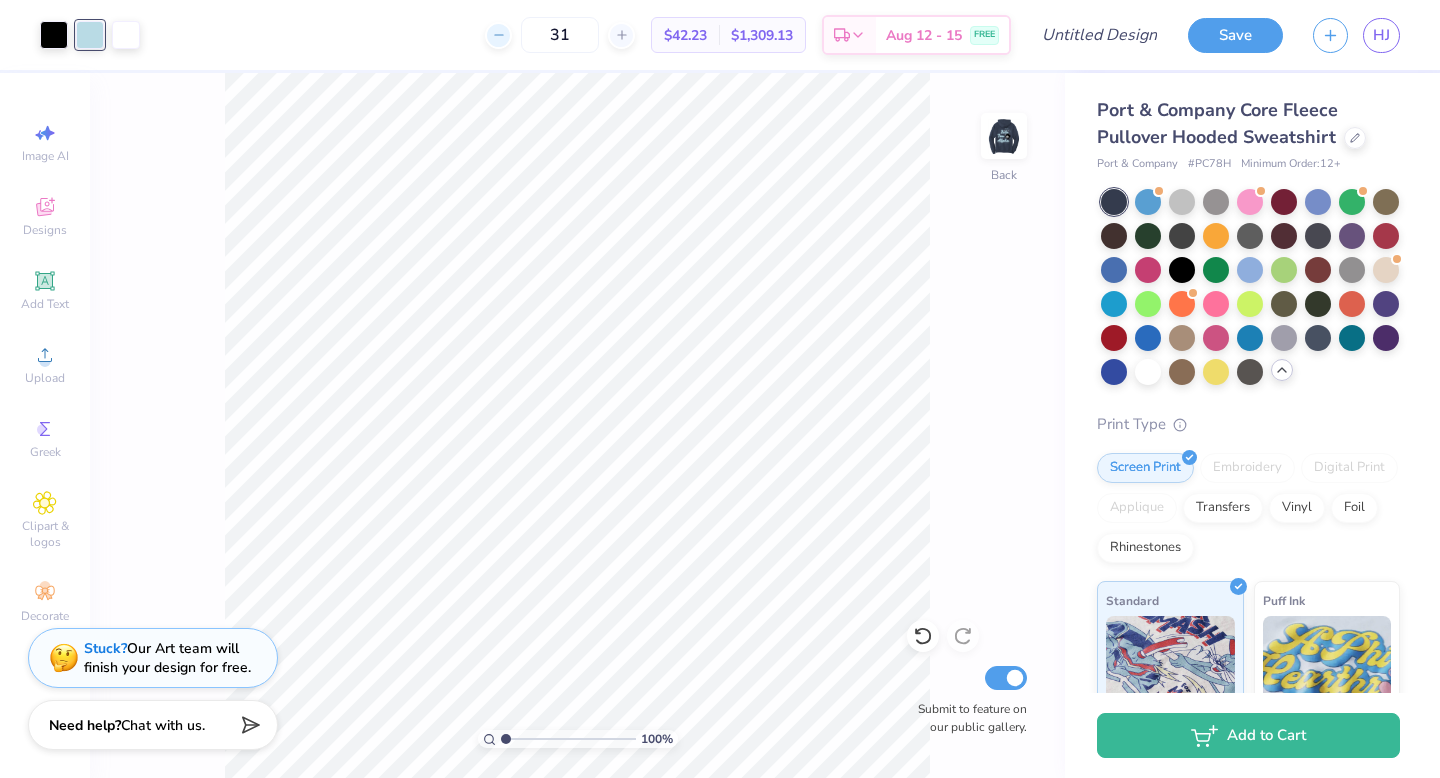 click at bounding box center [498, 35] 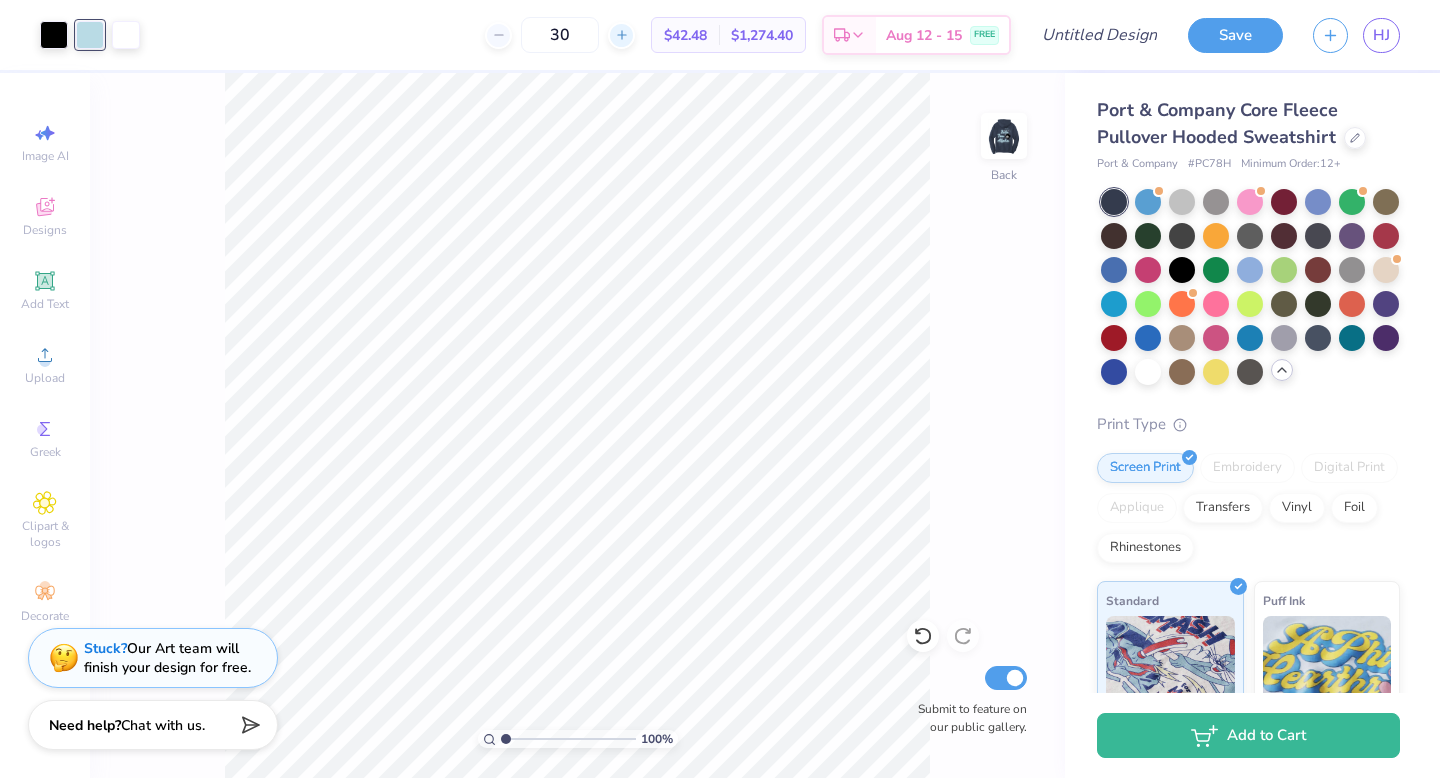 click 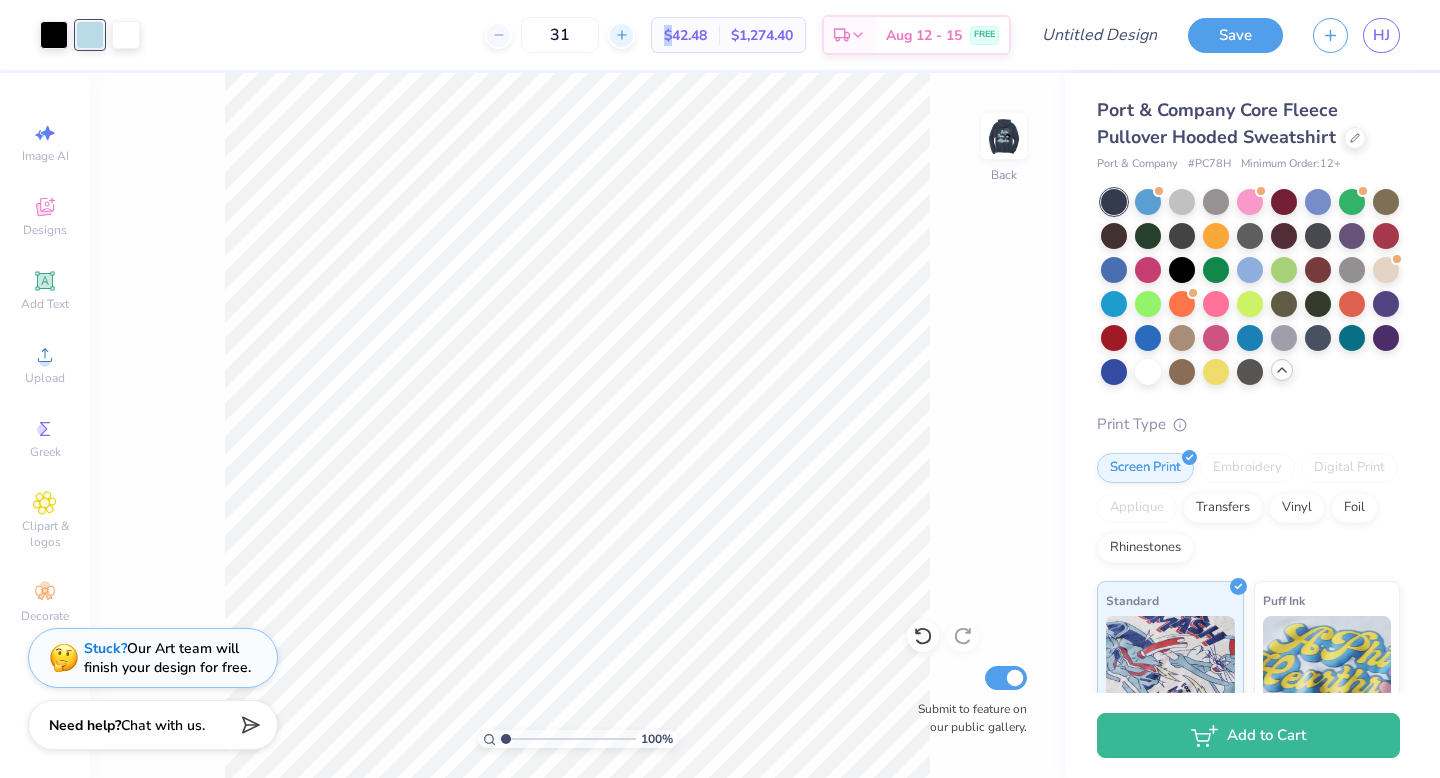 click 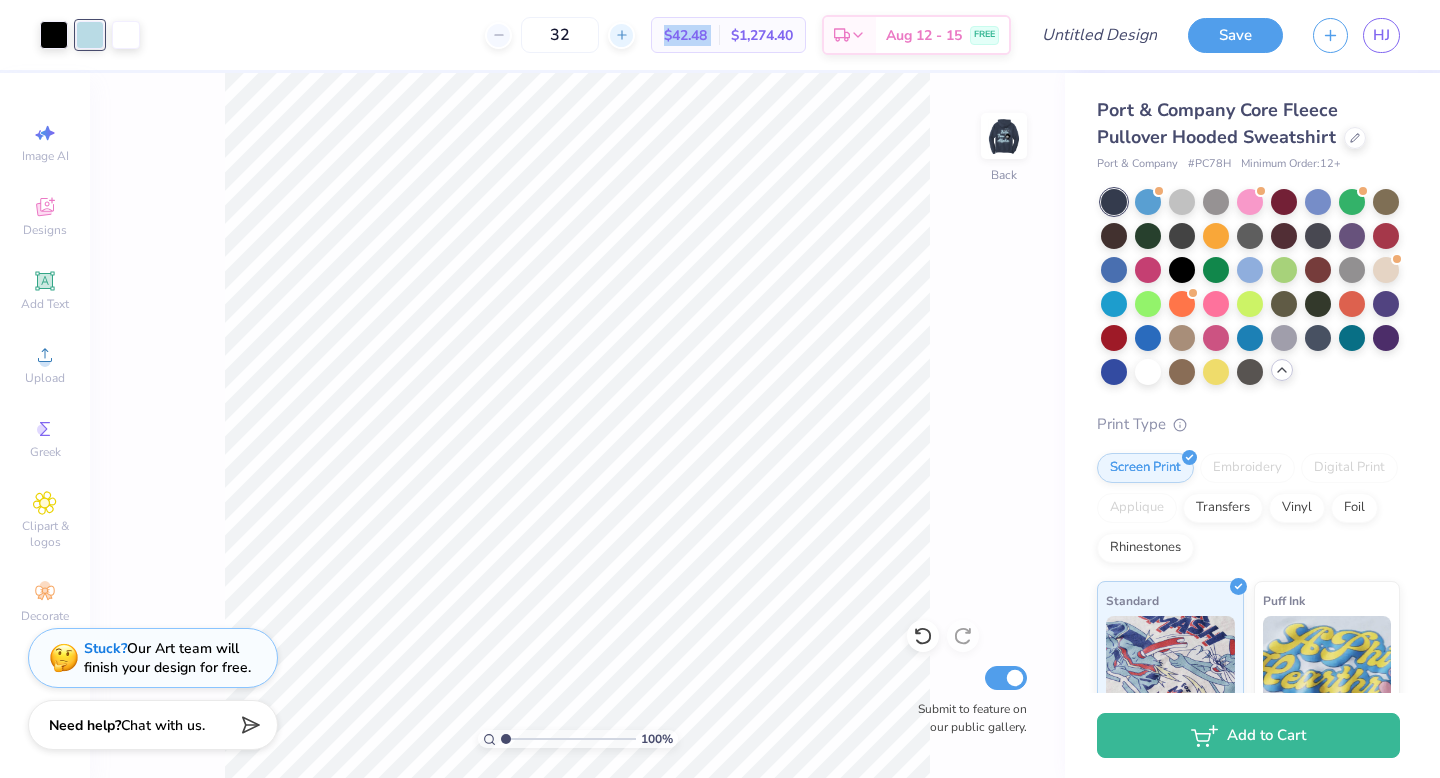 click 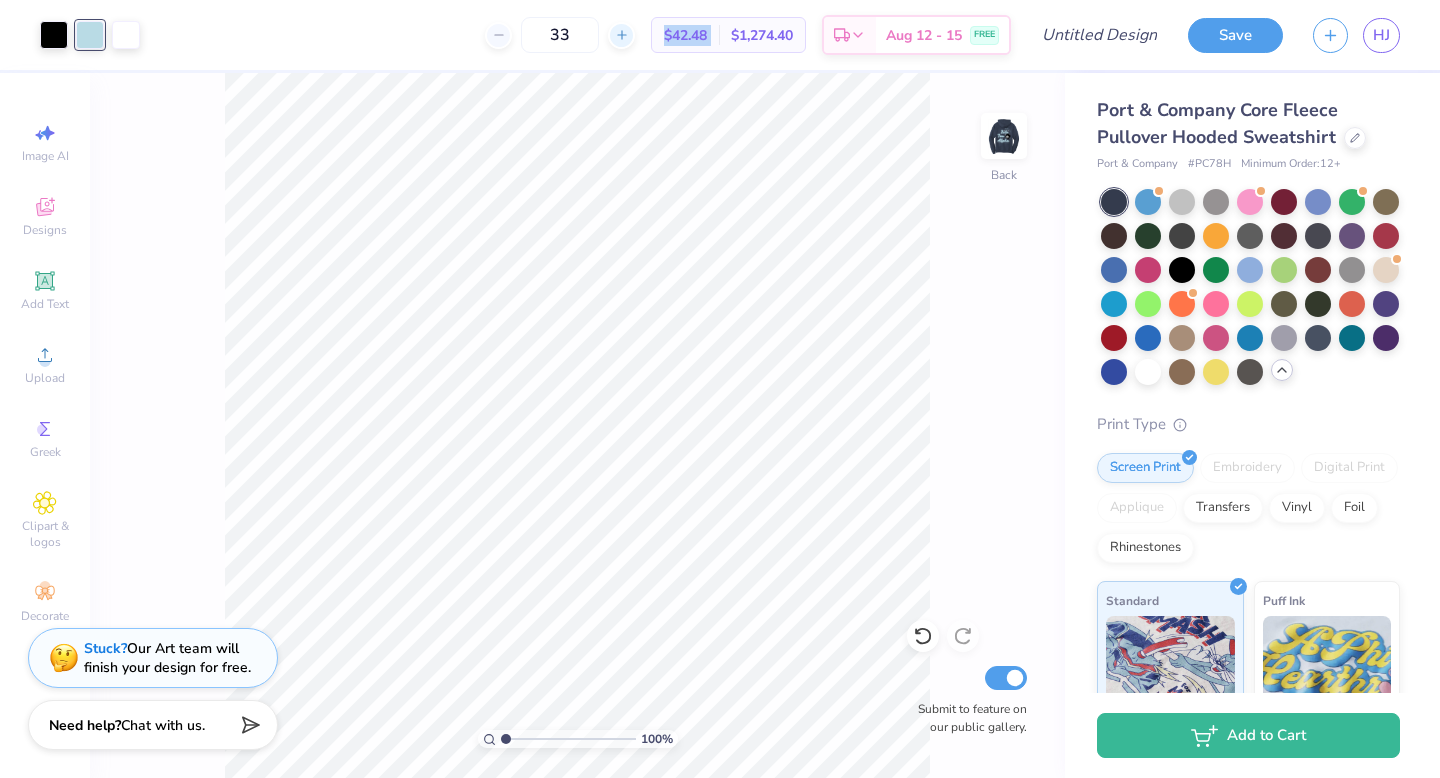 click 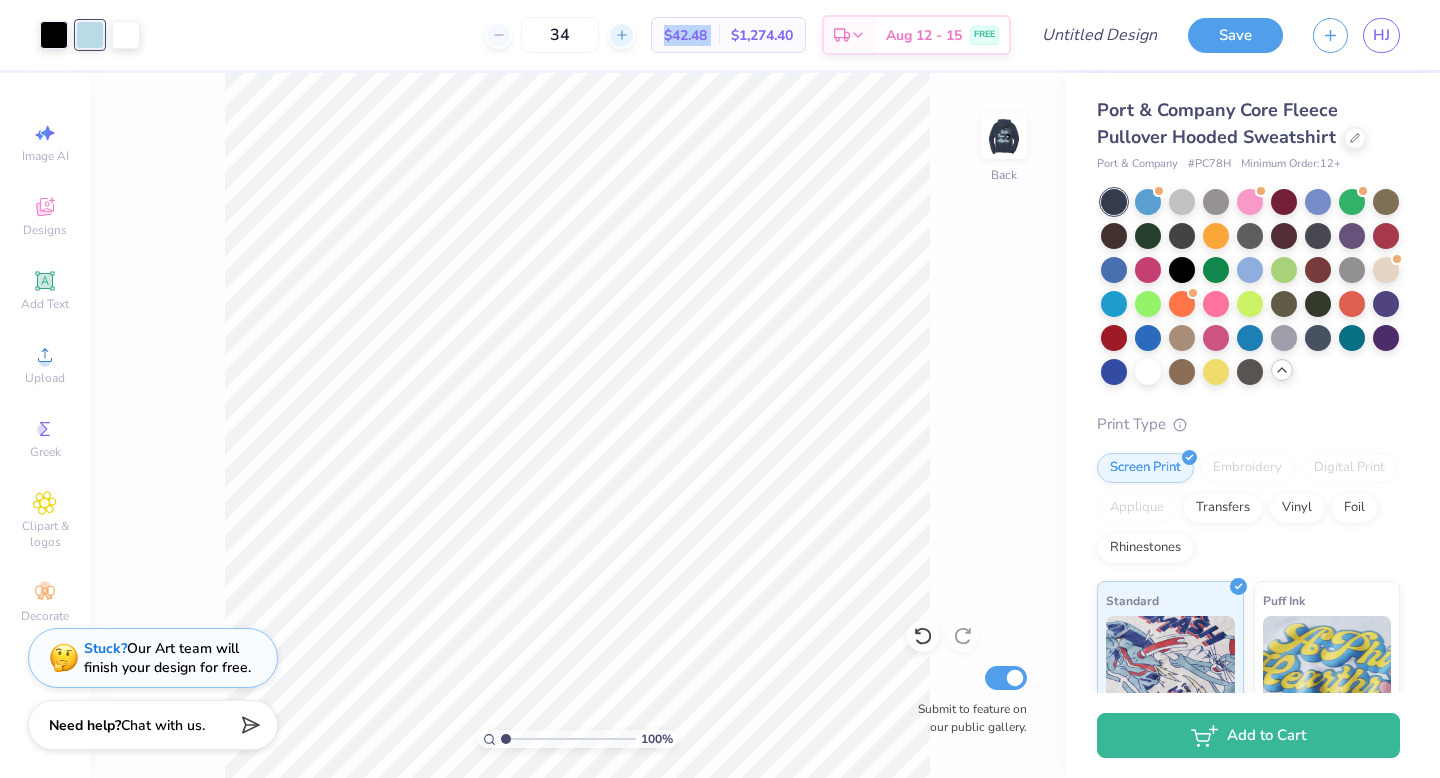 click 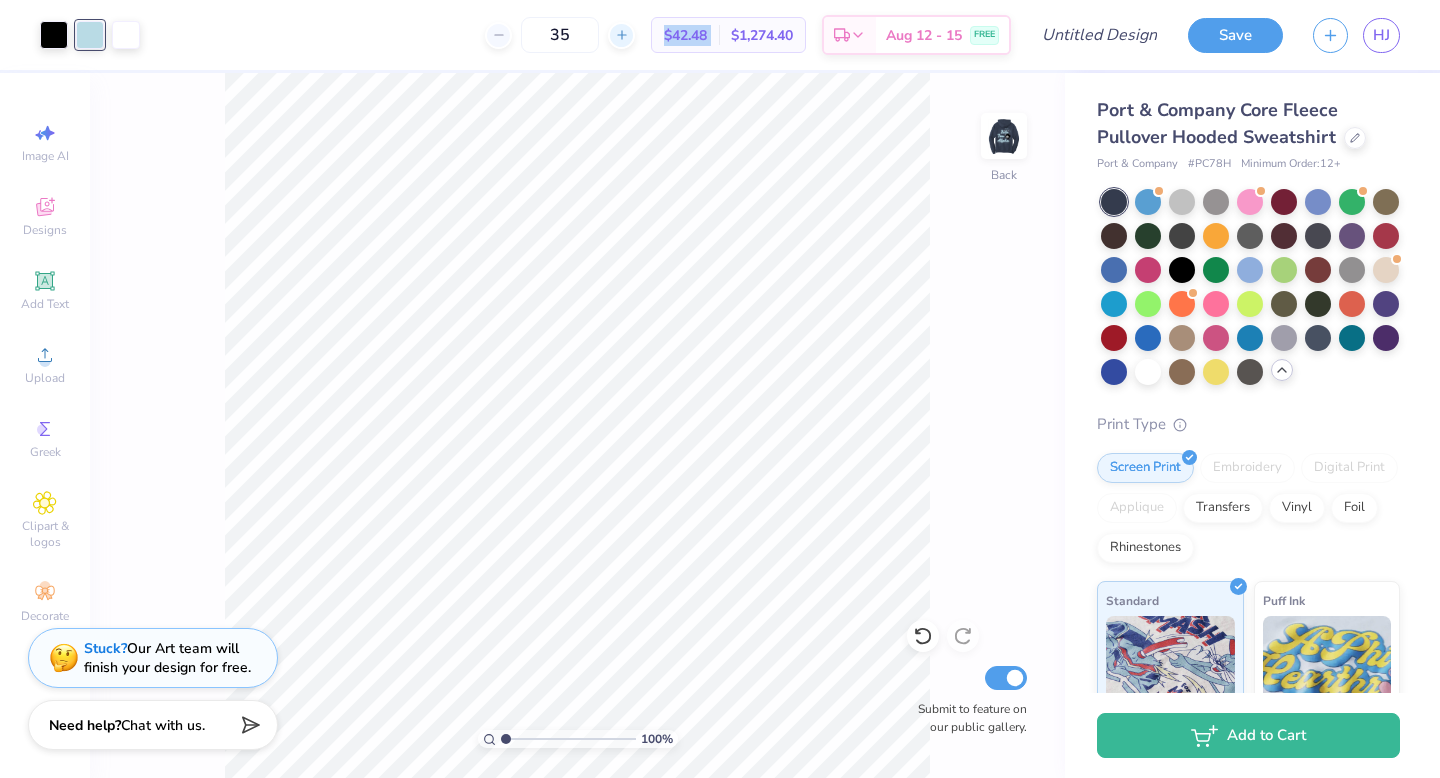 click 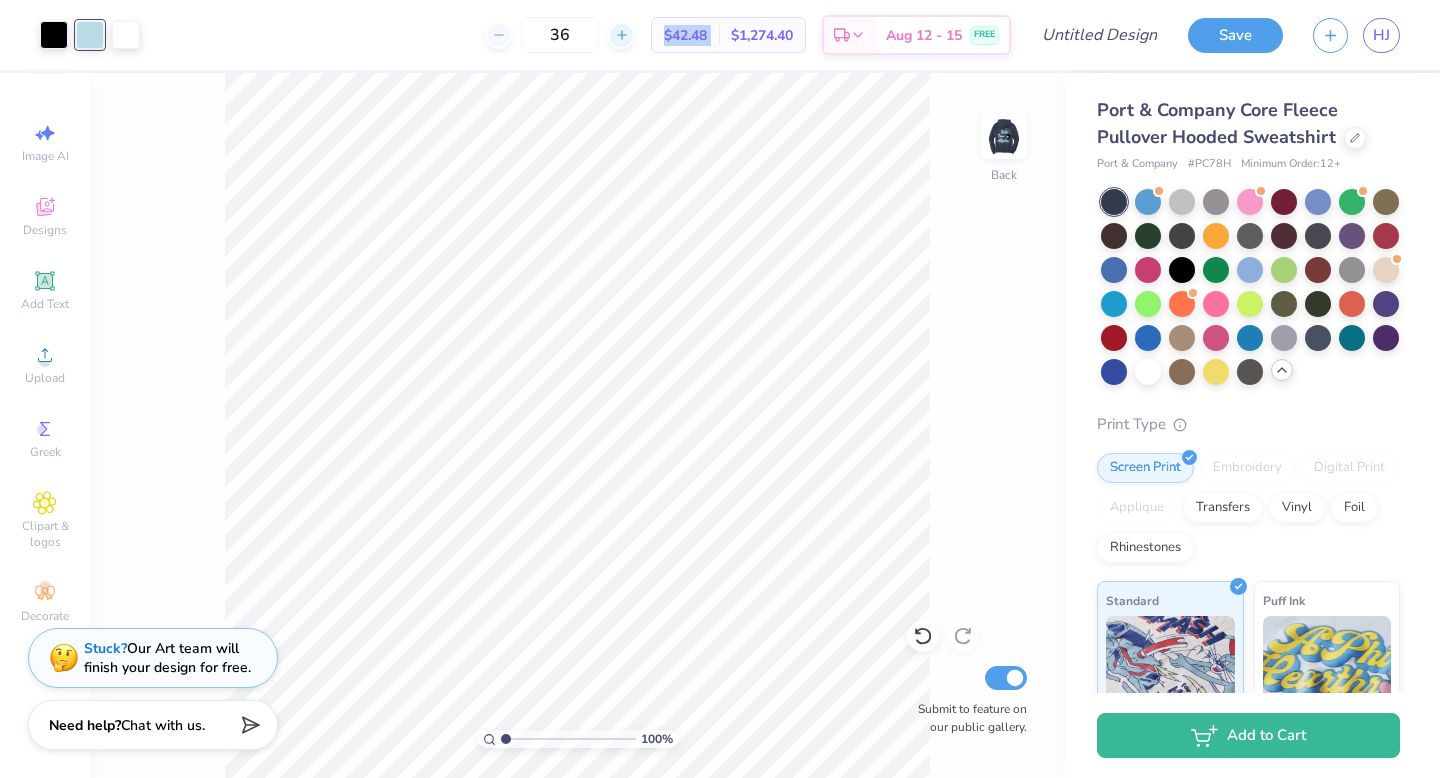 click 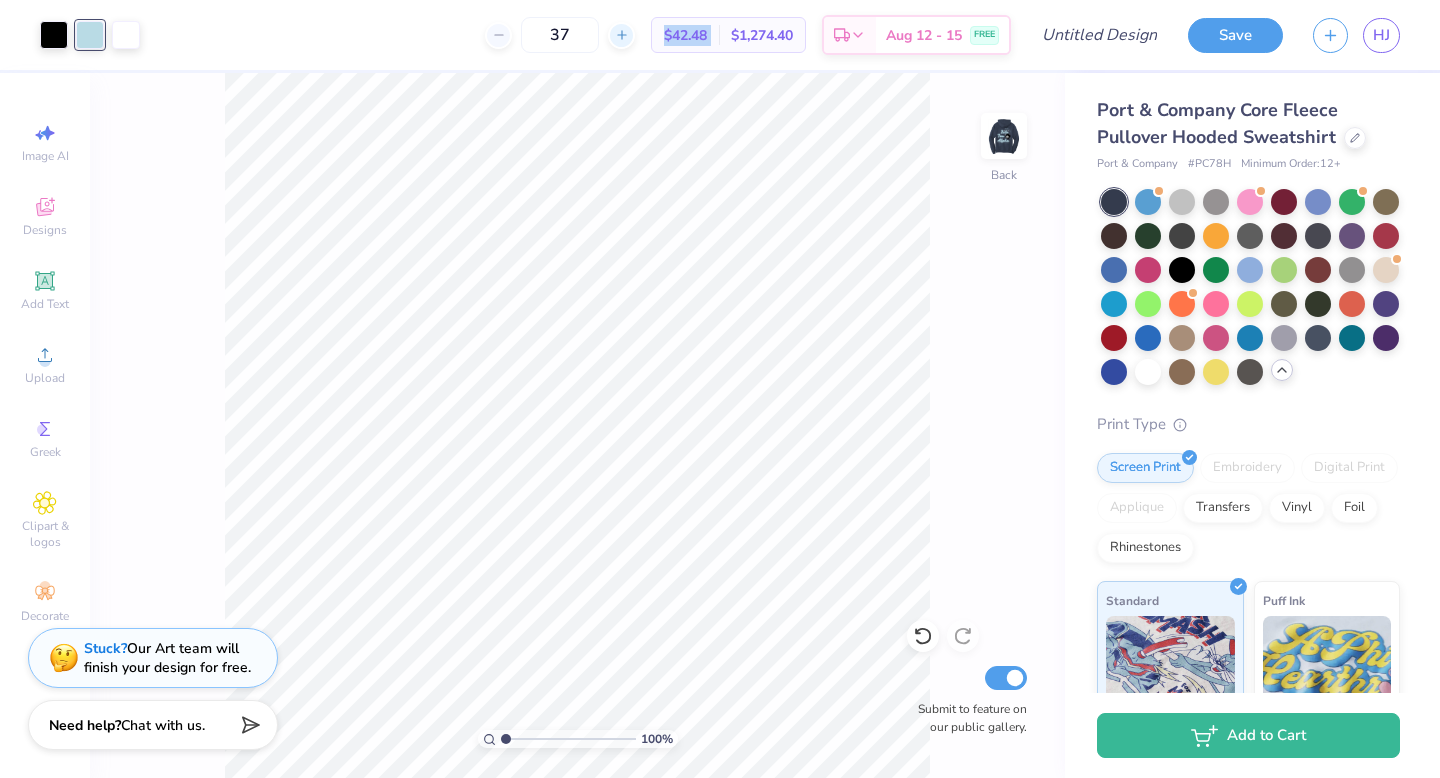 click 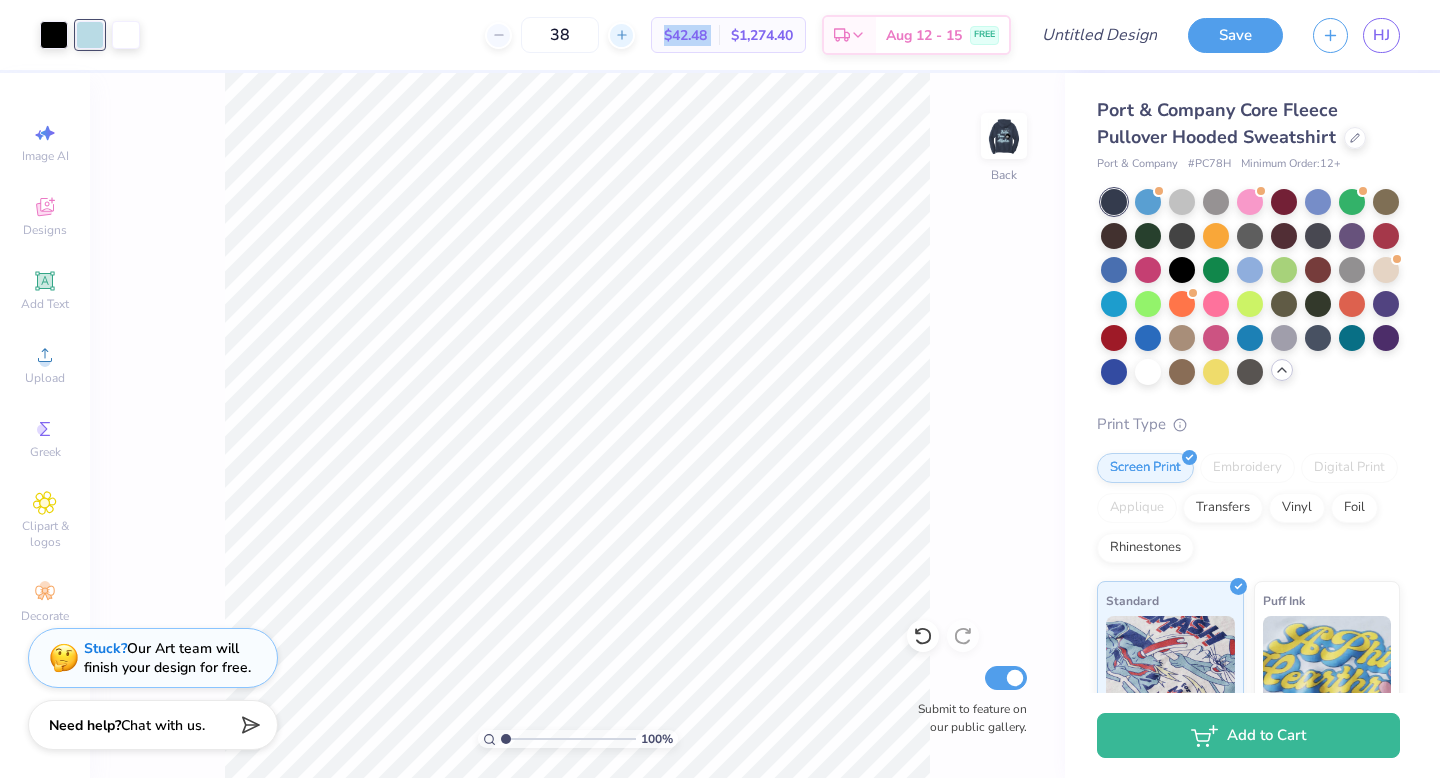 click 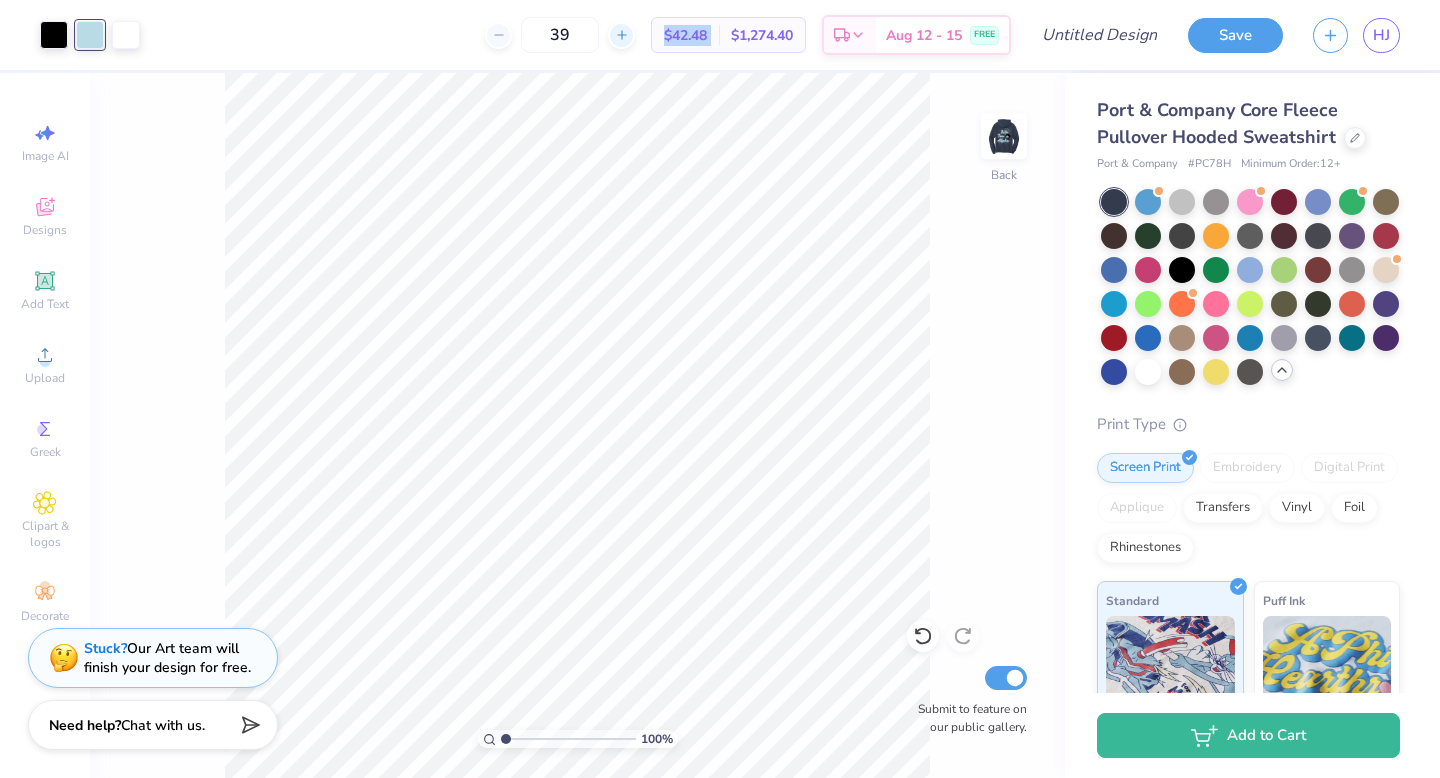 click 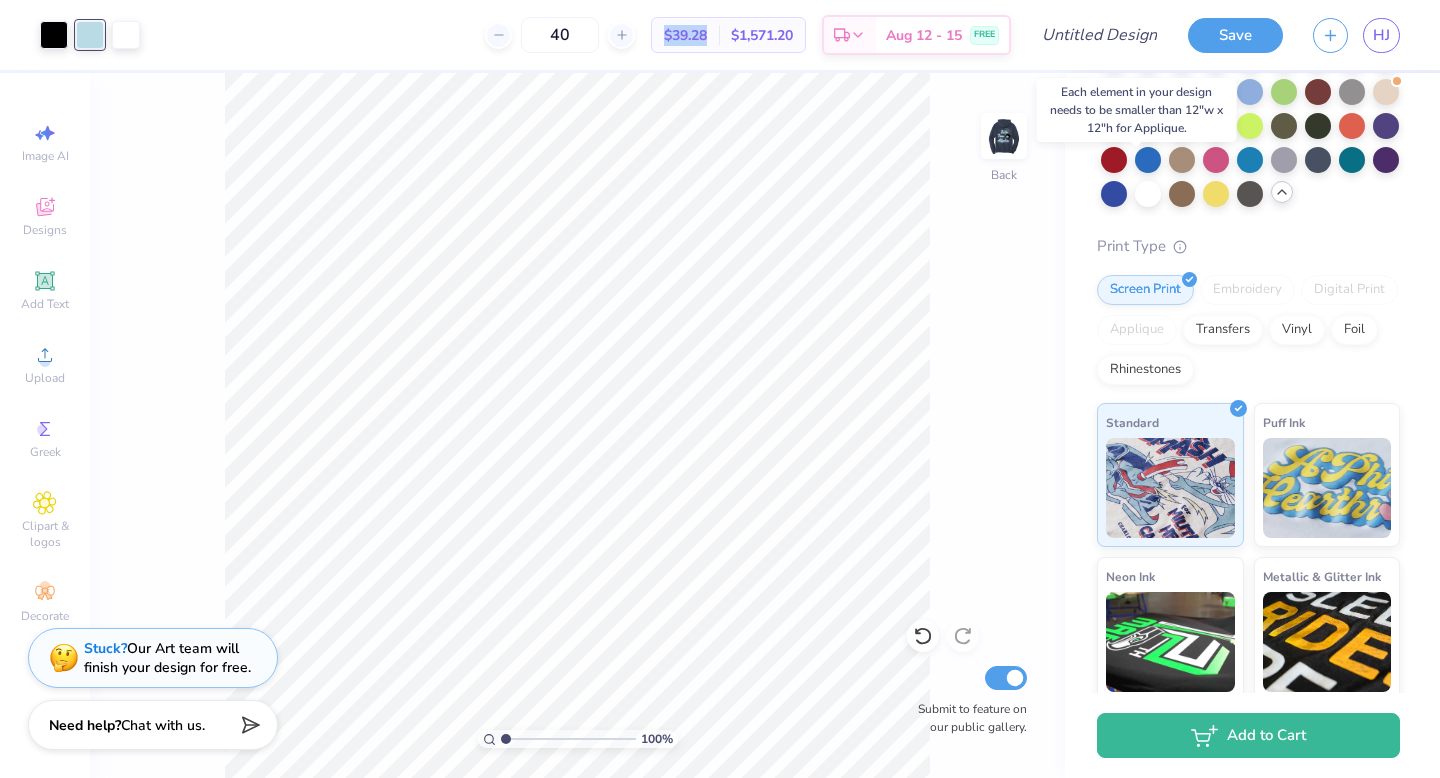 scroll, scrollTop: 340, scrollLeft: 0, axis: vertical 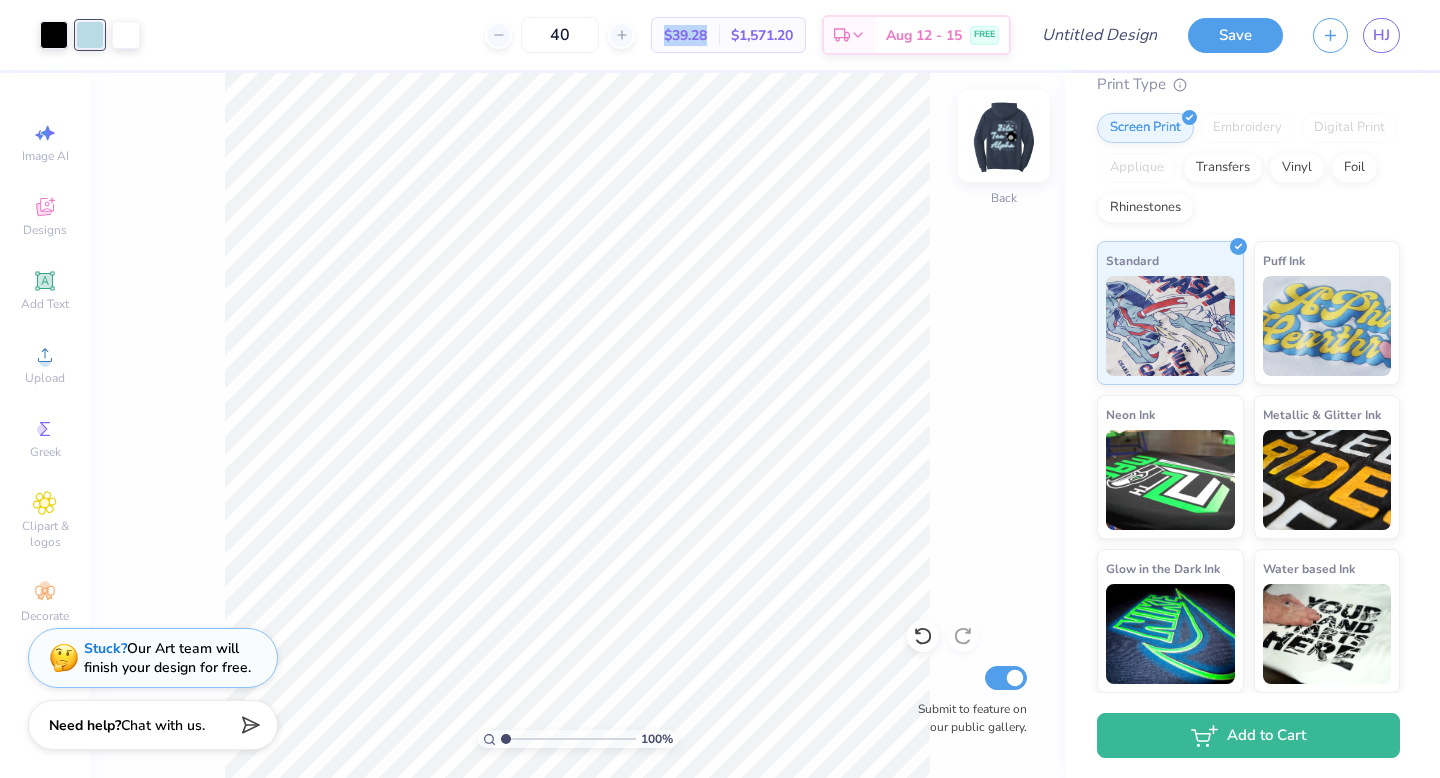click at bounding box center [1004, 136] 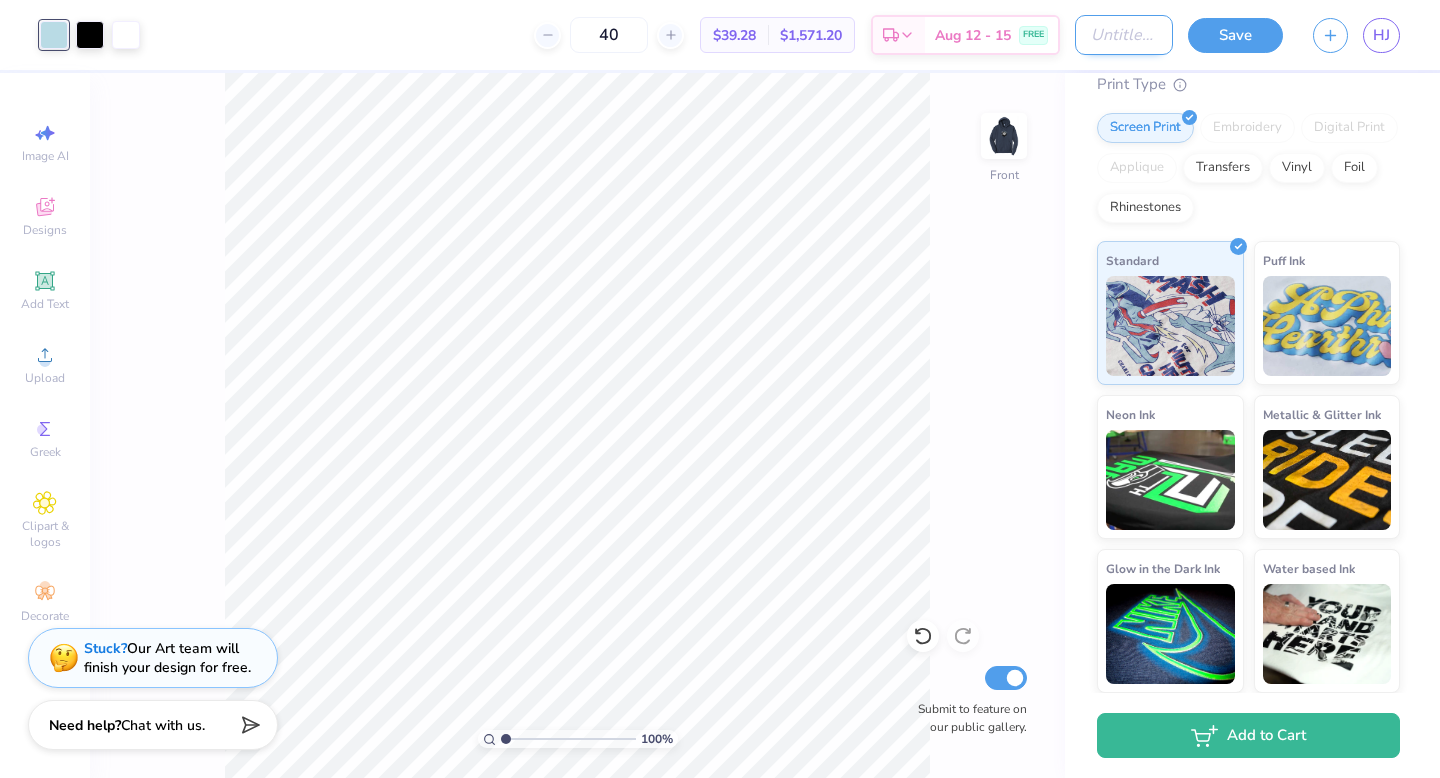 click on "Design Title" at bounding box center [1124, 35] 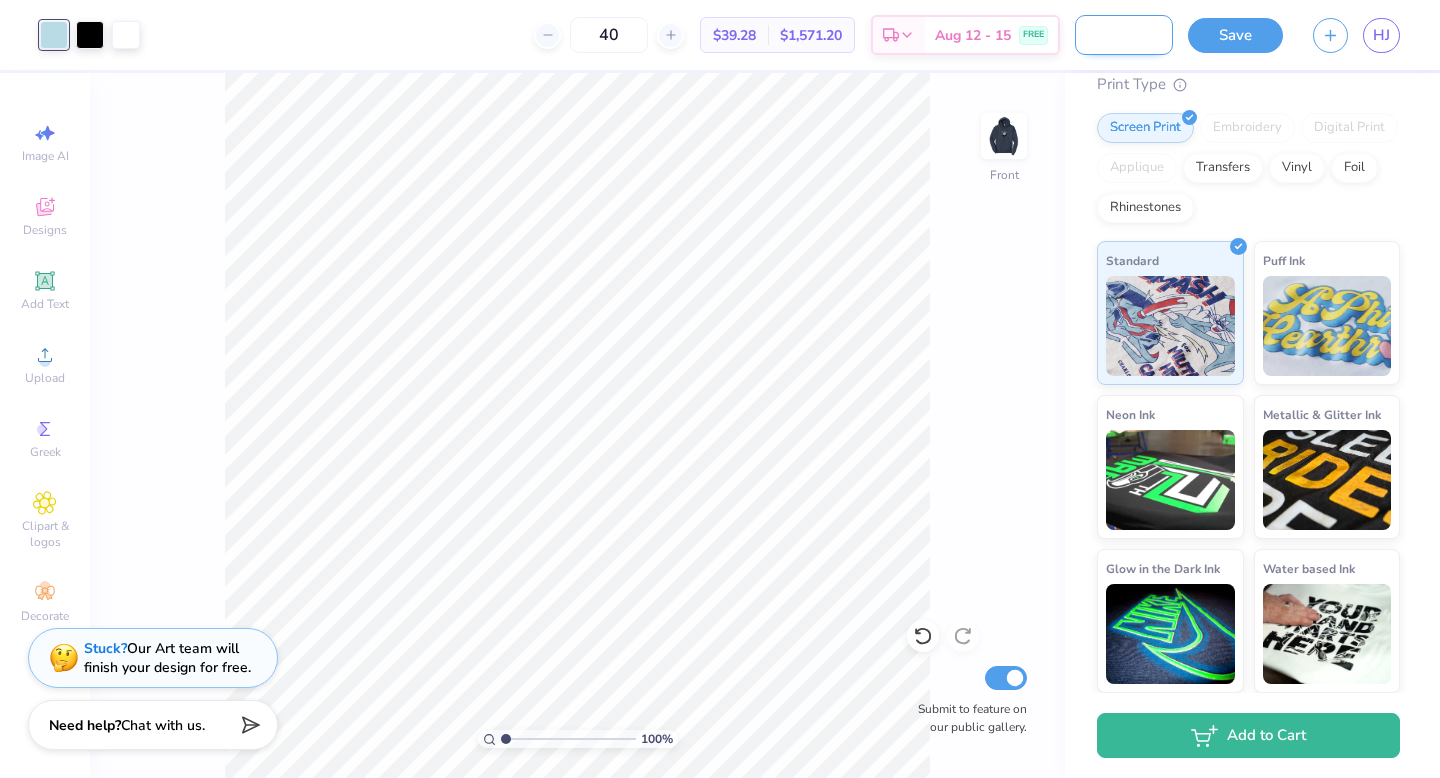 scroll, scrollTop: 0, scrollLeft: 103, axis: horizontal 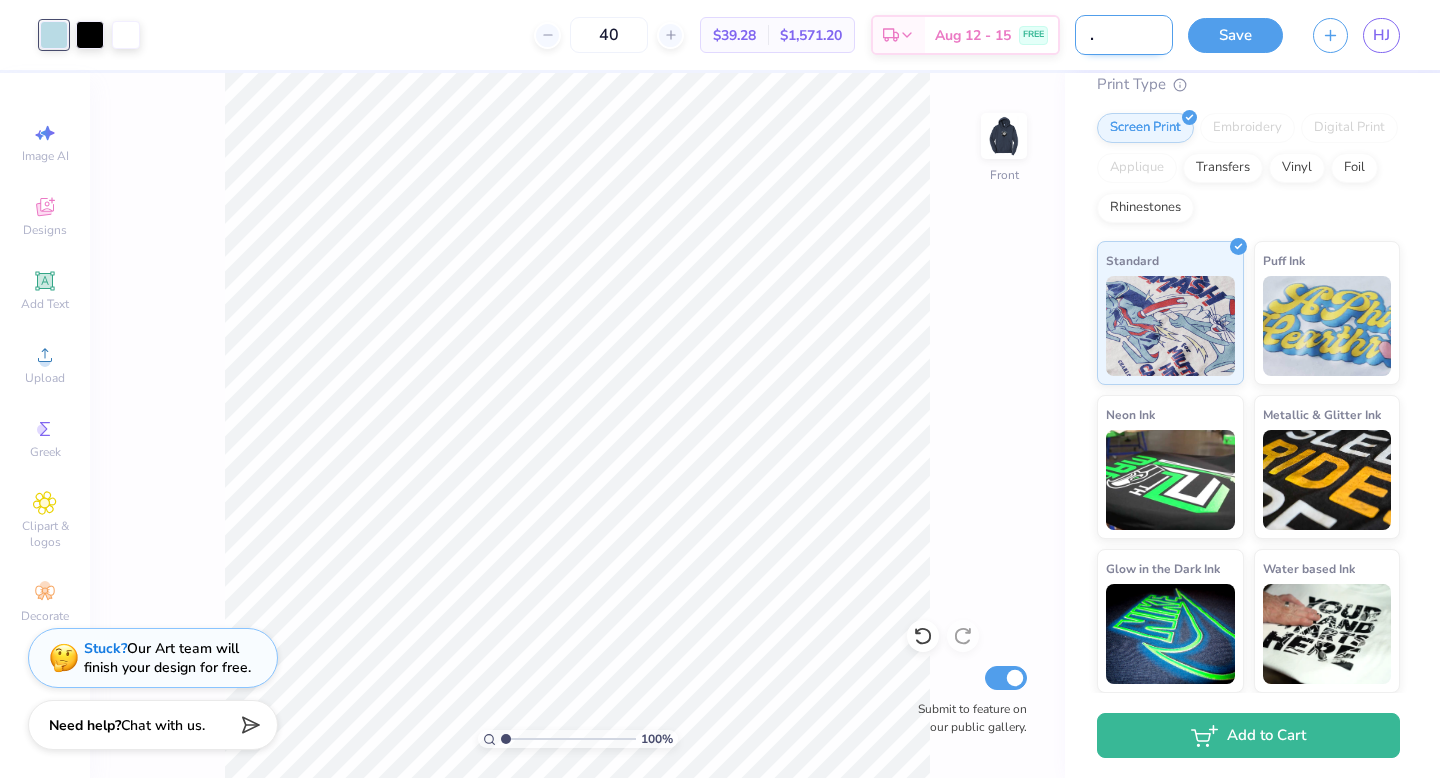 click on "Prototype Design" at bounding box center (1124, 35) 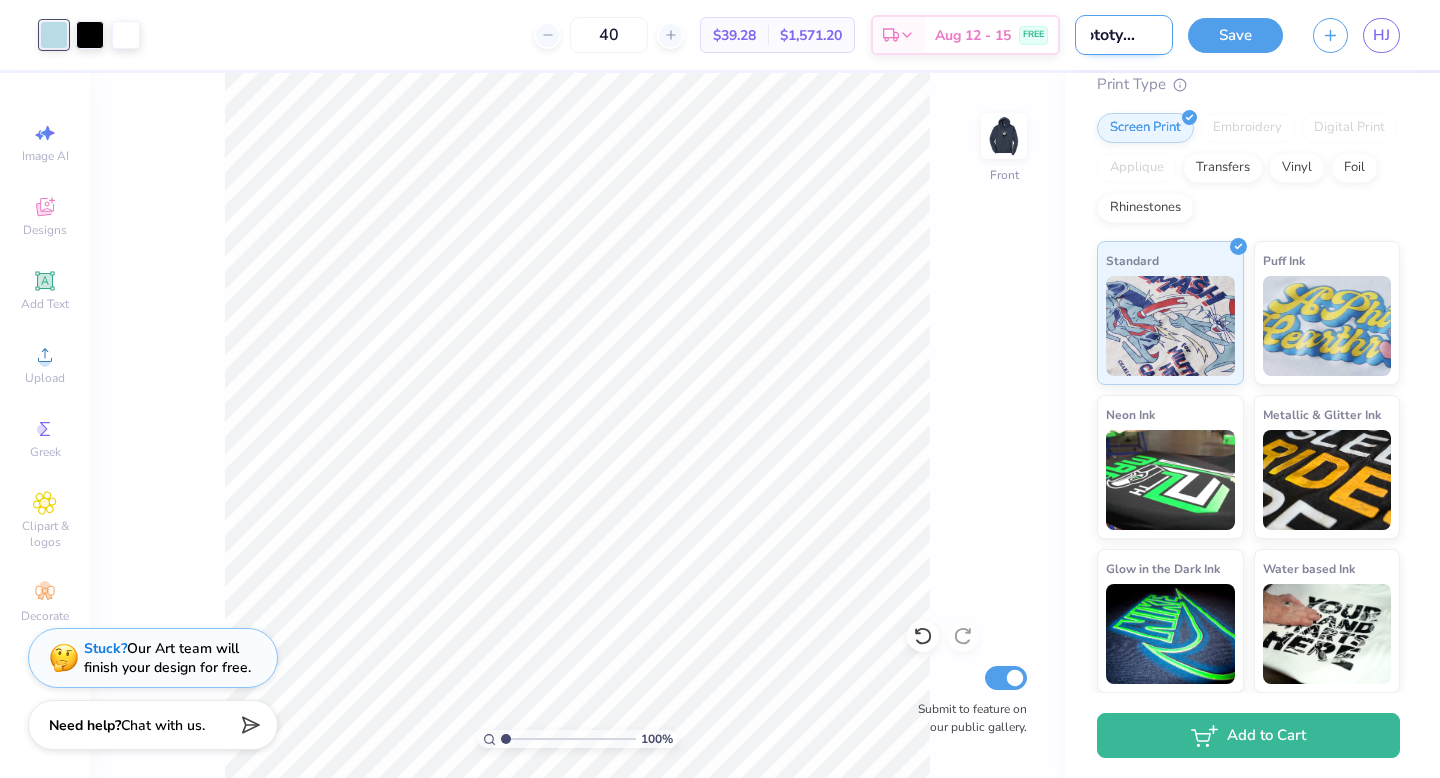 scroll, scrollTop: 0, scrollLeft: 0, axis: both 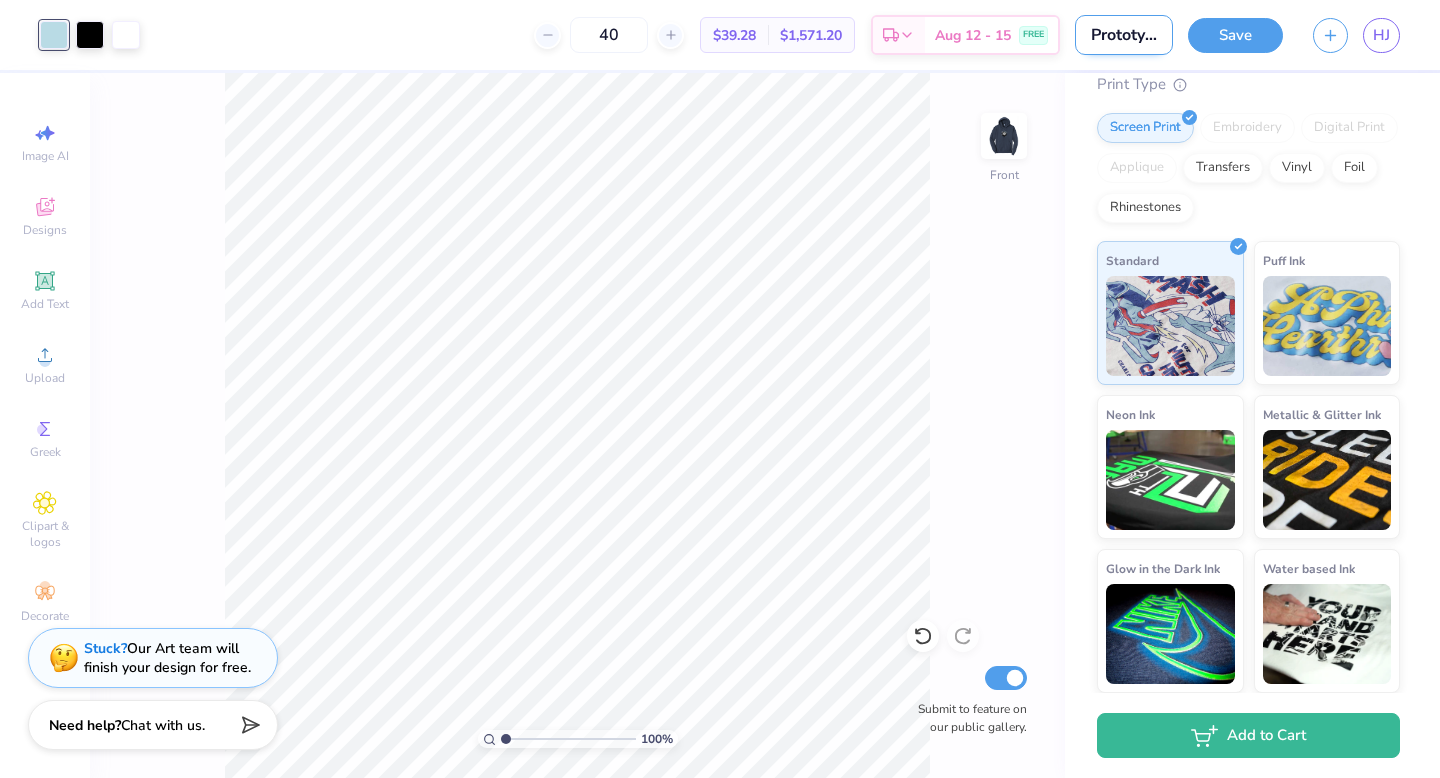 paste on "8Ball" 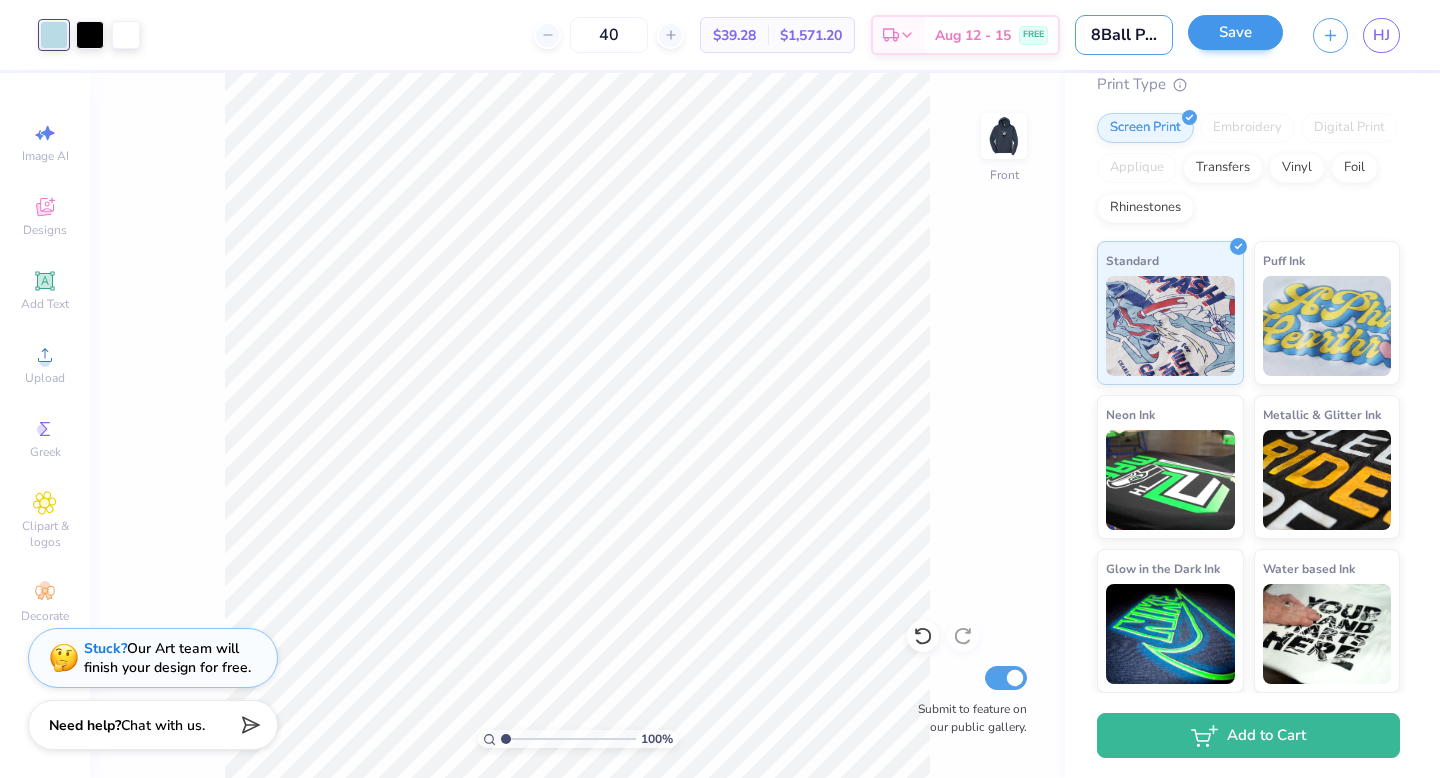 type on "8Ball Prototype Design" 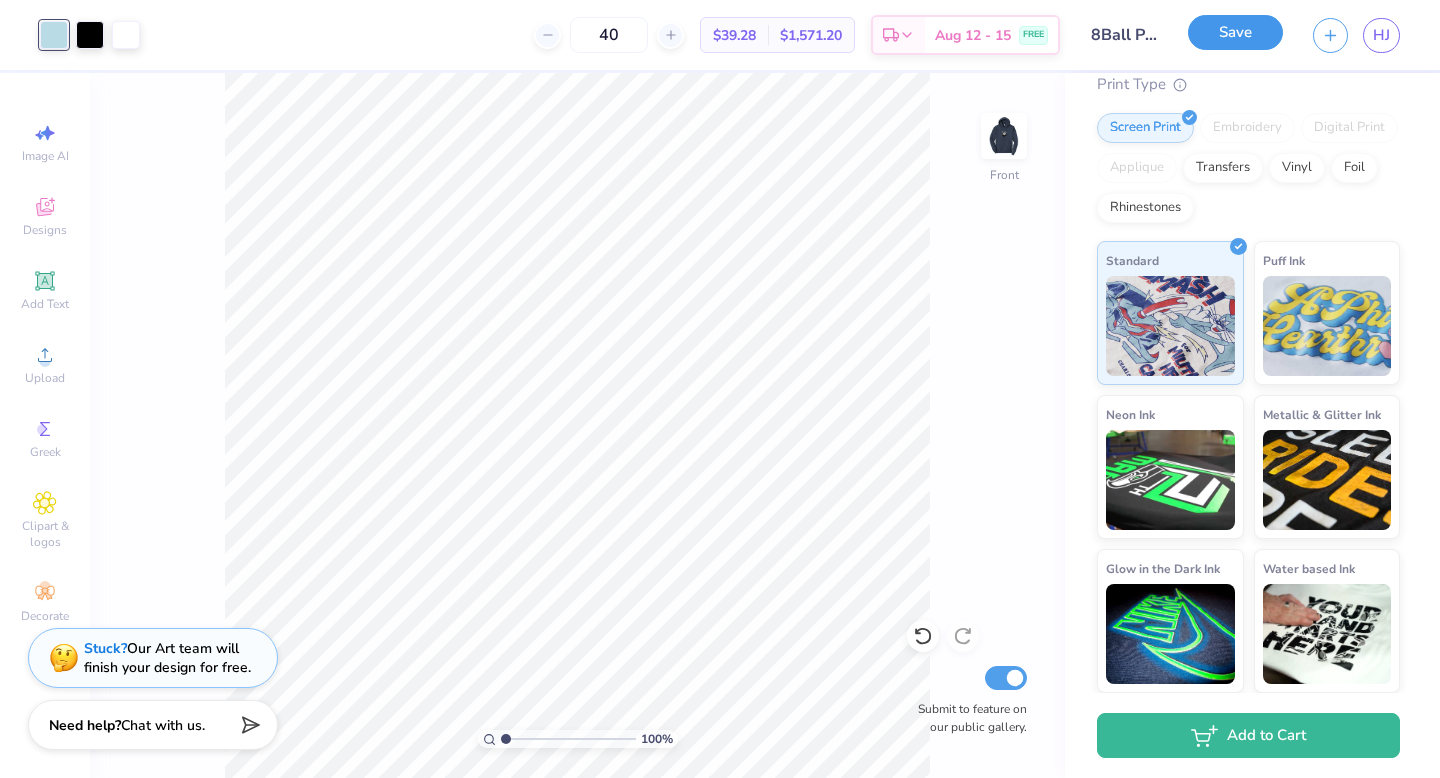 click on "Save" at bounding box center [1235, 32] 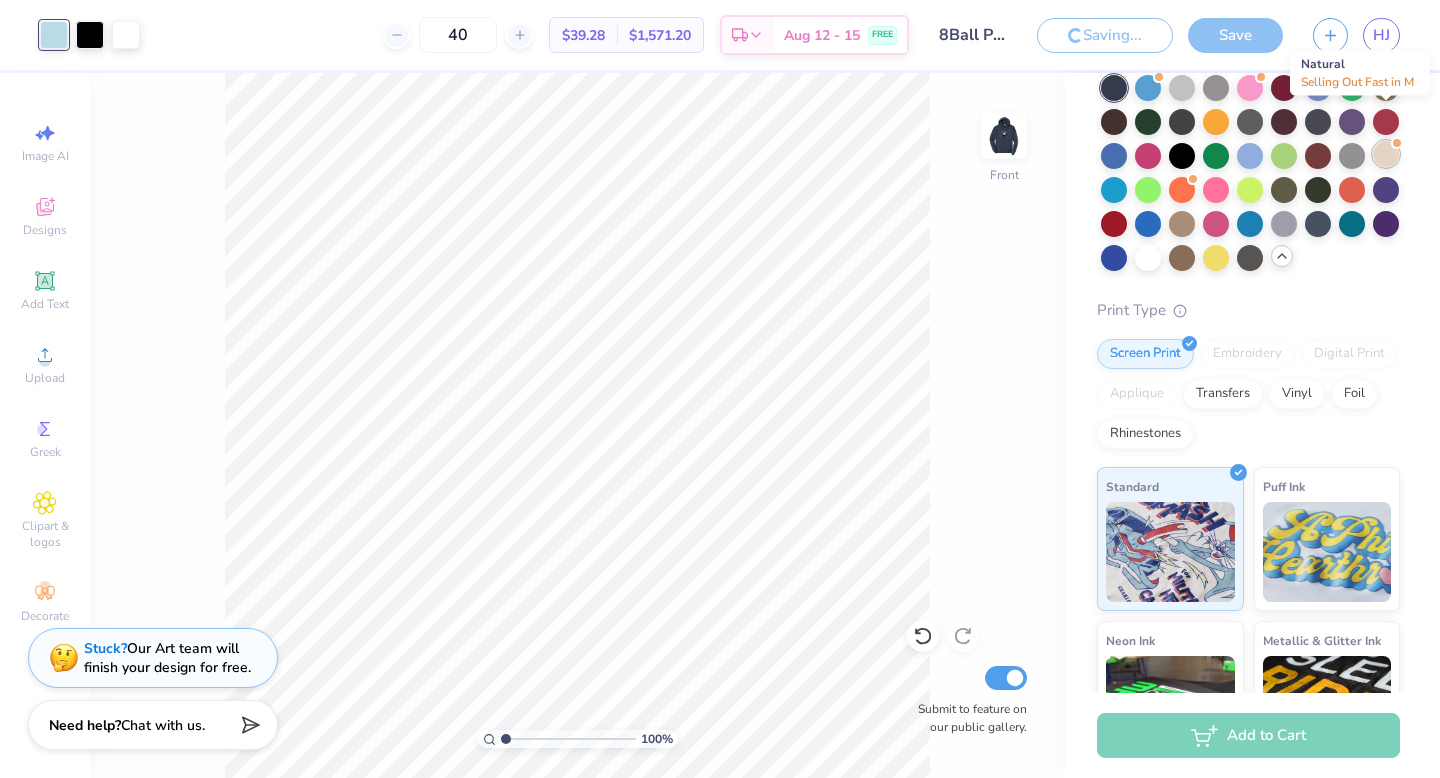 scroll, scrollTop: 180, scrollLeft: 0, axis: vertical 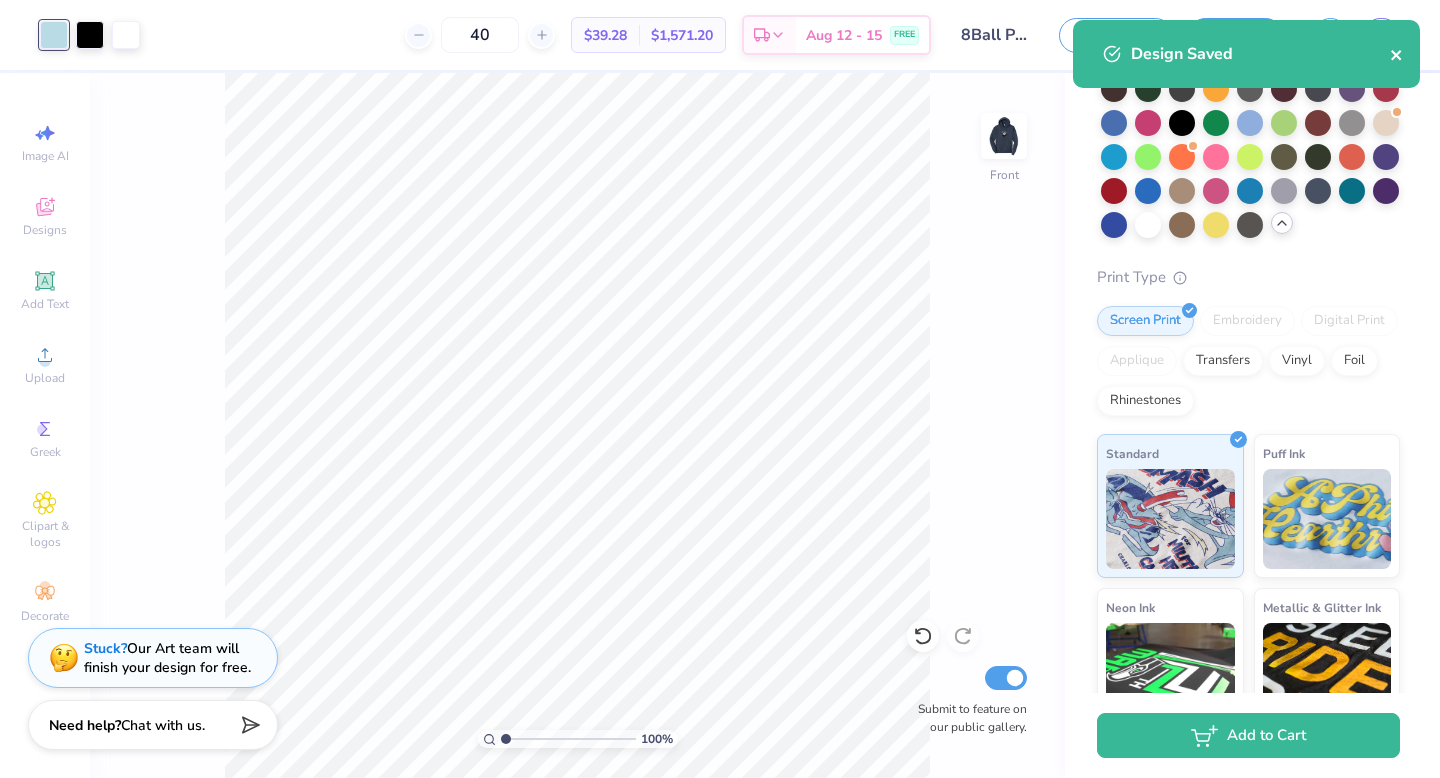 click 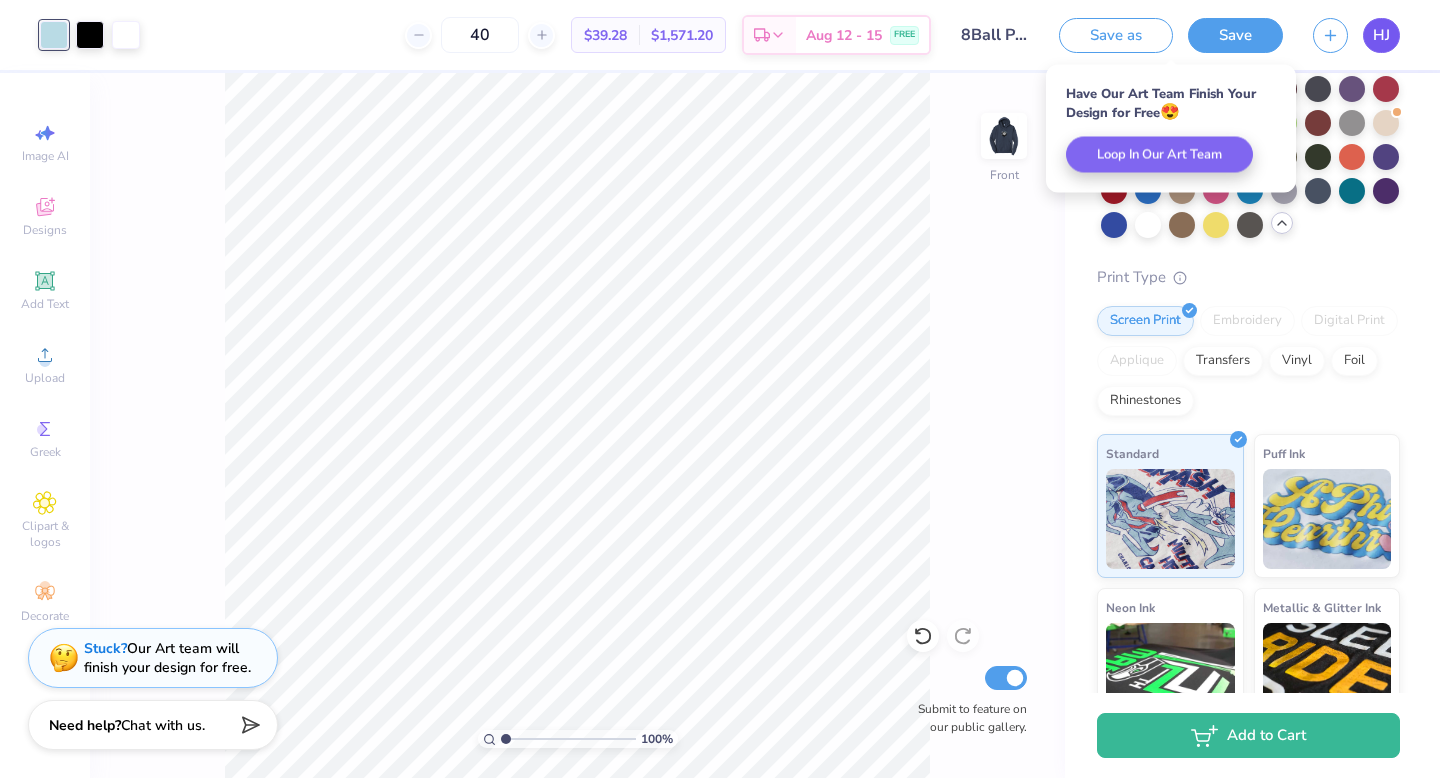click on "HJ" at bounding box center [1381, 35] 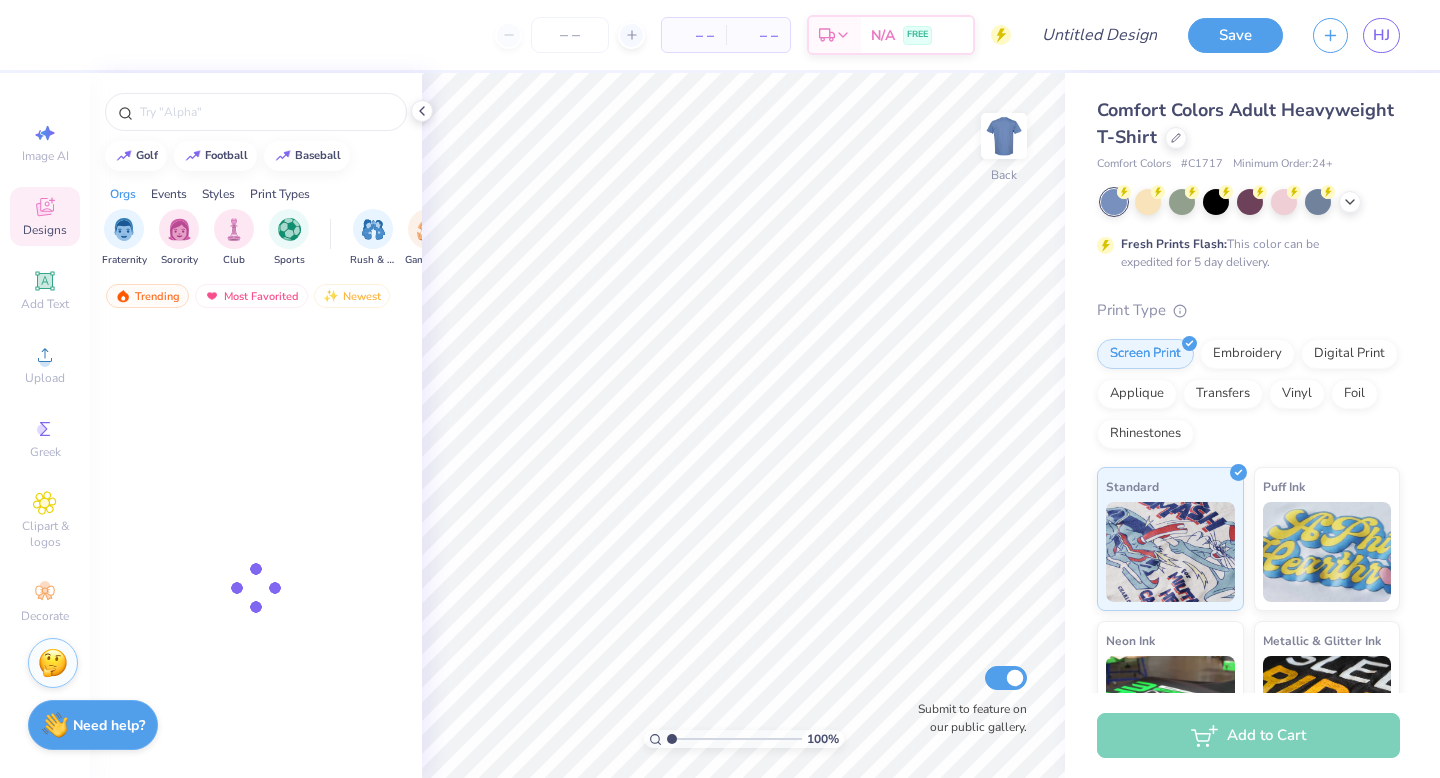 scroll, scrollTop: 0, scrollLeft: 0, axis: both 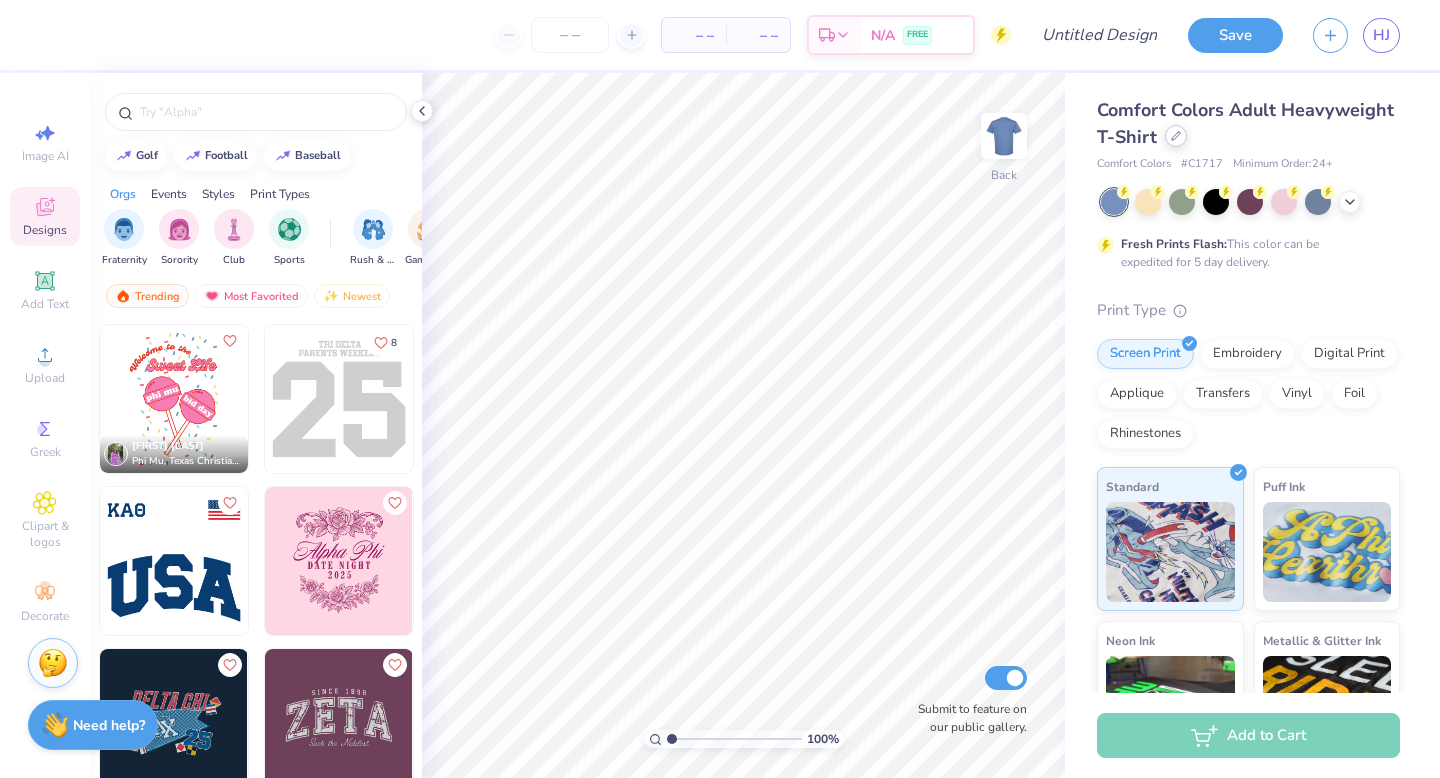 click on "Comfort Colors Adult Heavyweight T-Shirt" at bounding box center (1248, 124) 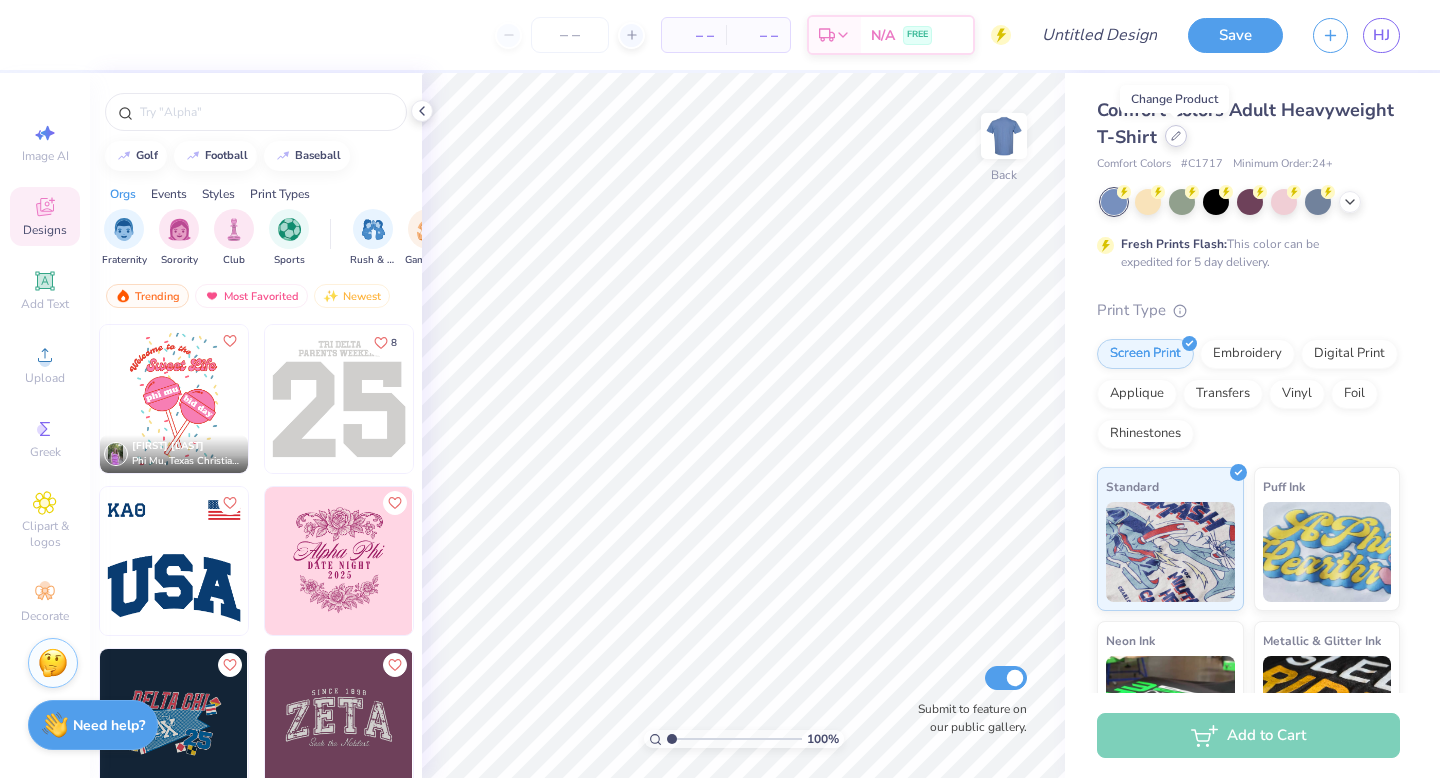 click 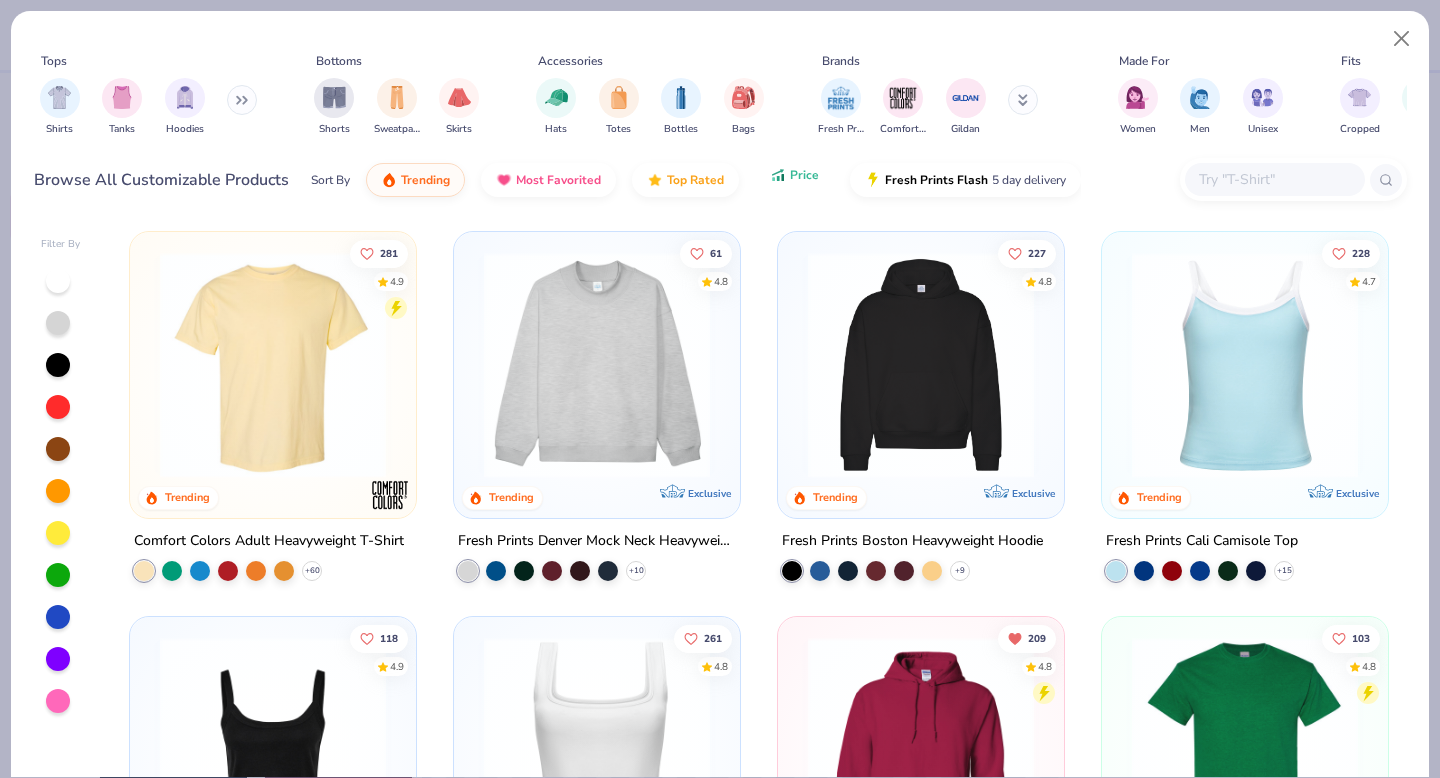 click 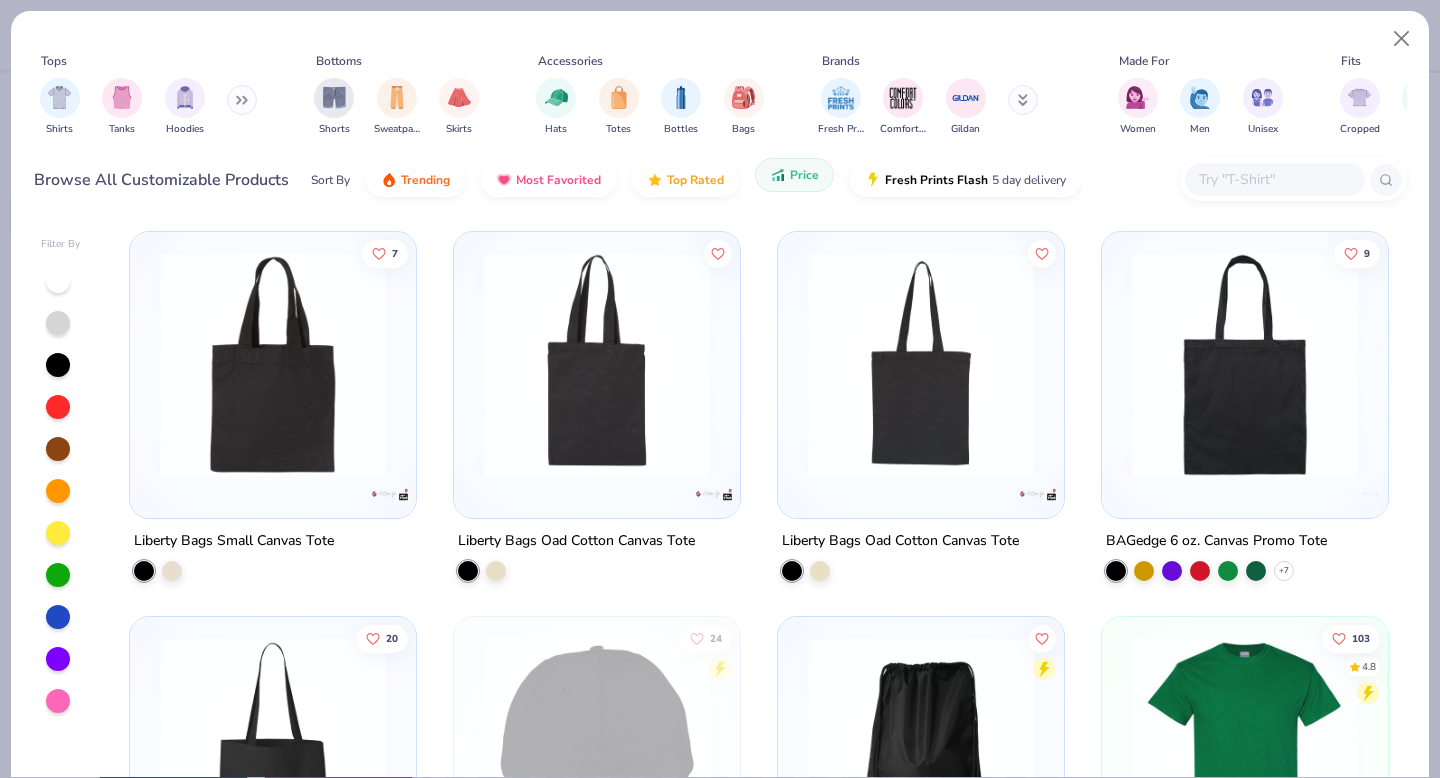 click 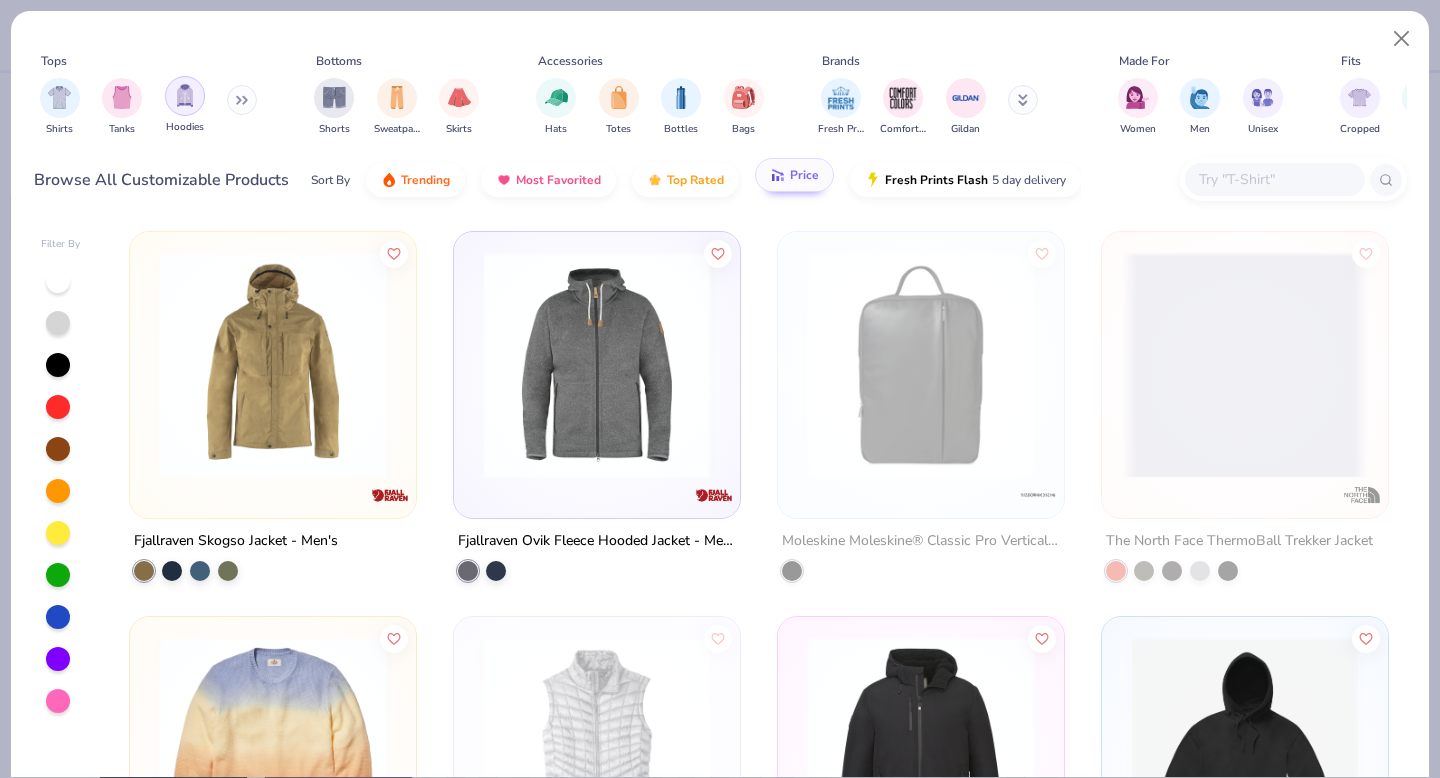 click at bounding box center (185, 95) 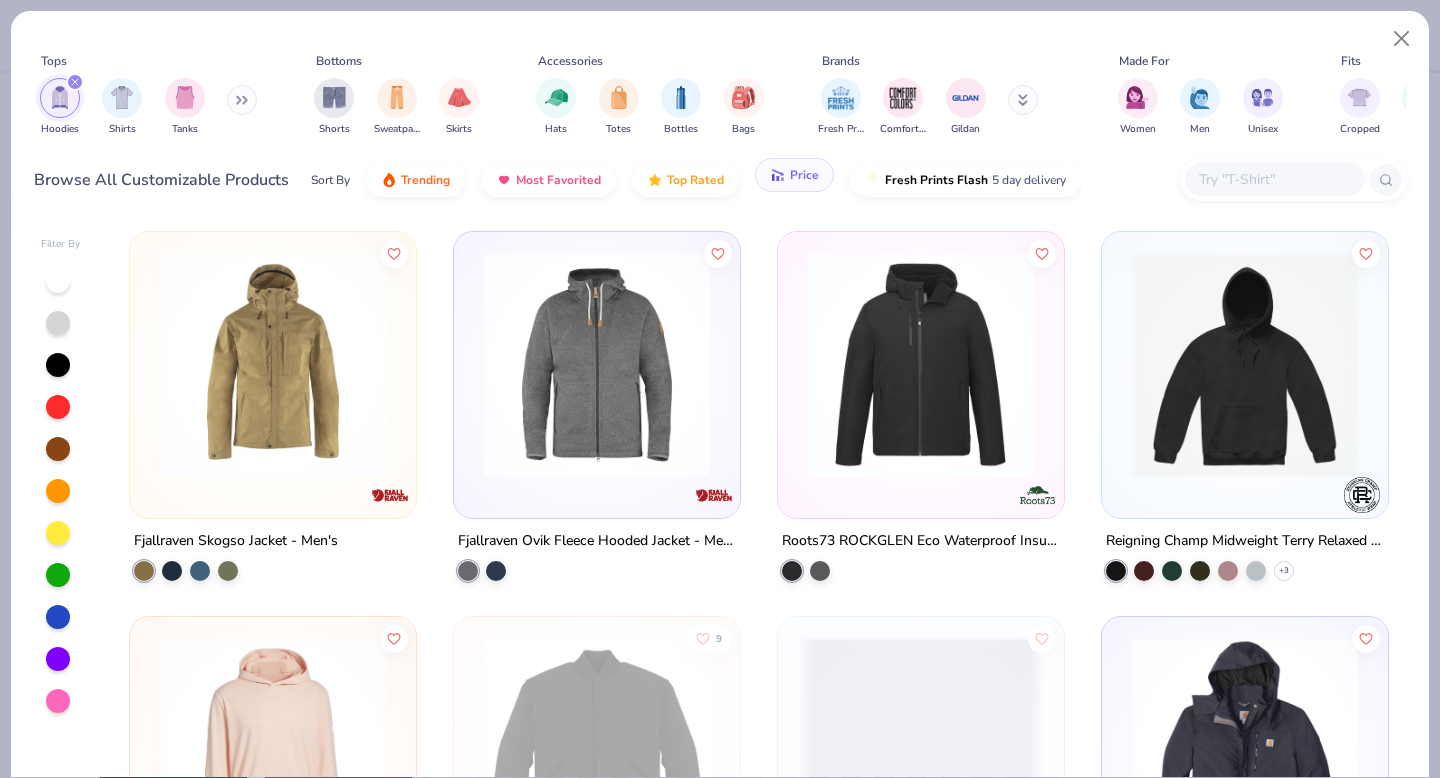 click on "Price" at bounding box center [794, 175] 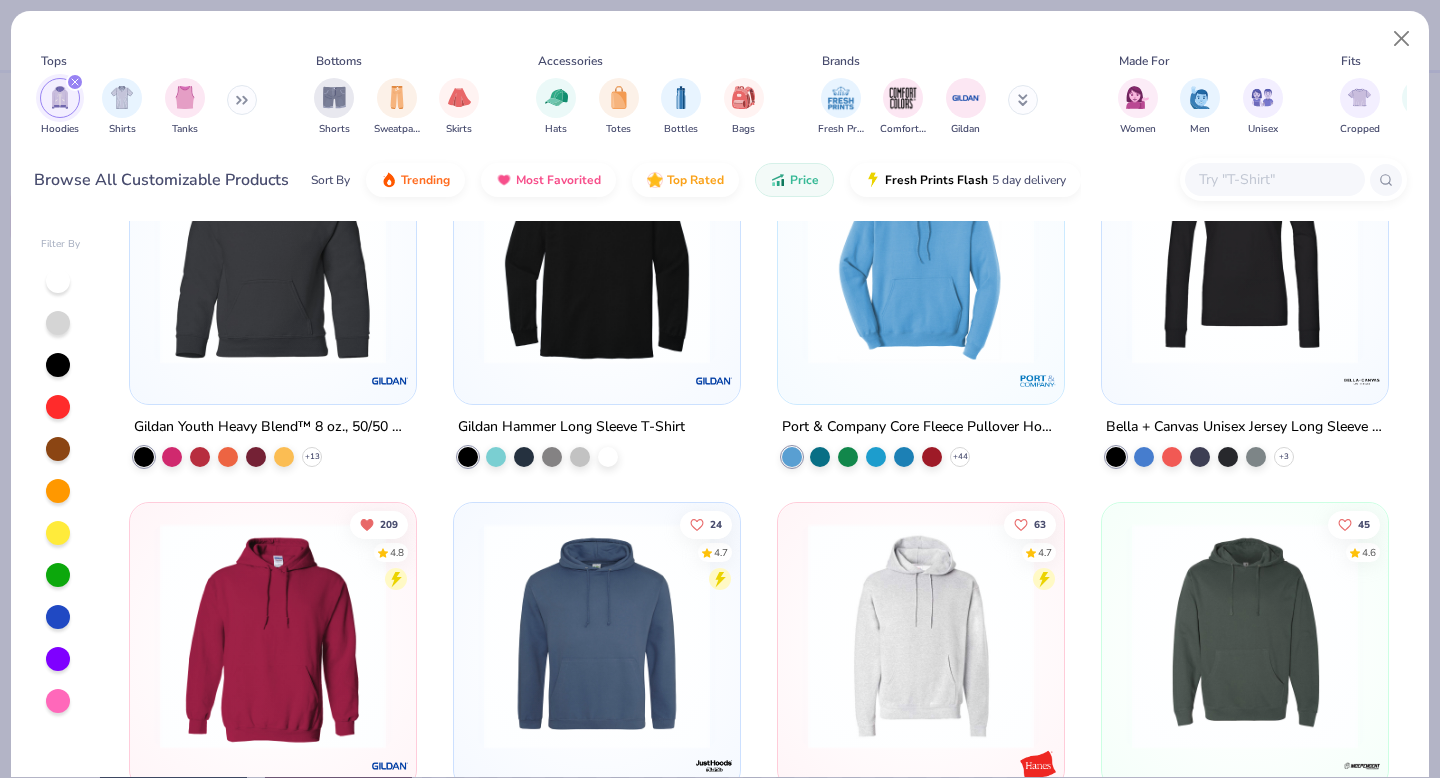scroll, scrollTop: 392, scrollLeft: 0, axis: vertical 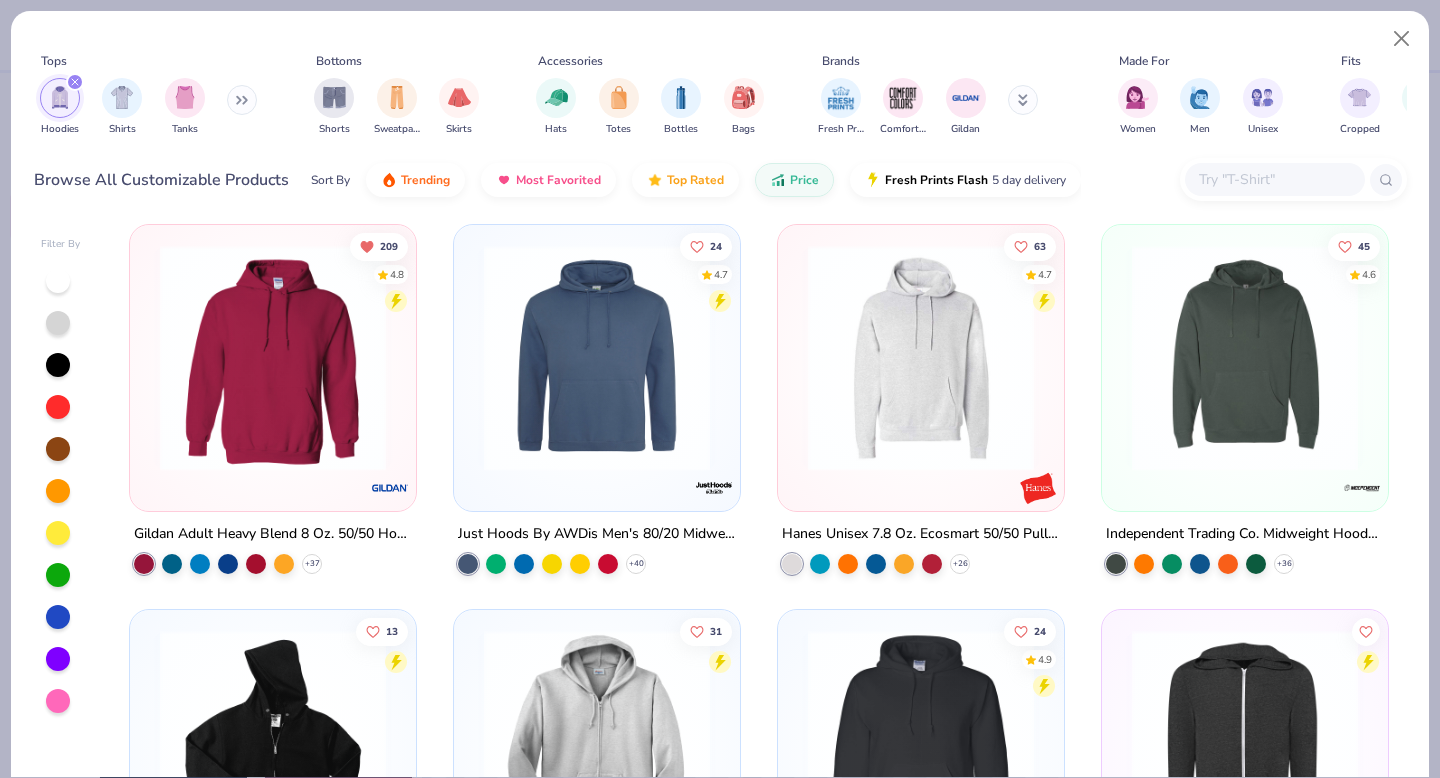 click at bounding box center (273, 358) 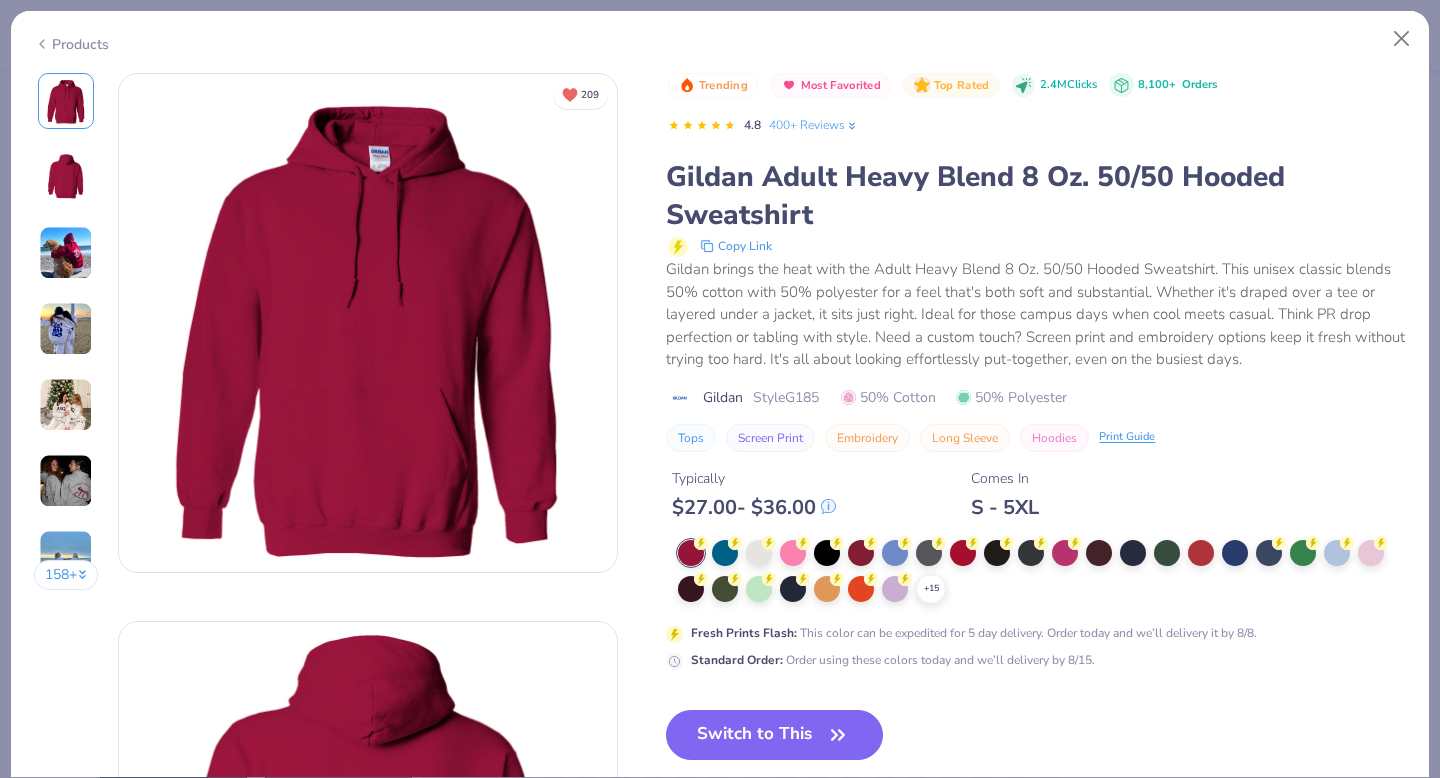 click on "$ 27.00  - $ 36.00" at bounding box center (754, 507) 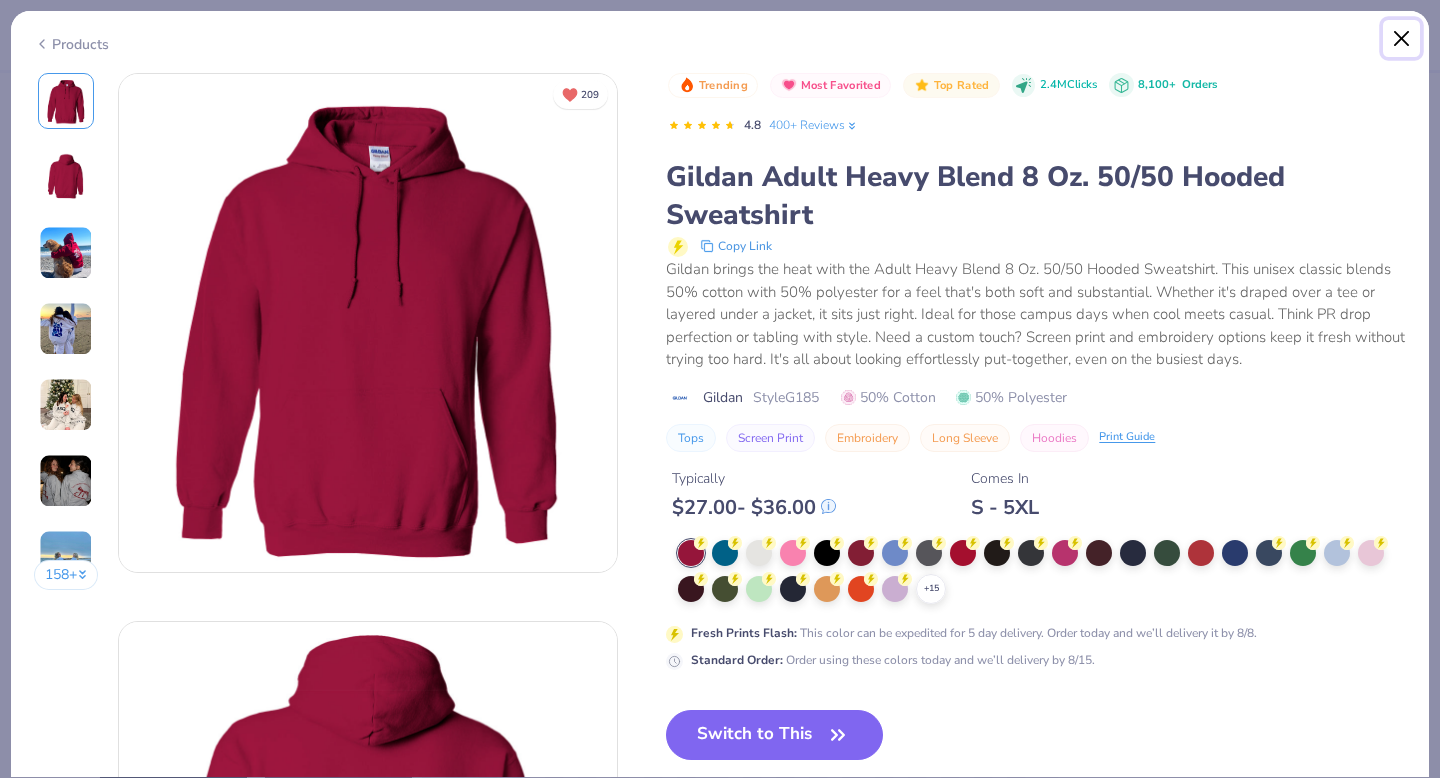 click at bounding box center (1402, 39) 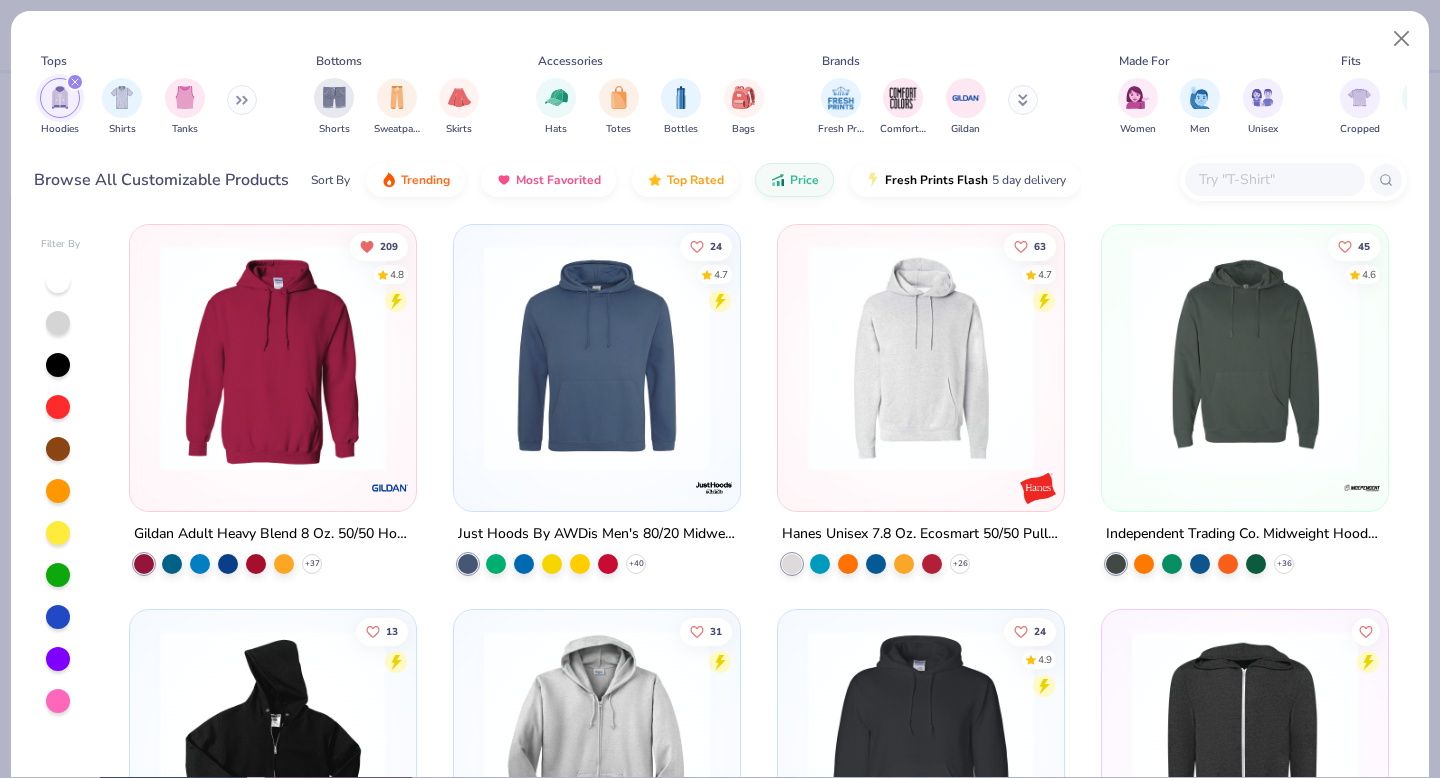 click at bounding box center (921, 358) 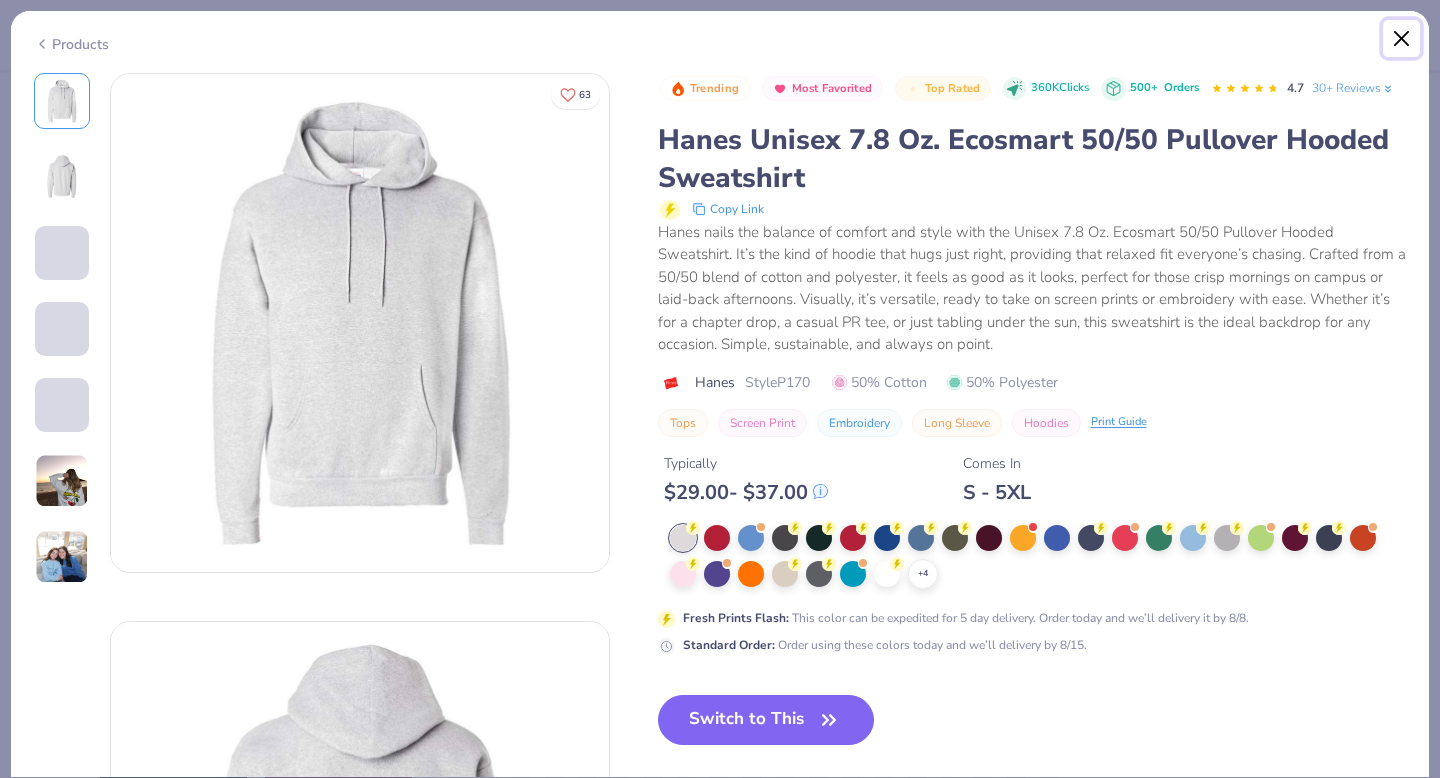 click at bounding box center (1402, 39) 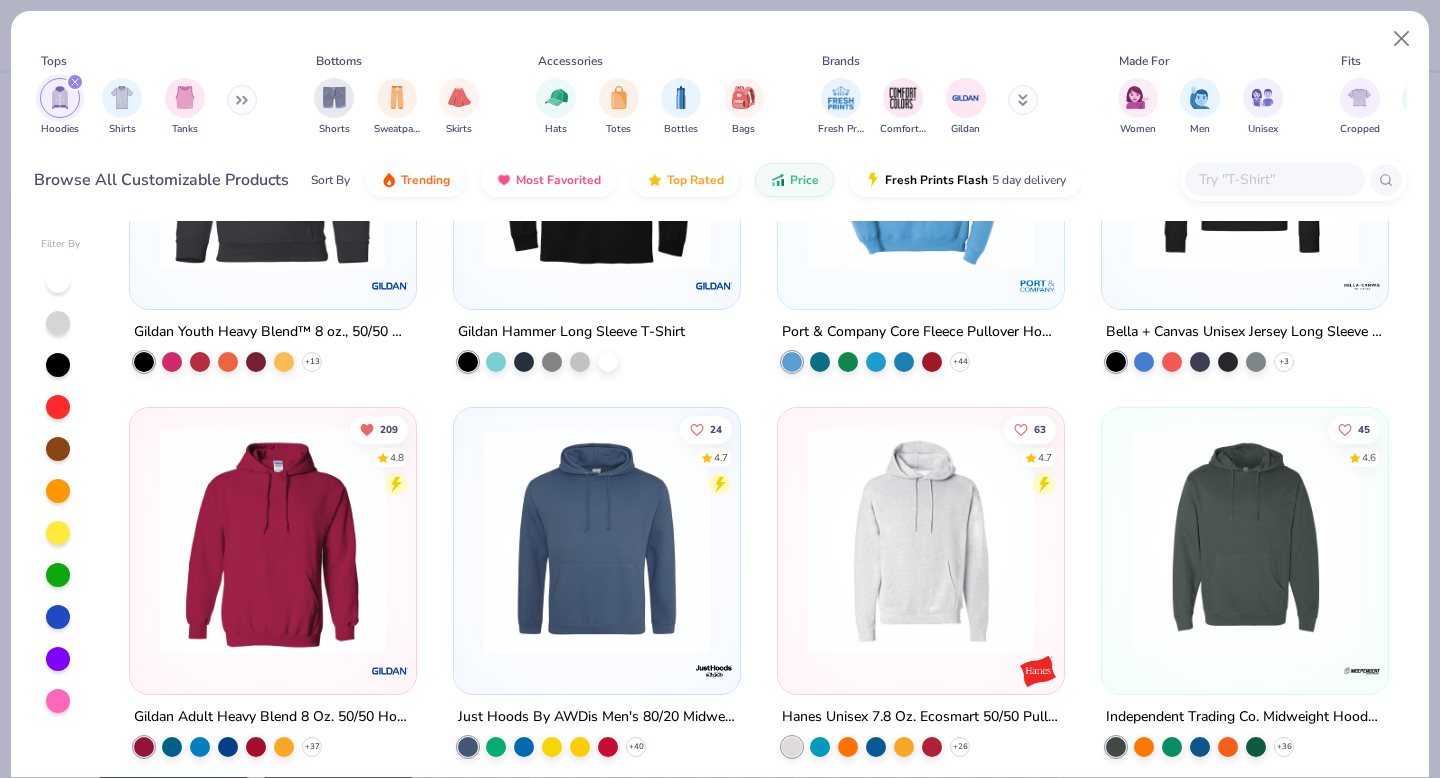 scroll, scrollTop: 0, scrollLeft: 0, axis: both 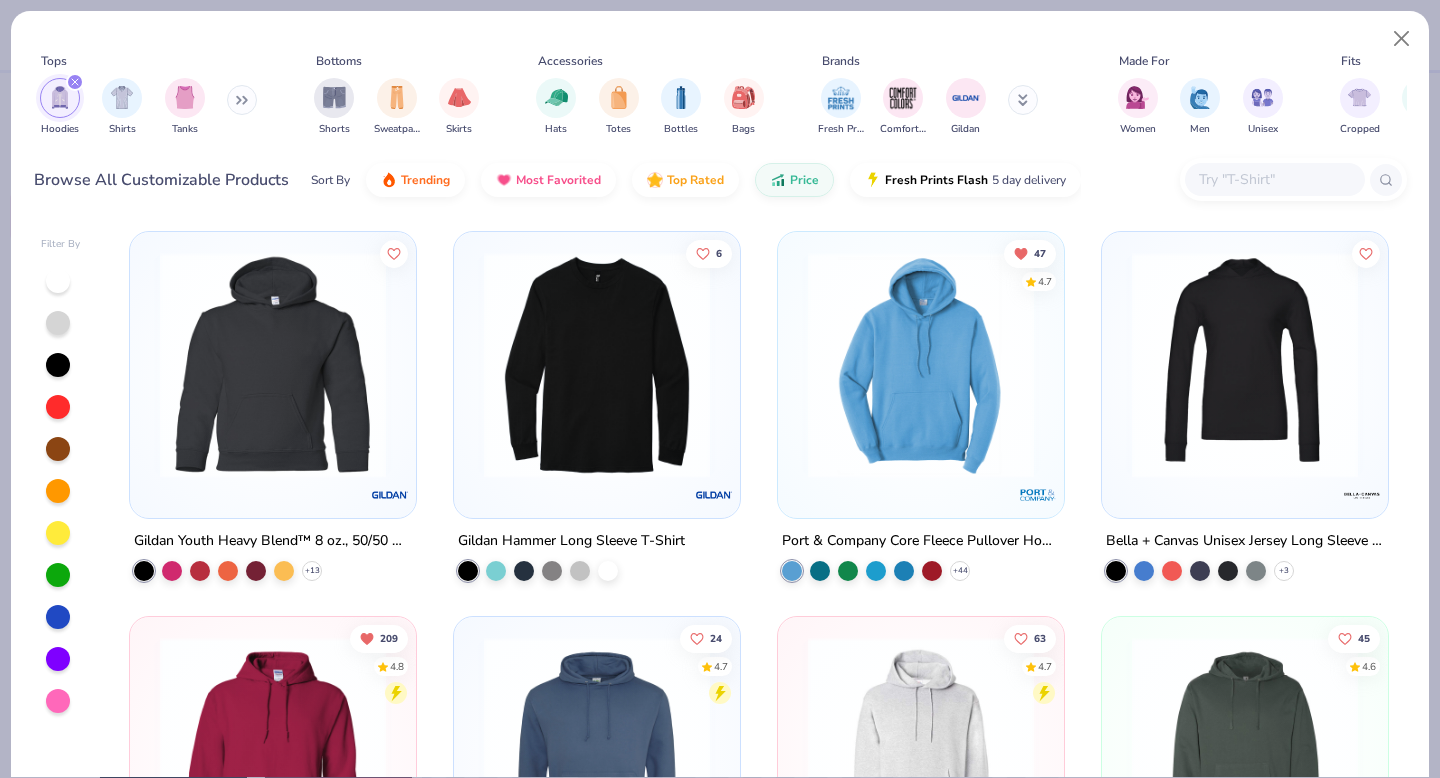 click at bounding box center (921, 365) 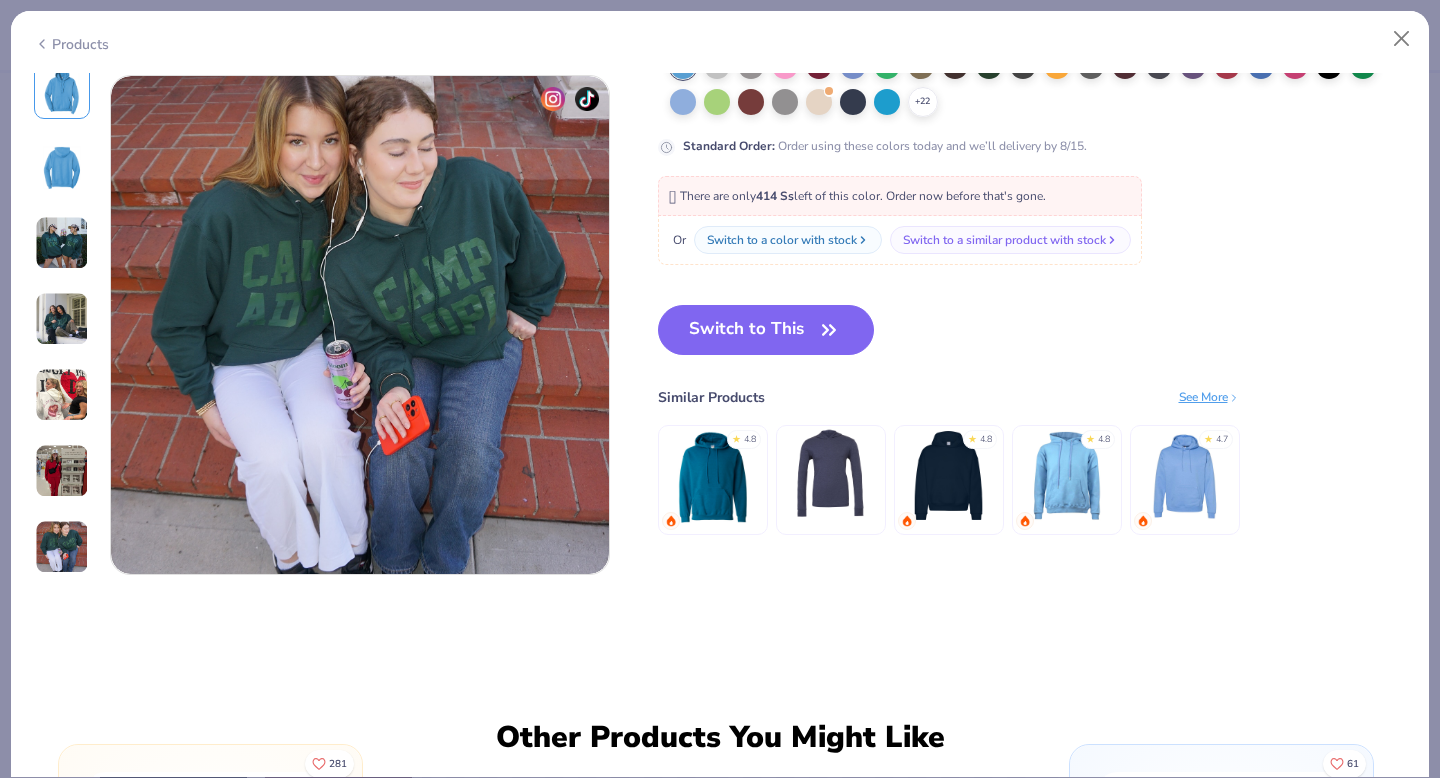 scroll, scrollTop: 3298, scrollLeft: 0, axis: vertical 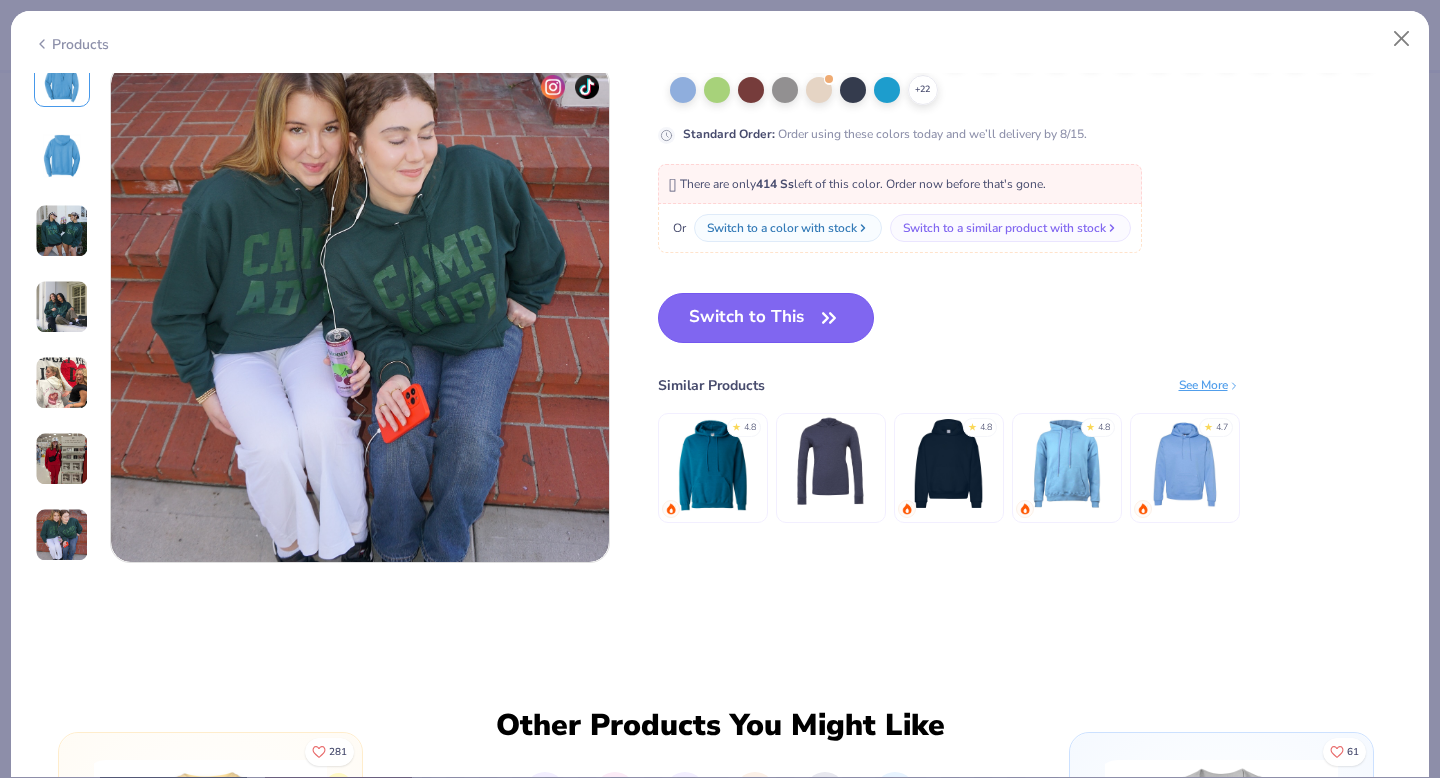 click on "Switch to This" at bounding box center [766, 318] 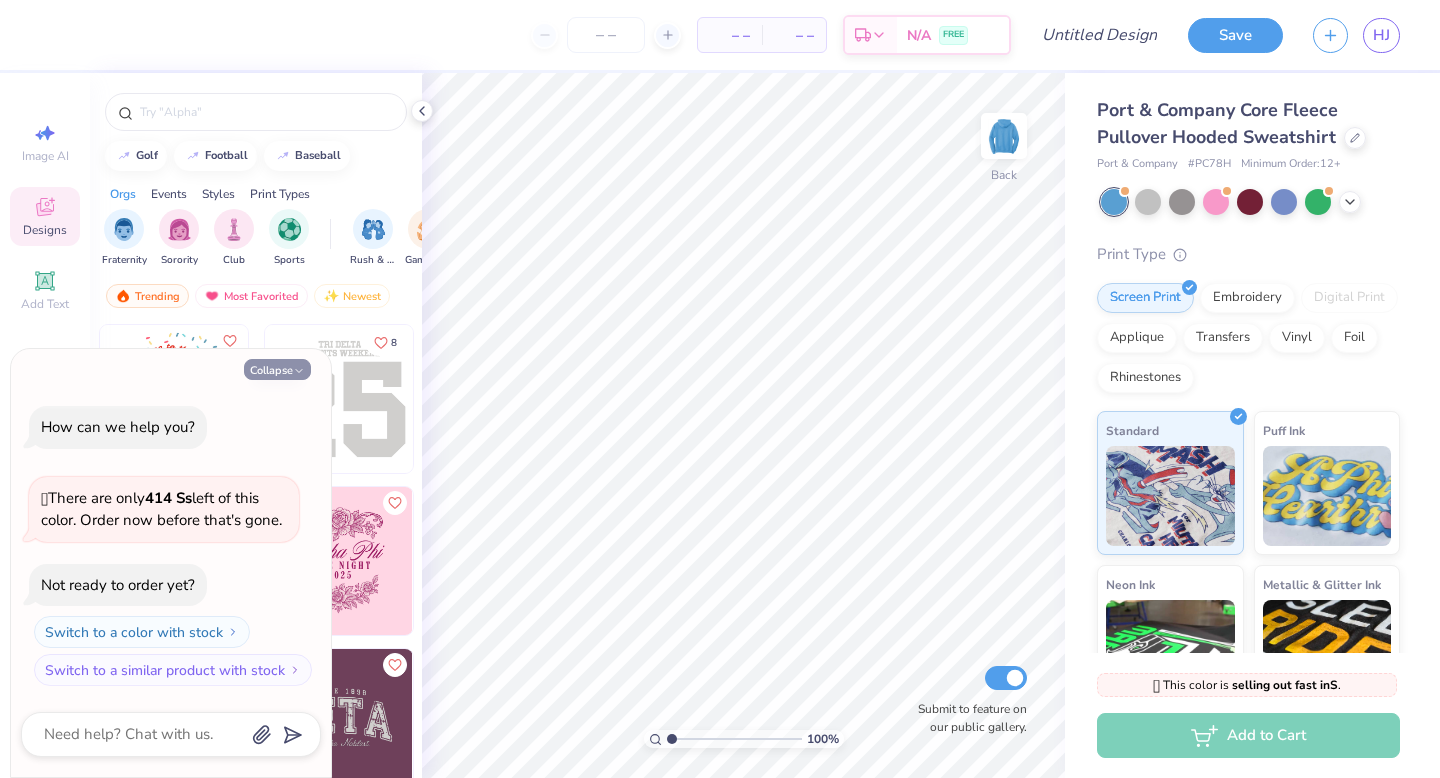 click 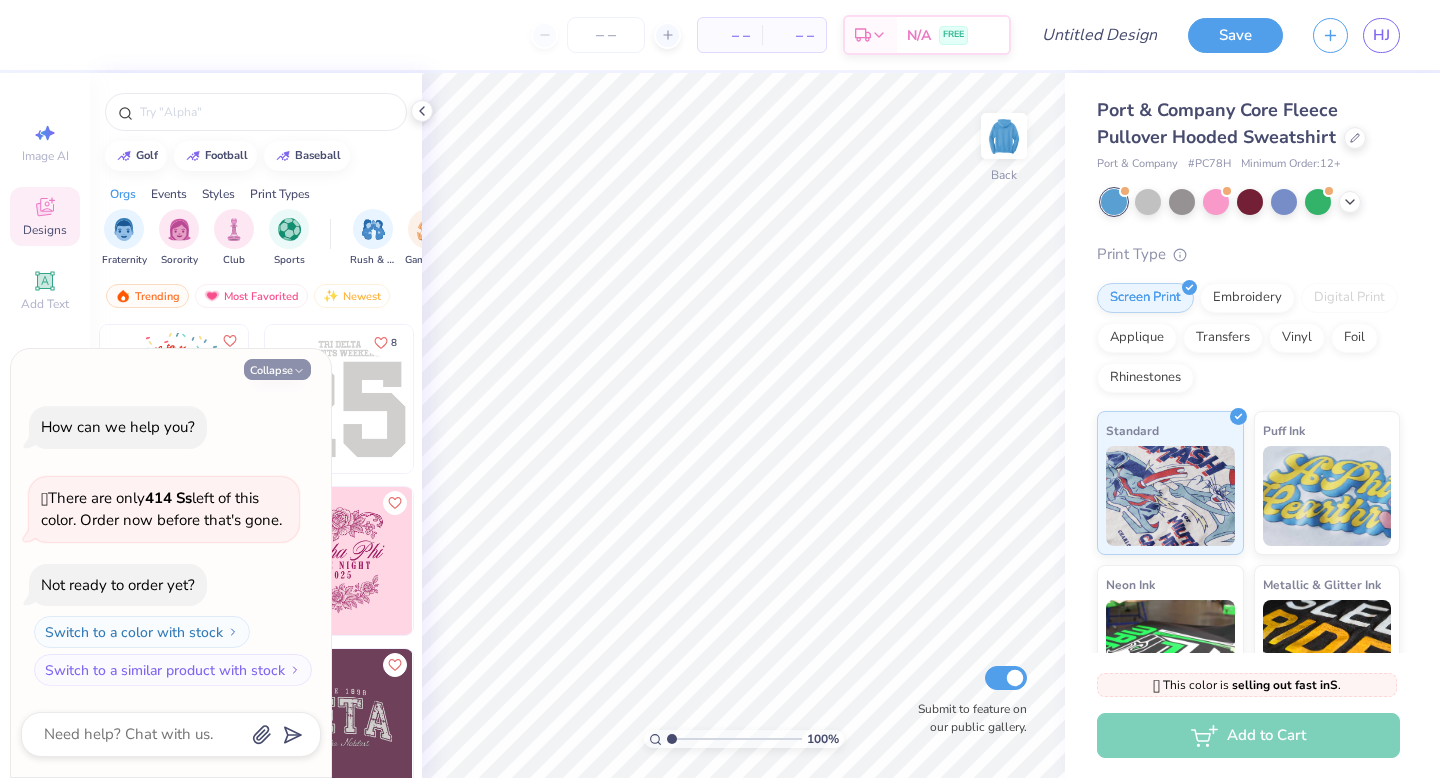 type on "x" 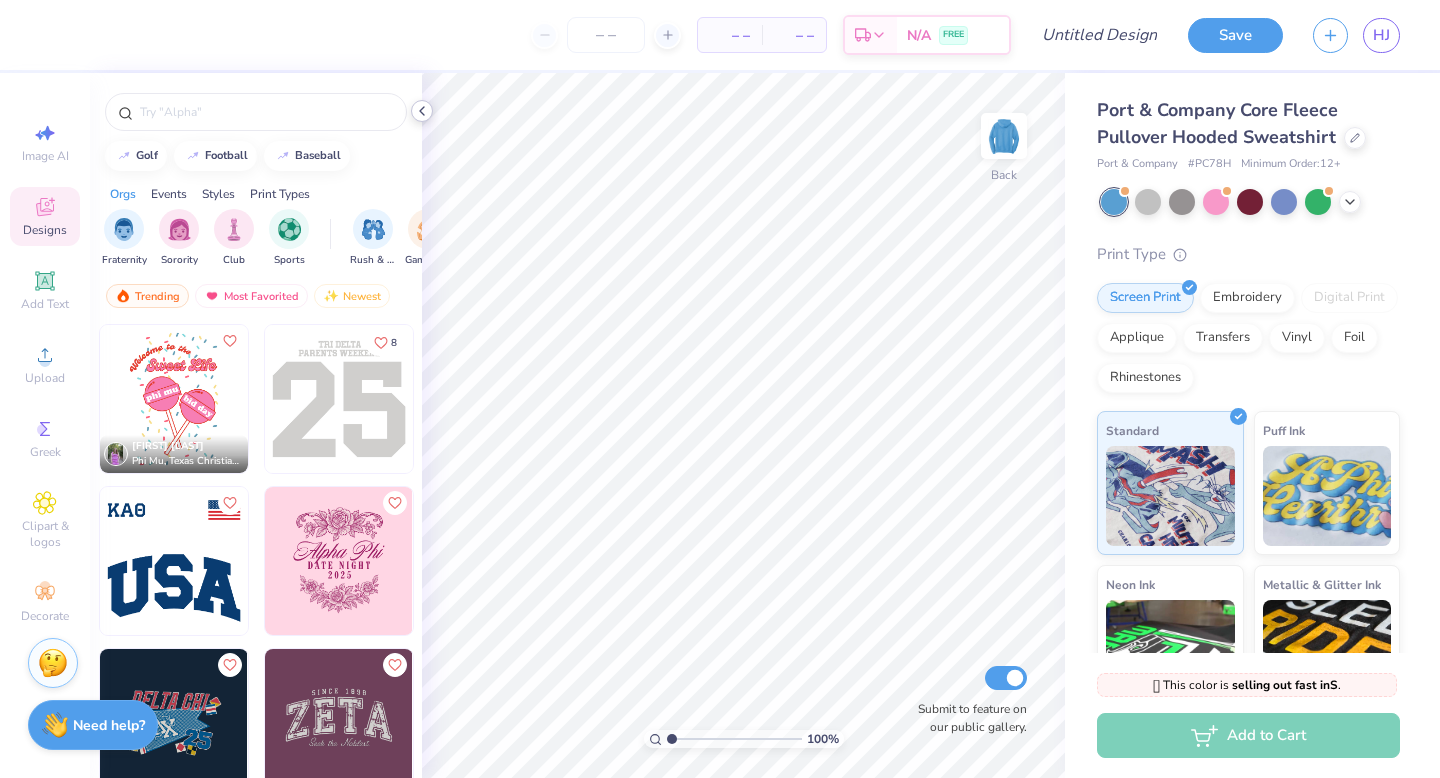 click at bounding box center (422, 111) 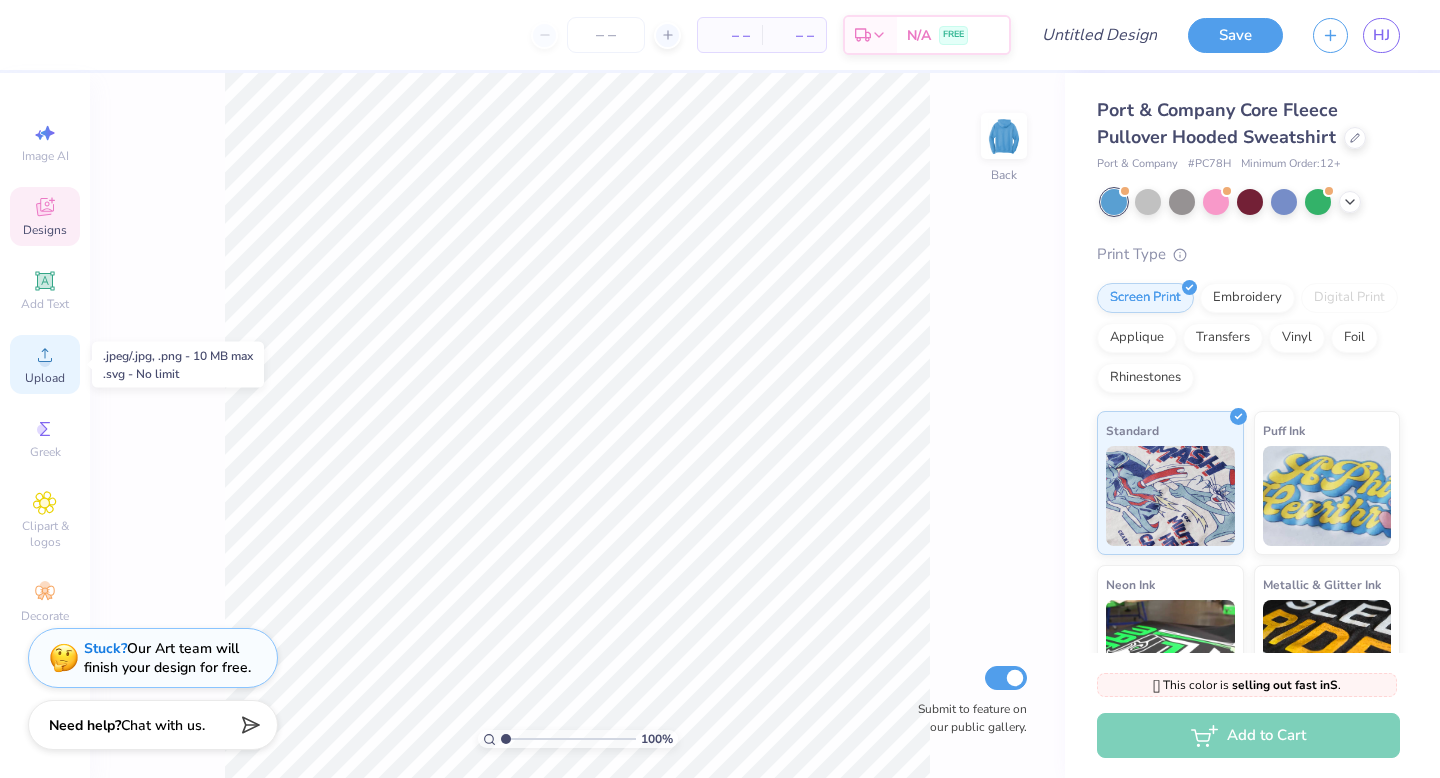 click on "Upload" at bounding box center (45, 378) 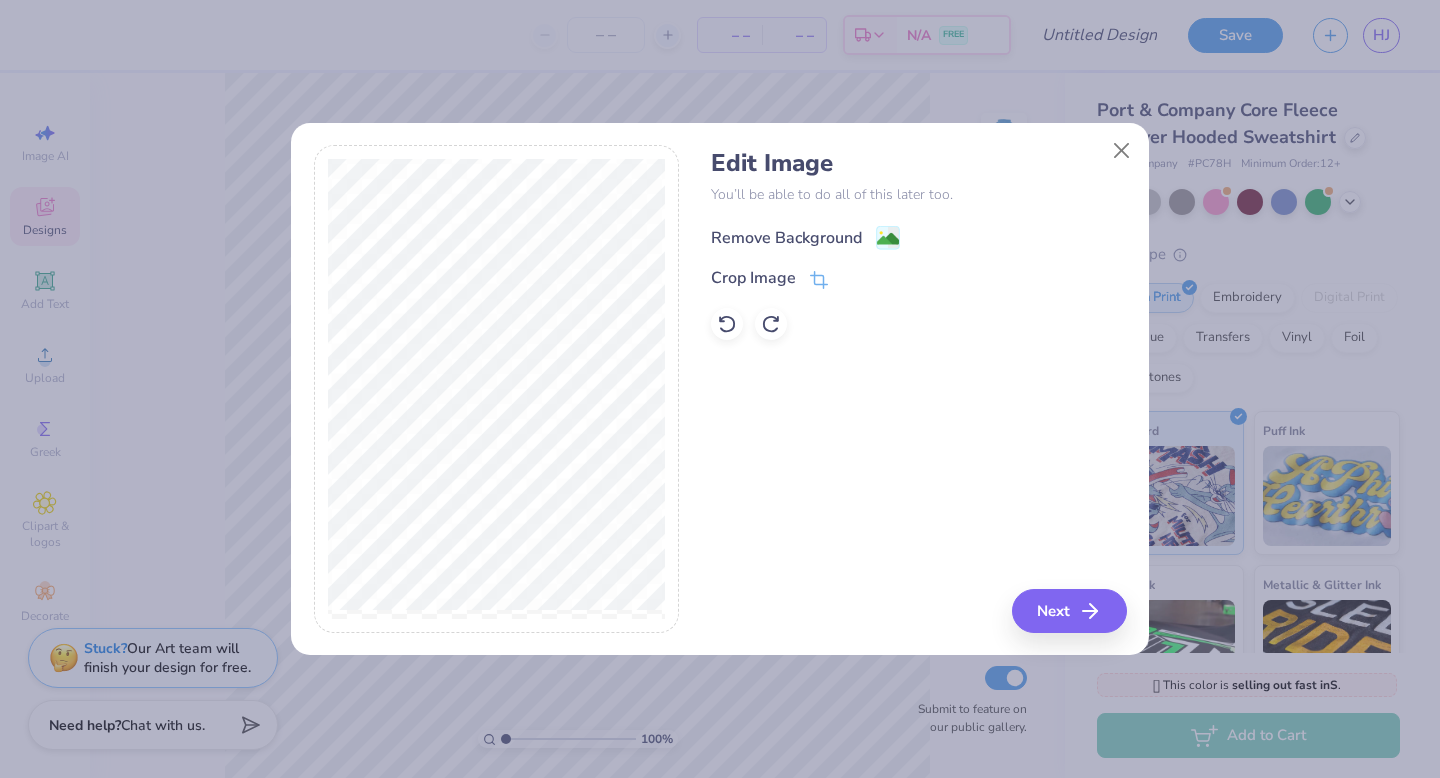 click on "Remove Background" at bounding box center [786, 238] 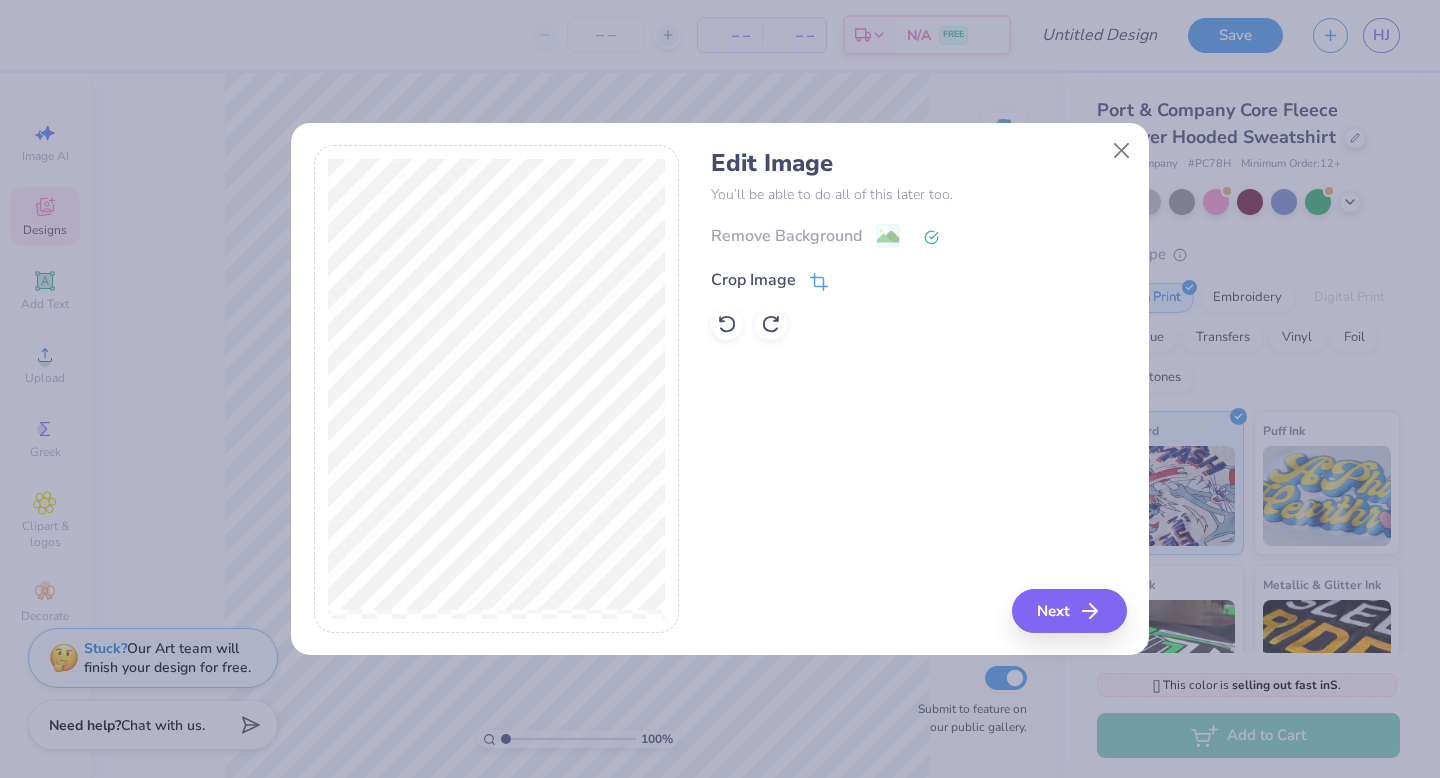 click 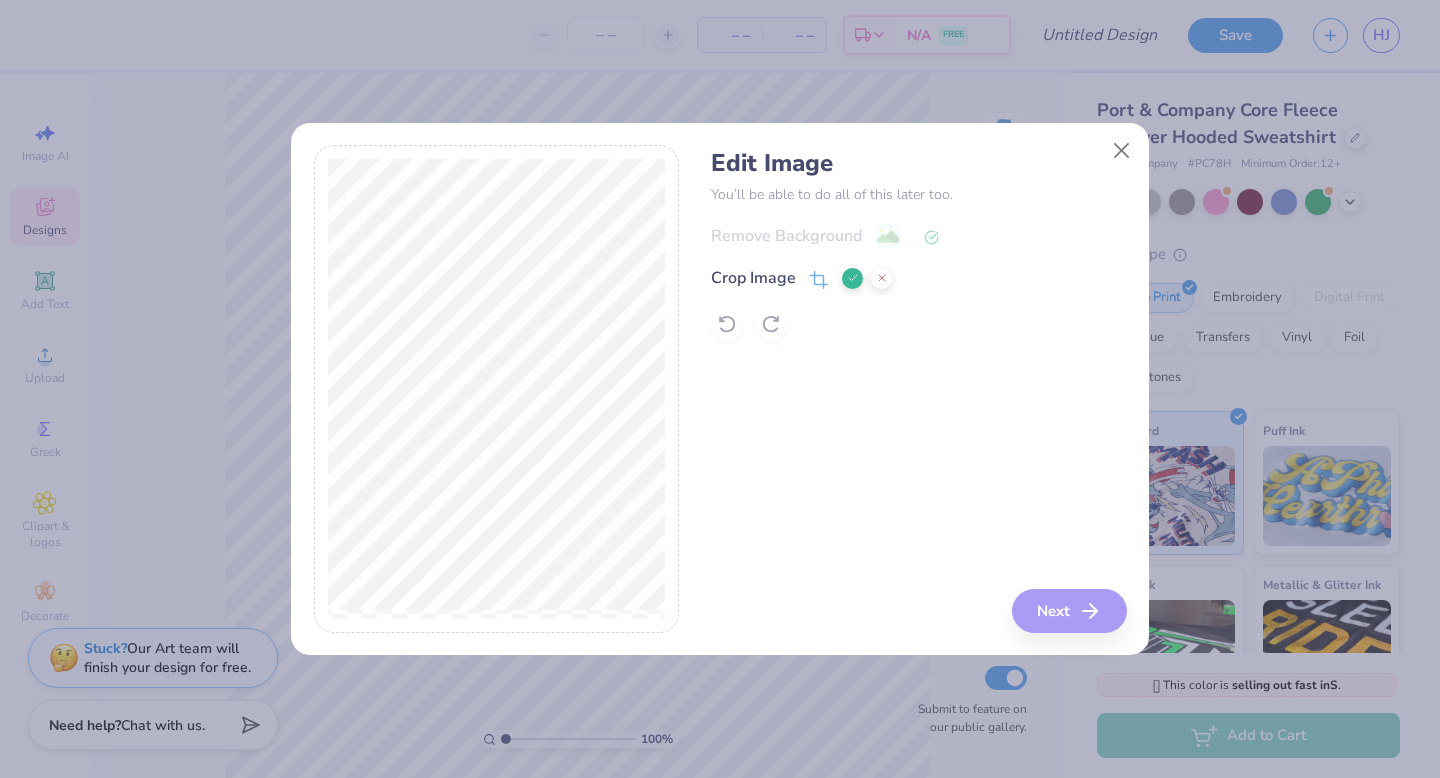 click on "Edit Image You’ll be able to do all of this later too. Remove Background Crop Image Next" at bounding box center (918, 389) 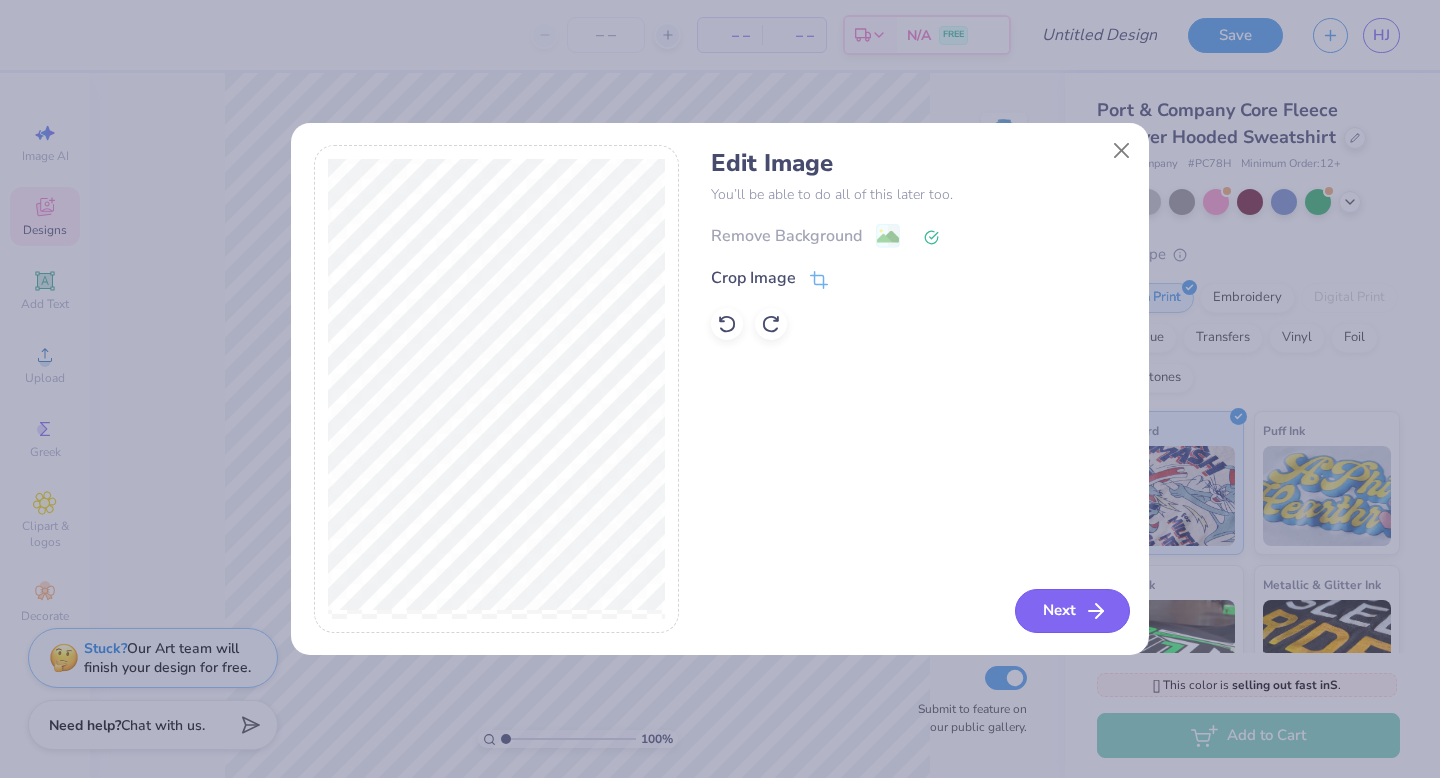 click 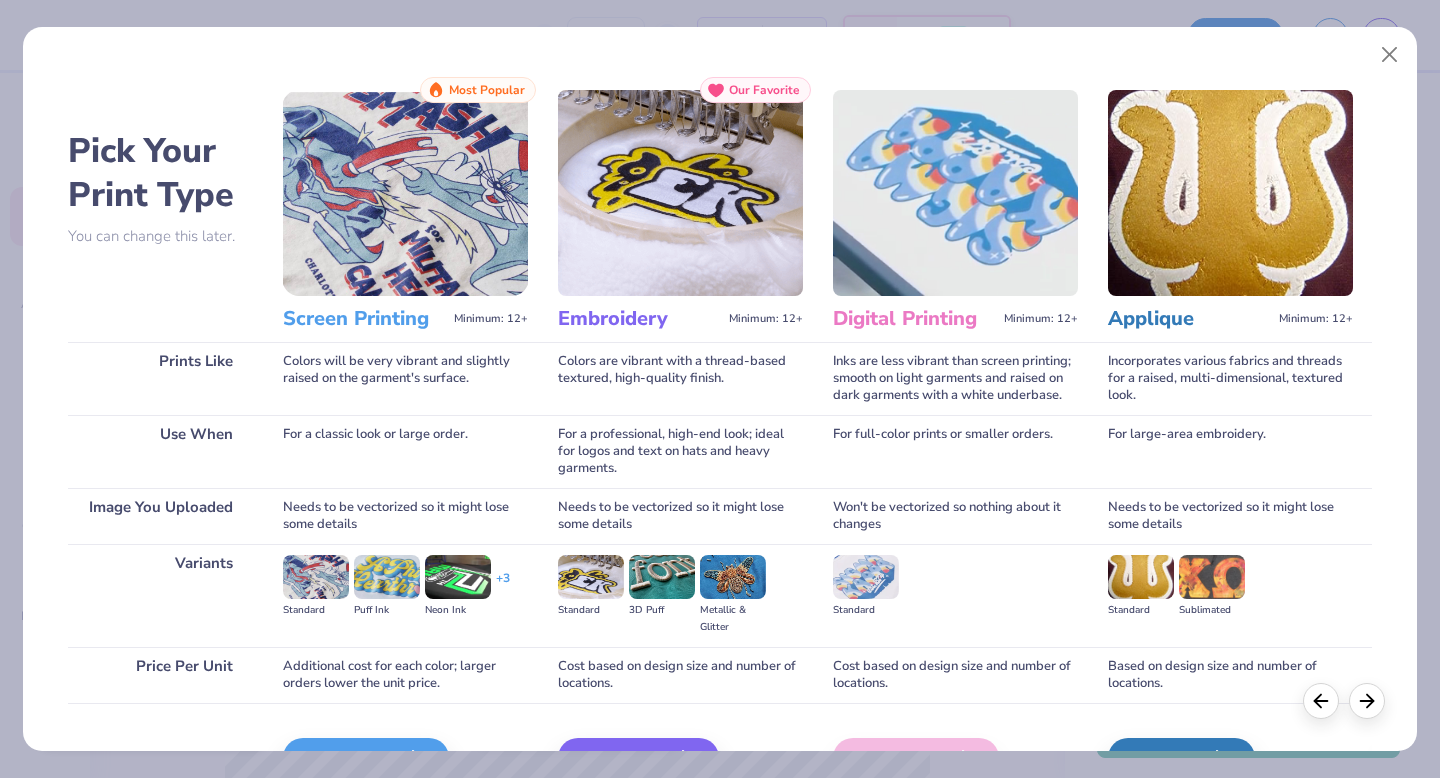scroll, scrollTop: 119, scrollLeft: 0, axis: vertical 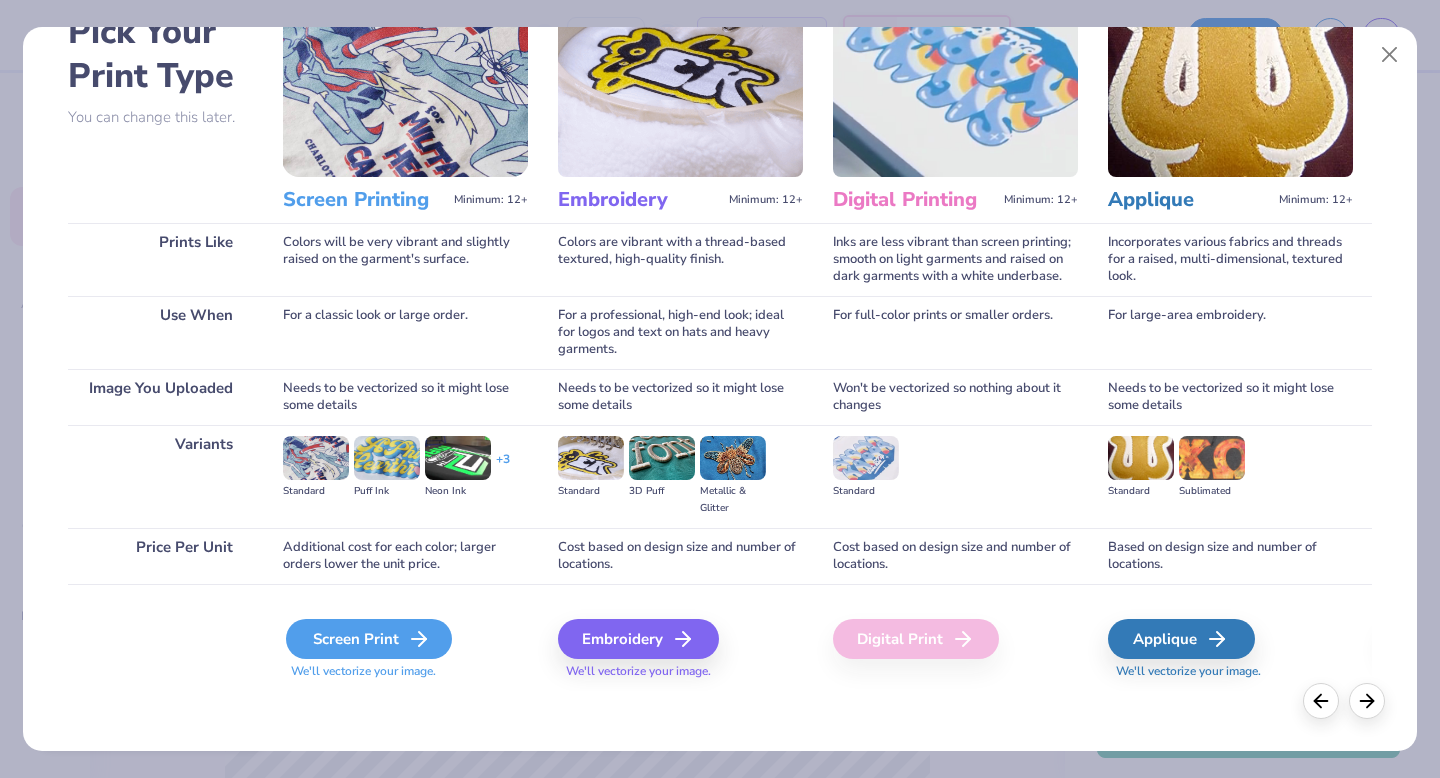 click on "Screen Print" at bounding box center [369, 639] 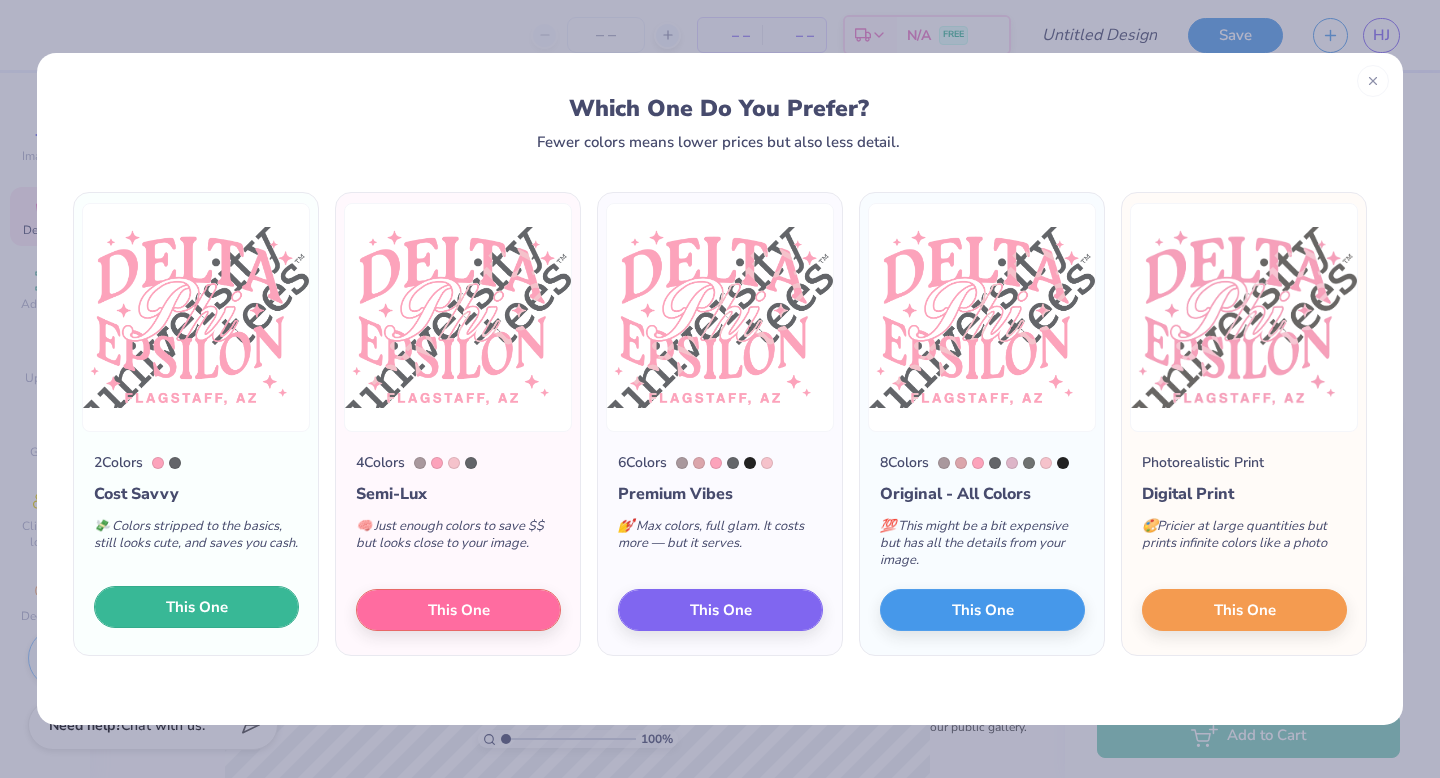 click on "This One" at bounding box center (196, 607) 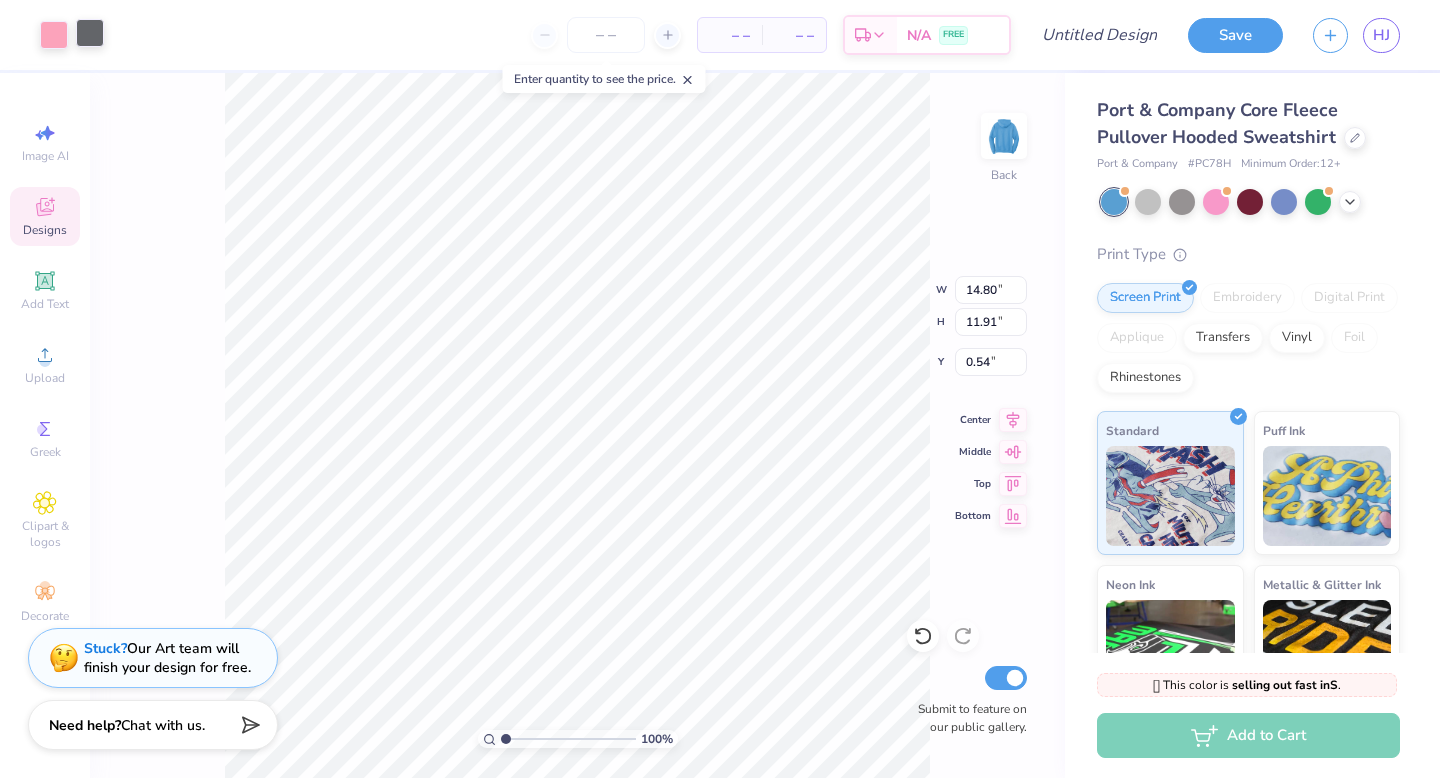 click at bounding box center [90, 33] 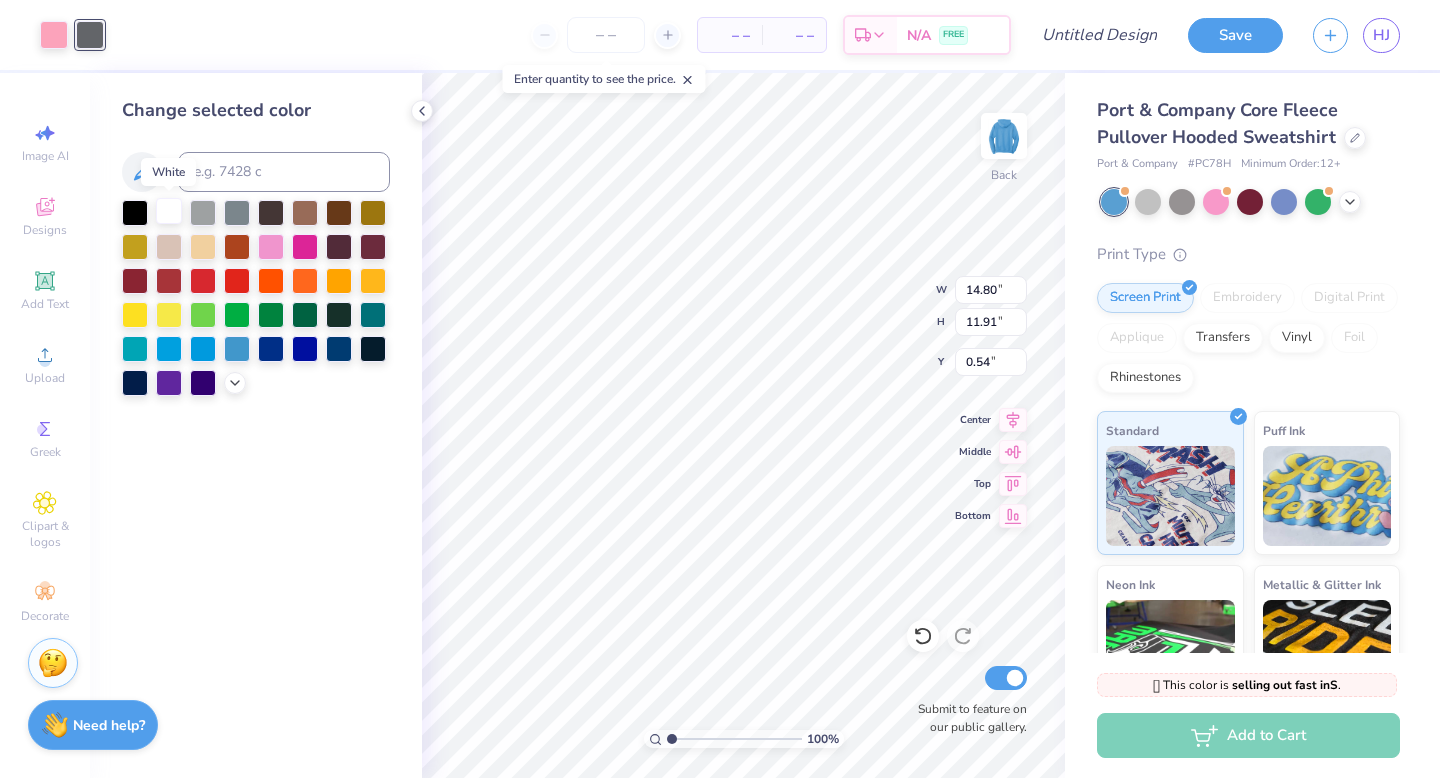 click at bounding box center [169, 211] 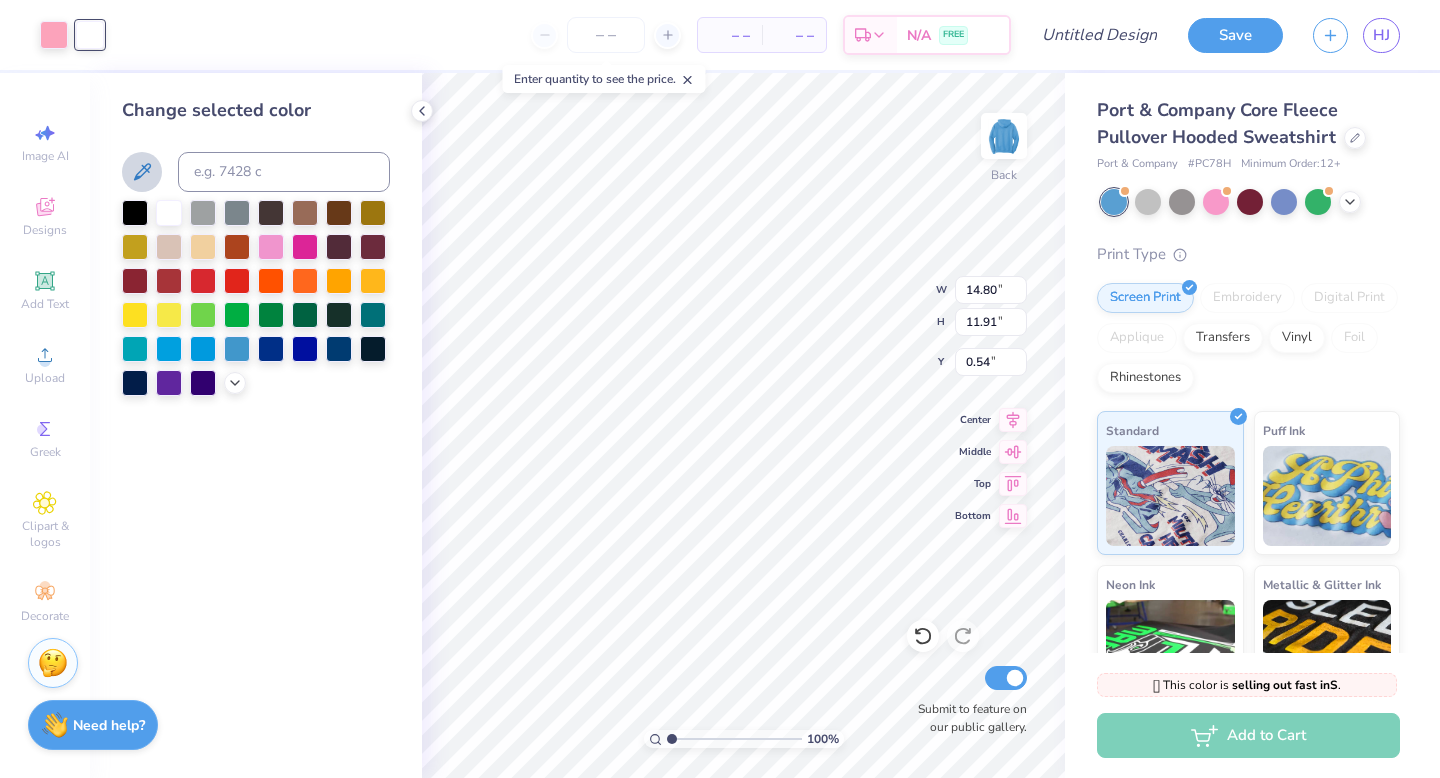 click 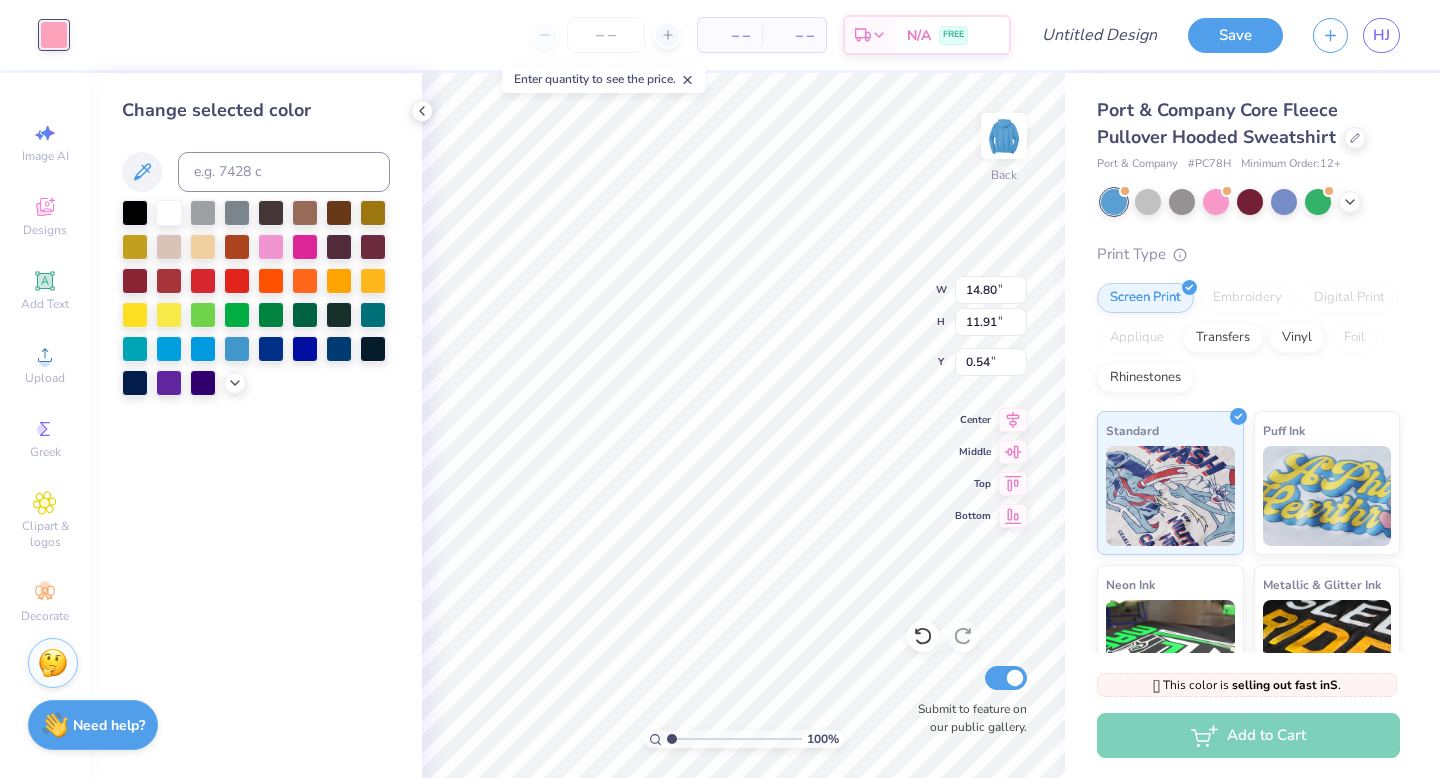 click on "Change selected color" at bounding box center [256, 425] 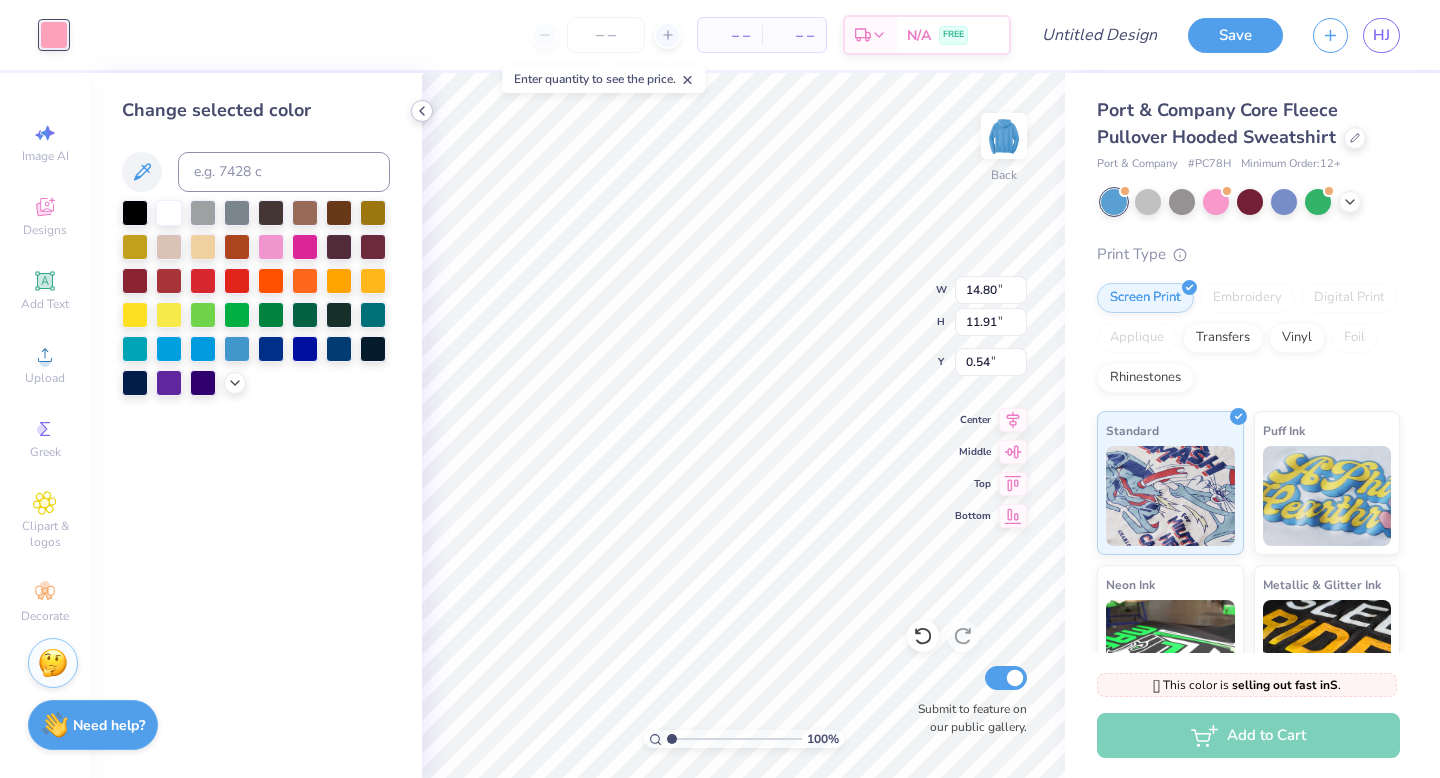click 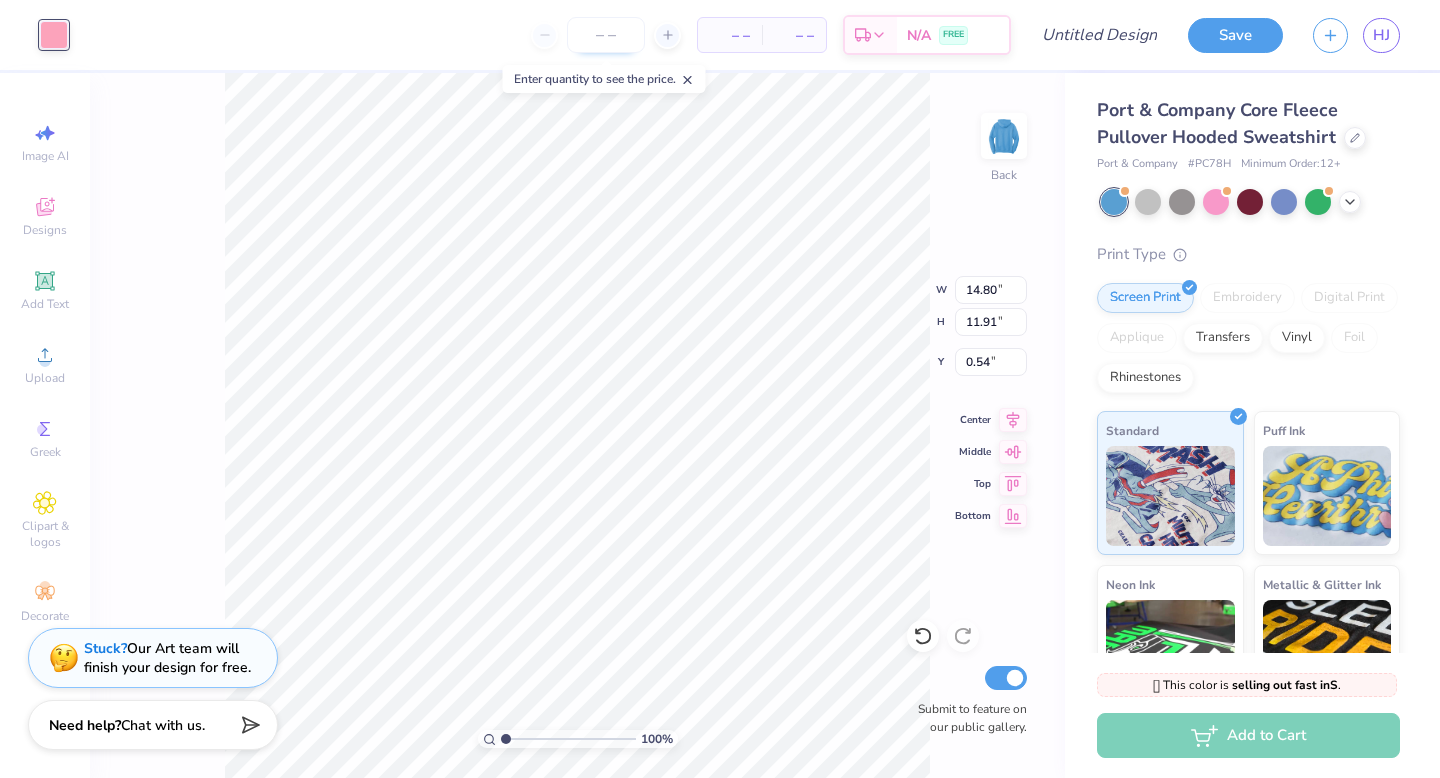 click at bounding box center [606, 35] 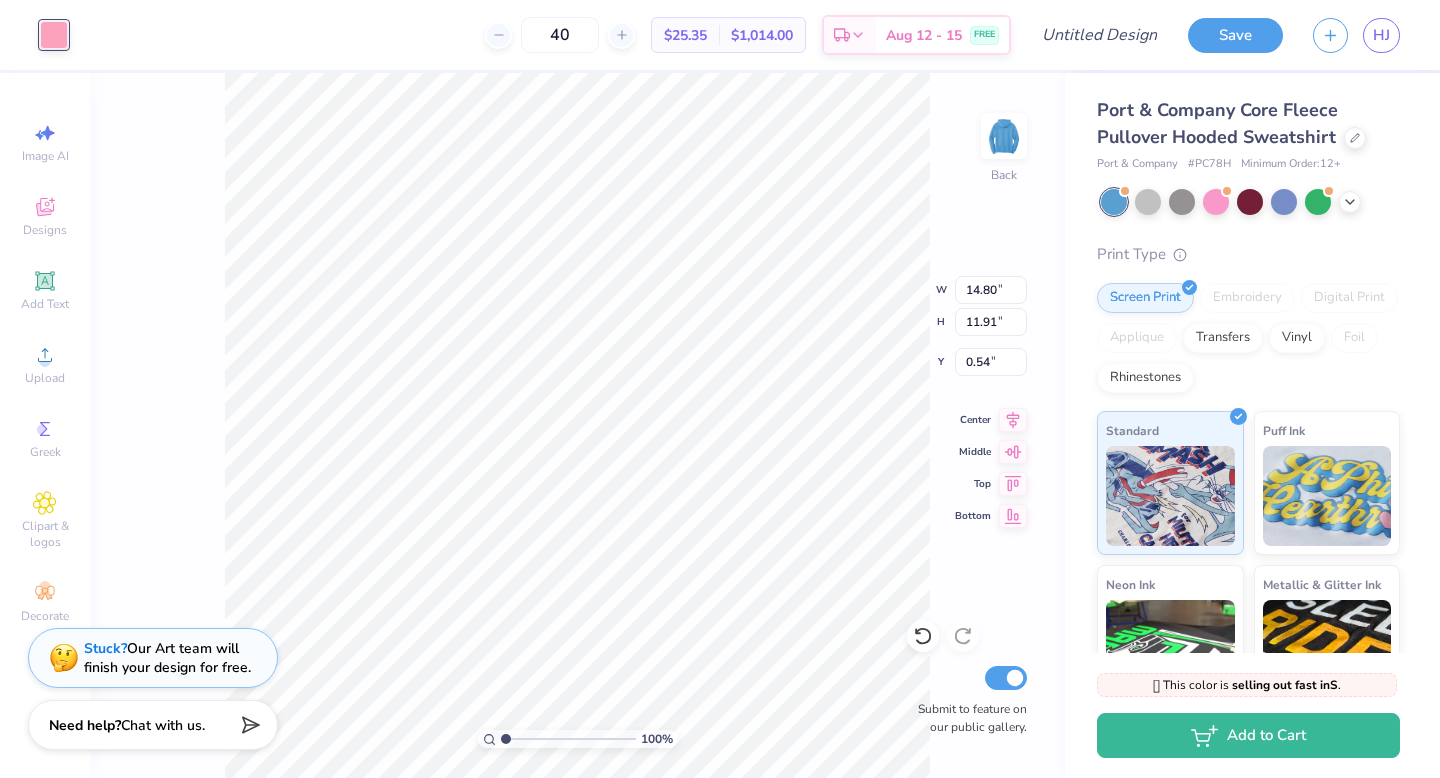 type on "40" 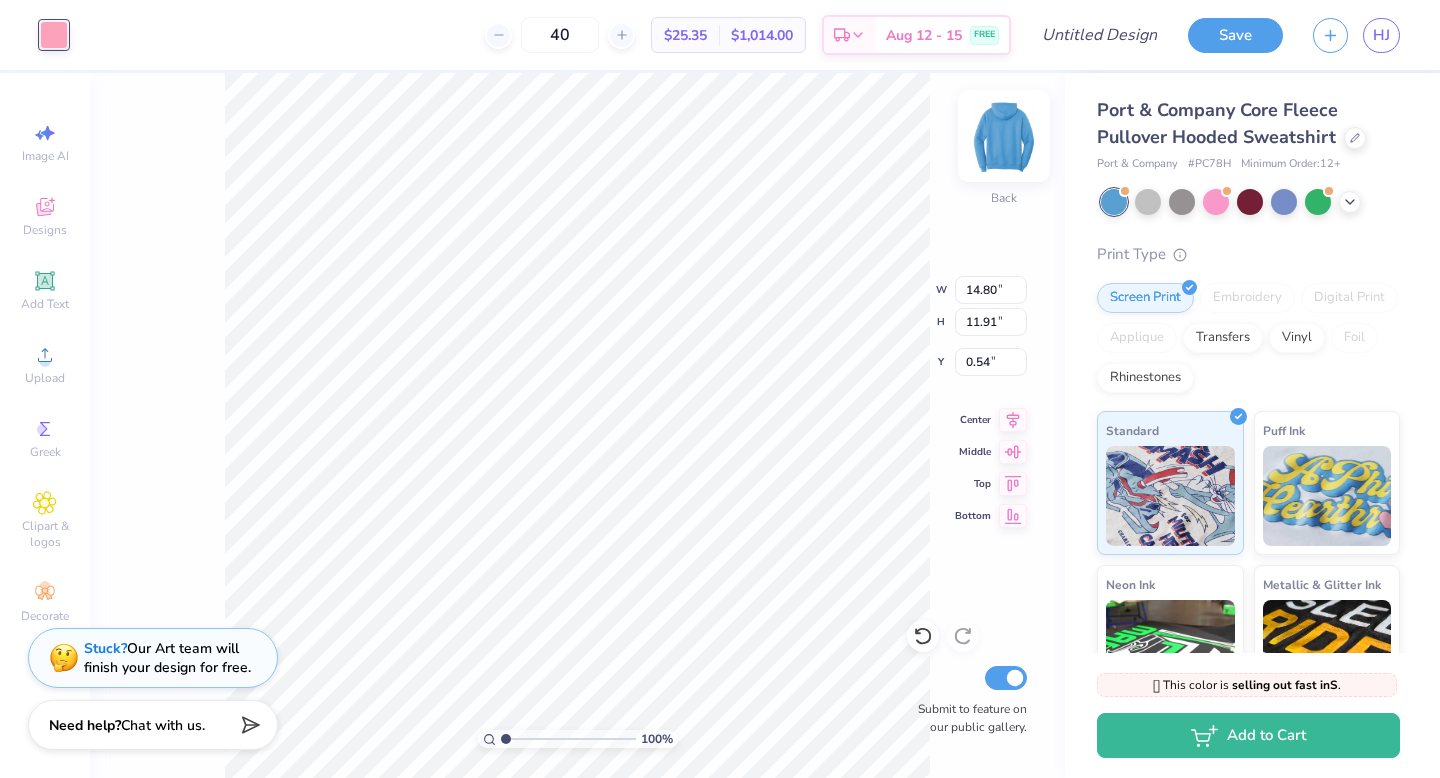 click at bounding box center (1004, 136) 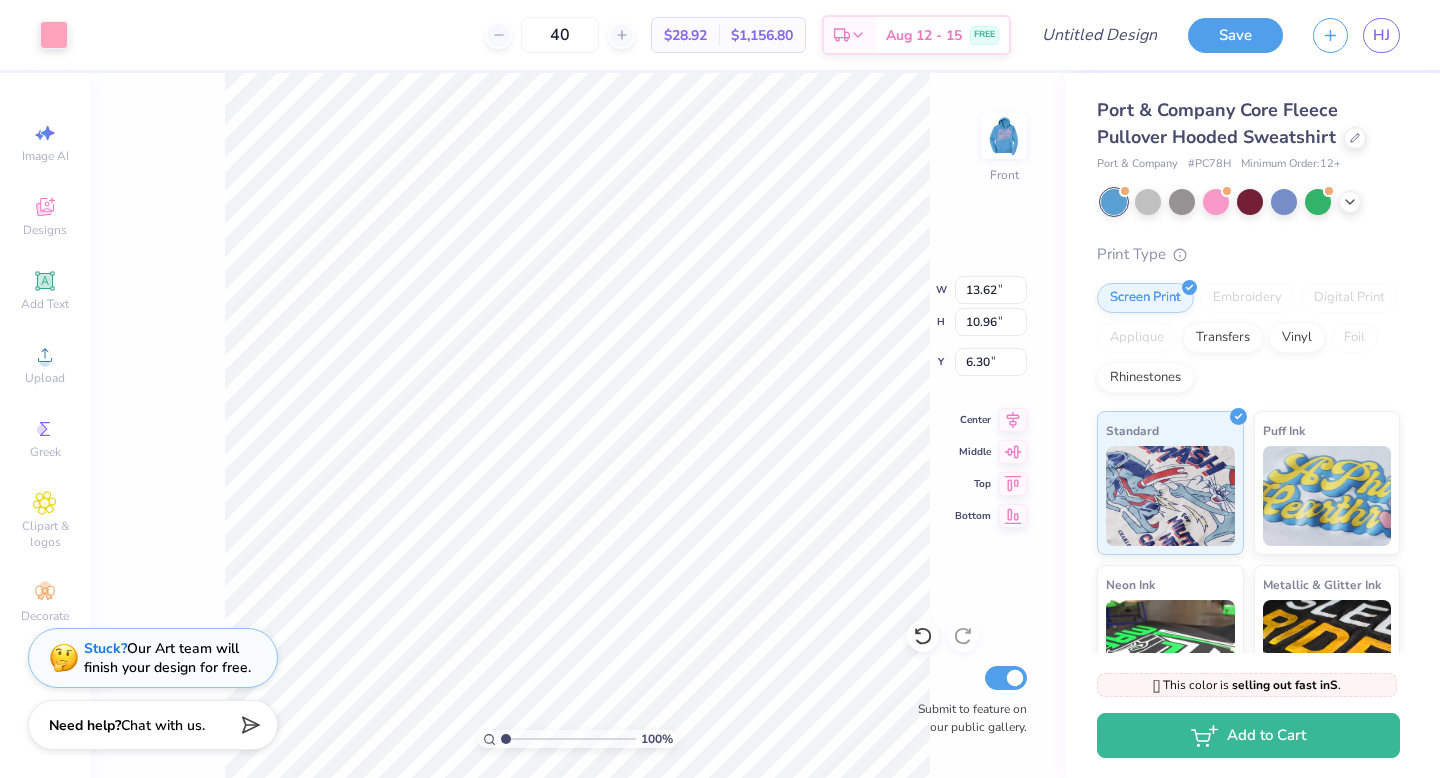 type on "11.16" 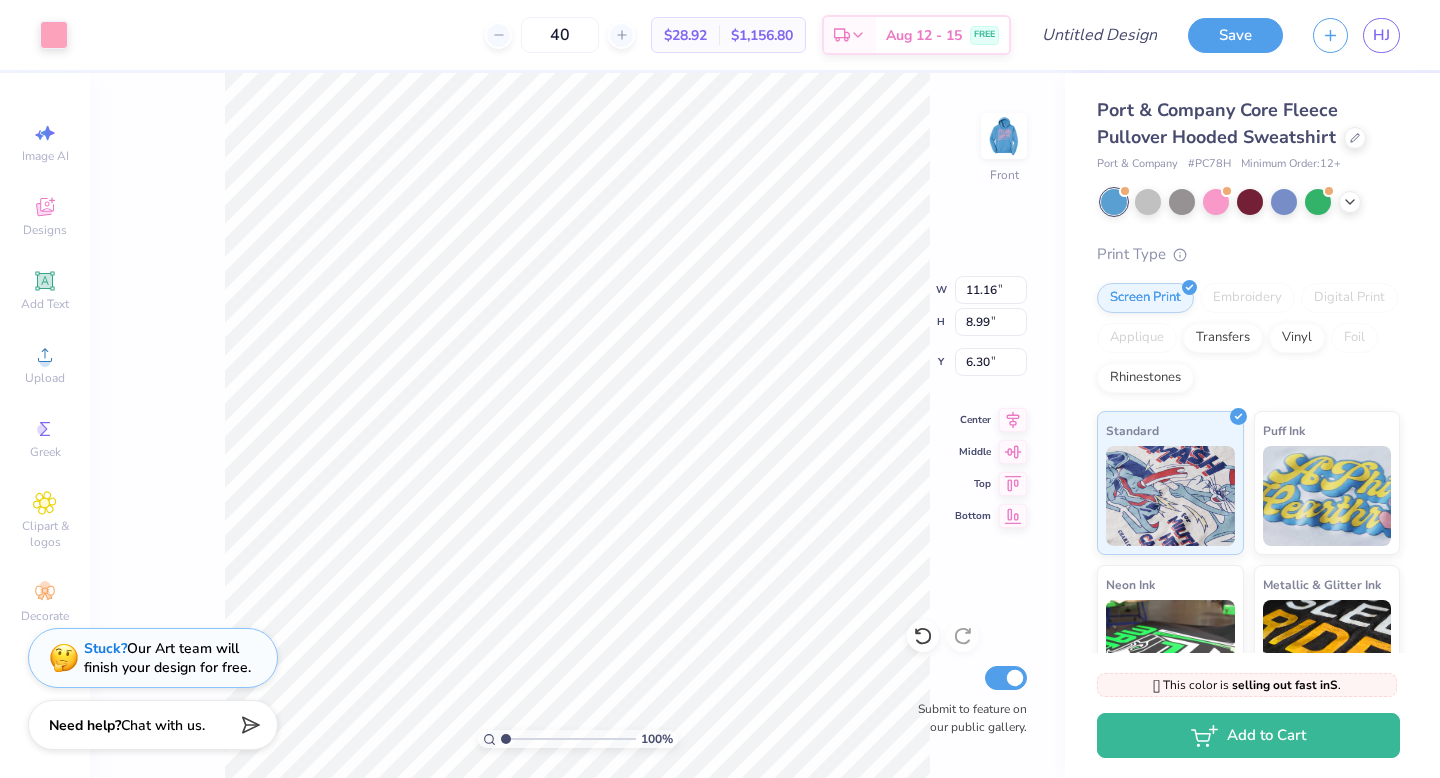 type on "6.70" 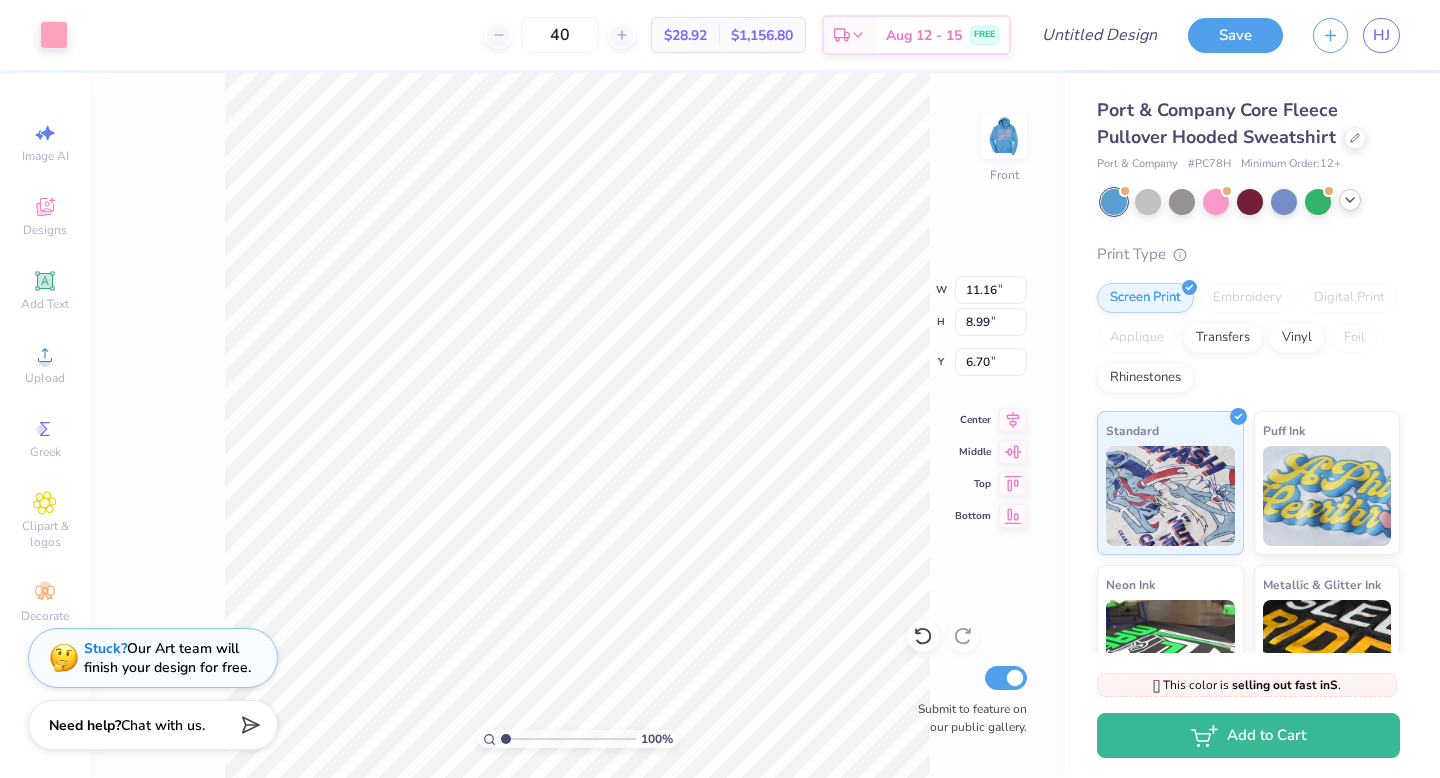 click at bounding box center (1250, 202) 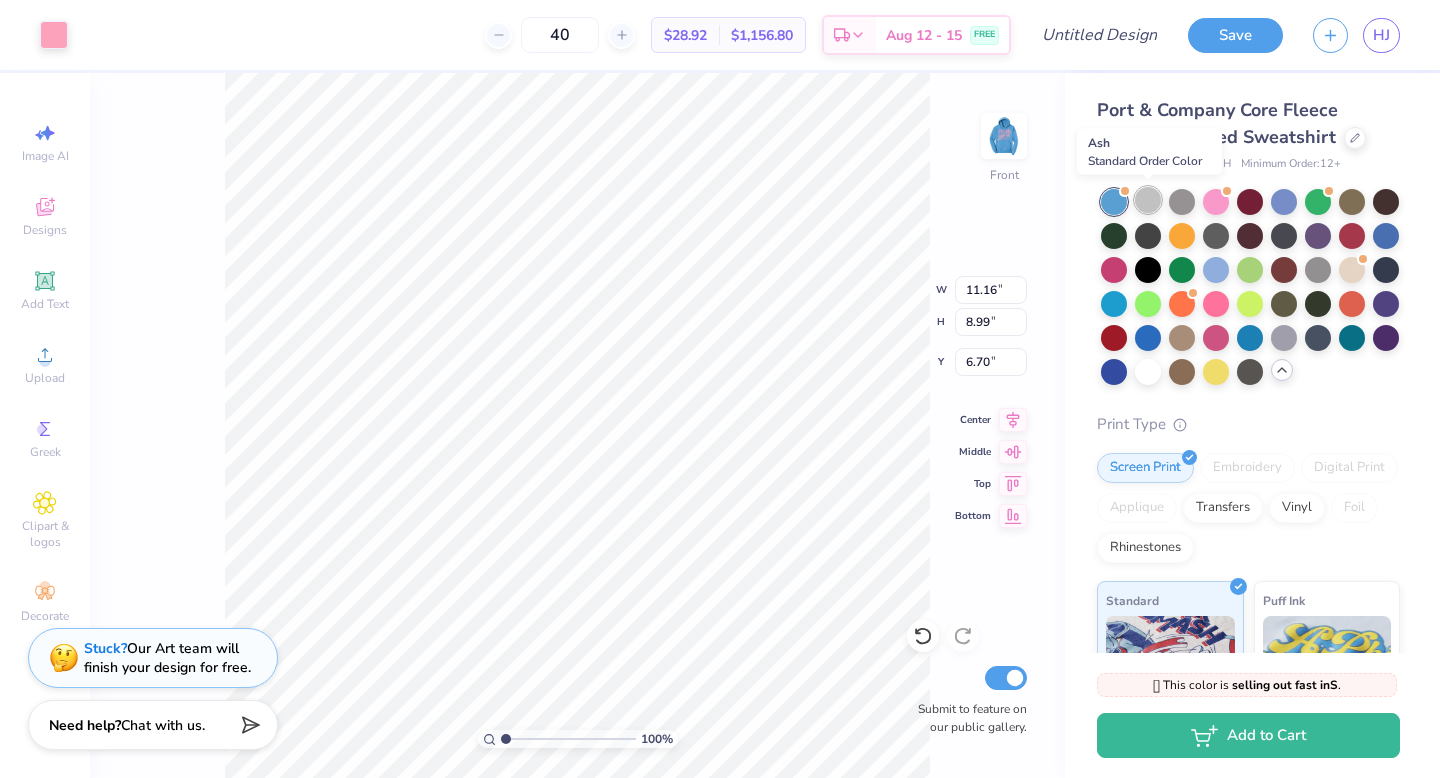 click at bounding box center [1148, 200] 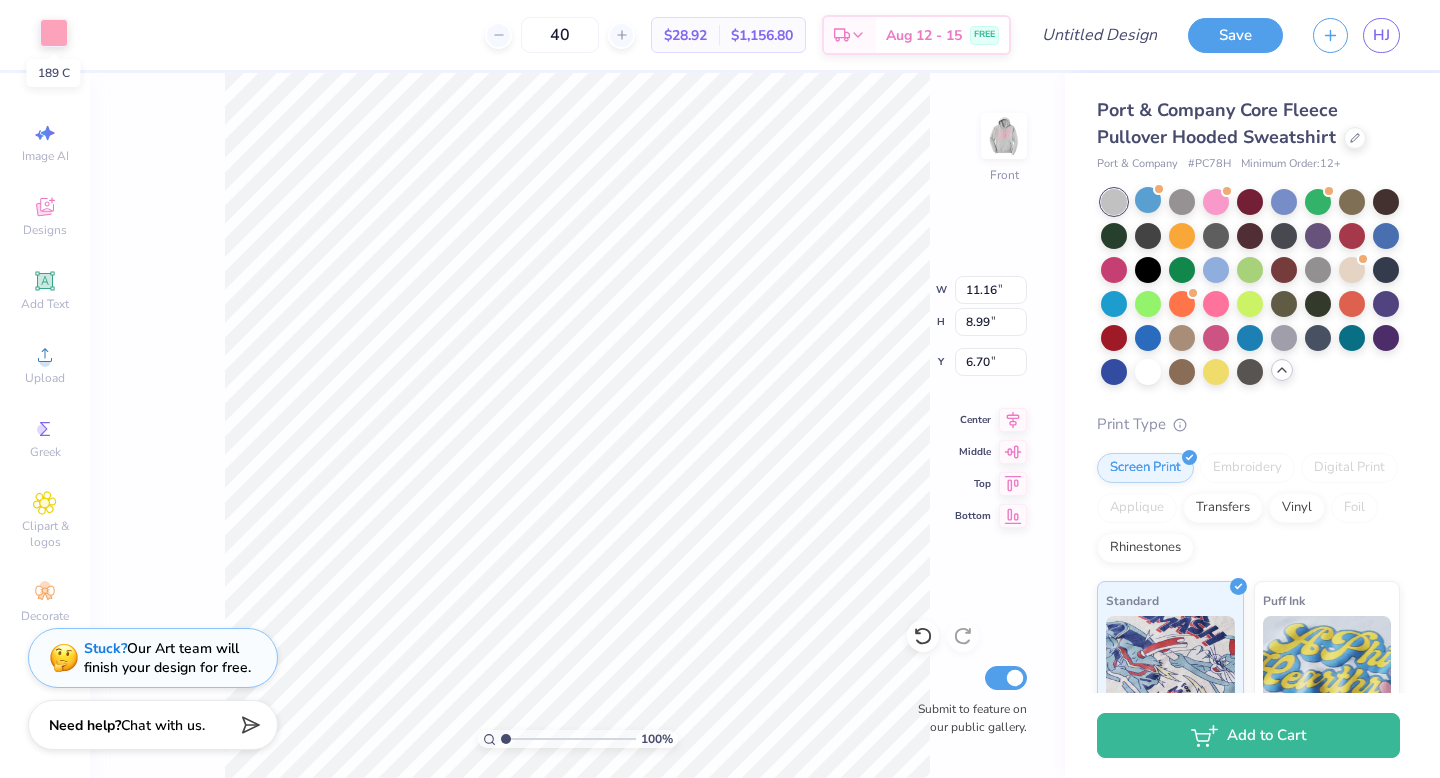 click at bounding box center [54, 33] 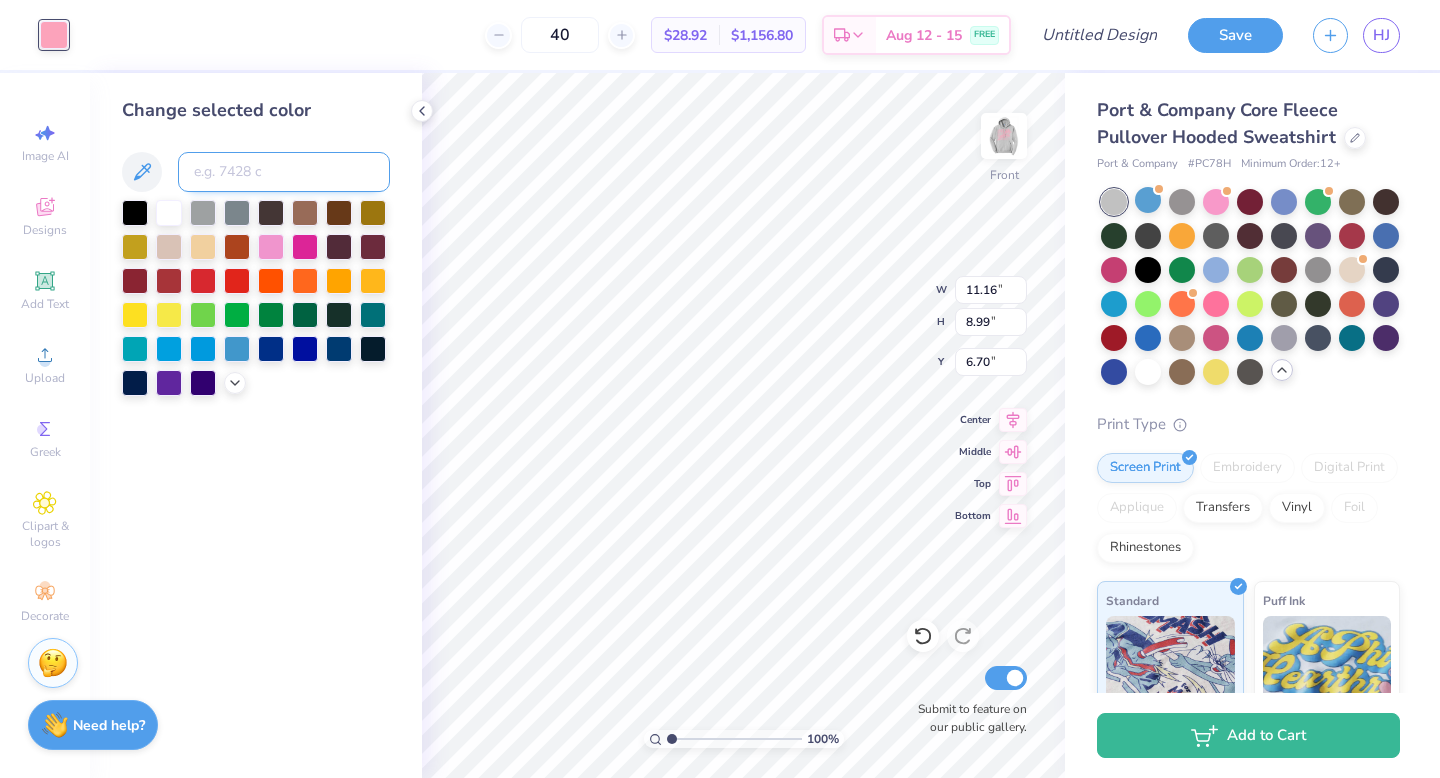 click at bounding box center [284, 172] 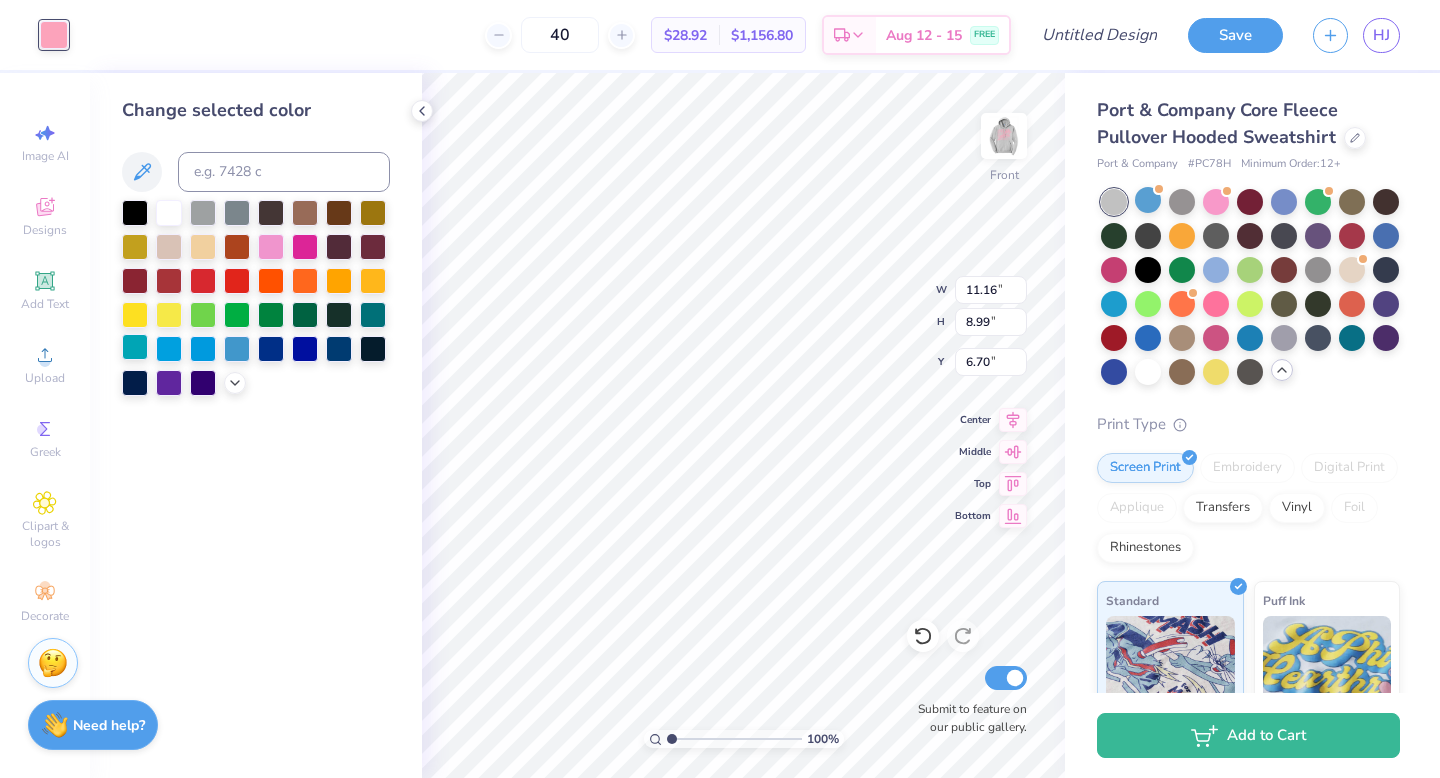 click at bounding box center [135, 347] 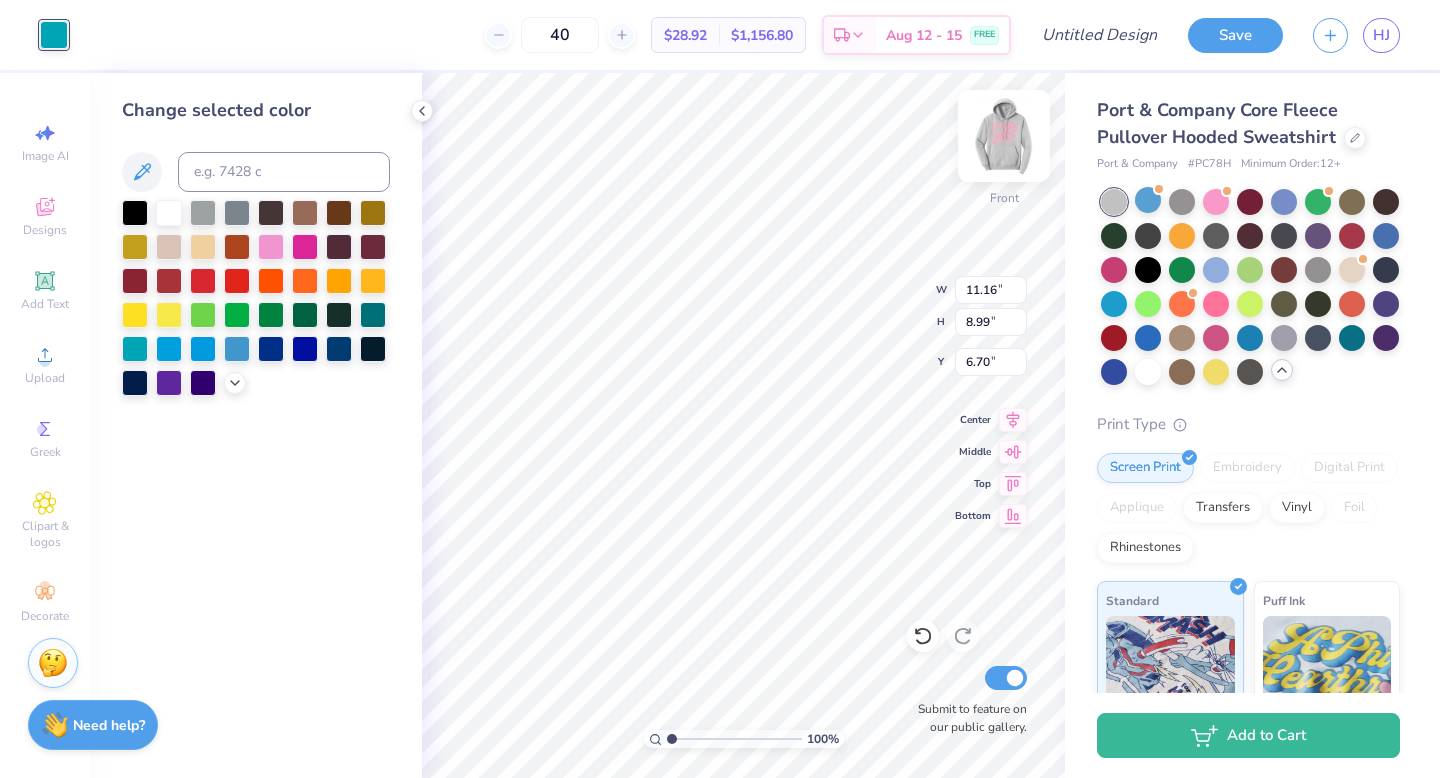 click at bounding box center (1004, 136) 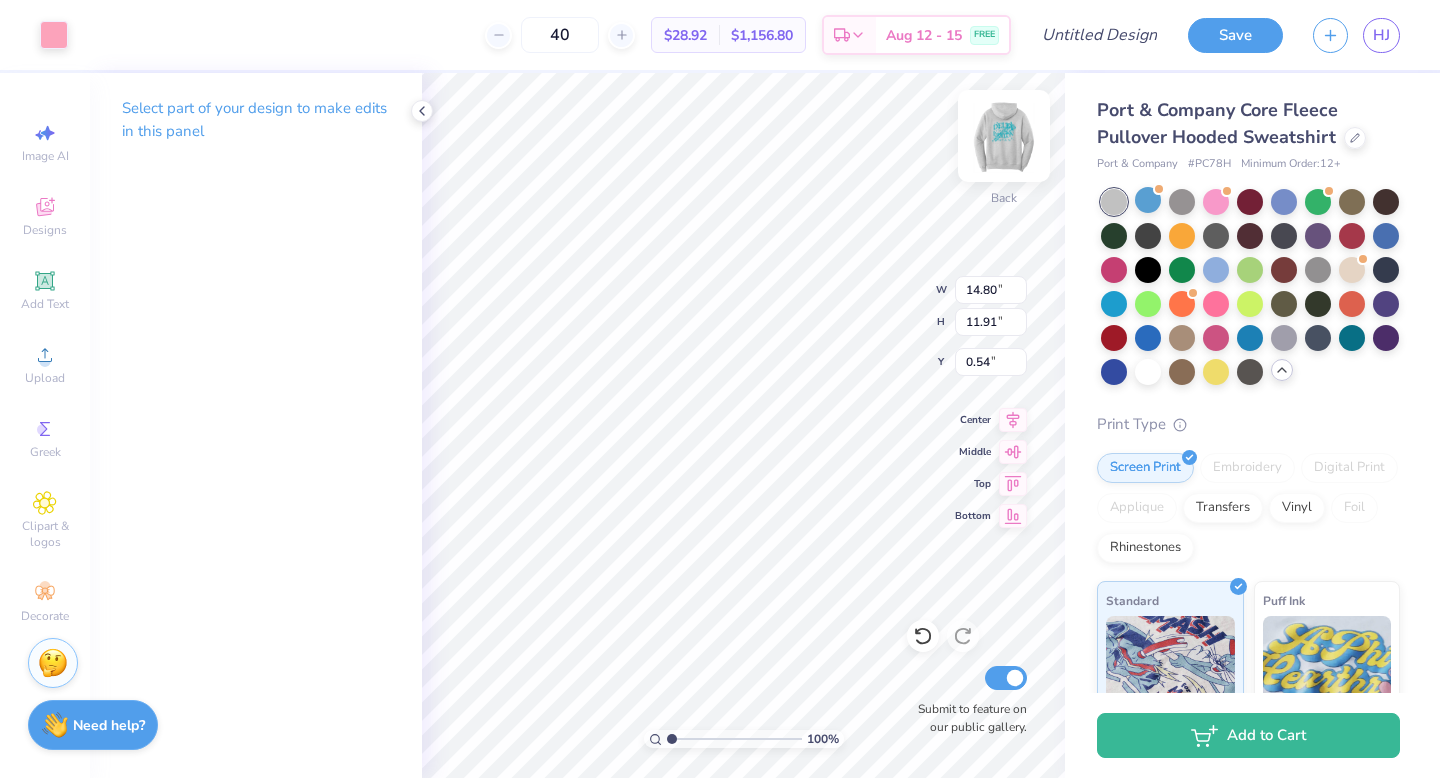 type on "8.83" 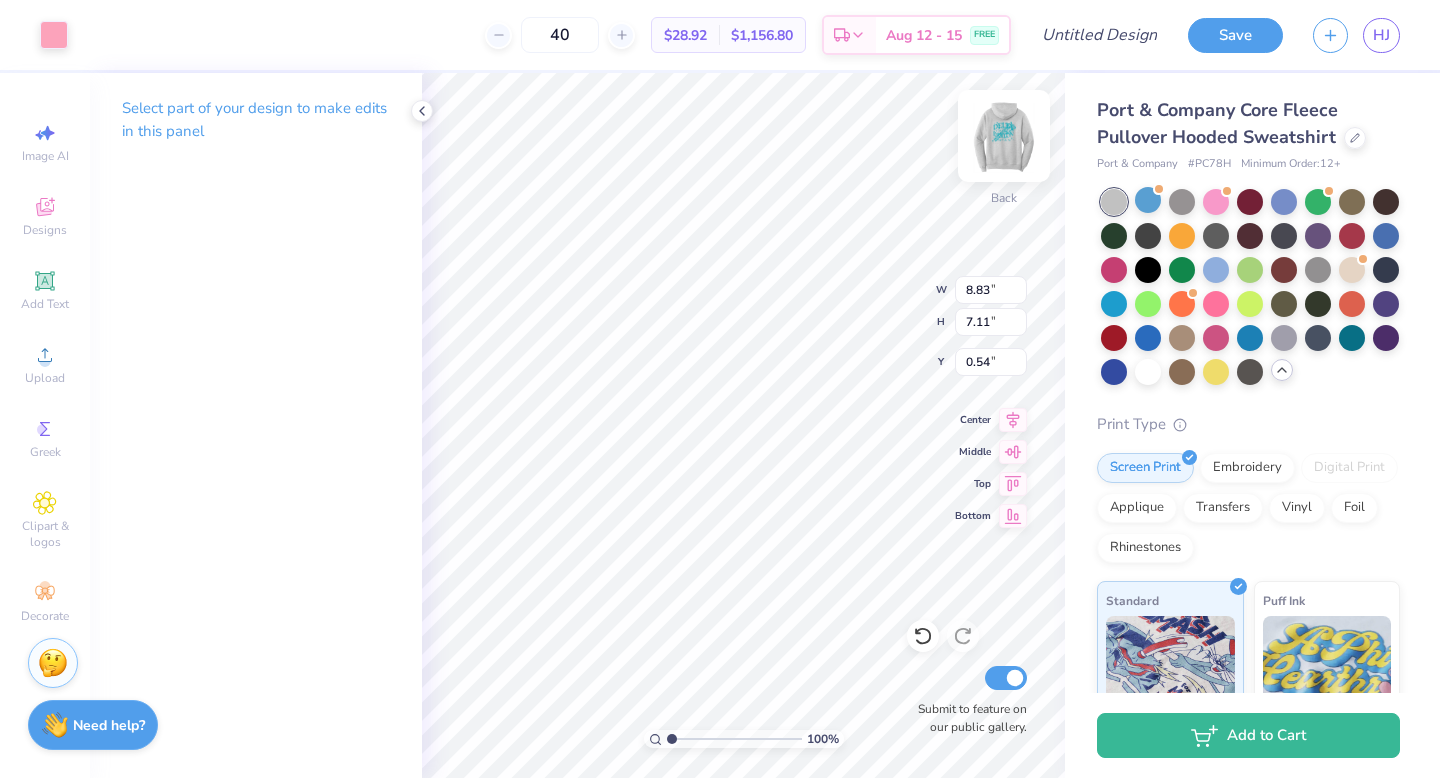 type on "3.00" 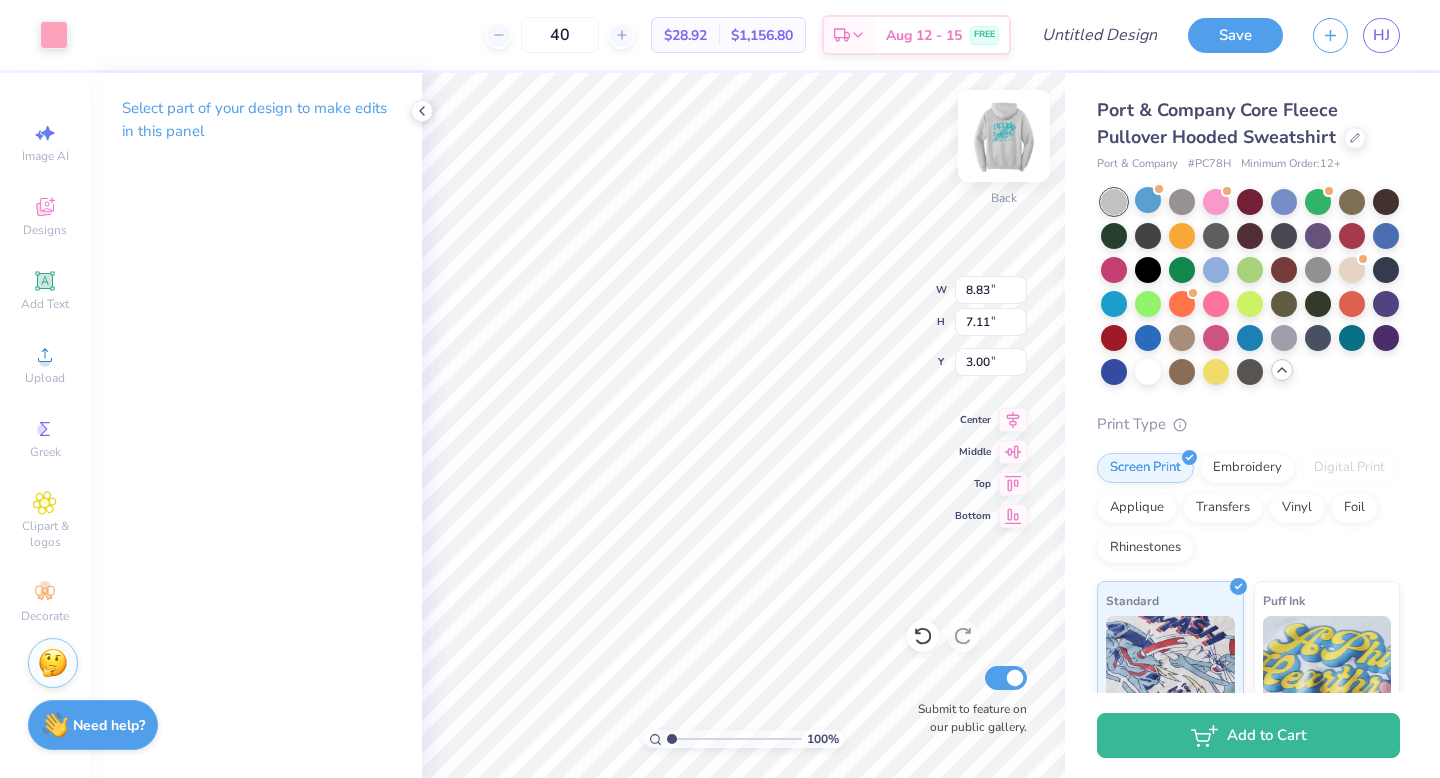 type on "6.58" 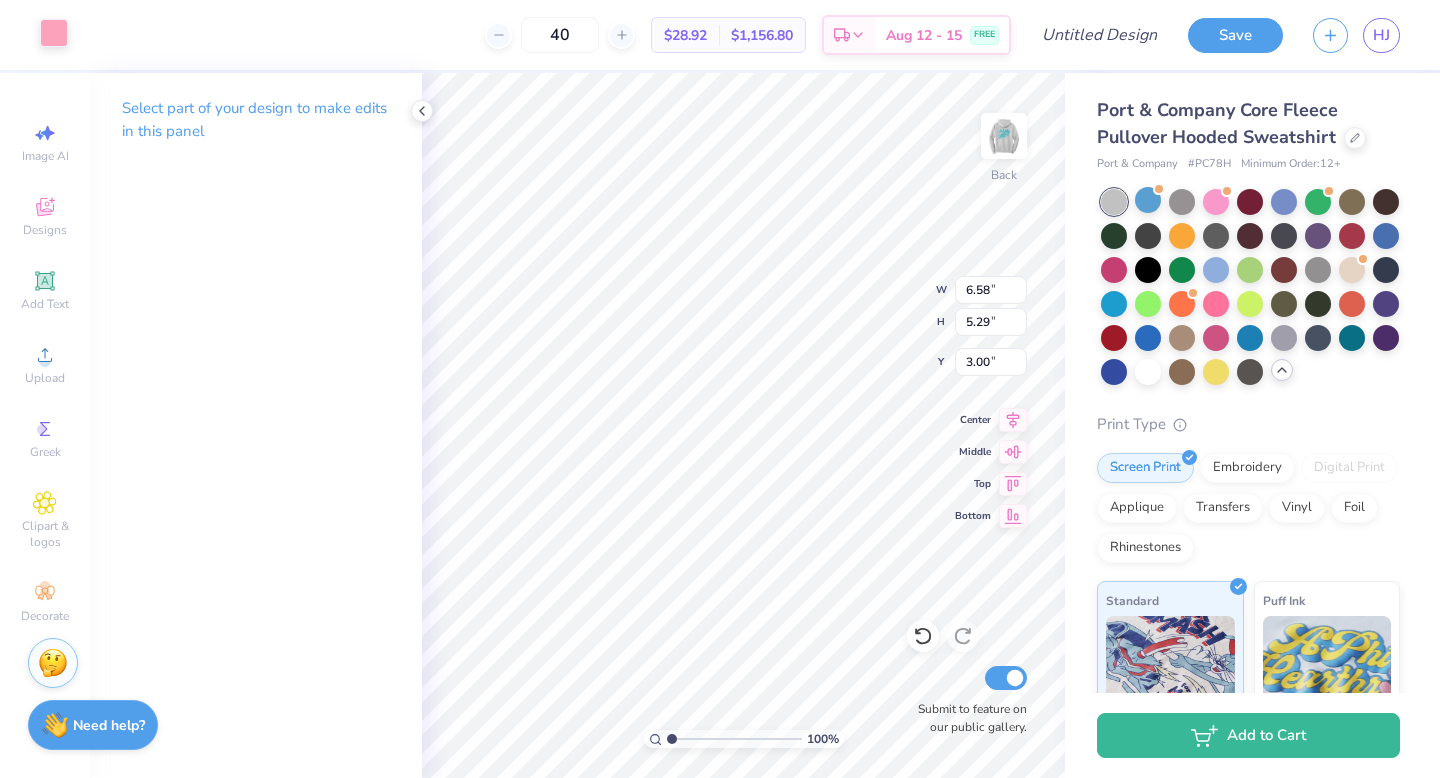 click at bounding box center [54, 33] 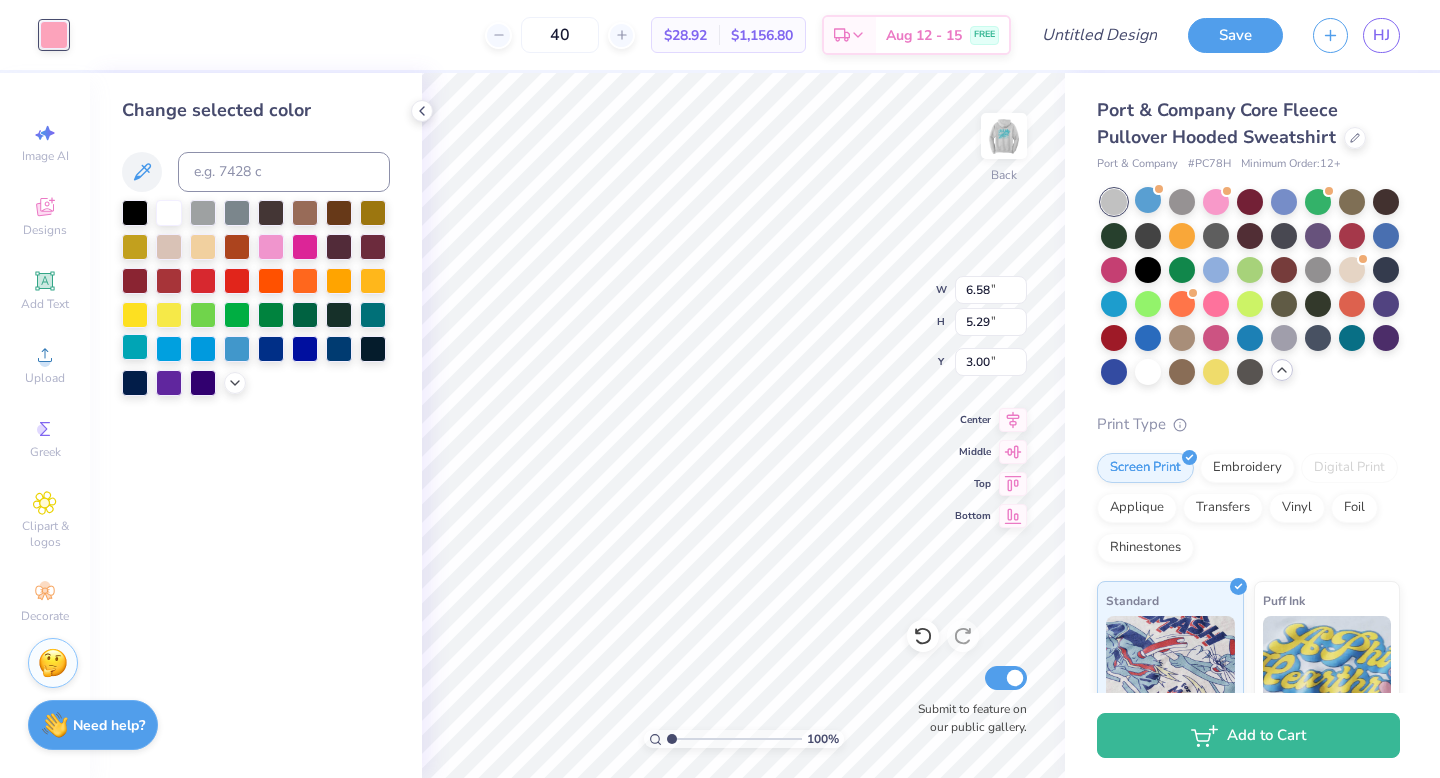 click at bounding box center (135, 347) 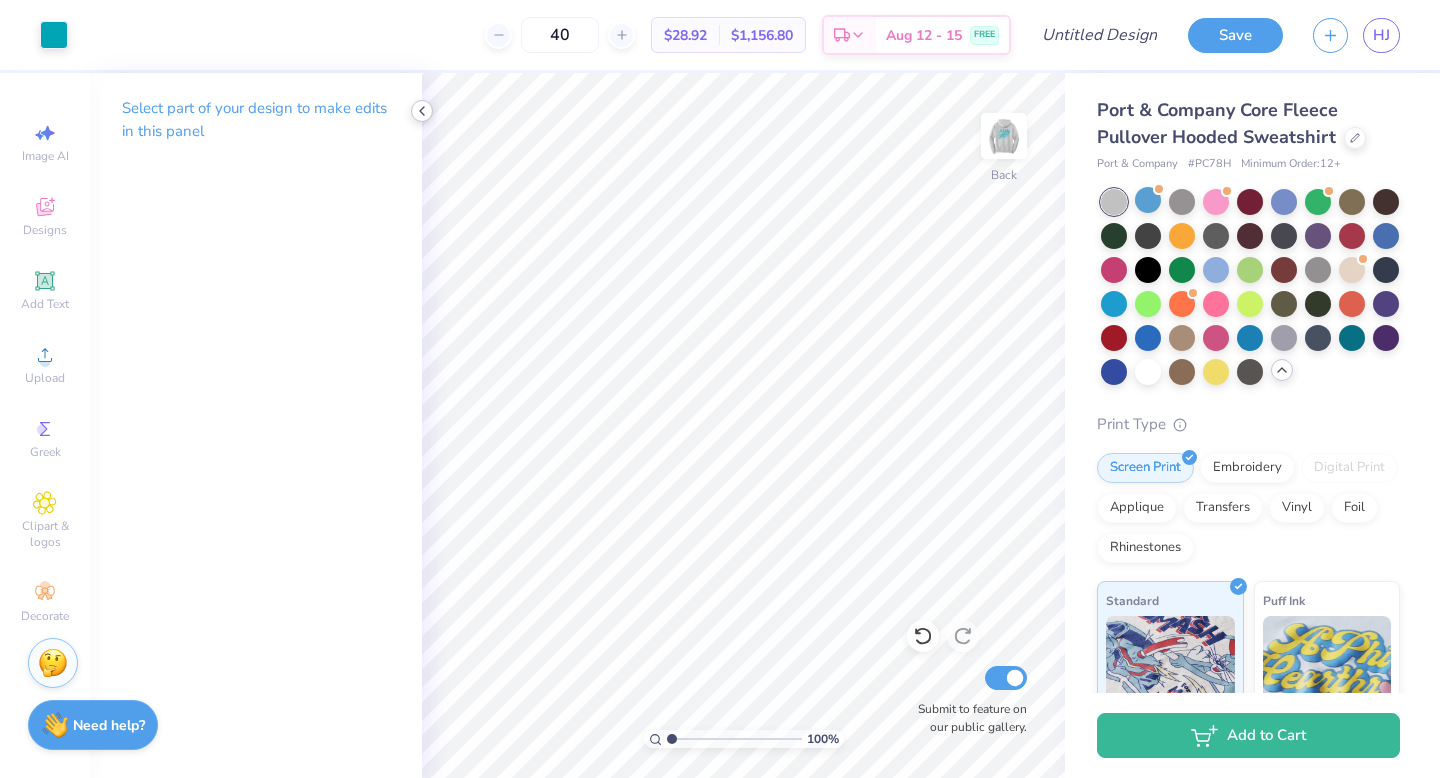 click 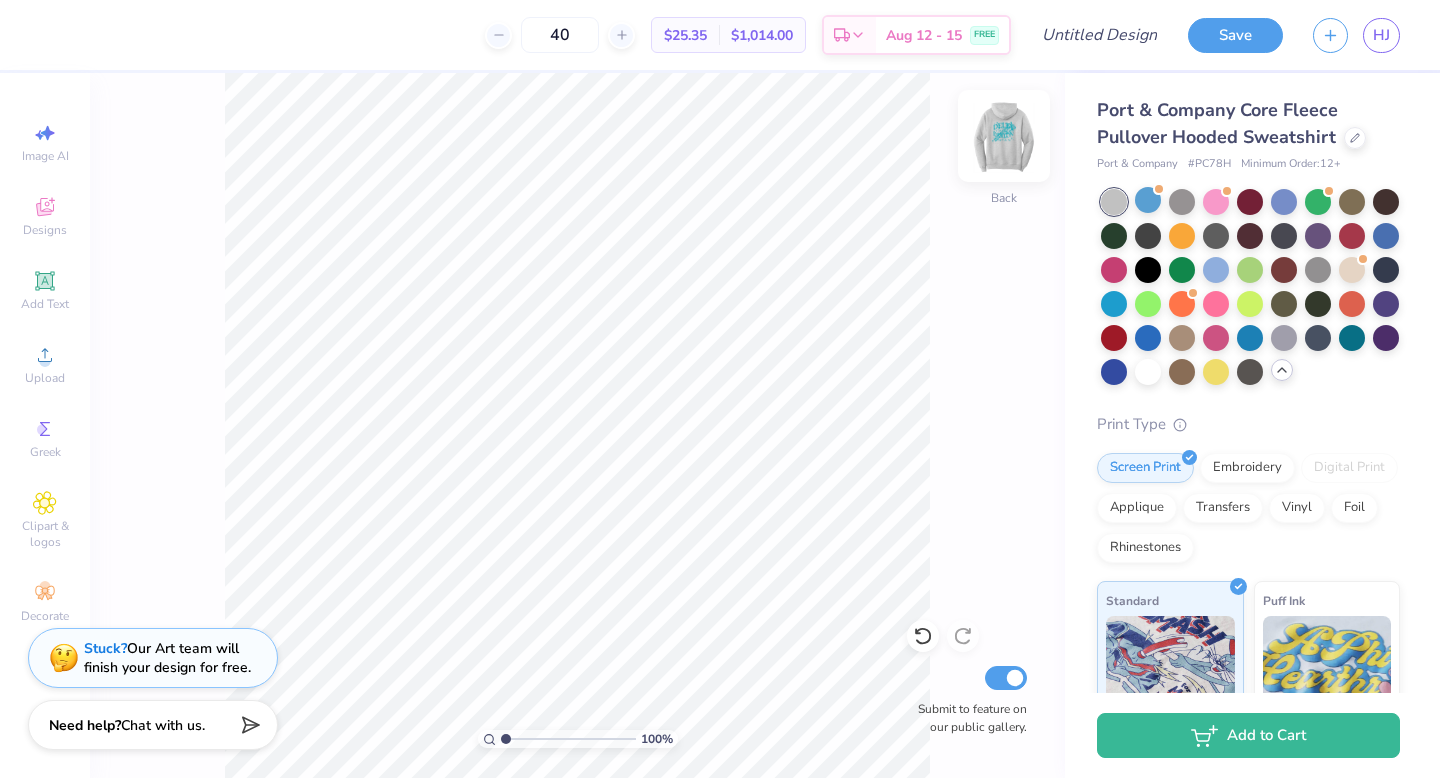 click at bounding box center (1004, 136) 